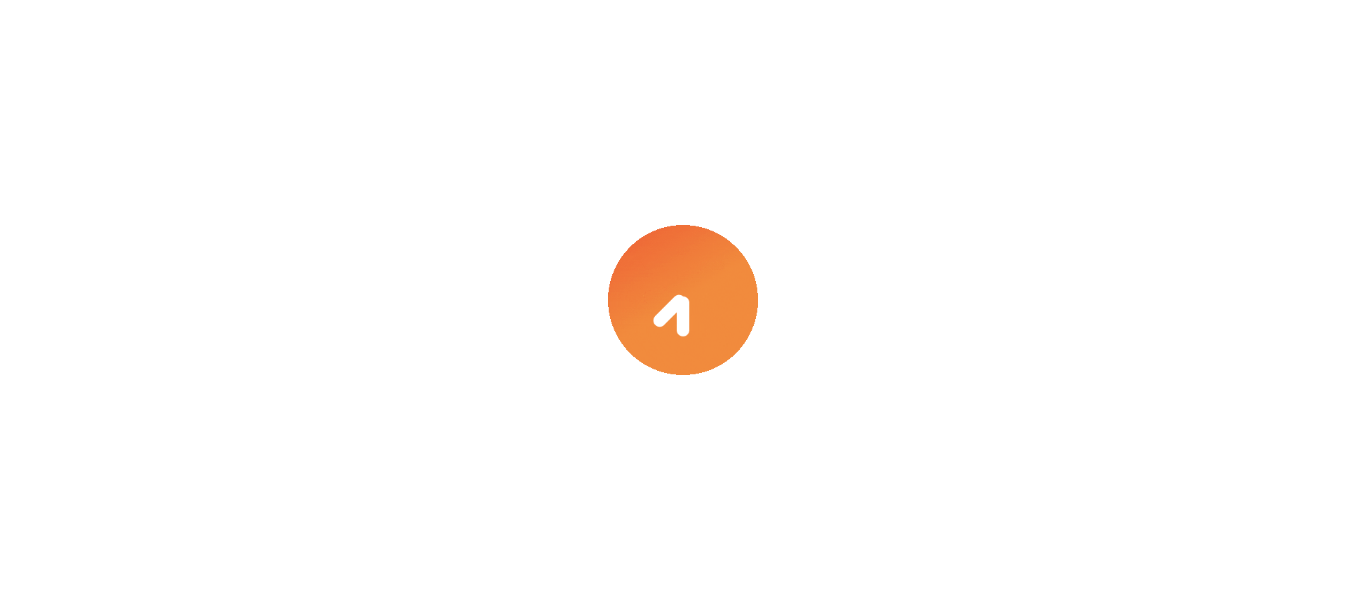 scroll, scrollTop: 0, scrollLeft: 0, axis: both 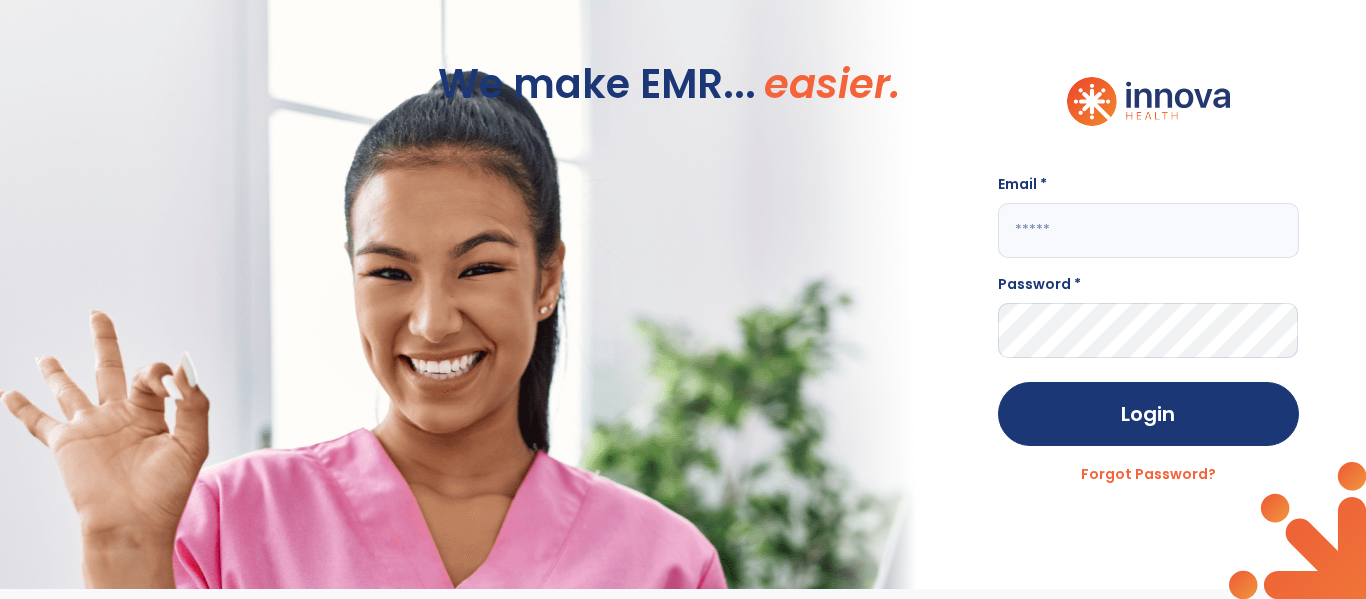 click 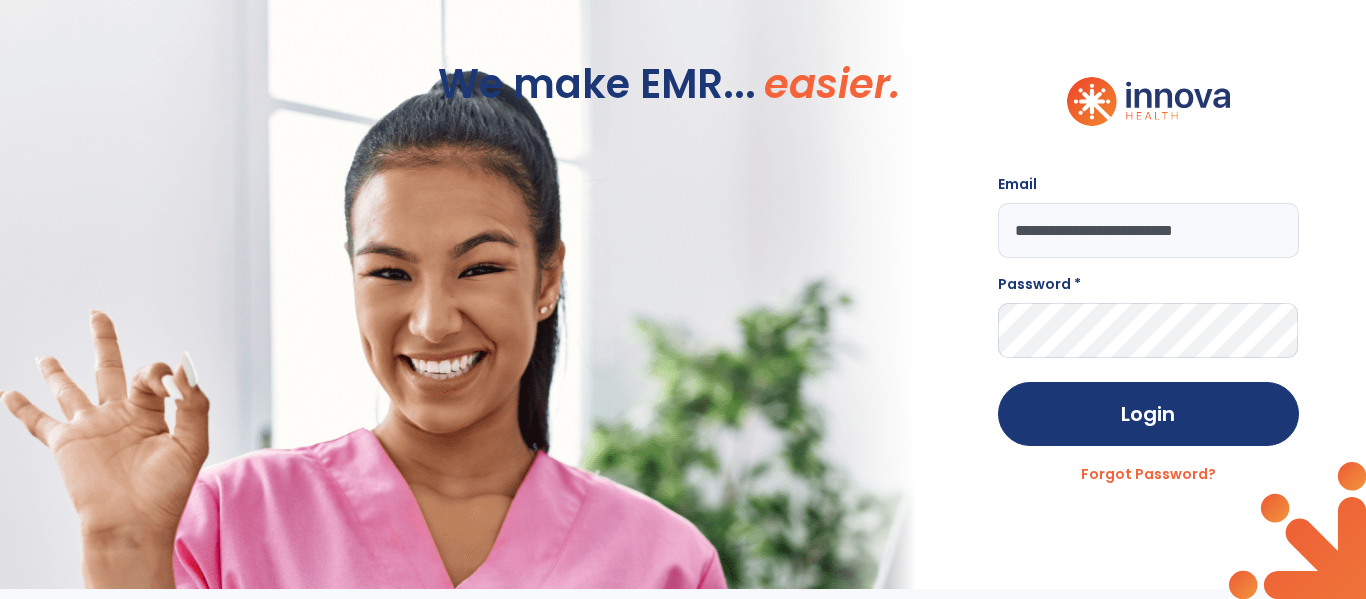 type on "**********" 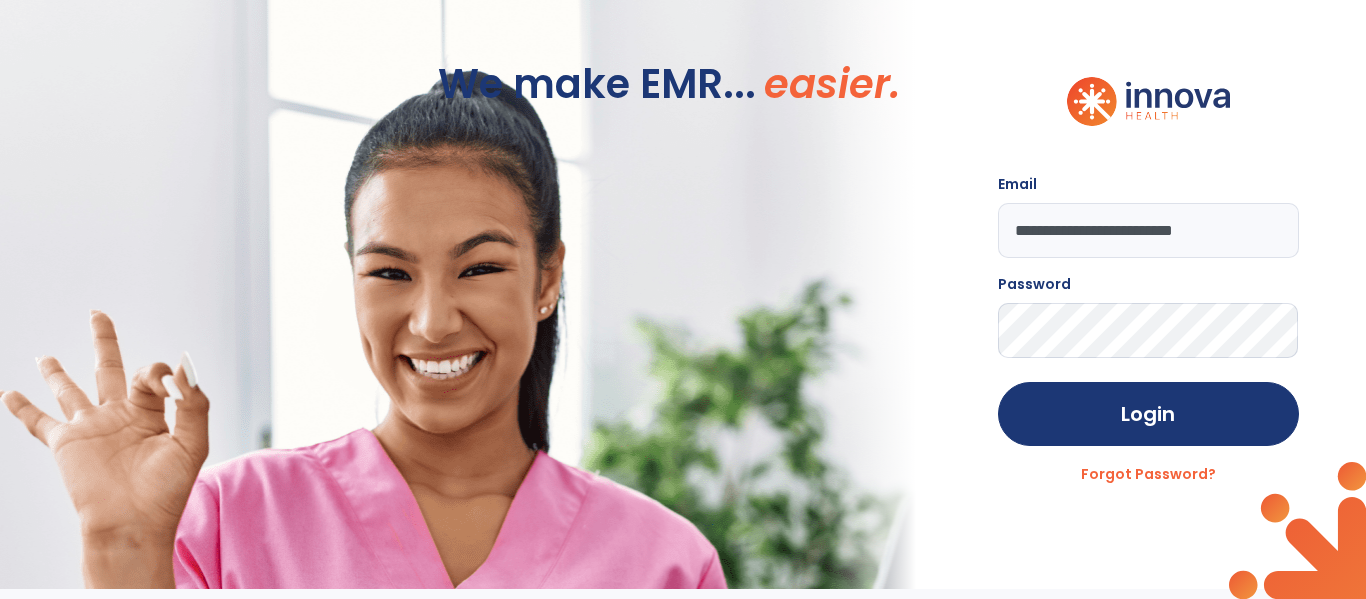 click on "Login" 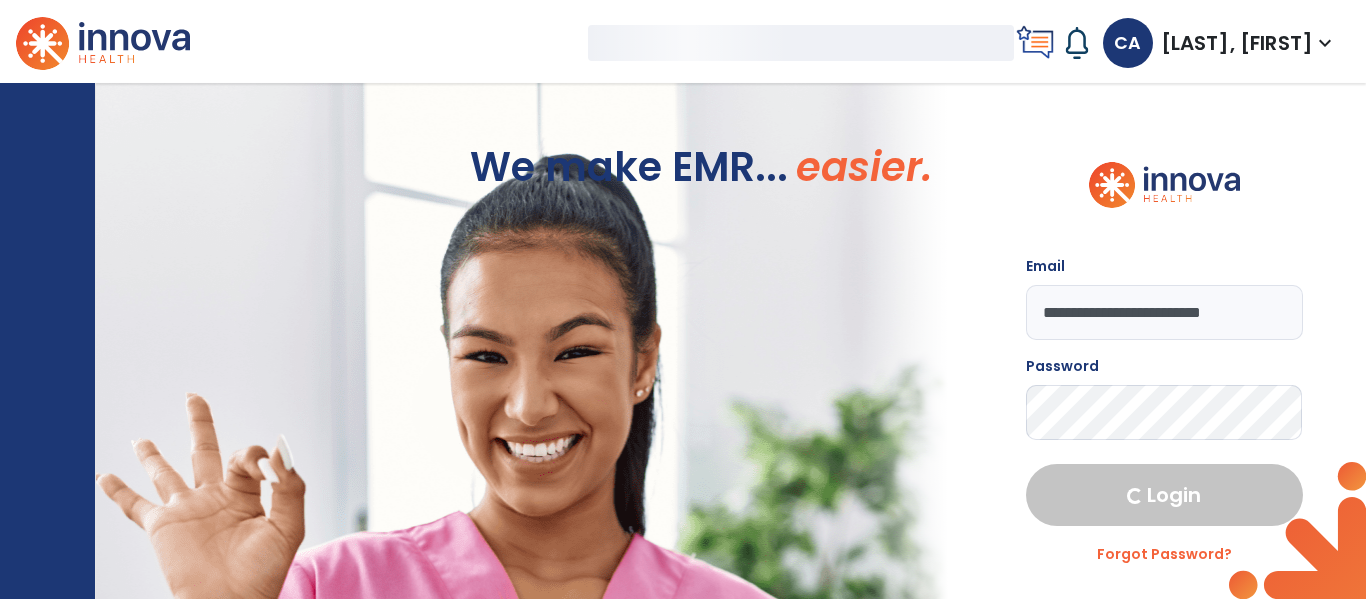 select on "****" 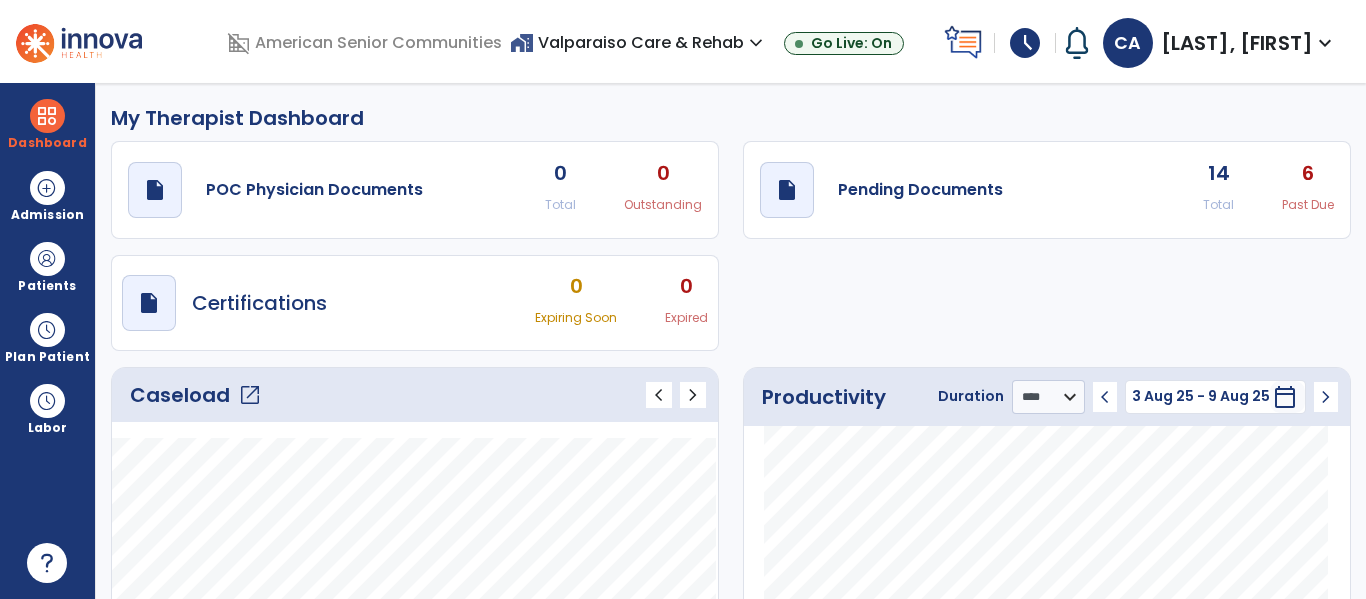 click on "draft   open_in_new  Pending Documents 14 Total 6 Past Due" 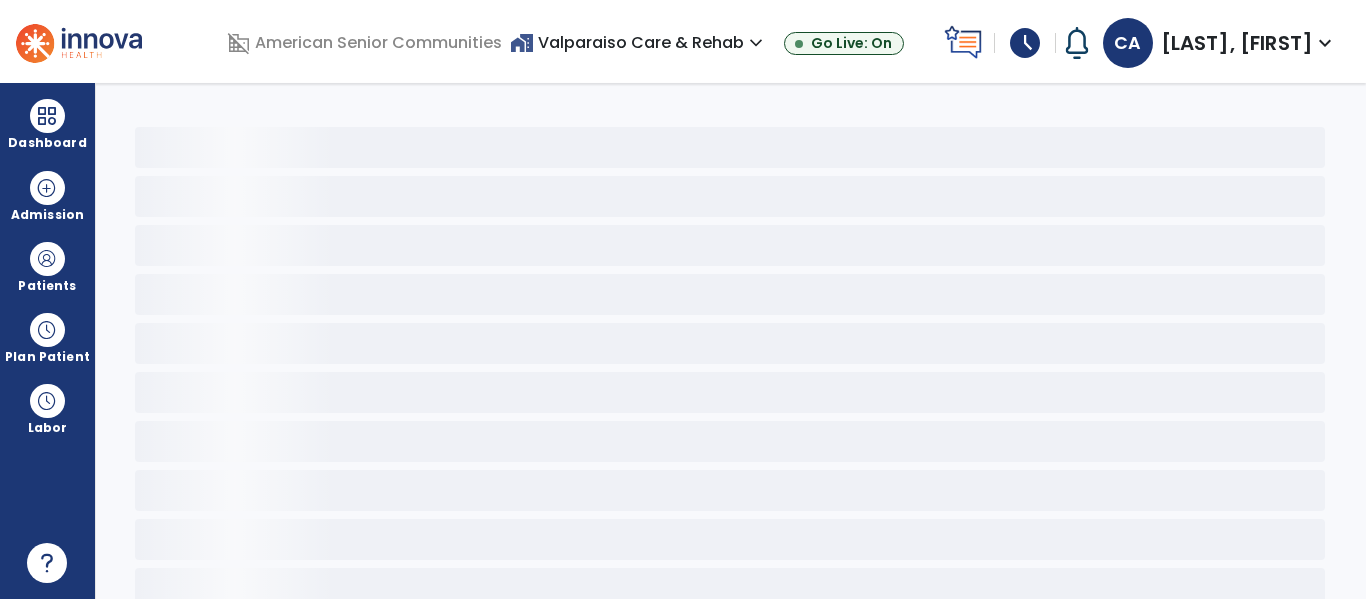 click 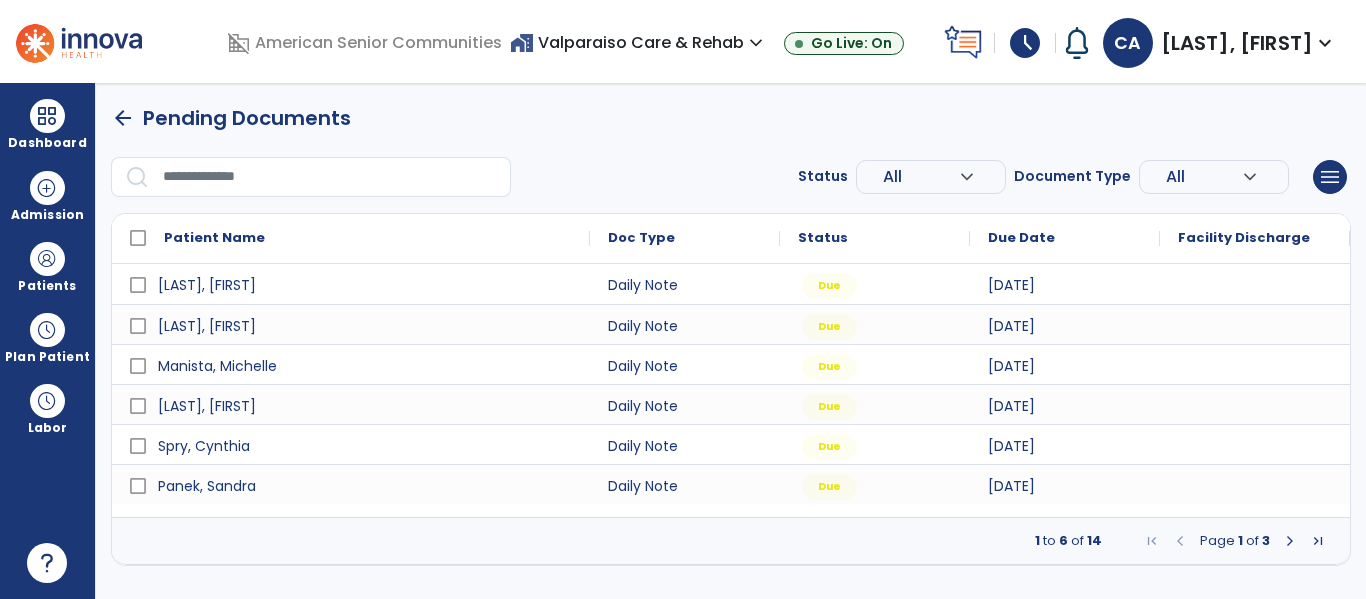 click at bounding box center (1290, 541) 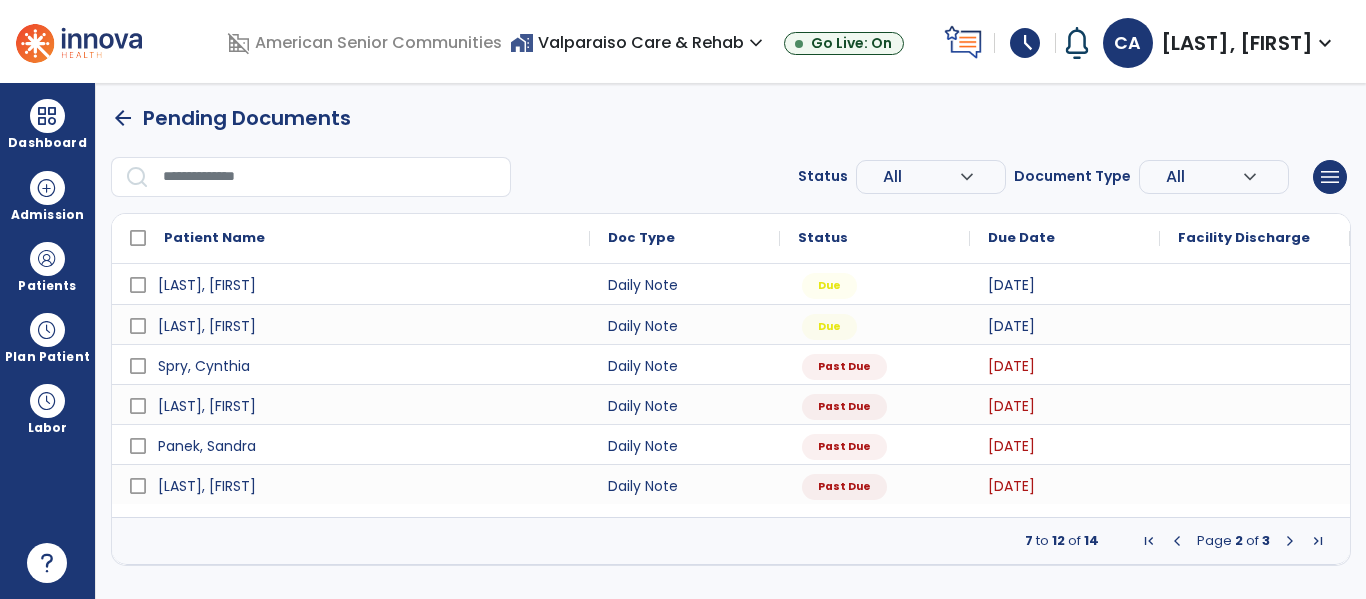 click at bounding box center (1290, 541) 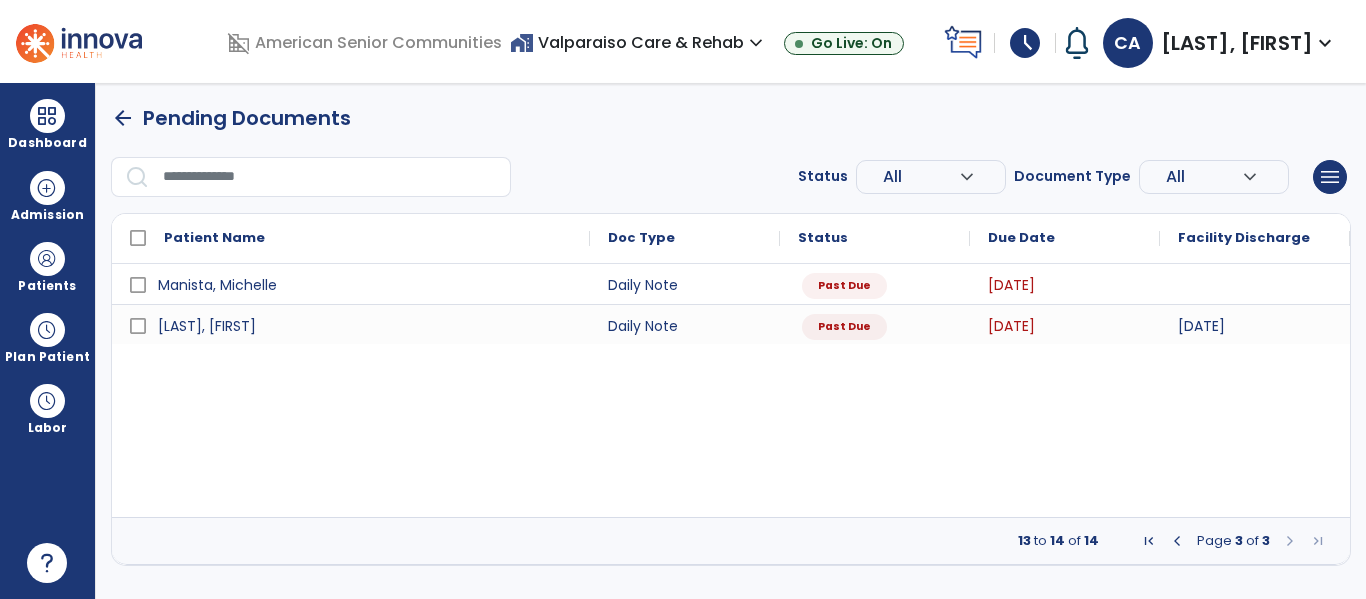 click at bounding box center [1177, 541] 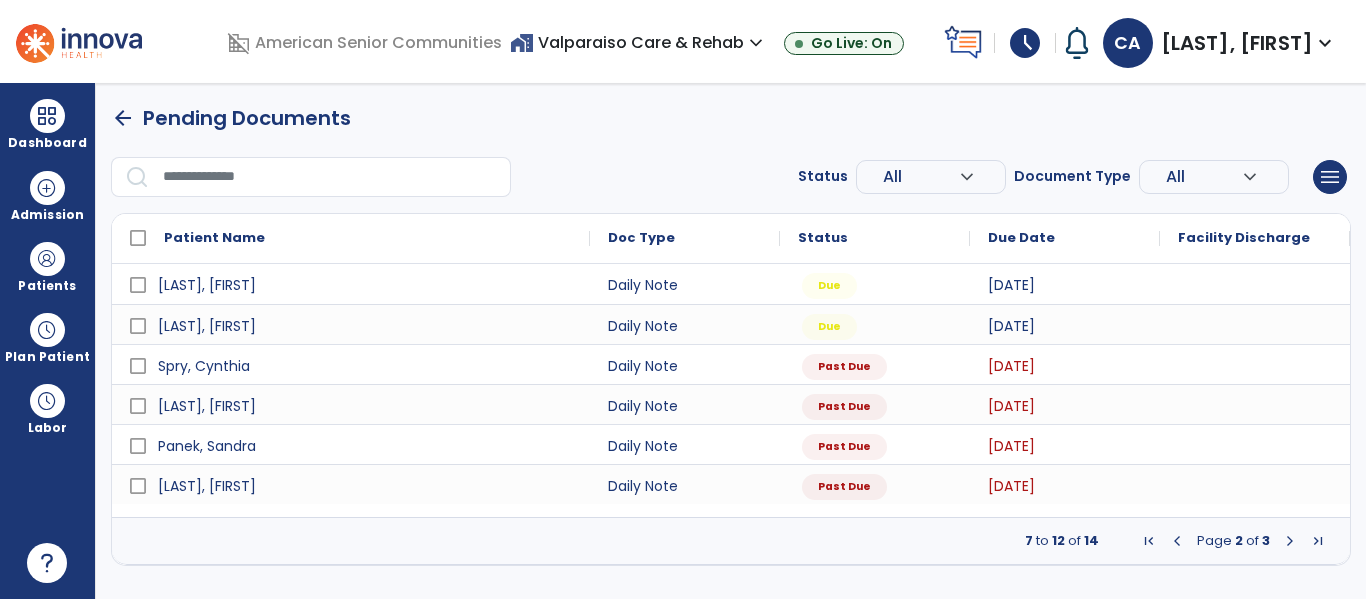 click at bounding box center (1177, 541) 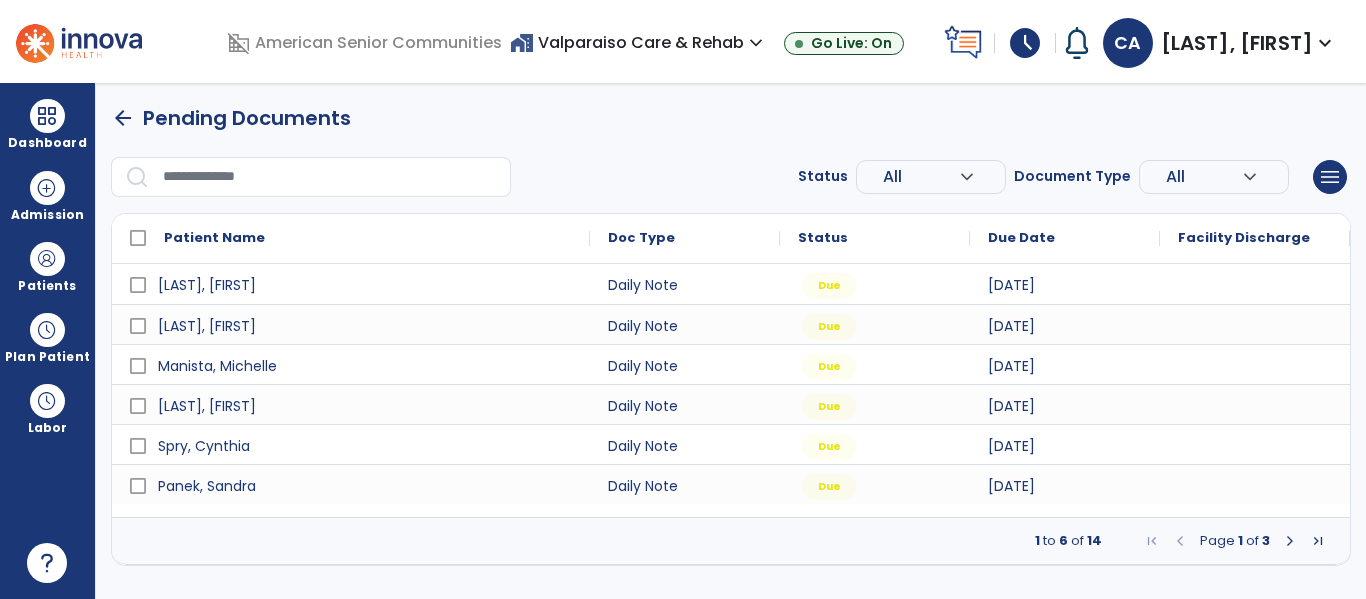 click at bounding box center [1290, 541] 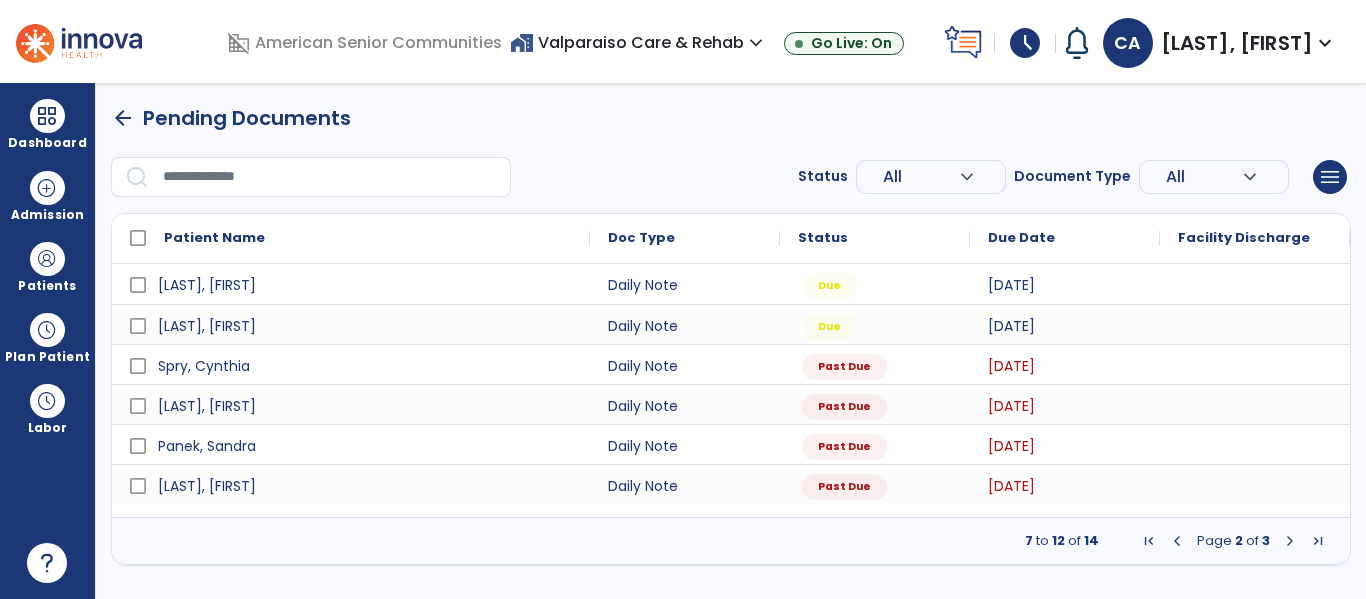 click at bounding box center (1177, 541) 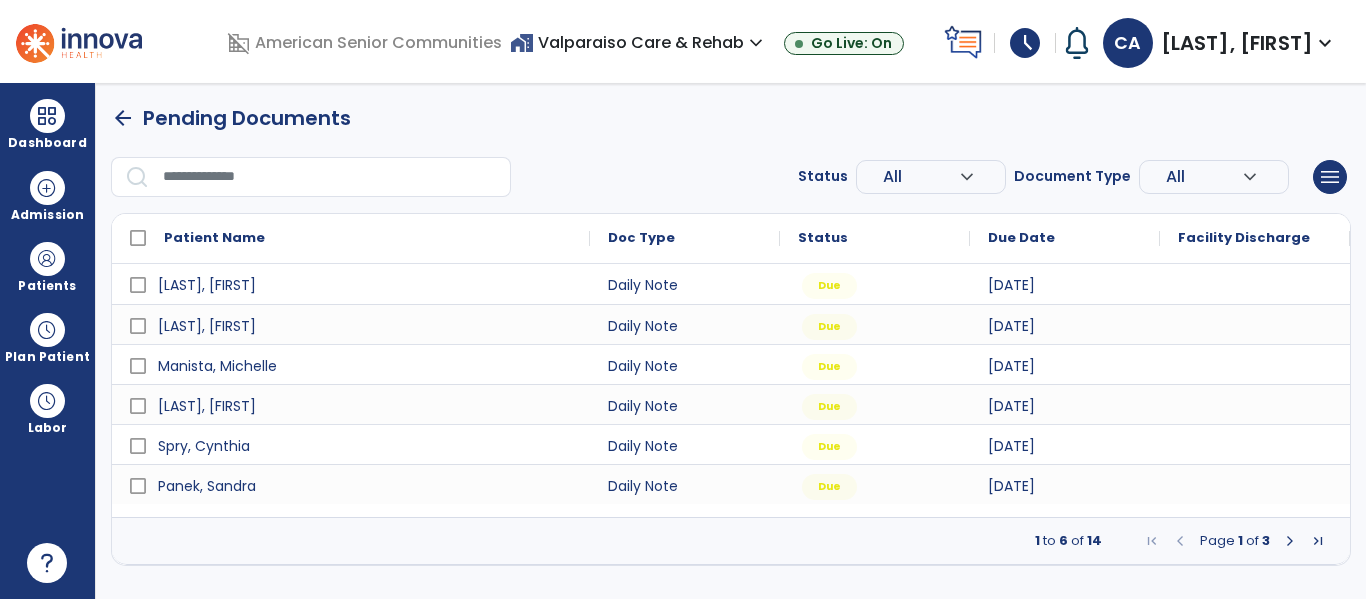 click at bounding box center (1180, 541) 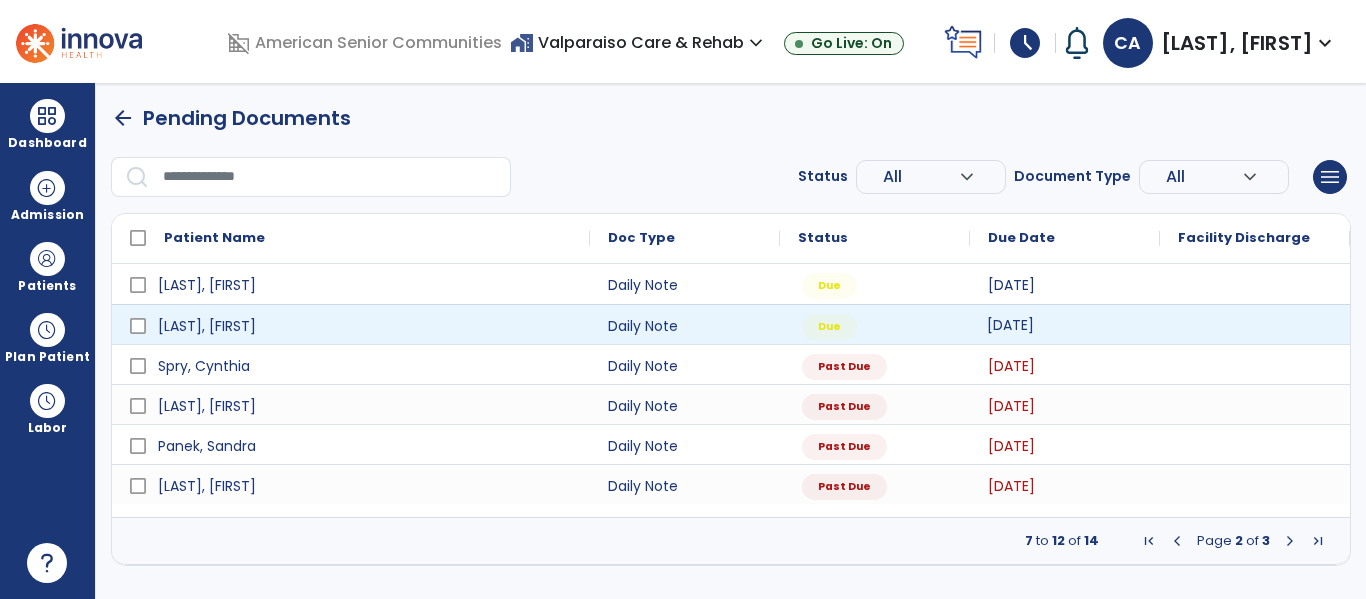click on "[DATE]" at bounding box center [1065, 324] 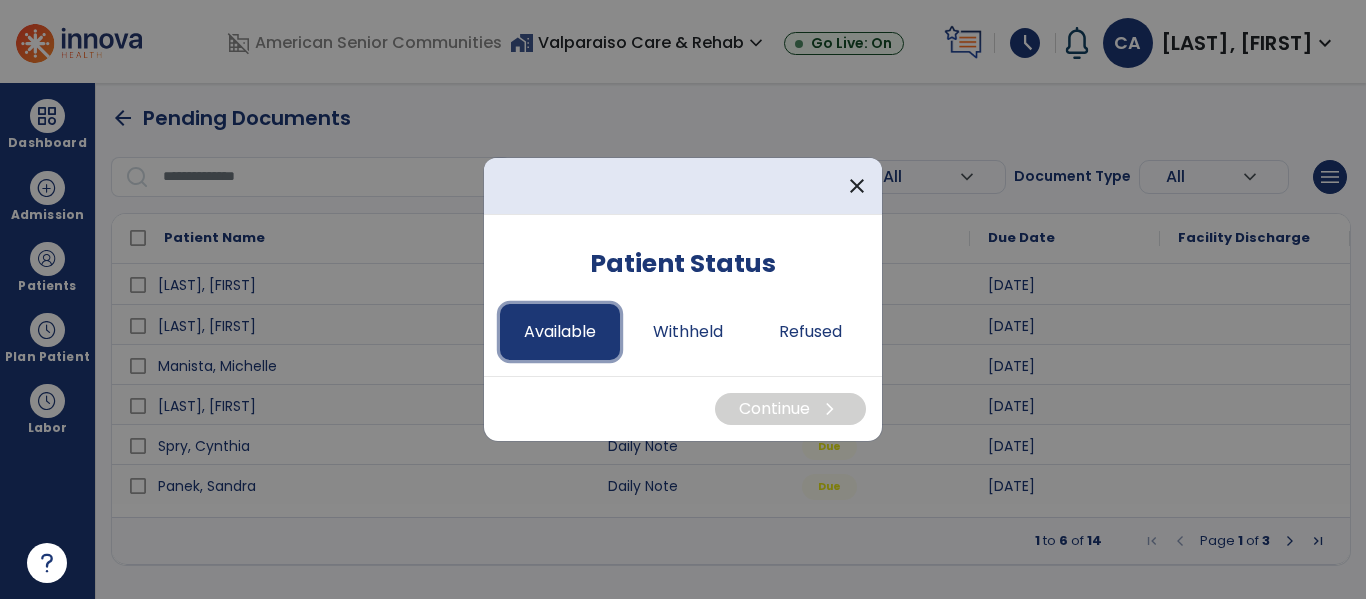 click on "Available" at bounding box center [560, 332] 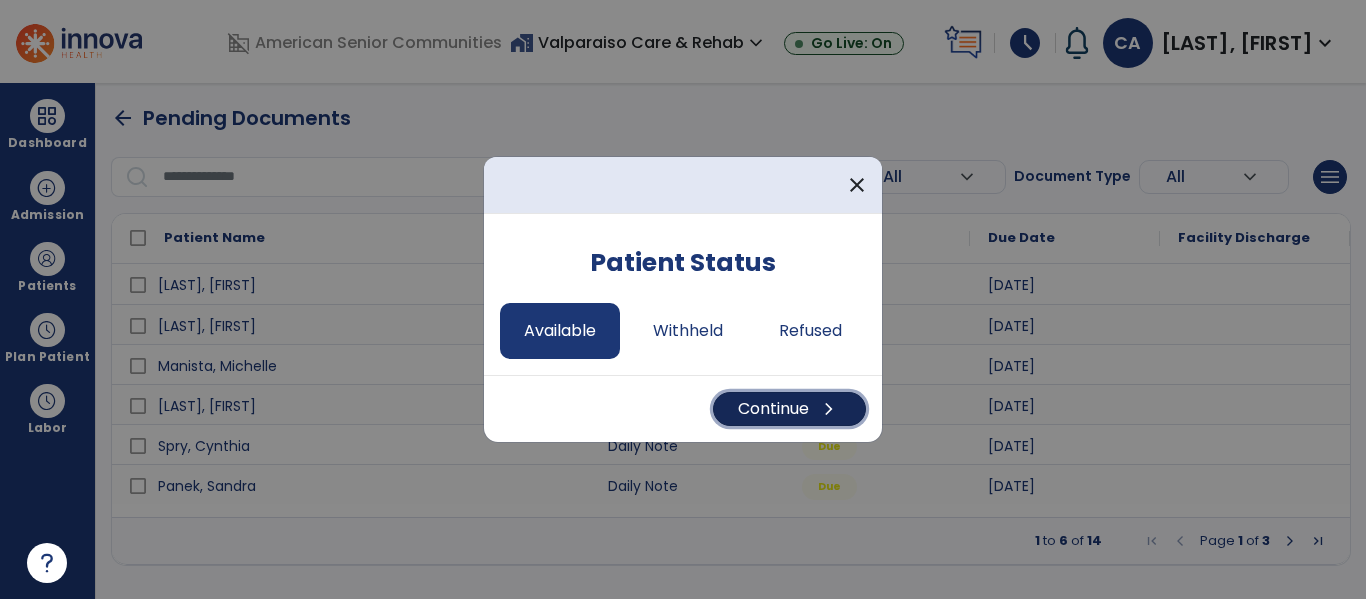 click on "Continue   chevron_right" at bounding box center (789, 409) 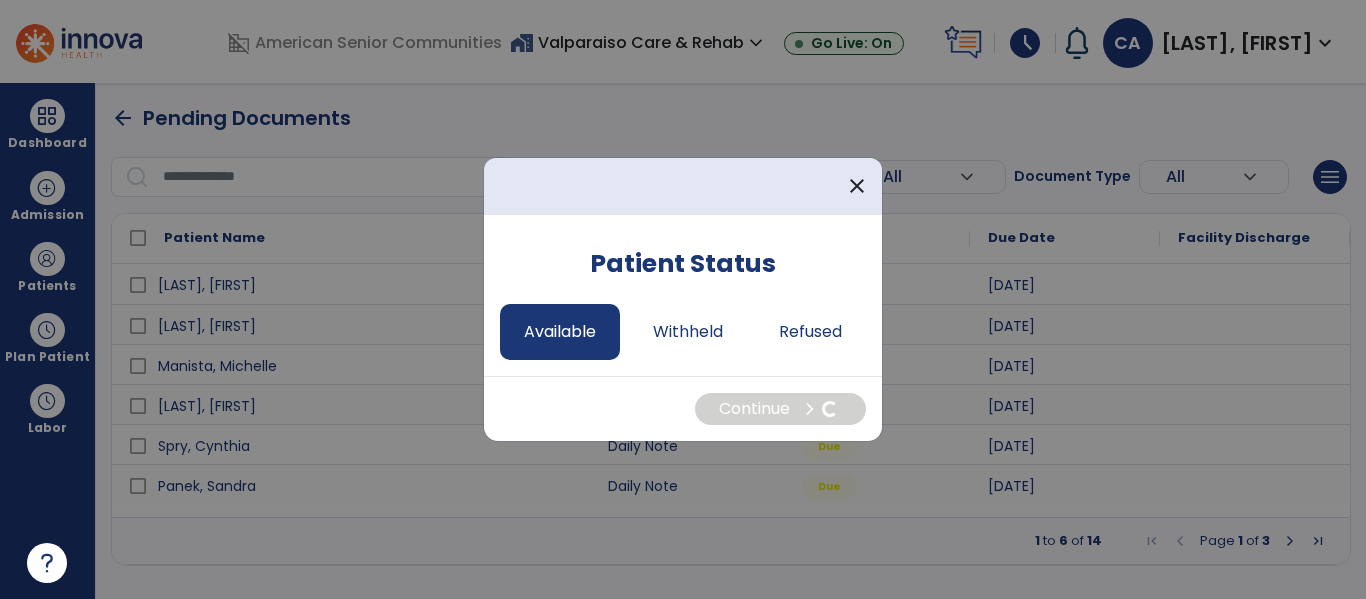 select on "*" 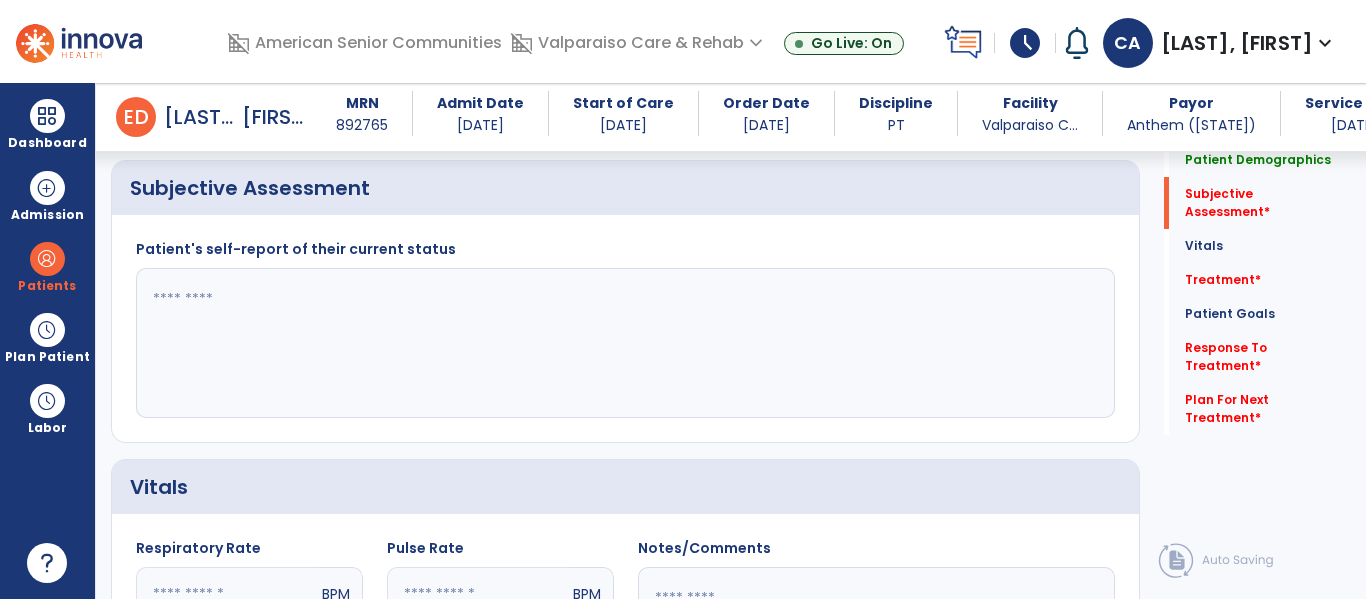 scroll, scrollTop: 760, scrollLeft: 0, axis: vertical 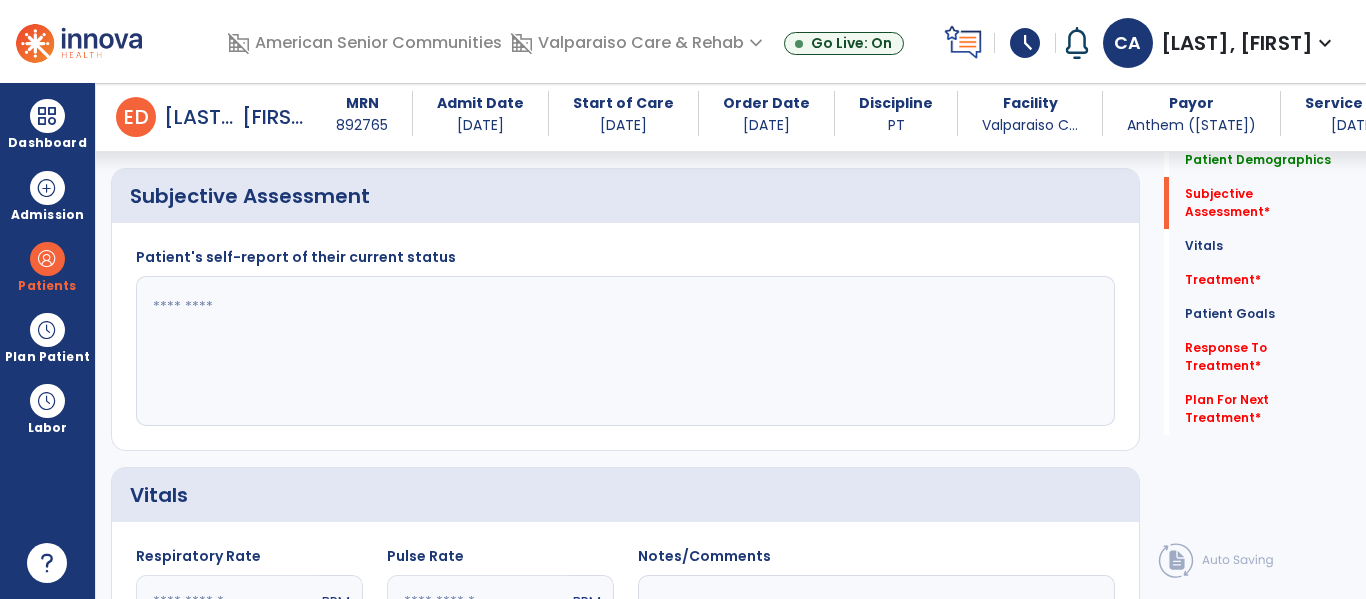 click 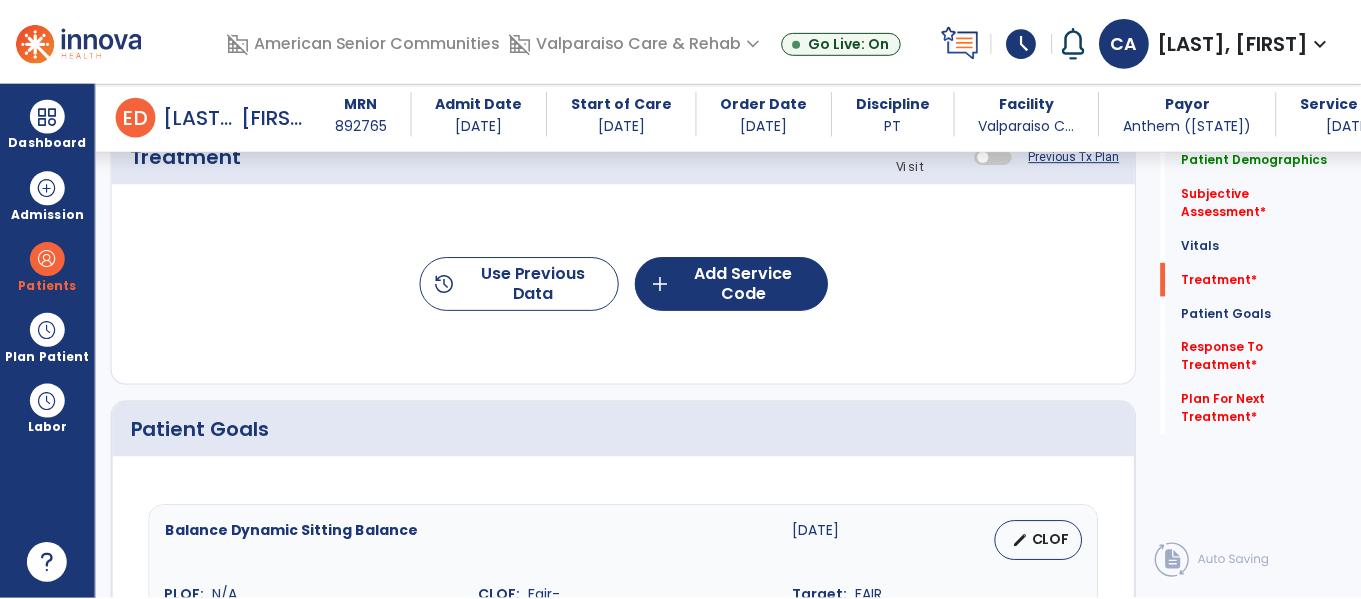 scroll, scrollTop: 1525, scrollLeft: 0, axis: vertical 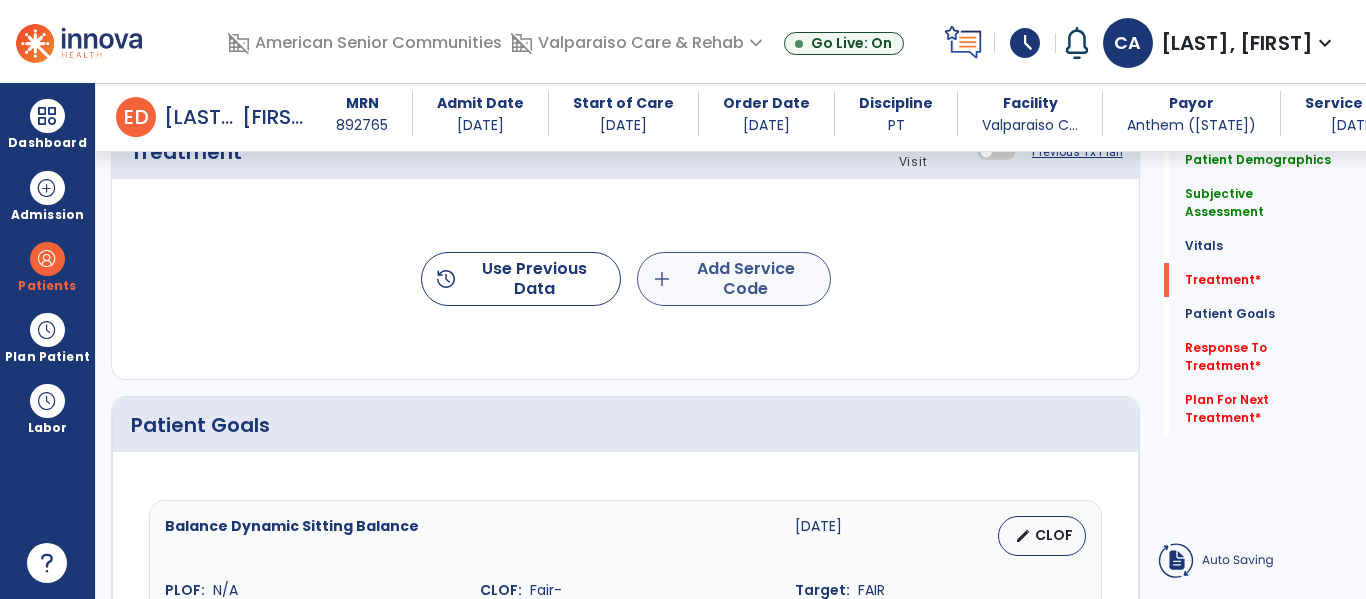type on "**********" 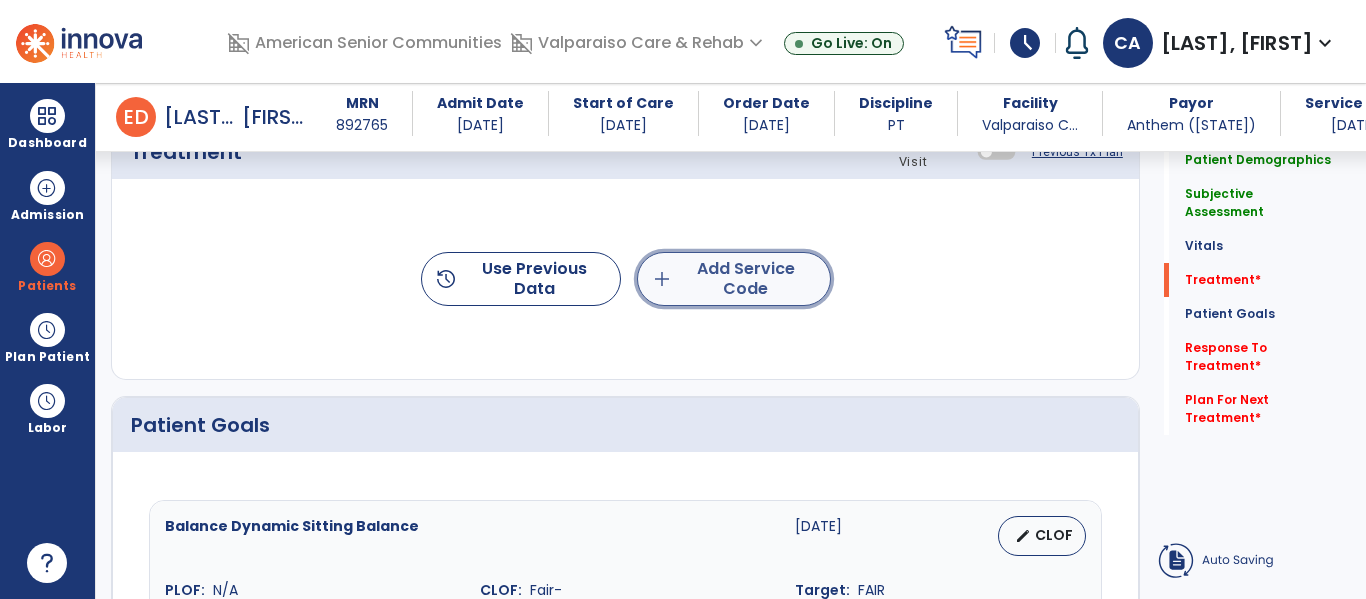 click on "add  Add Service Code" 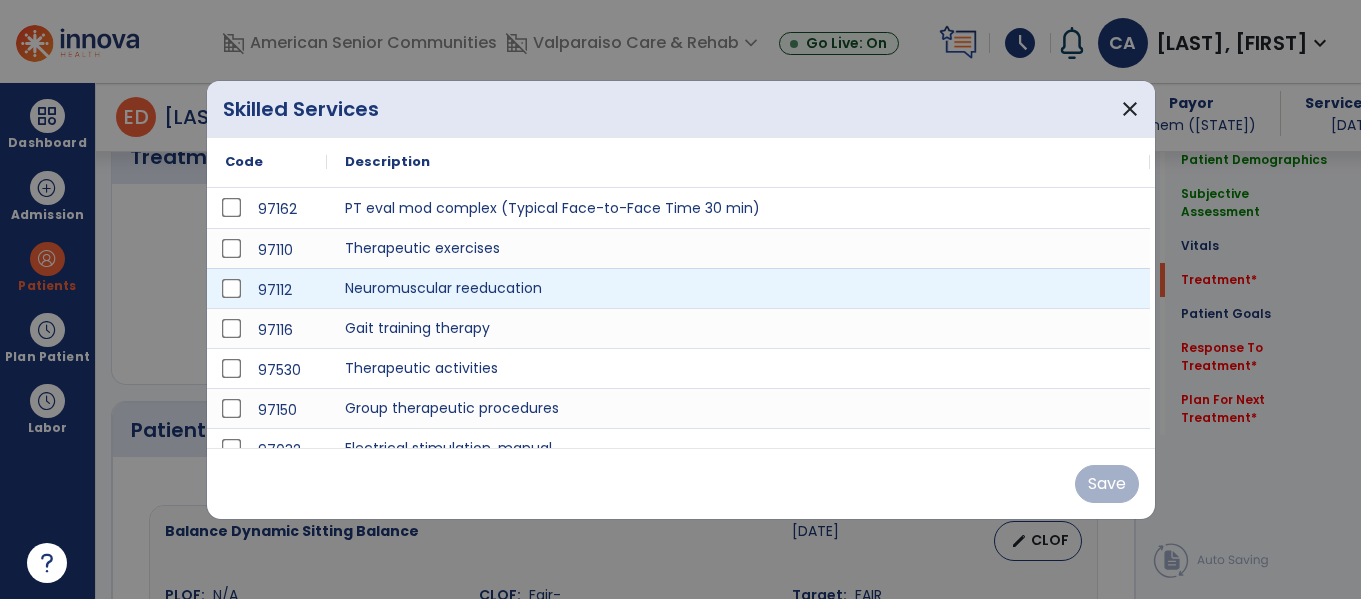 scroll, scrollTop: 1525, scrollLeft: 0, axis: vertical 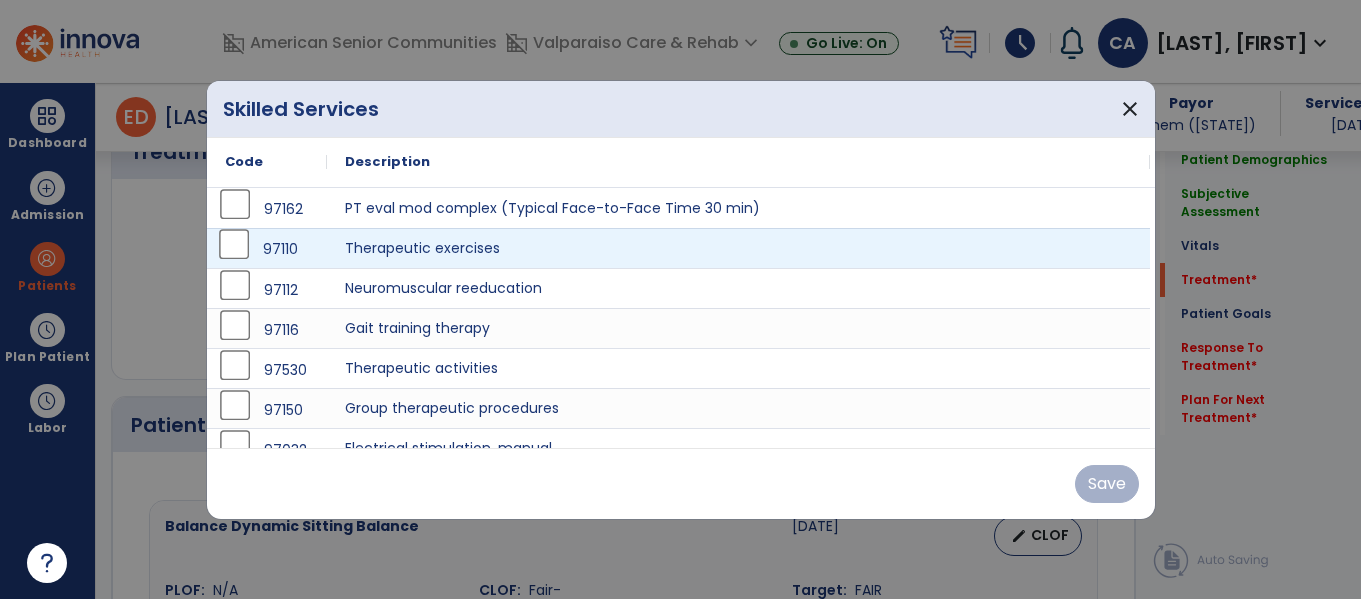click on "97110" at bounding box center [280, 249] 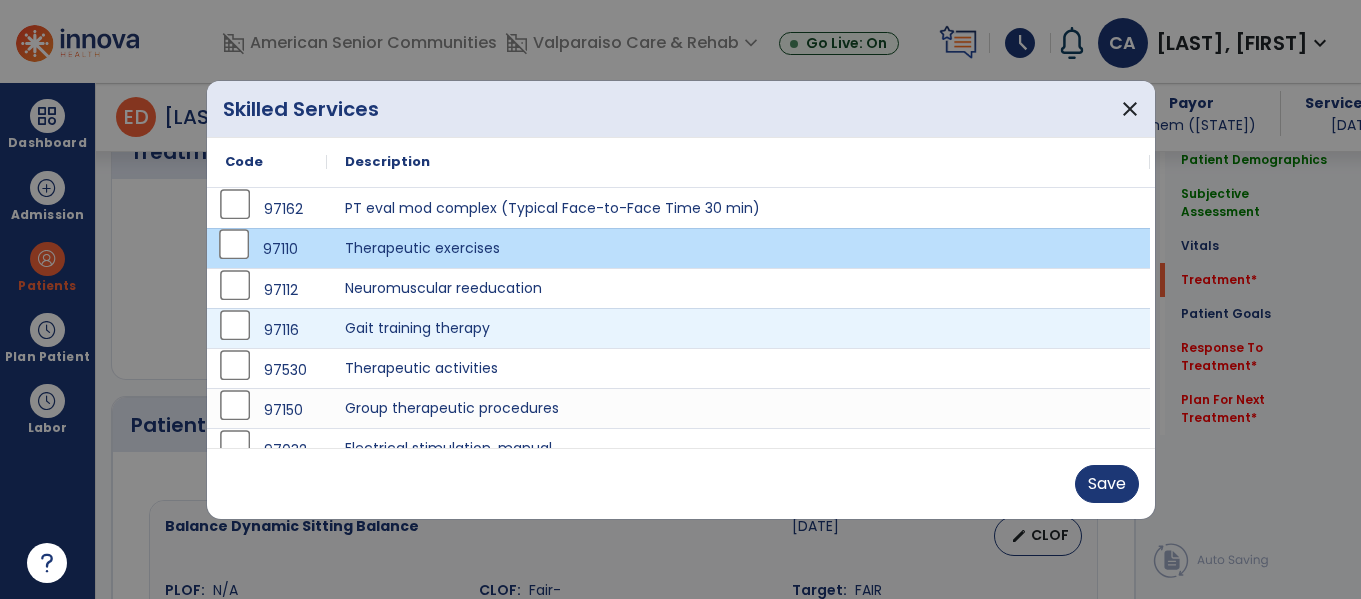 scroll, scrollTop: 60, scrollLeft: 0, axis: vertical 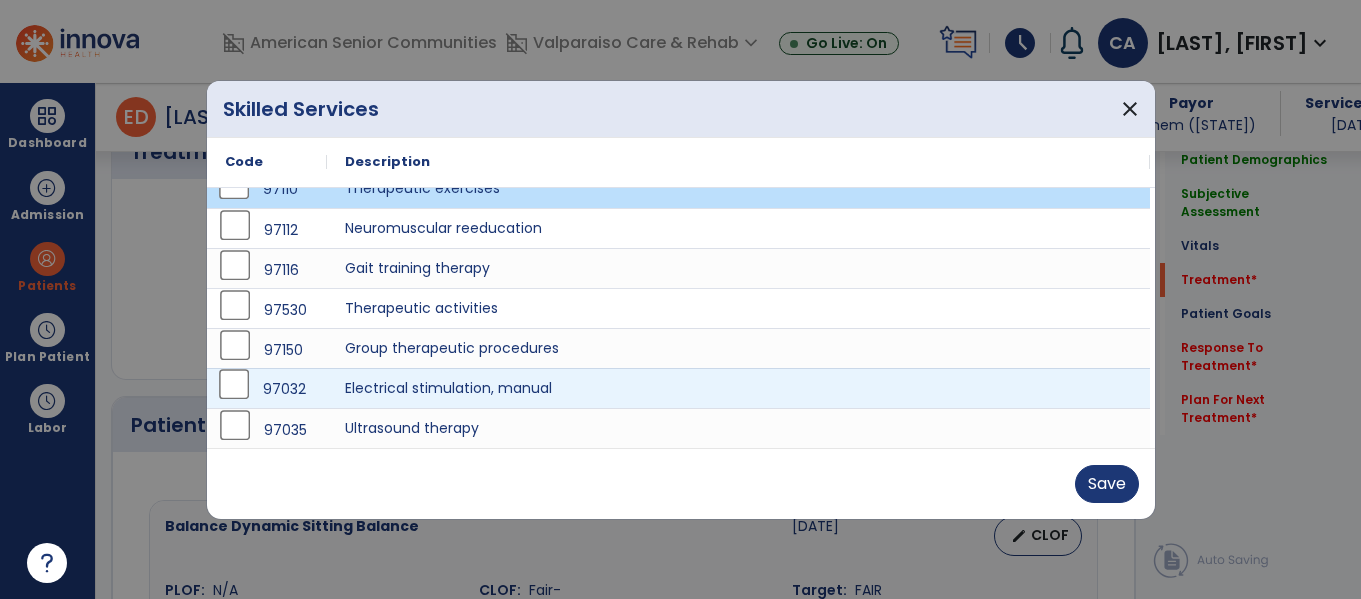 click on "97032" at bounding box center (267, 388) 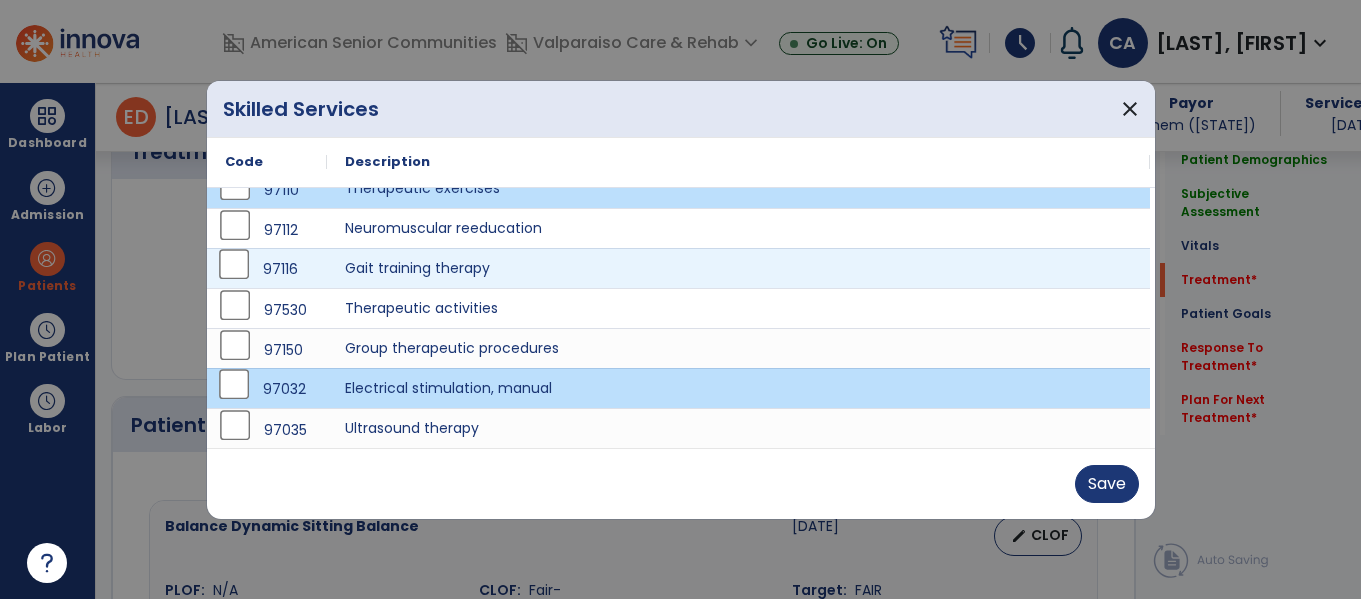 click on "97116" at bounding box center [267, 269] 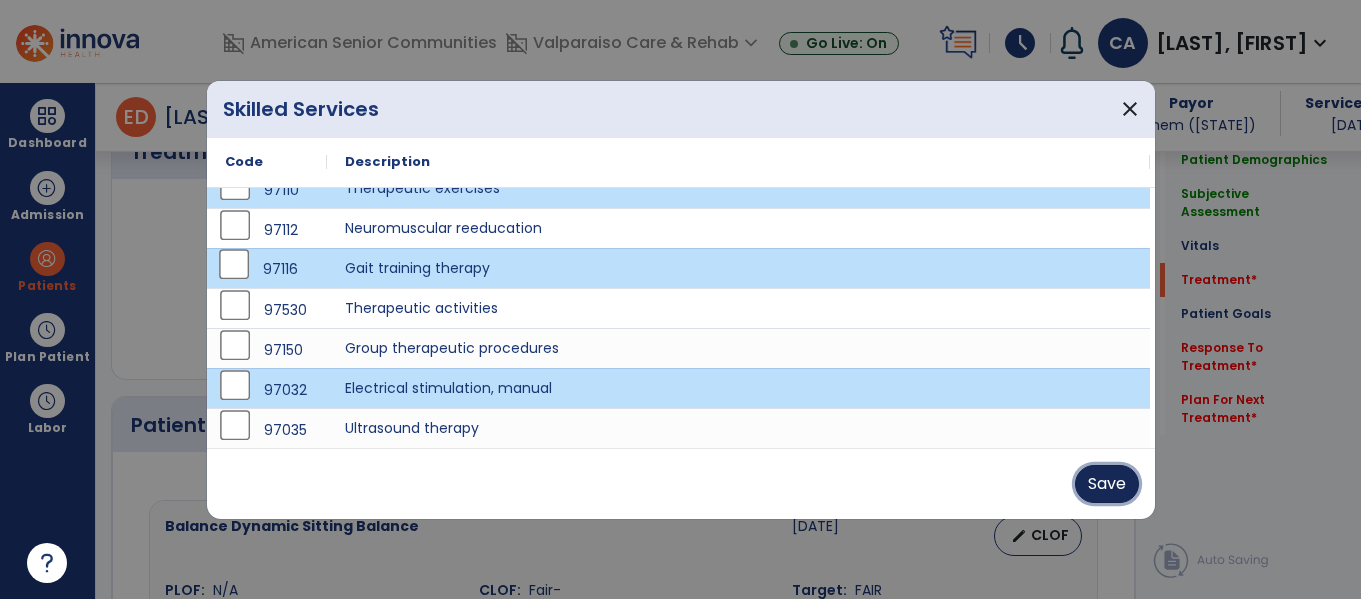 click on "Save" at bounding box center [1107, 484] 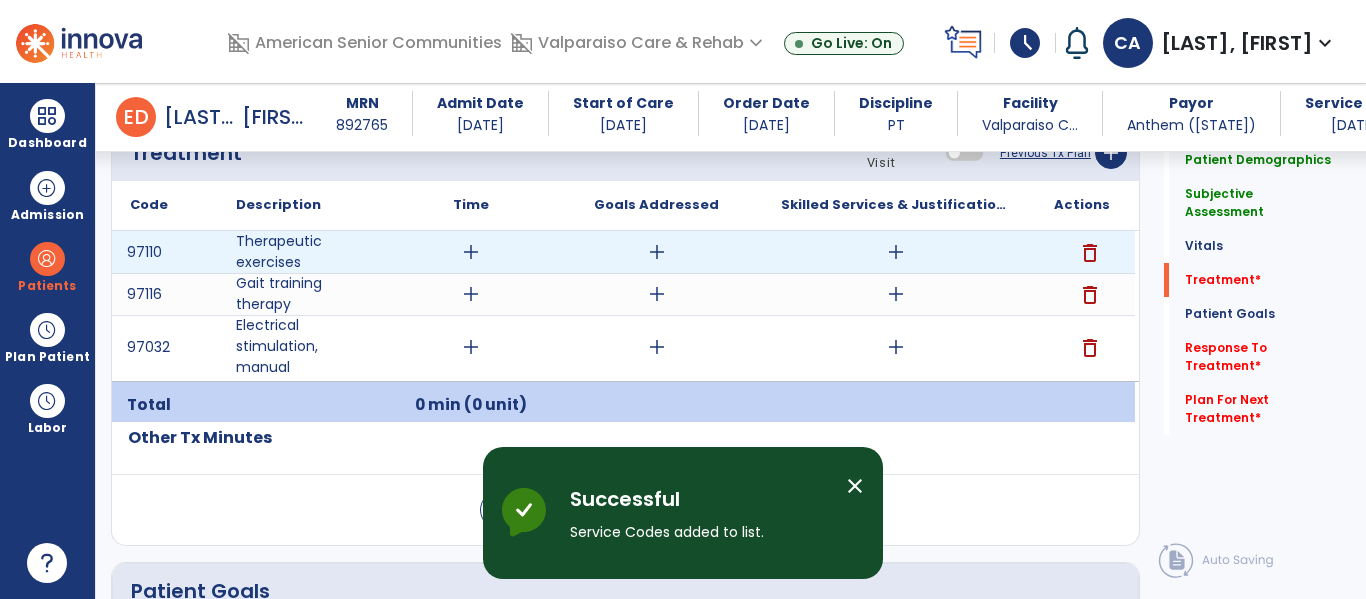 click on "add" at bounding box center [470, 252] 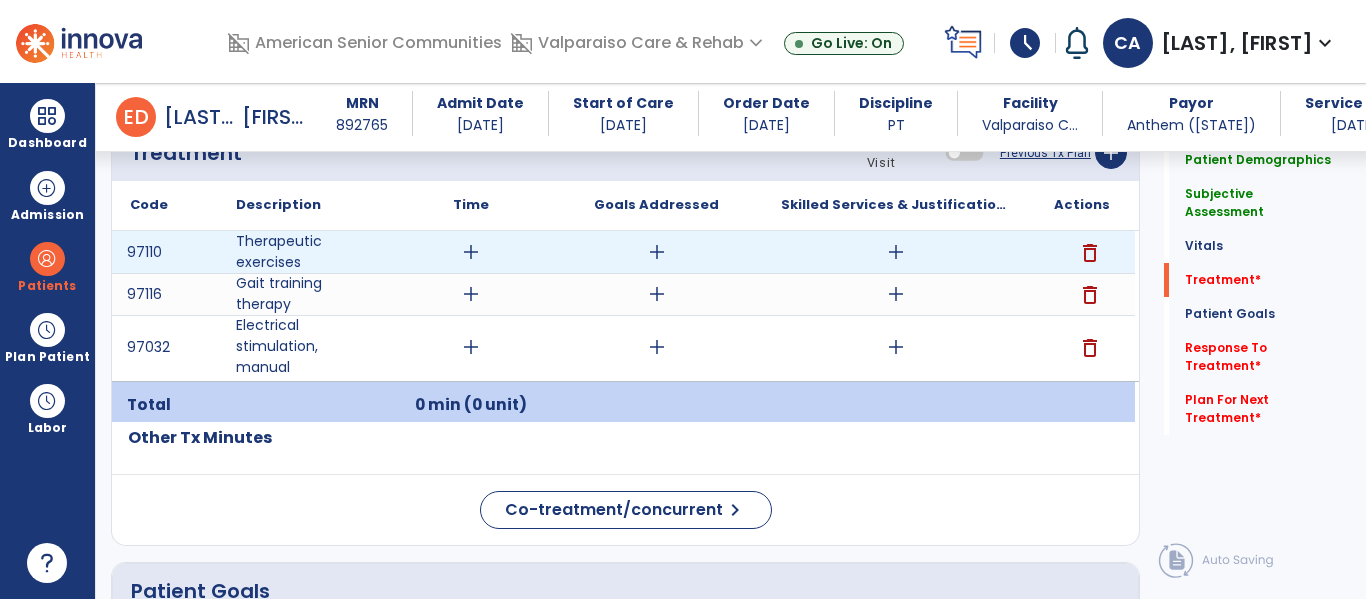 click on "add" at bounding box center [471, 252] 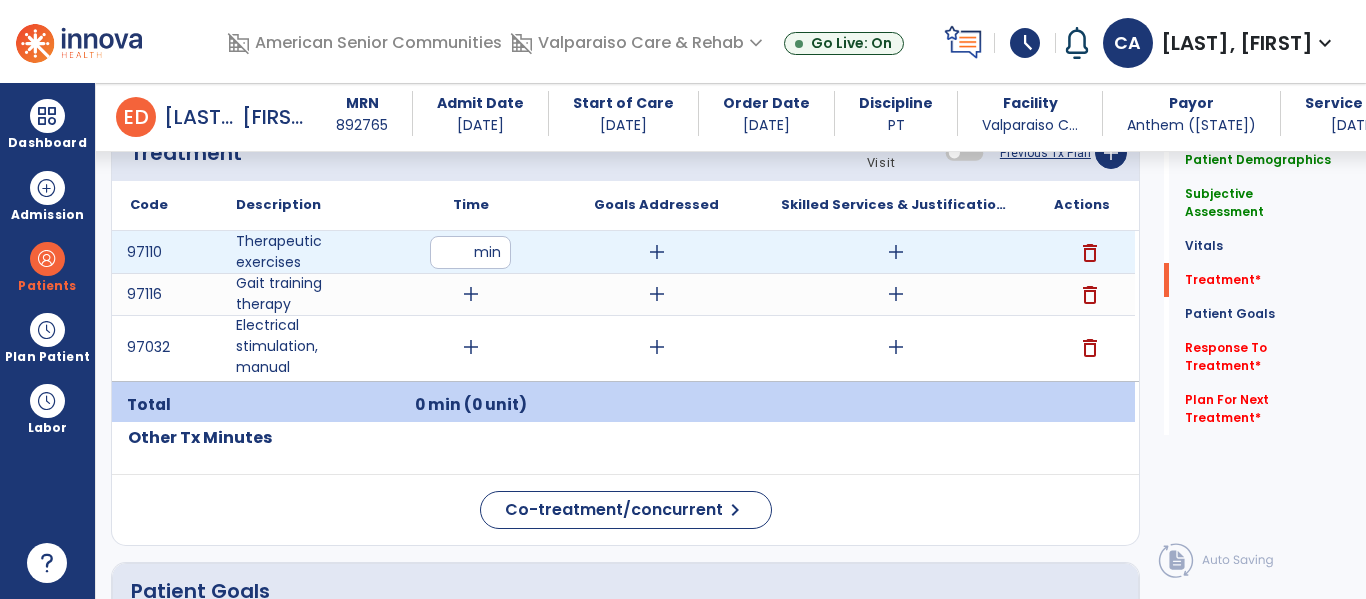 type on "**" 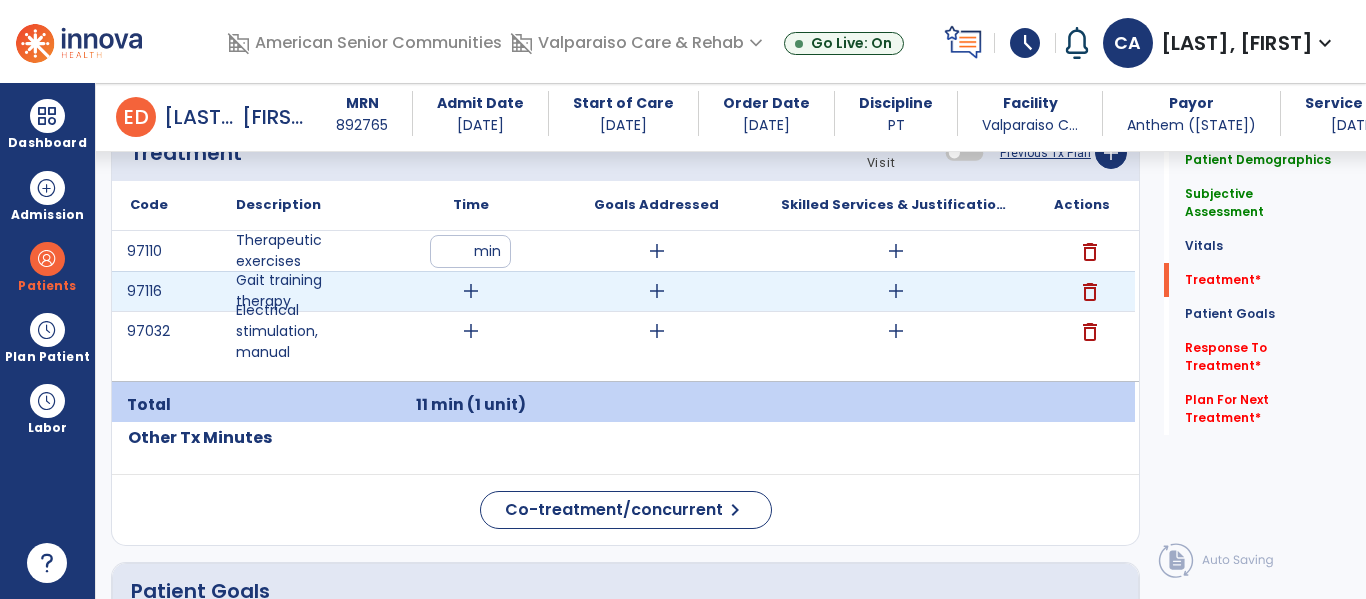 click on "add" at bounding box center (471, 291) 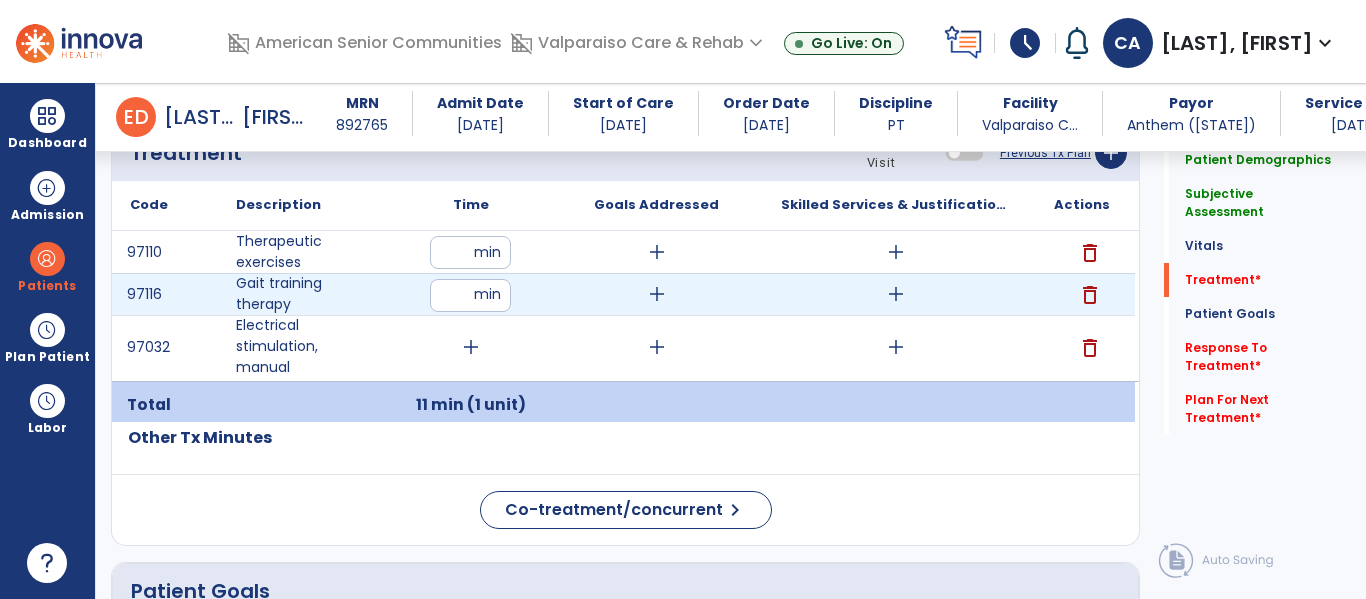 type on "**" 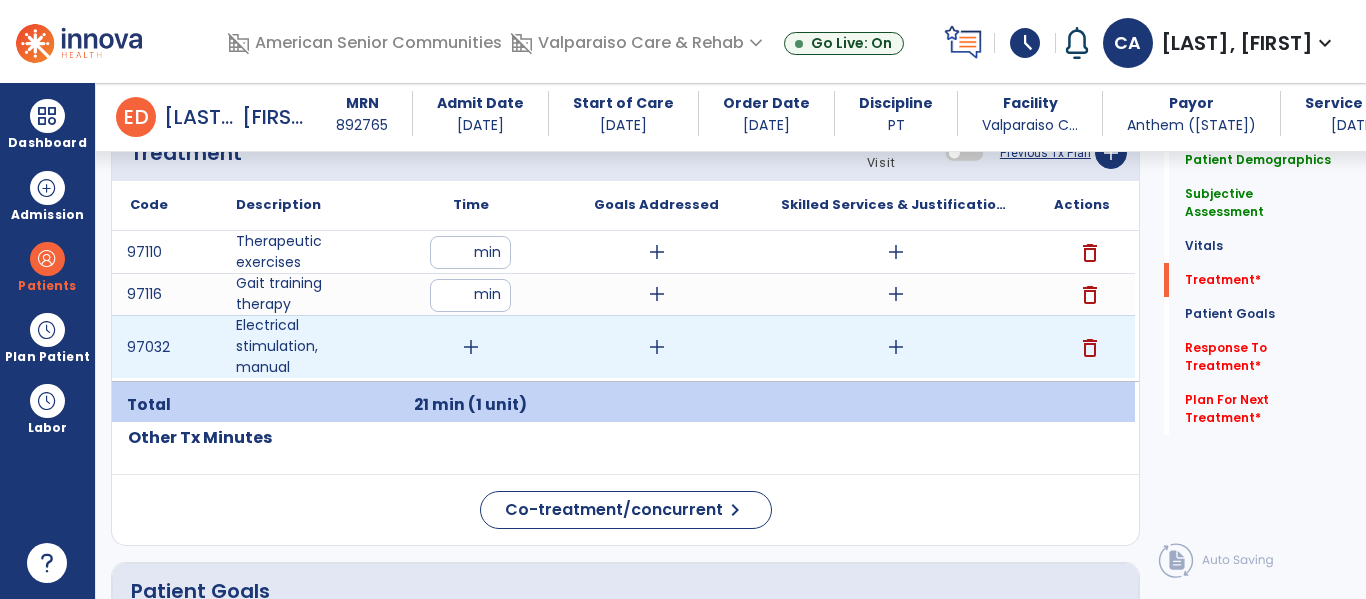 click on "add" at bounding box center [471, 347] 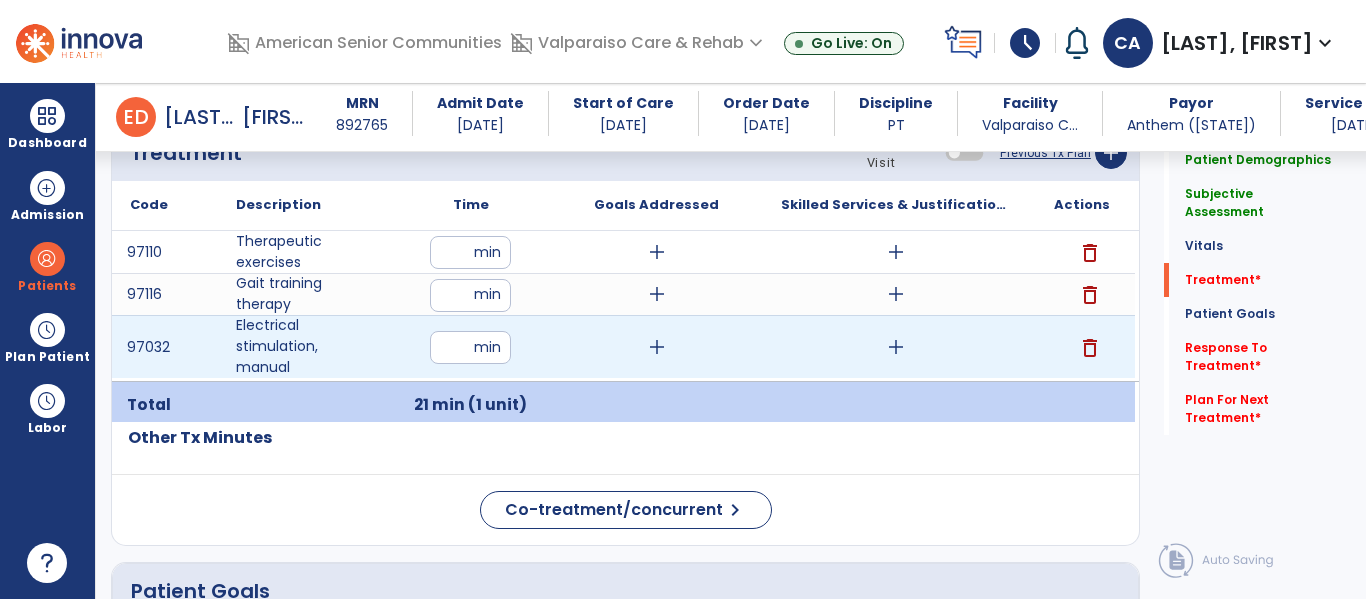 type on "**" 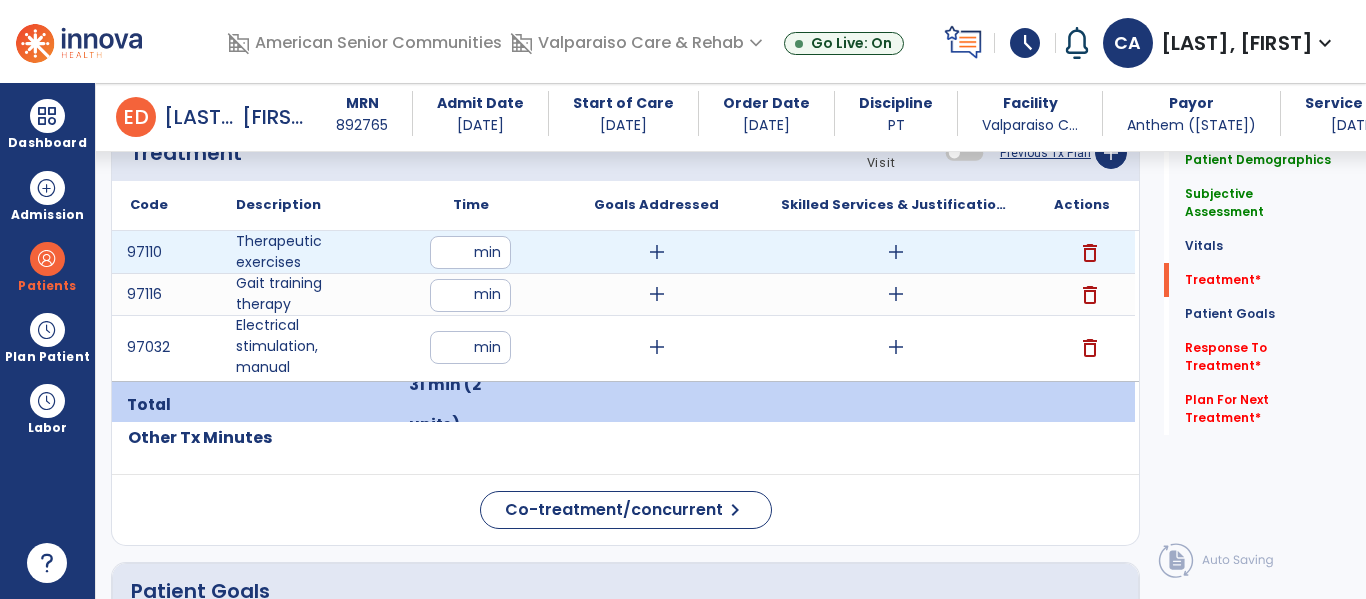 click on "add" at bounding box center [896, 252] 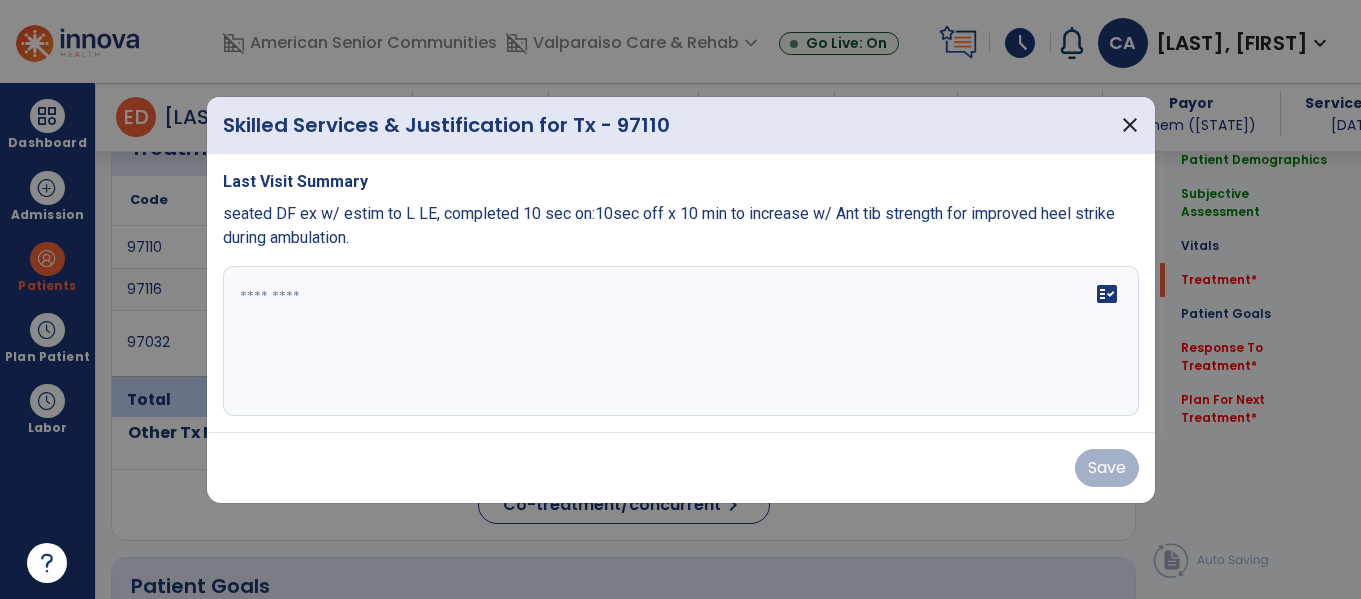 scroll, scrollTop: 1525, scrollLeft: 0, axis: vertical 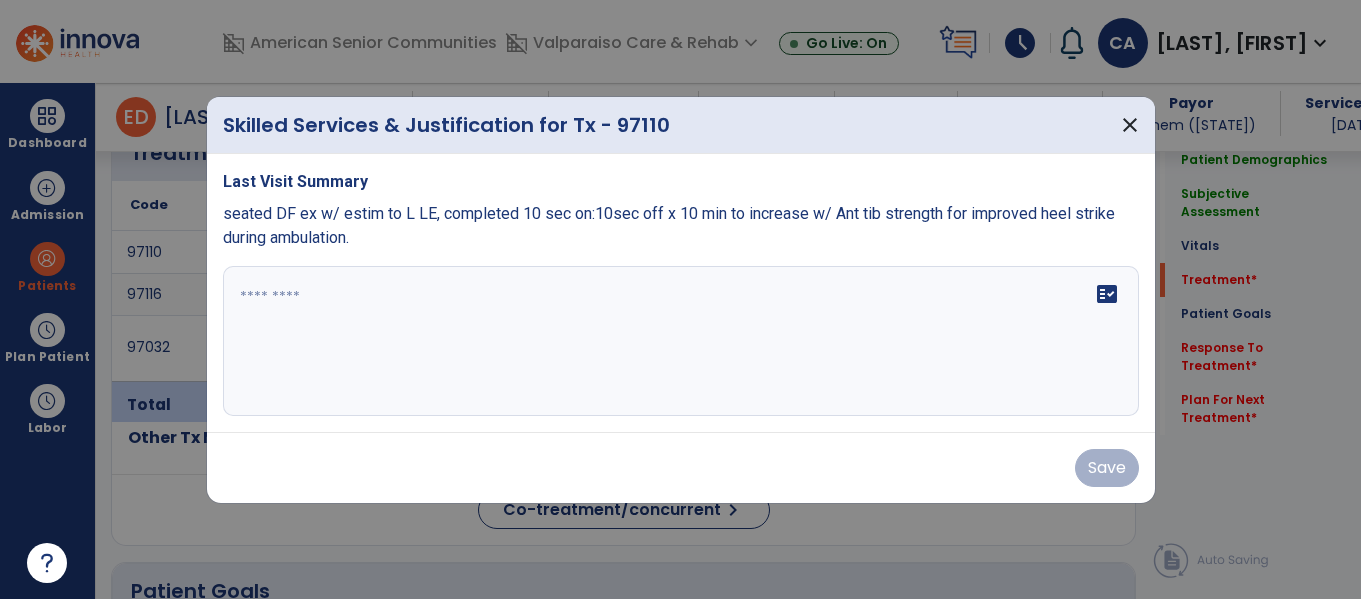 click on "fact_check" at bounding box center [681, 341] 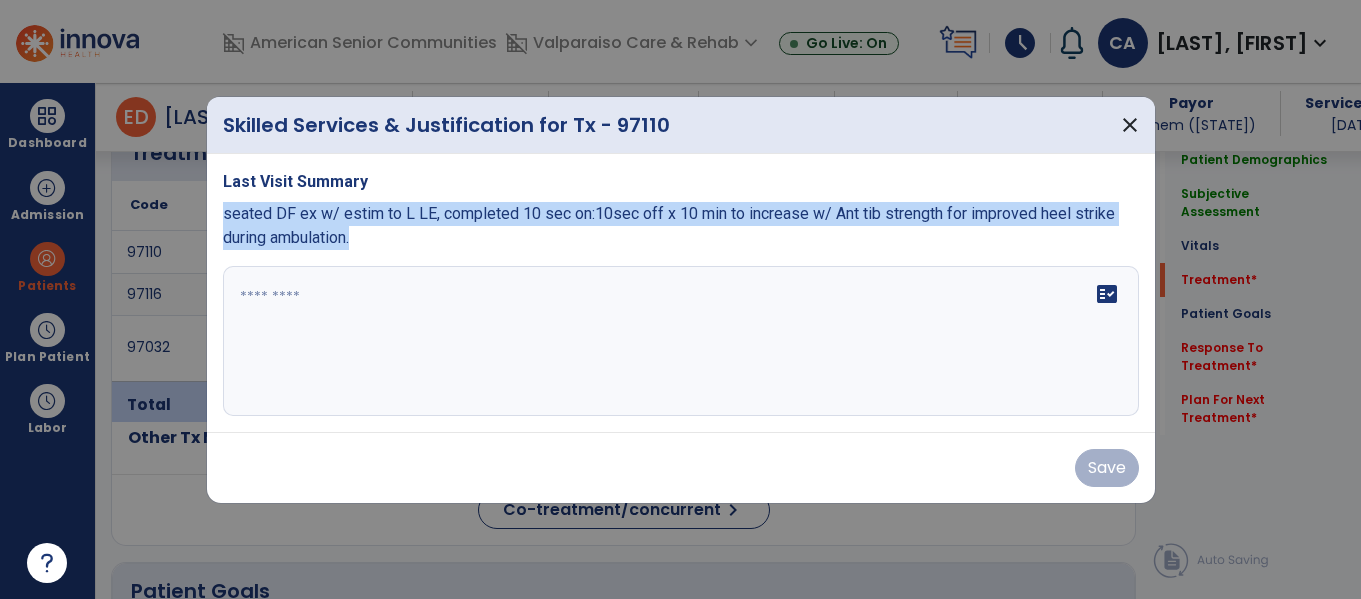 drag, startPoint x: 393, startPoint y: 241, endPoint x: 215, endPoint y: 219, distance: 179.3544 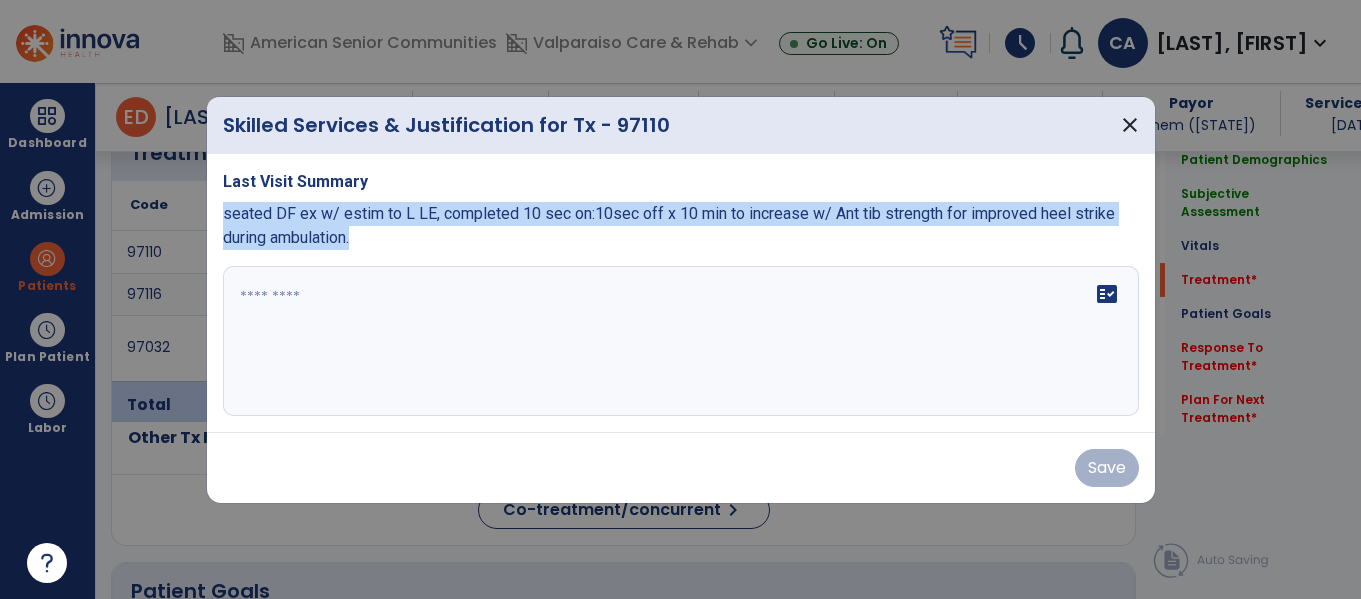 click on "Last Visit Summary seated DF ex w/ estim to L LE, completed 10 sec on:10sec off x 10 min to increase w/ Ant tib strength for improved heel strike during ambulation. fact_check" at bounding box center (681, 293) 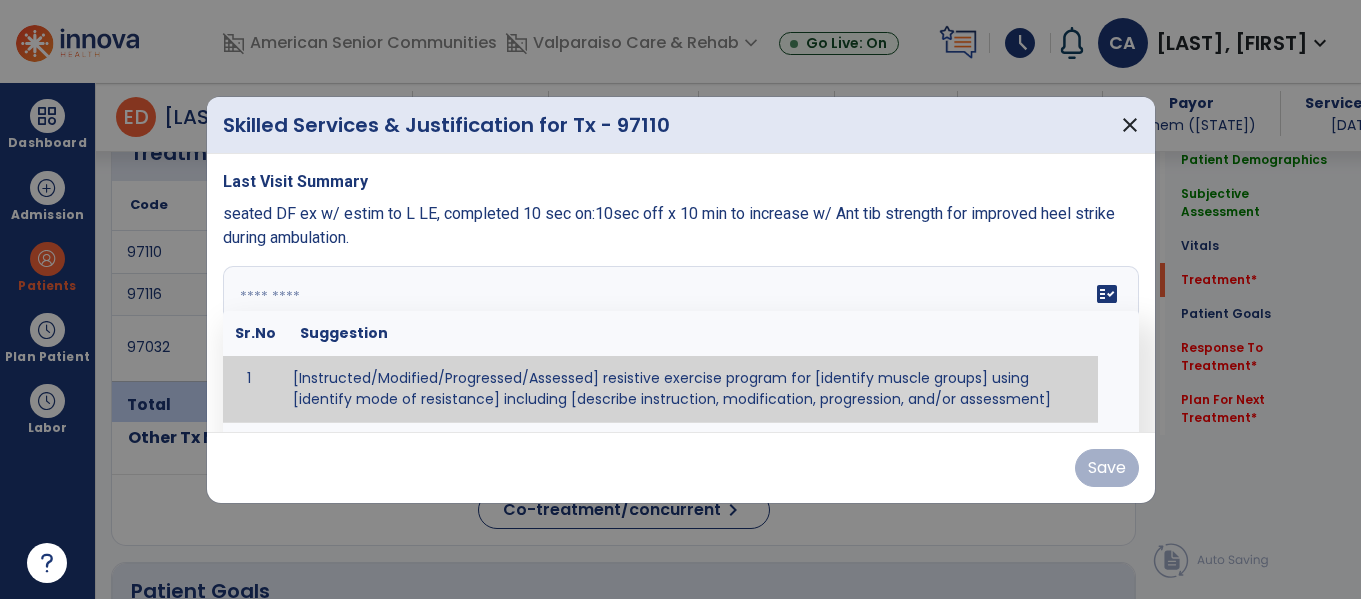 paste on "**********" 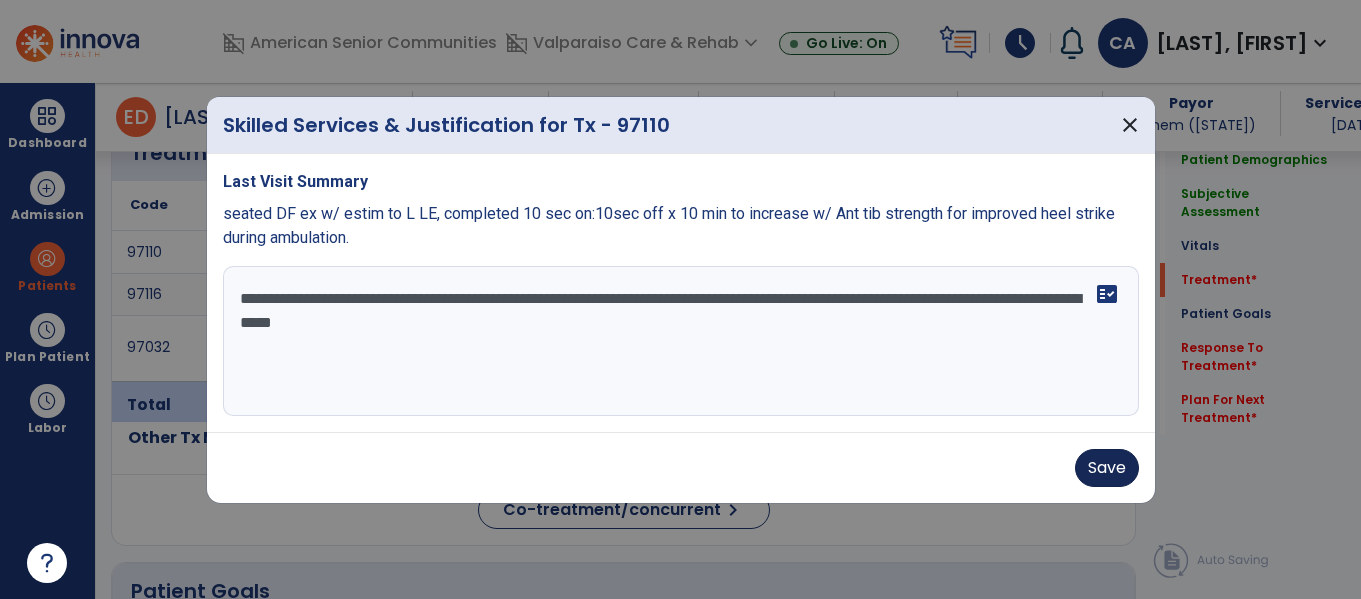 type on "**********" 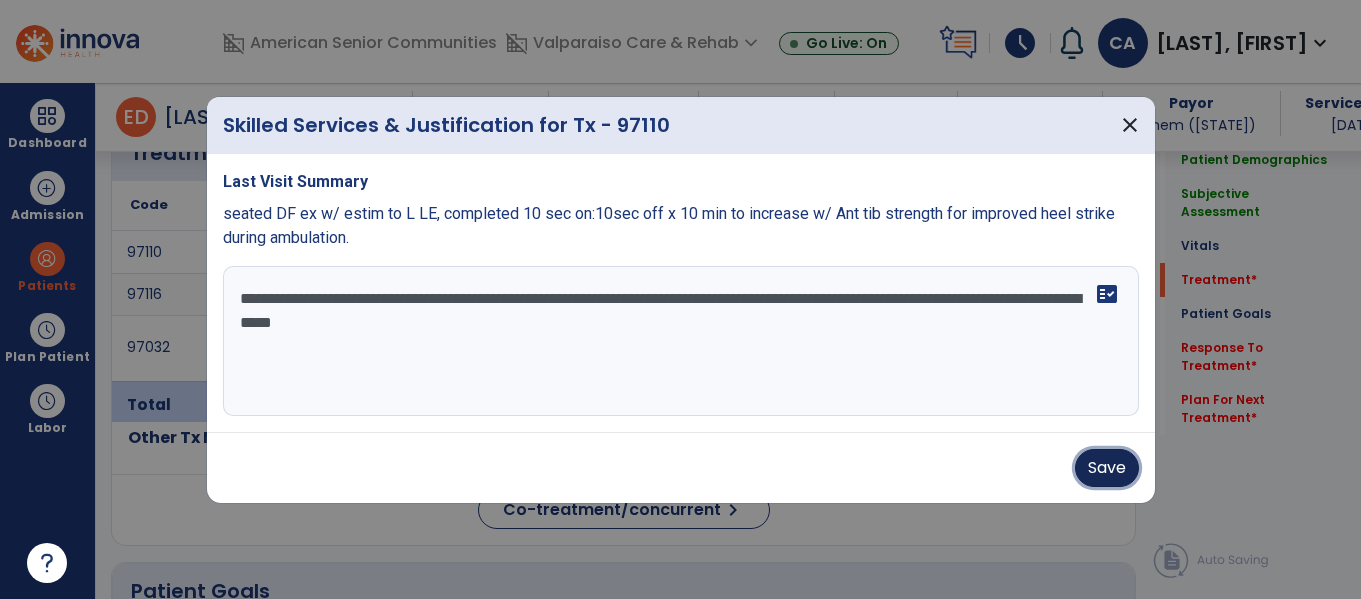 click on "Save" at bounding box center [1107, 468] 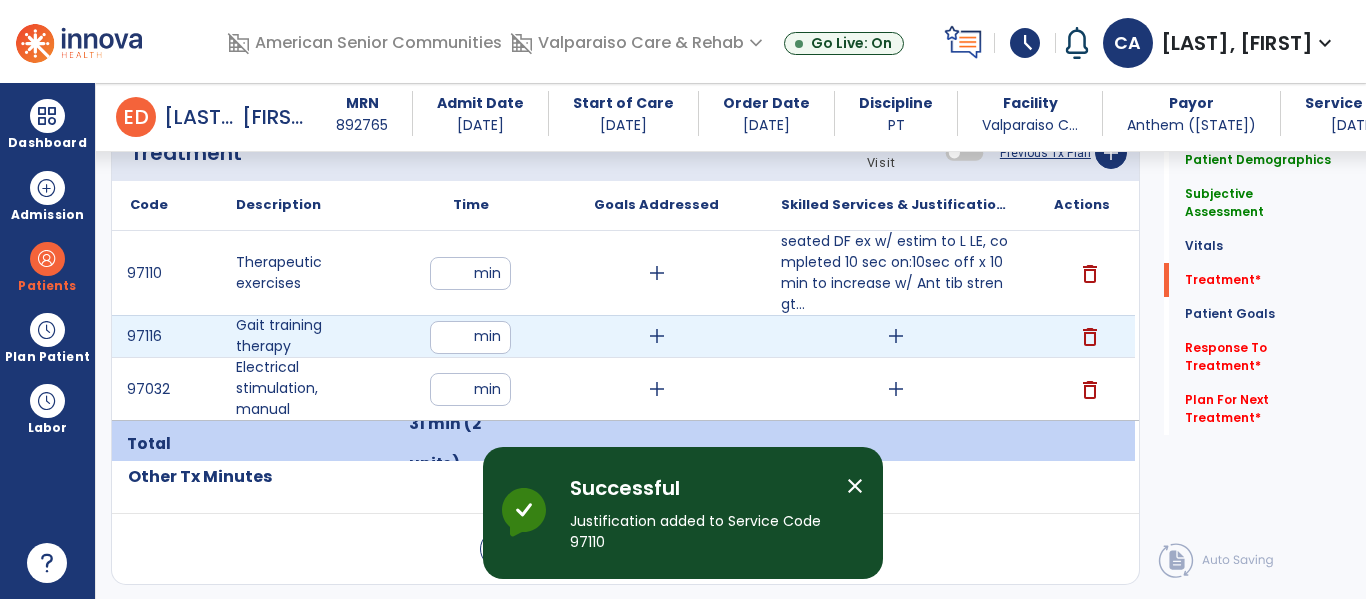 click on "add" at bounding box center [896, 336] 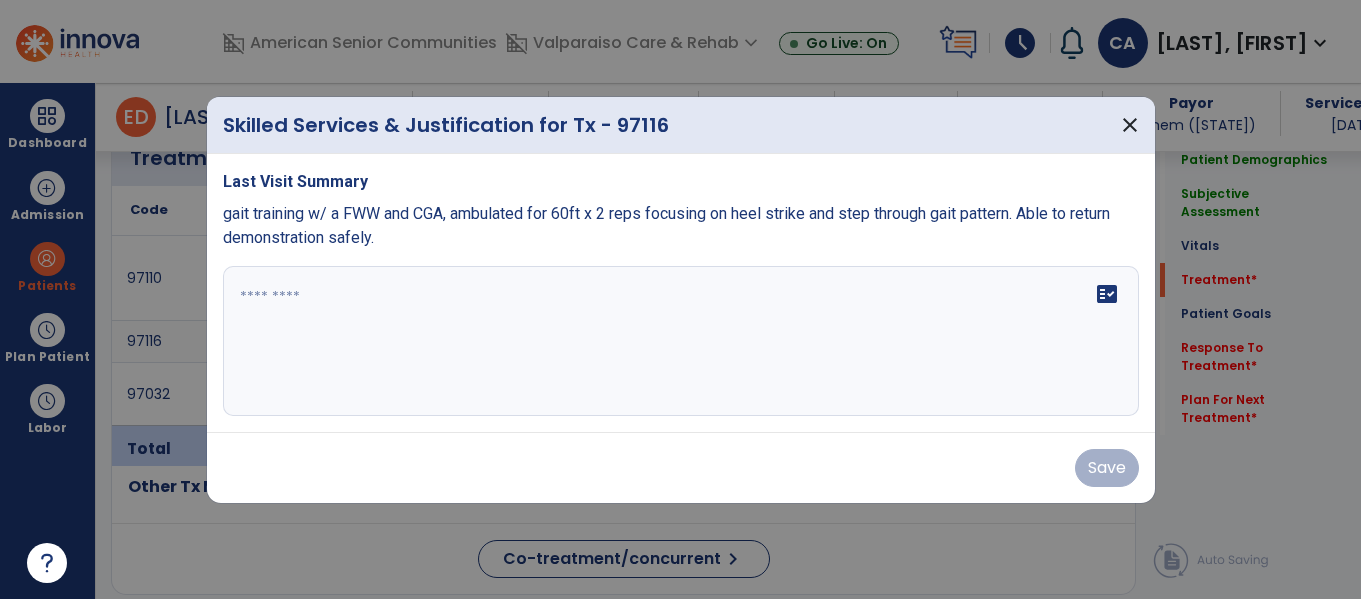 scroll, scrollTop: 1525, scrollLeft: 0, axis: vertical 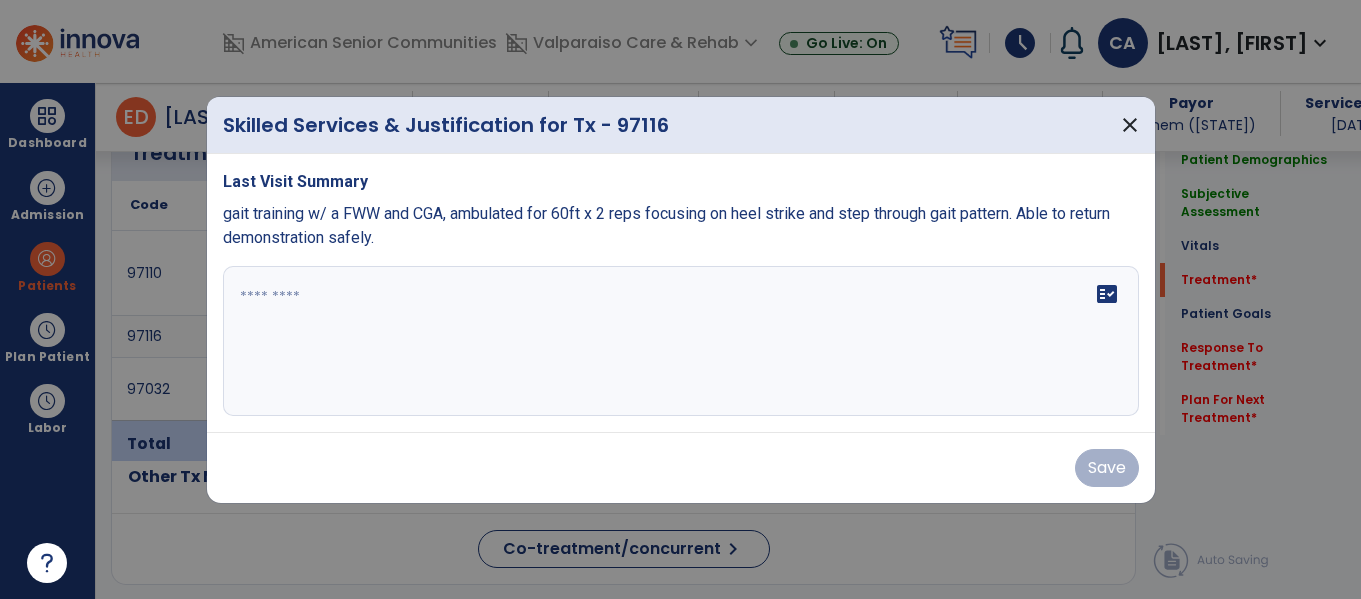 click at bounding box center (681, 341) 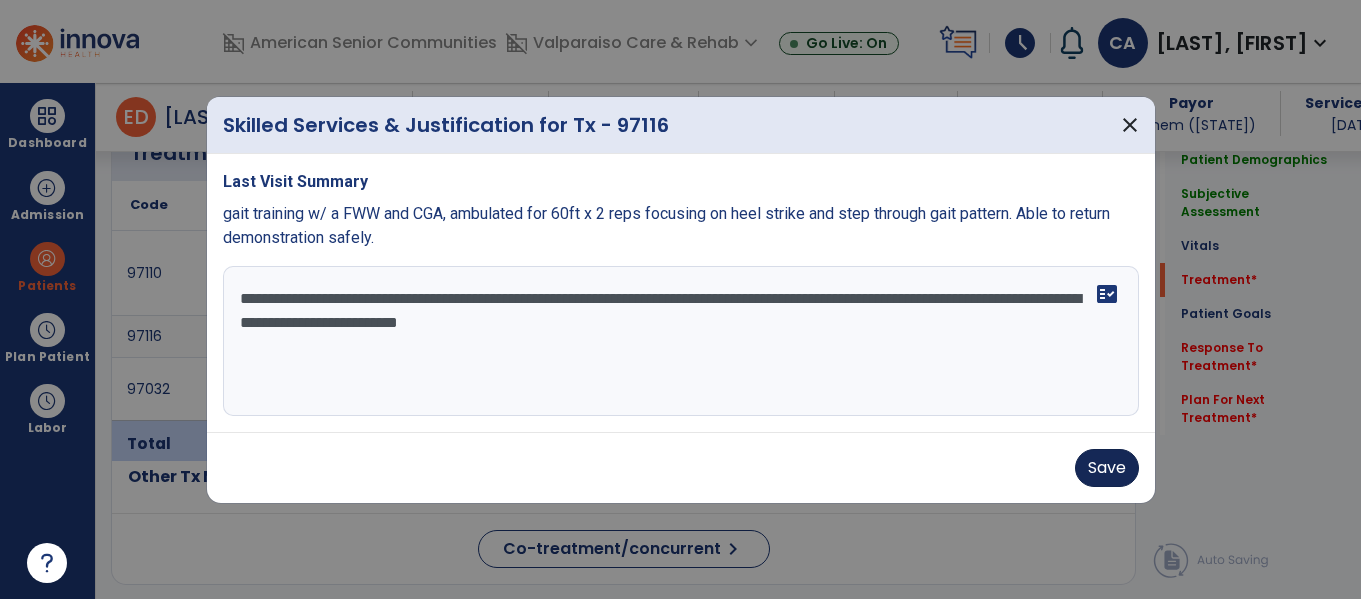 type on "**********" 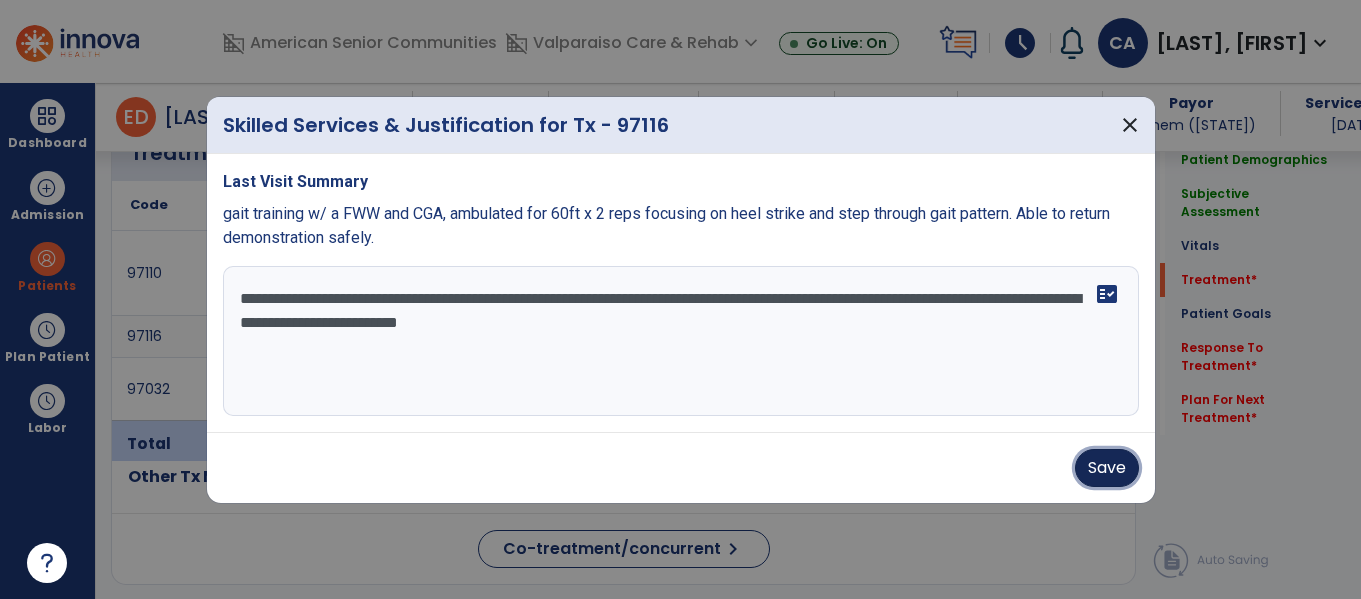 click on "Save" at bounding box center (1107, 468) 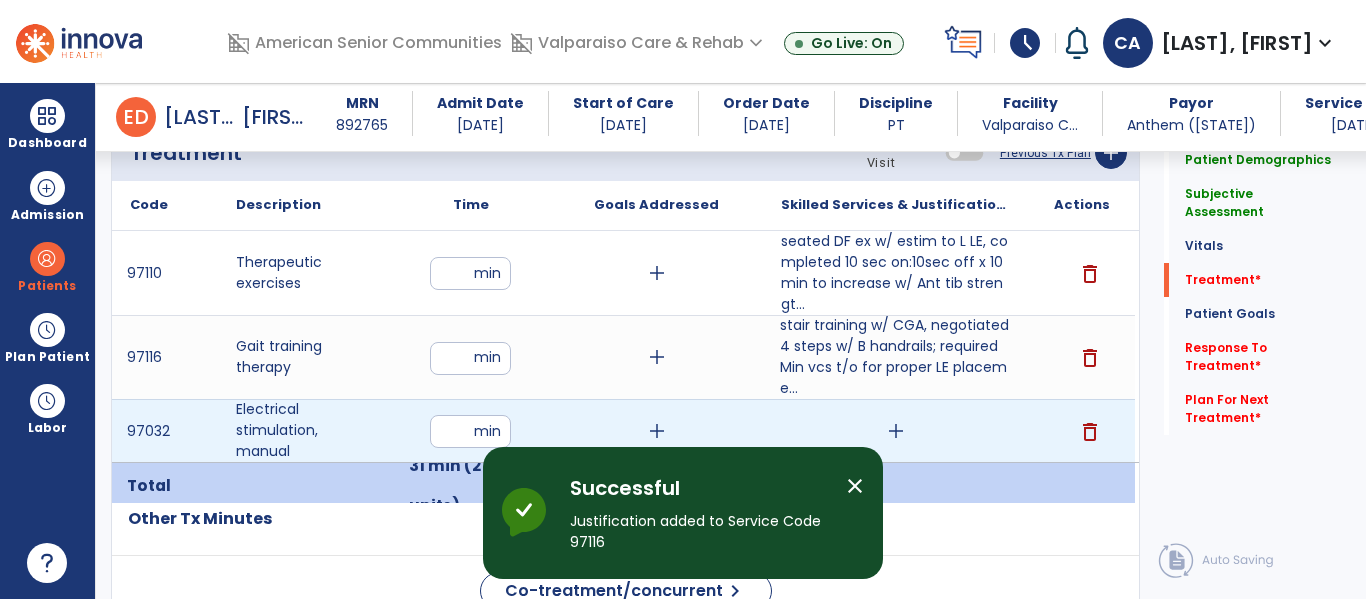 click on "add" at bounding box center [896, 431] 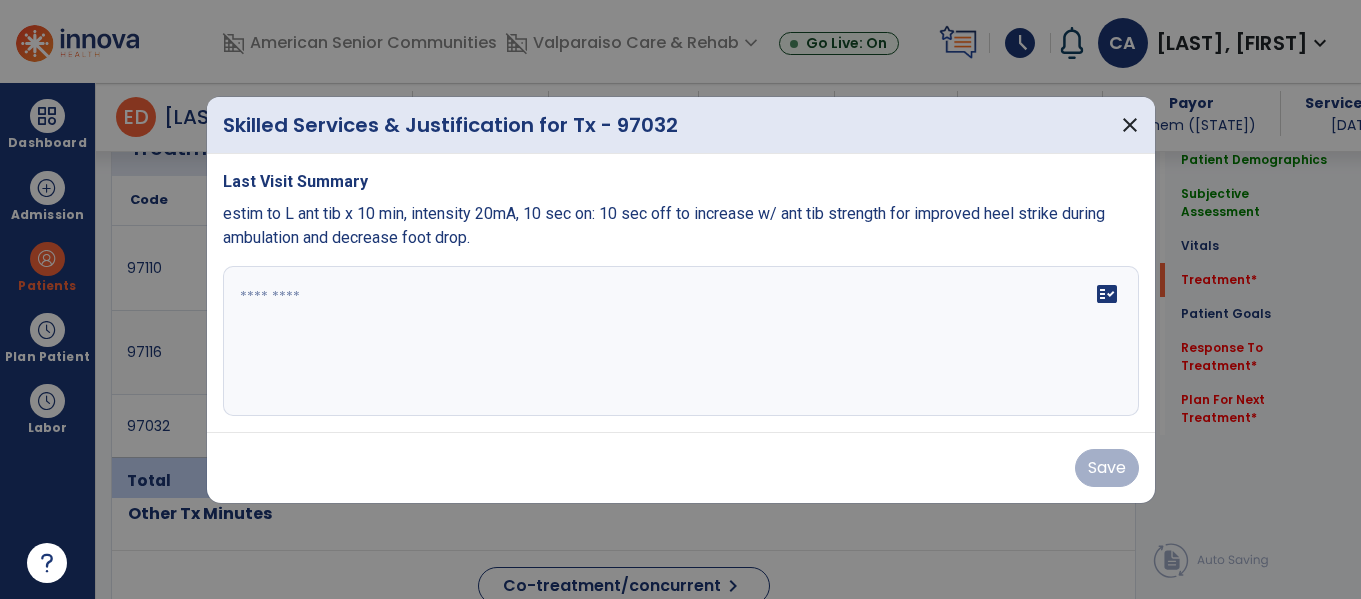 scroll, scrollTop: 1525, scrollLeft: 0, axis: vertical 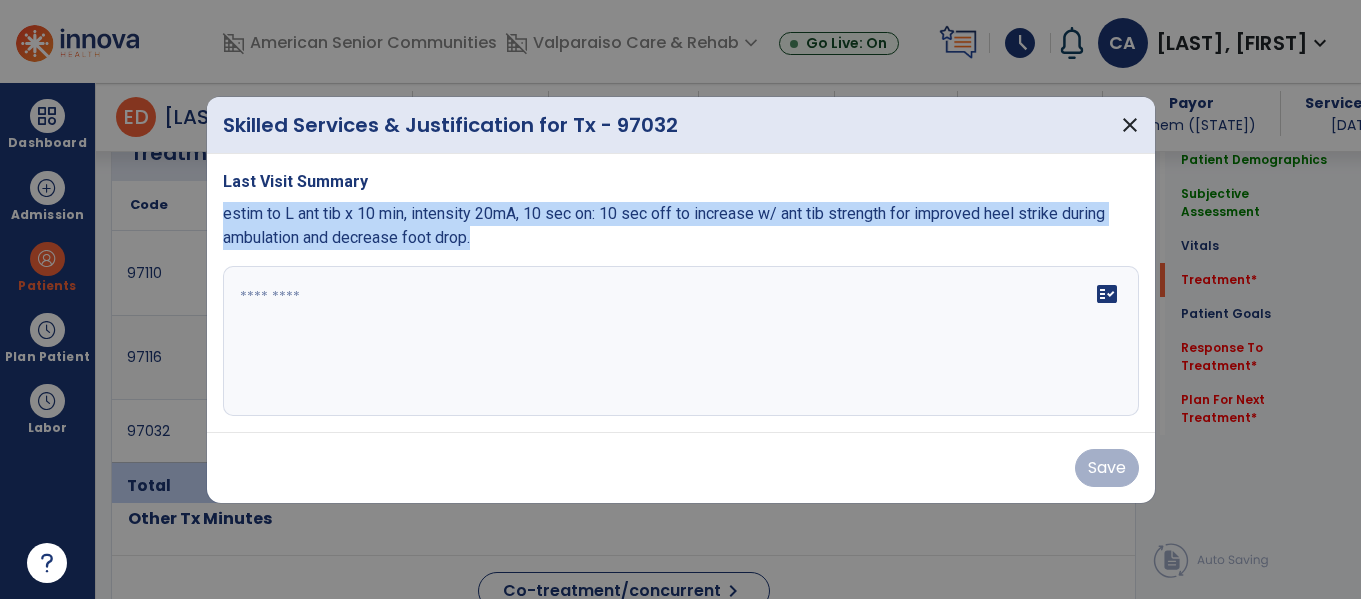 drag, startPoint x: 486, startPoint y: 237, endPoint x: 211, endPoint y: 212, distance: 276.13403 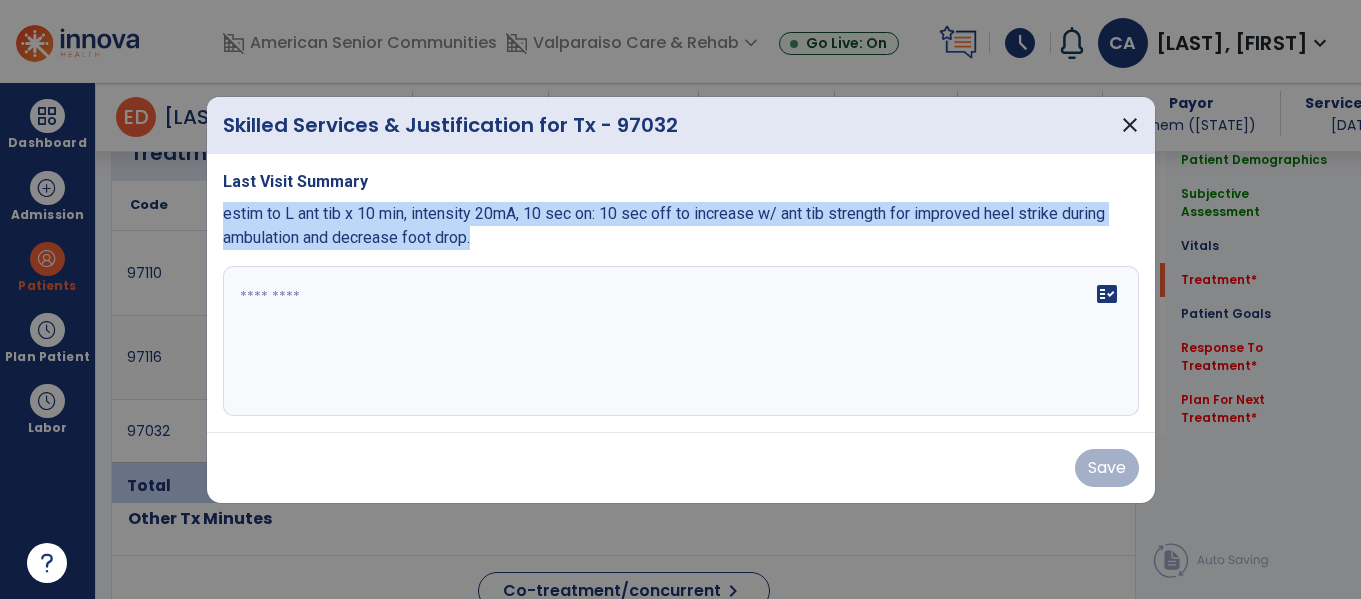 click on "Last Visit Summary estim to L ant tib x 10 min, intensity 20mA, 10 sec on: 10 sec off to increase w/ ant tib strength for improved heel strike during ambulation and decrease foot drop. fact_check" at bounding box center (681, 293) 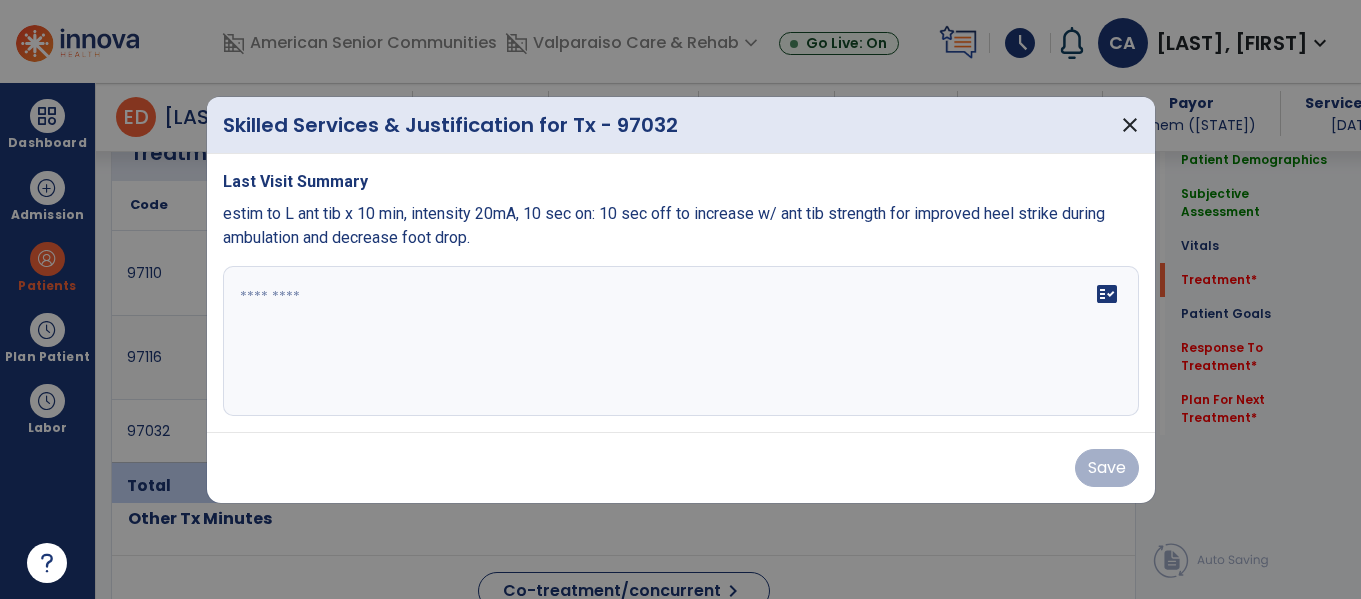 paste on "**********" 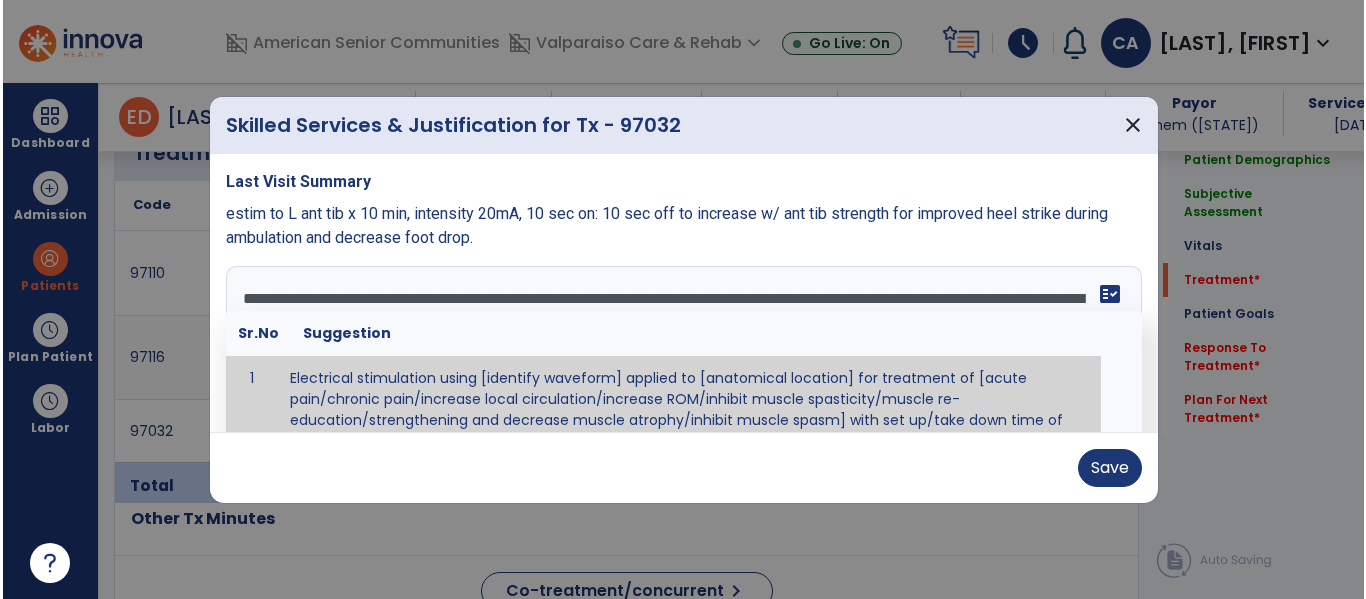 scroll, scrollTop: 0, scrollLeft: 0, axis: both 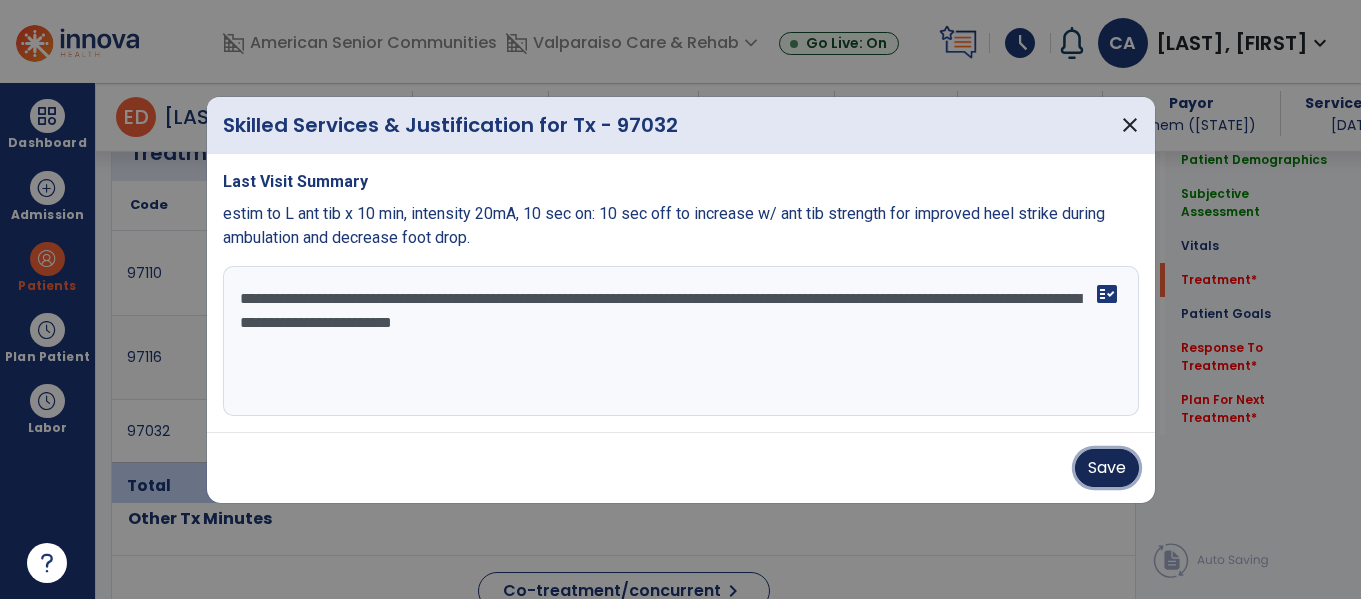 click on "Save" at bounding box center (1107, 468) 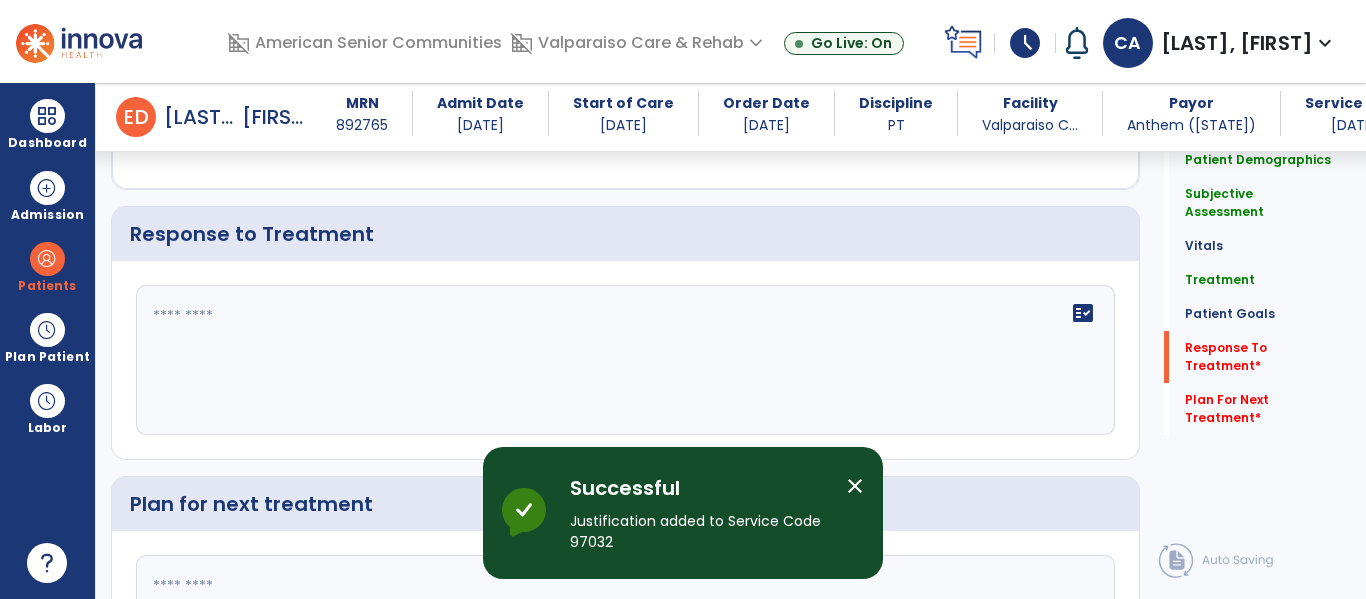 scroll, scrollTop: 4172, scrollLeft: 0, axis: vertical 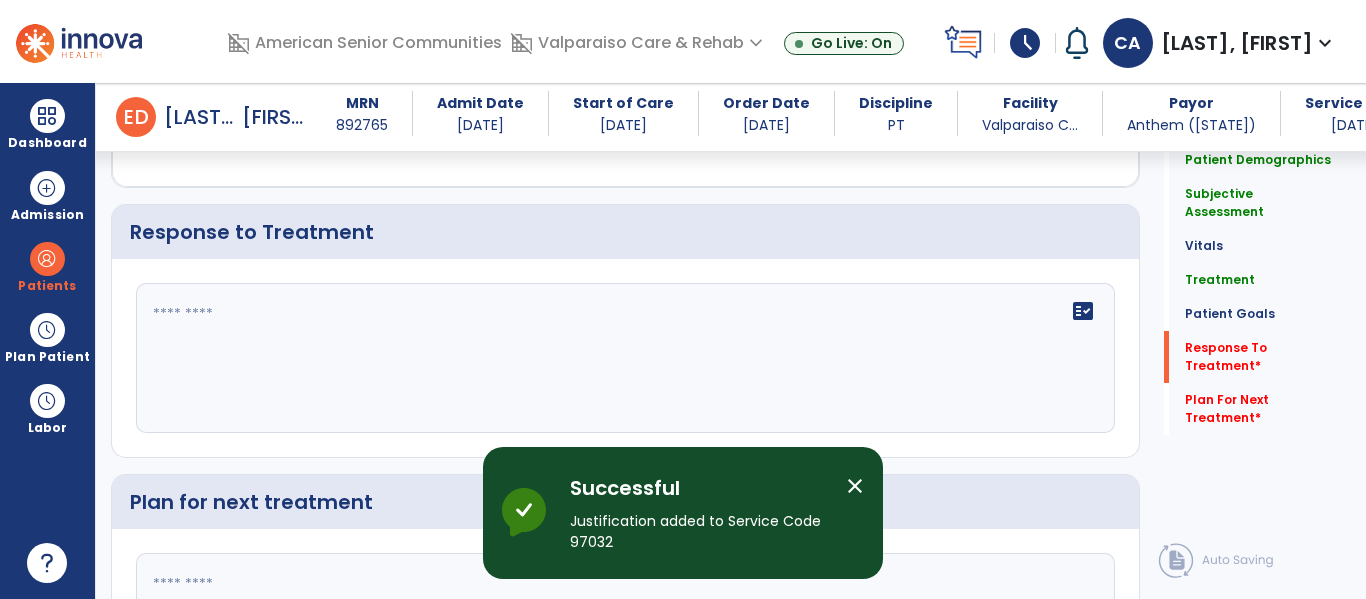 click on "fact_check" 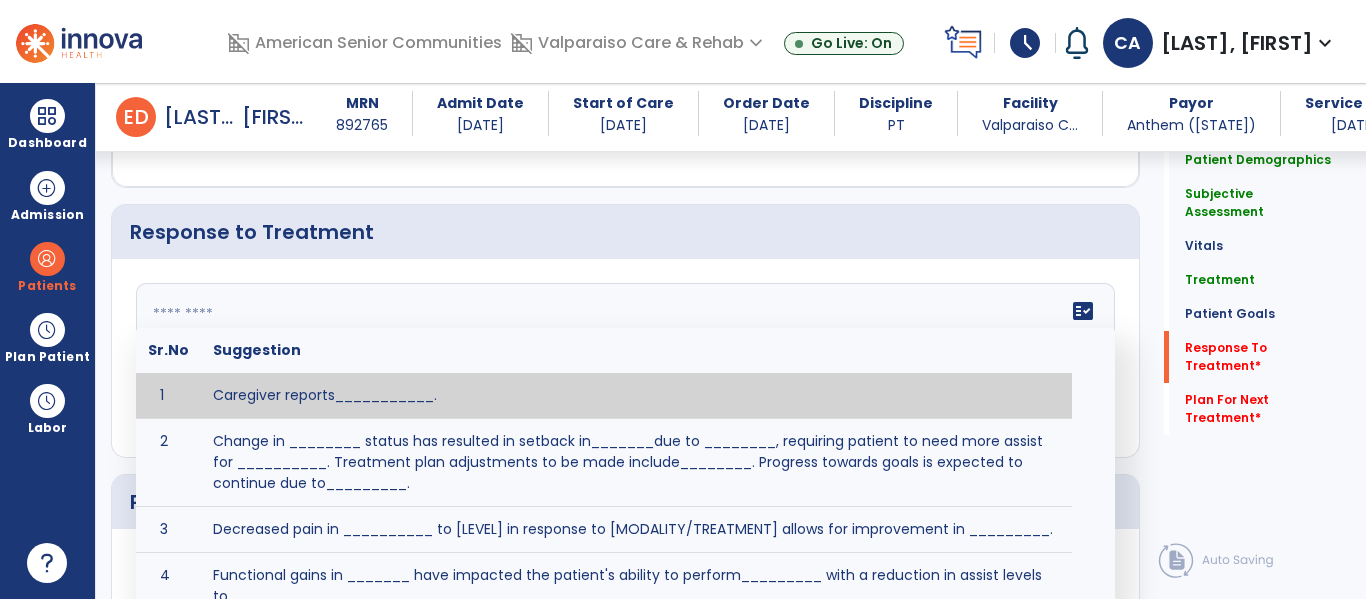 type on "*" 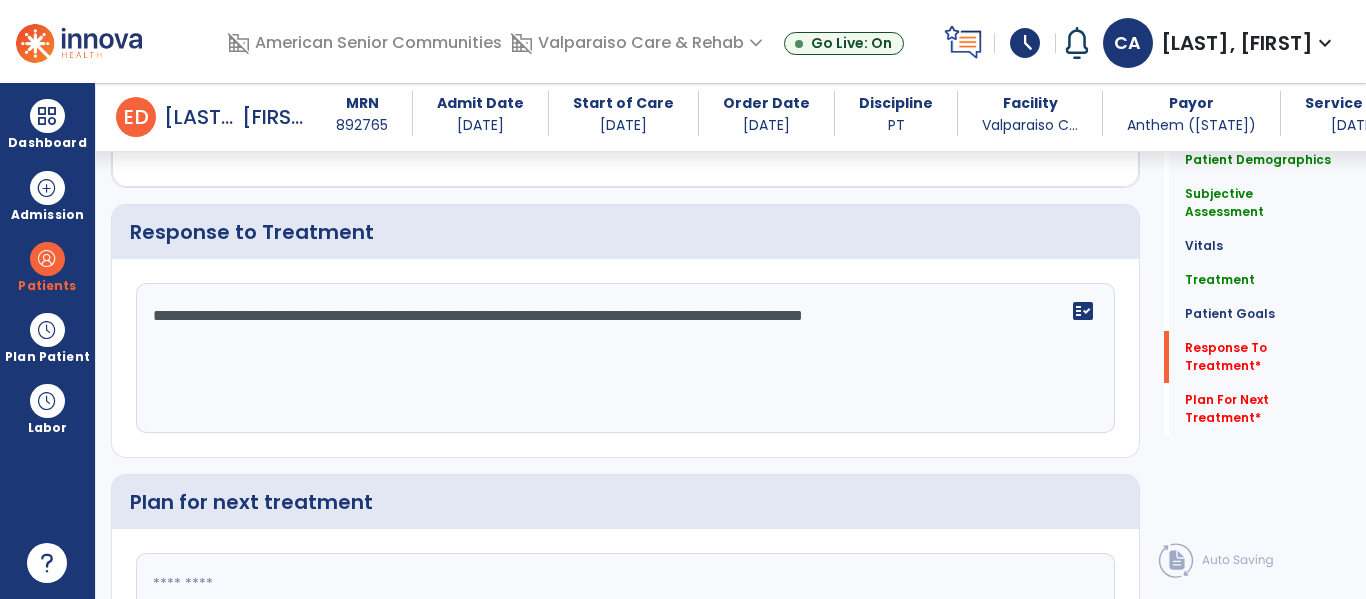 scroll, scrollTop: 4367, scrollLeft: 0, axis: vertical 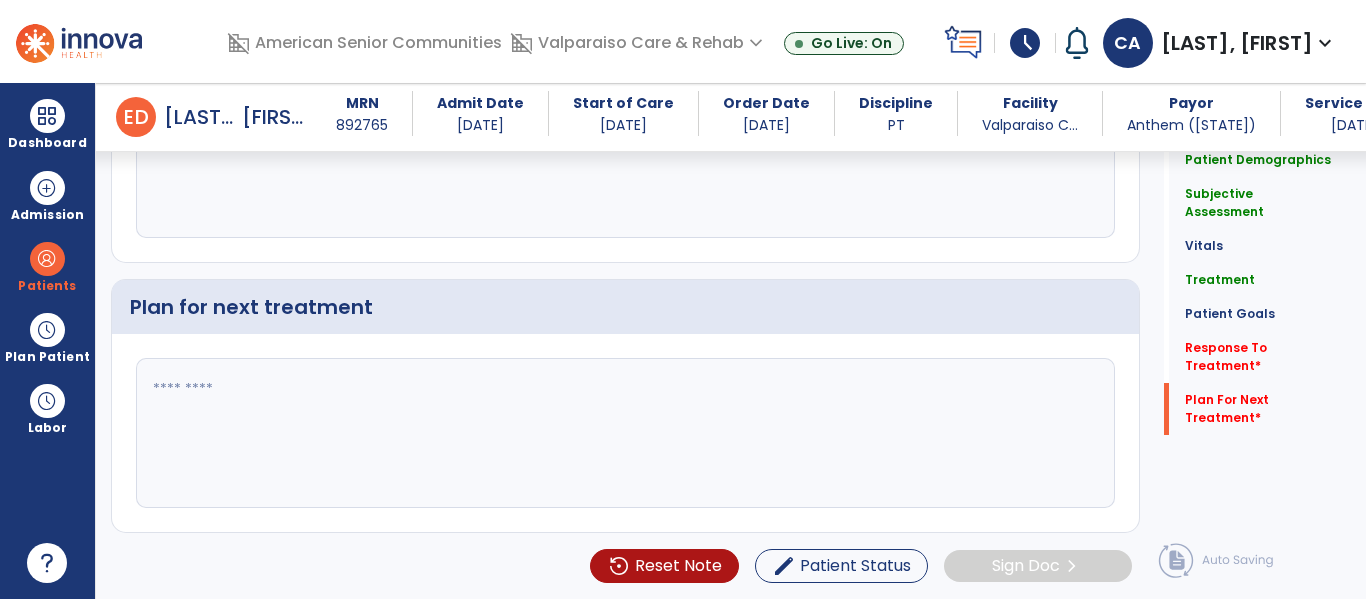 type on "**********" 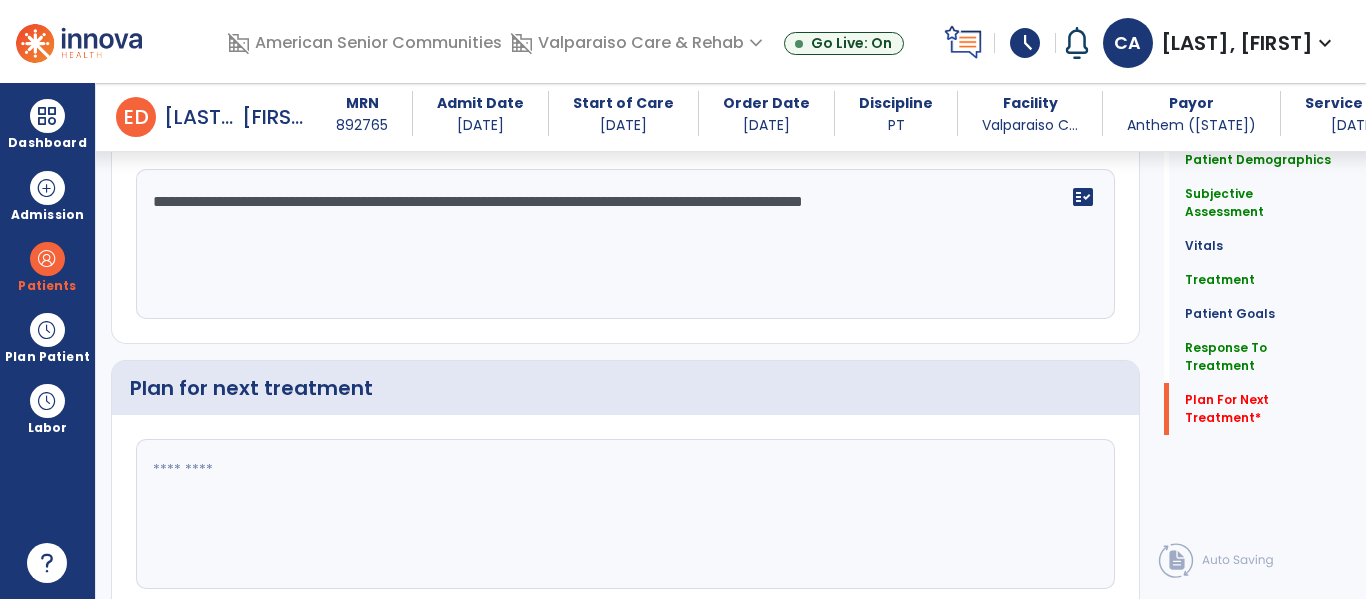 scroll, scrollTop: 4367, scrollLeft: 0, axis: vertical 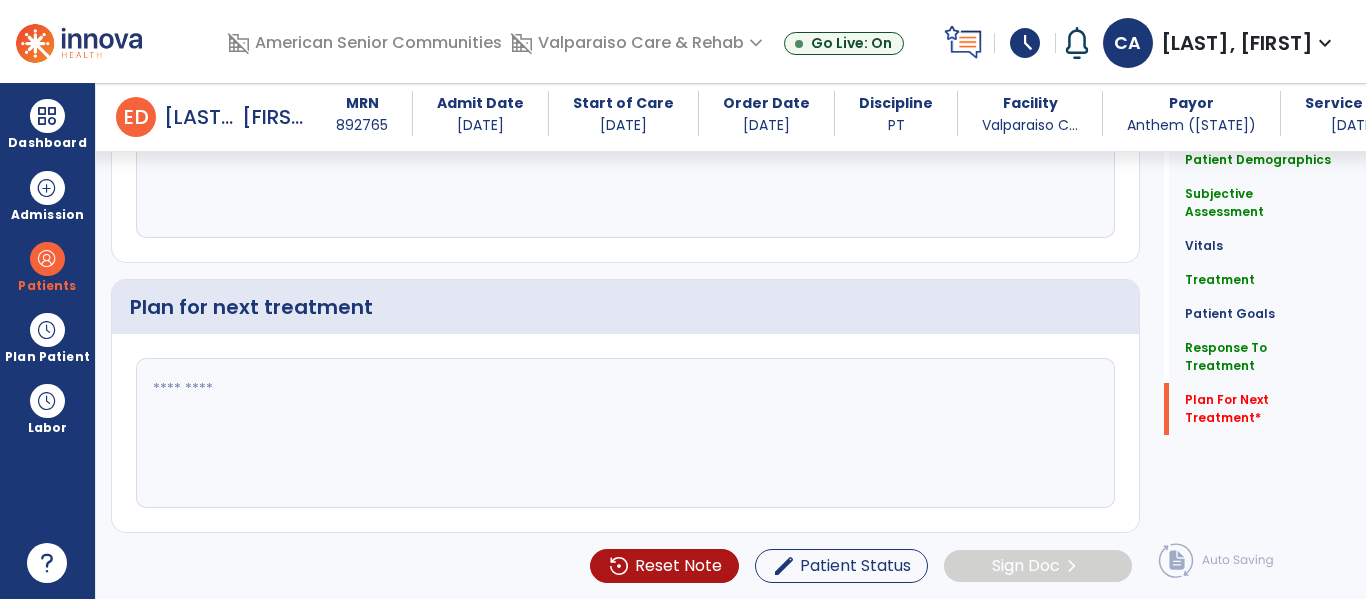 click 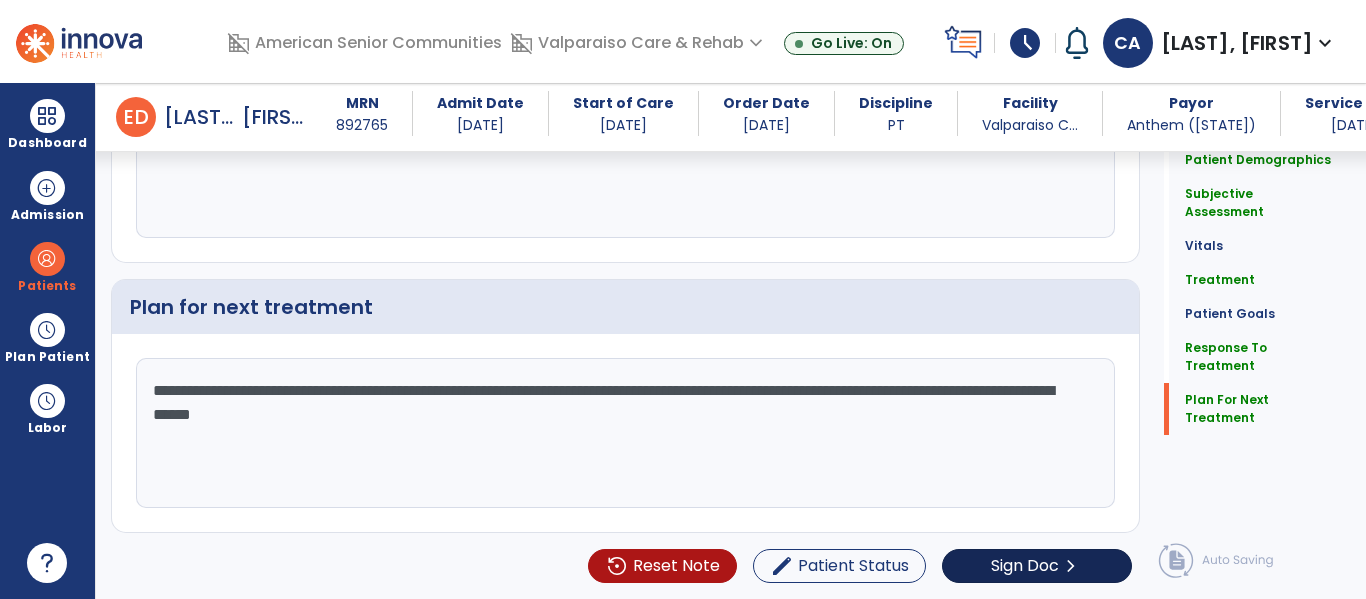 type on "**********" 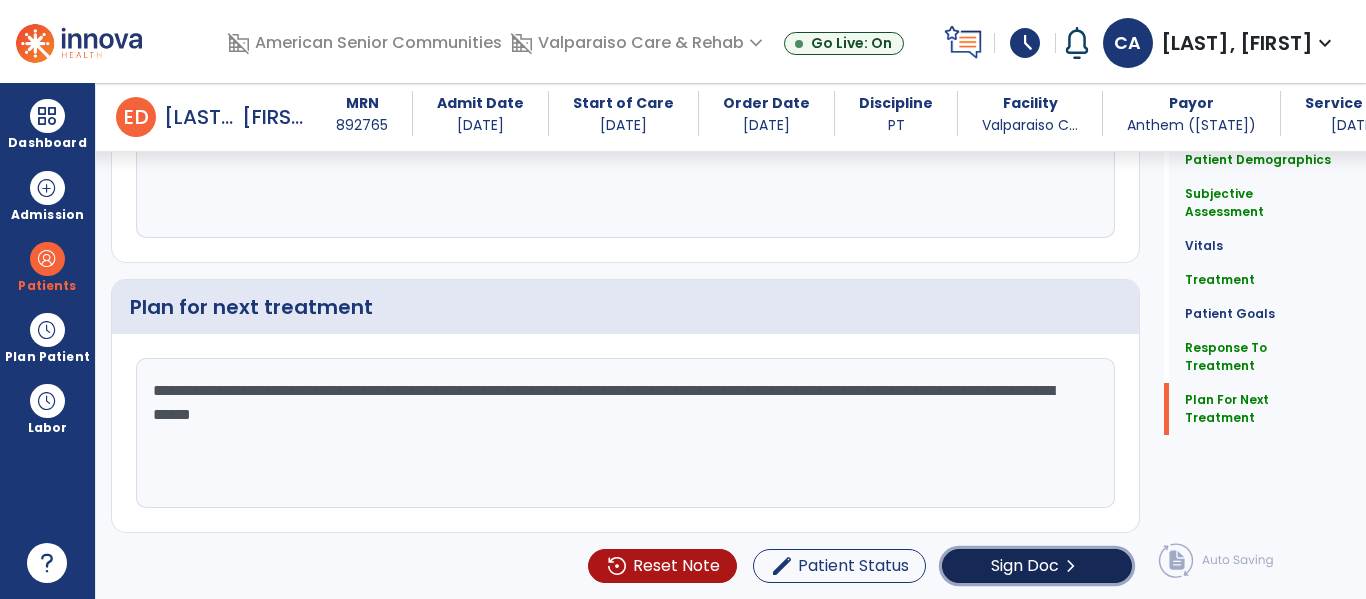 click on "Sign Doc" 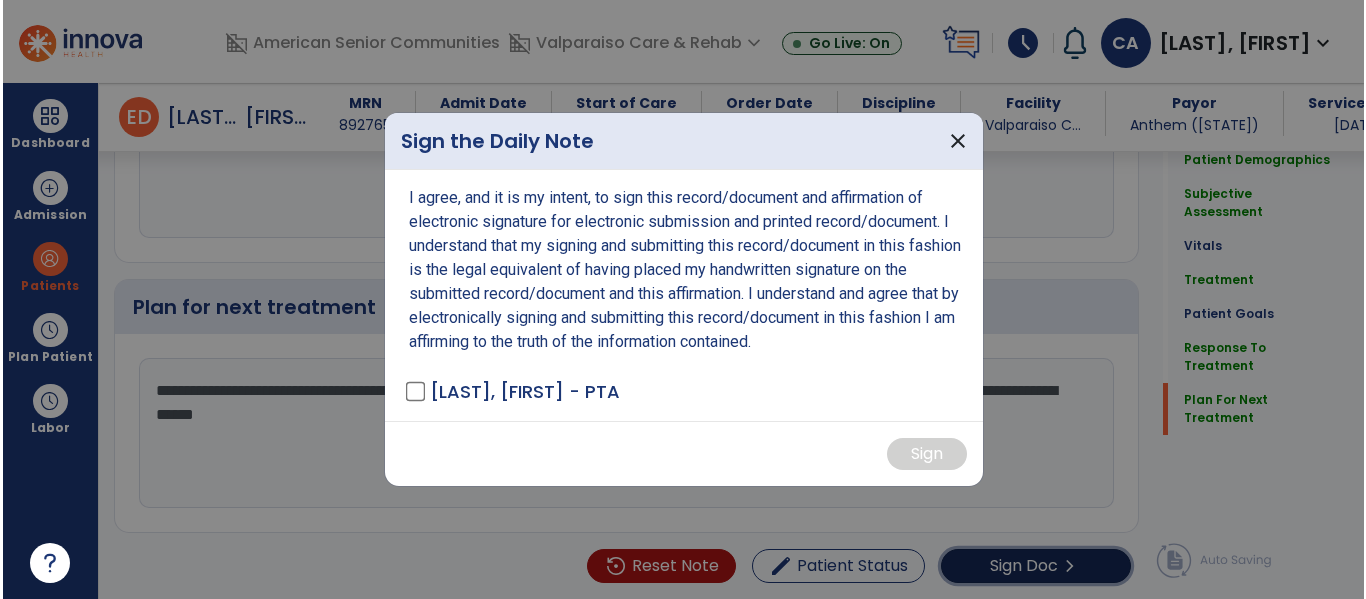 scroll, scrollTop: 4367, scrollLeft: 0, axis: vertical 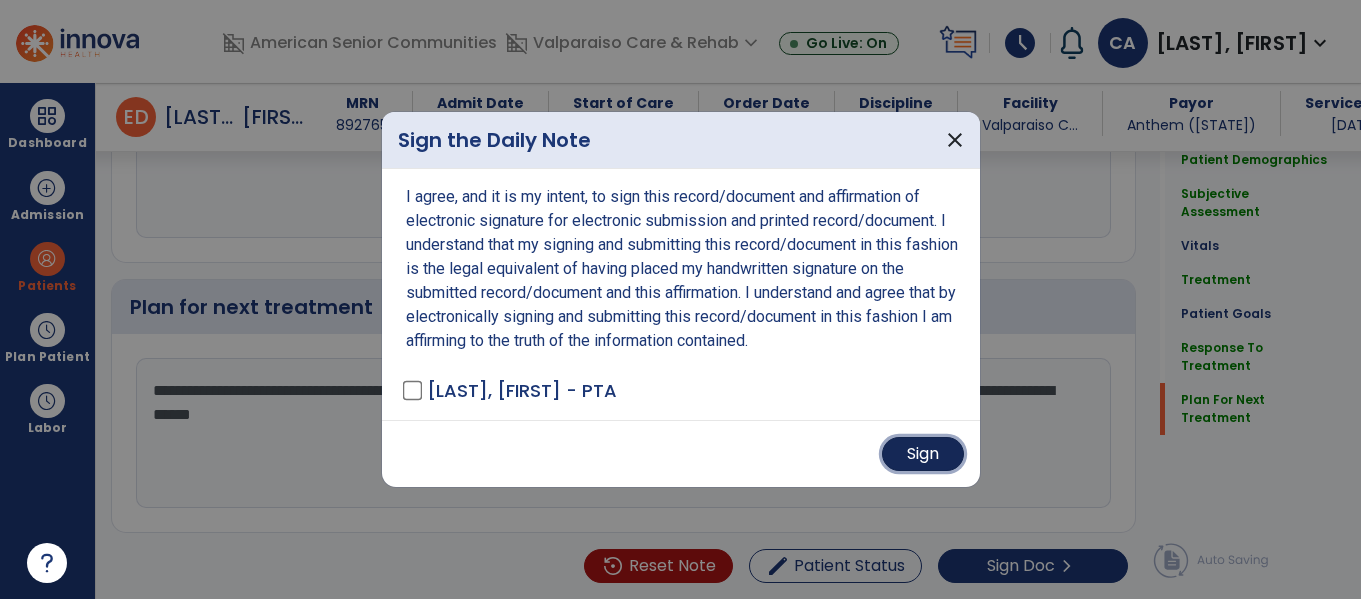click on "Sign" at bounding box center (923, 454) 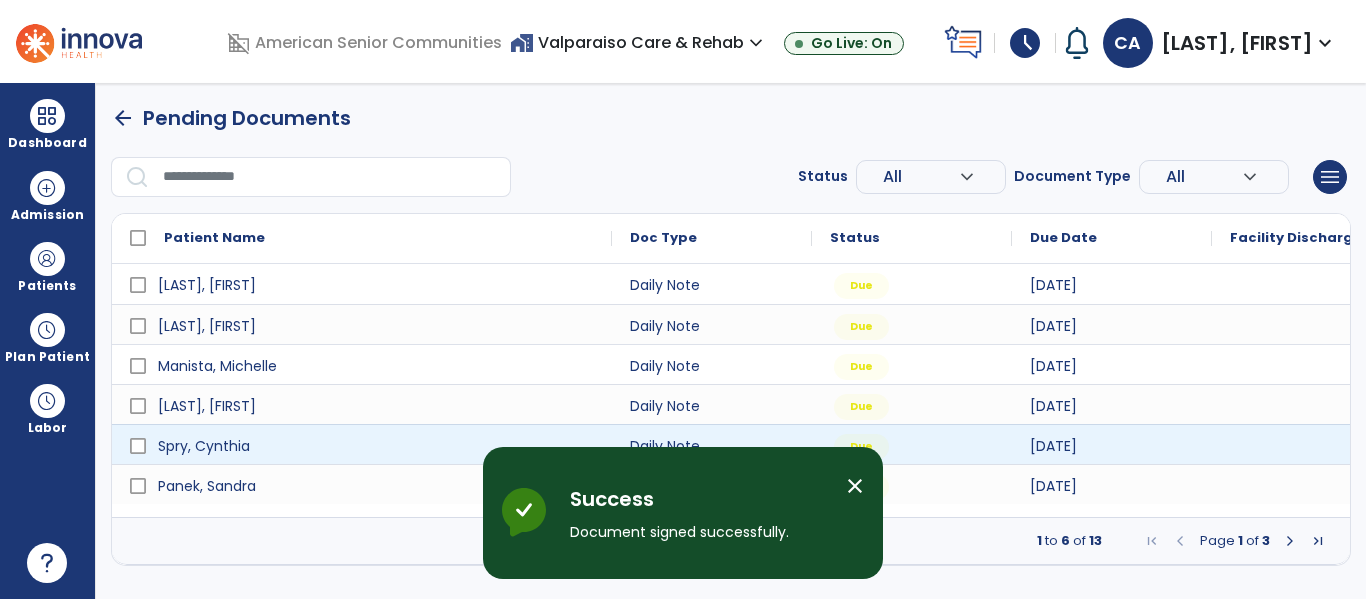 scroll, scrollTop: 0, scrollLeft: 0, axis: both 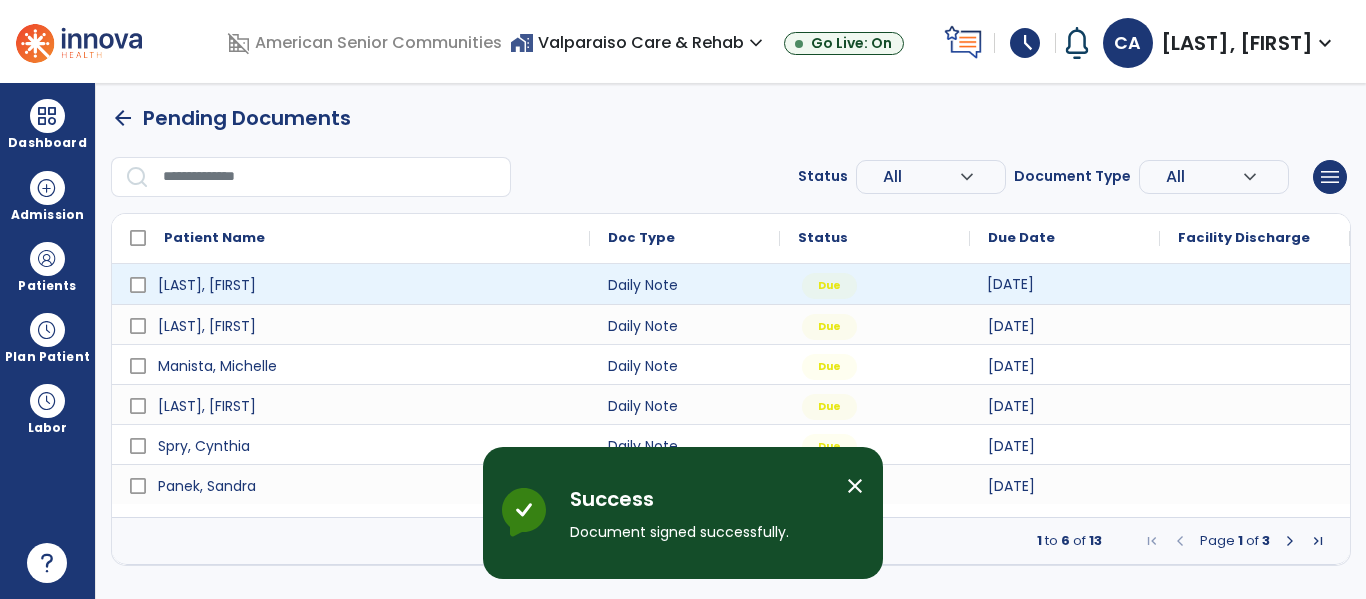 click on "[DATE]" at bounding box center (1010, 284) 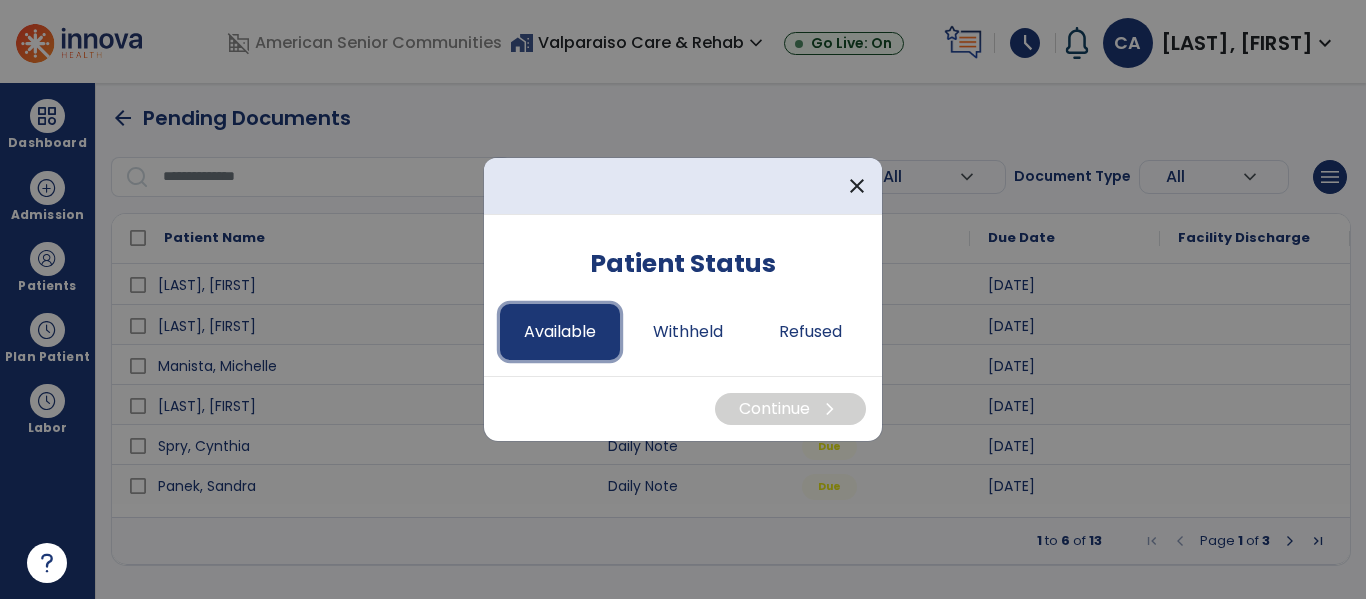 click on "Available" at bounding box center (560, 332) 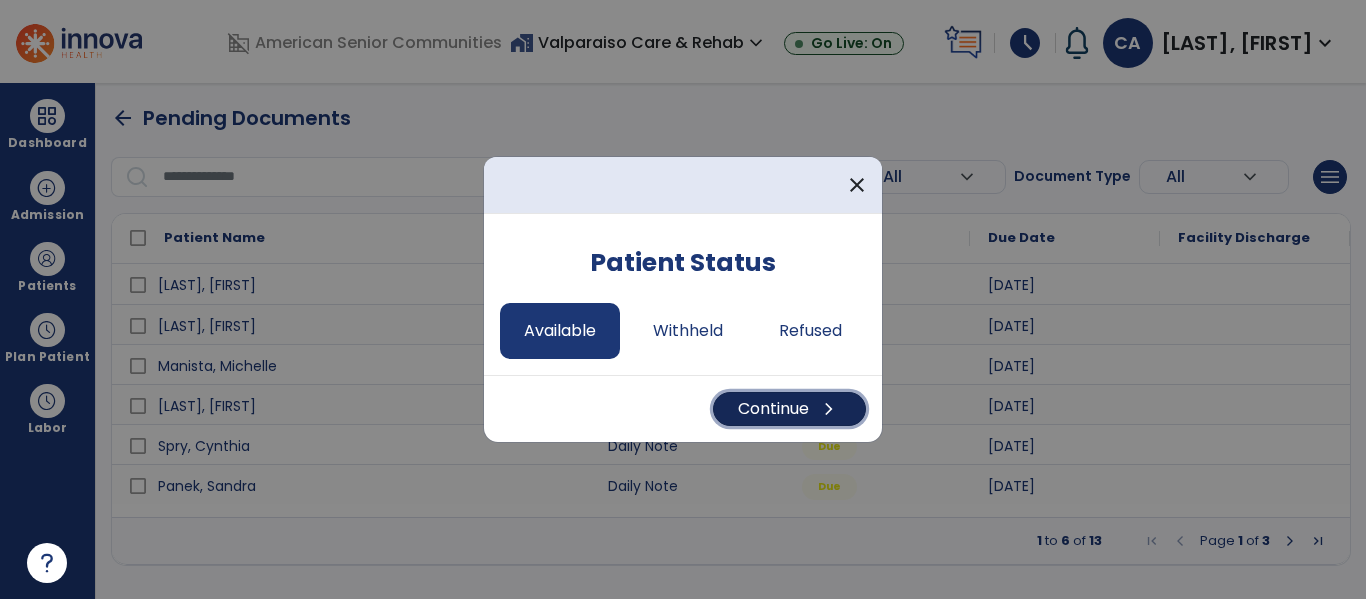 click on "chevron_right" at bounding box center (829, 409) 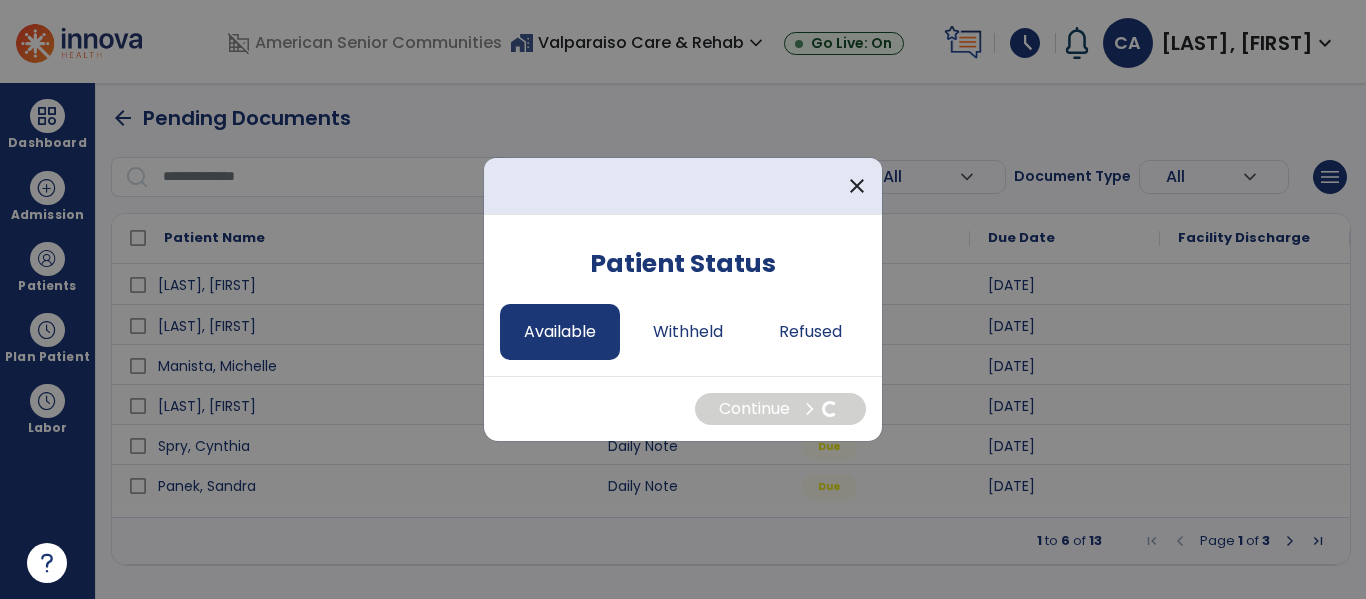 select on "*" 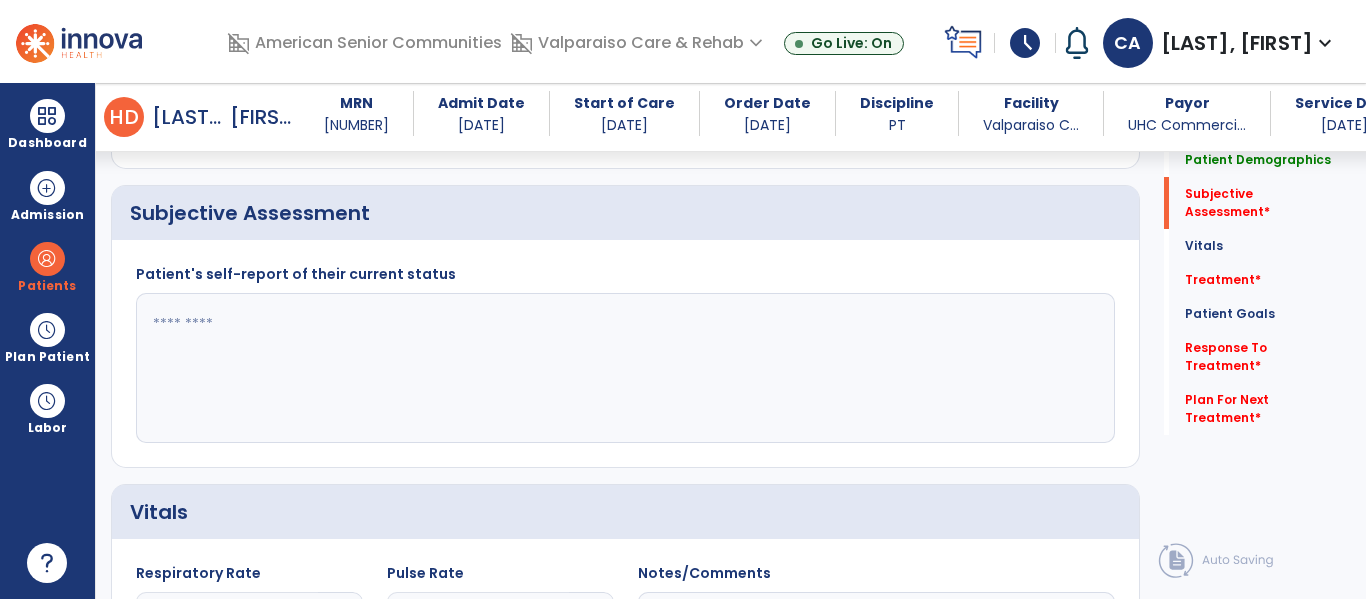 scroll, scrollTop: 458, scrollLeft: 0, axis: vertical 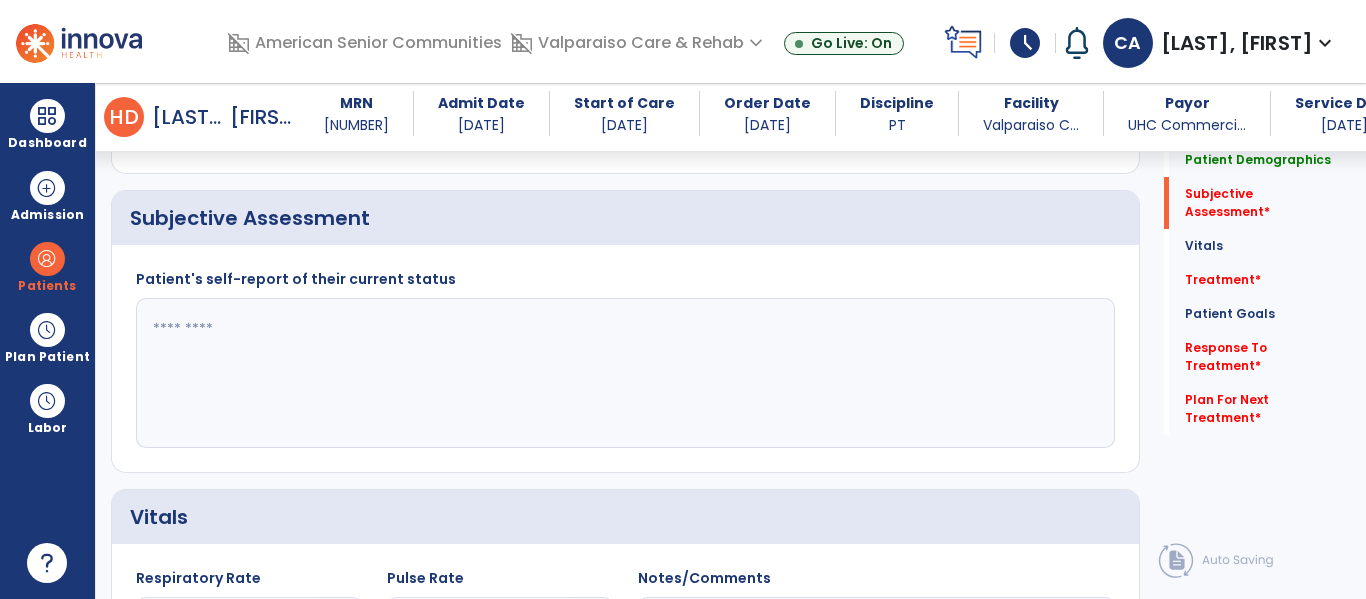 click 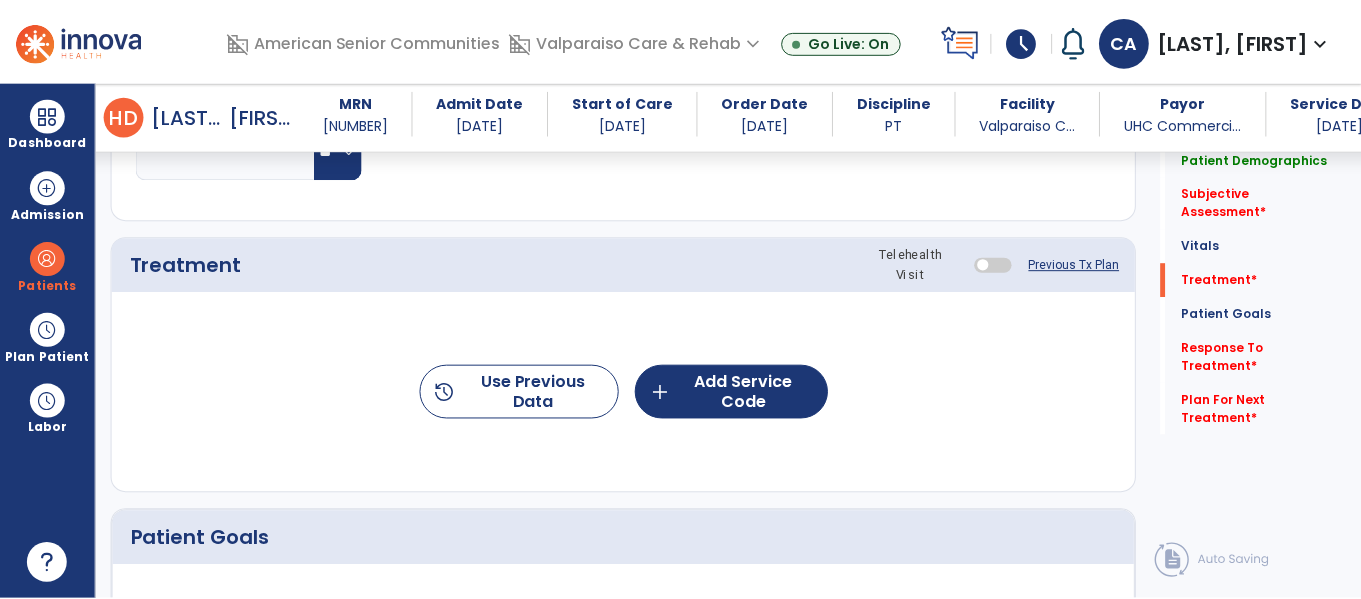 scroll, scrollTop: 1139, scrollLeft: 0, axis: vertical 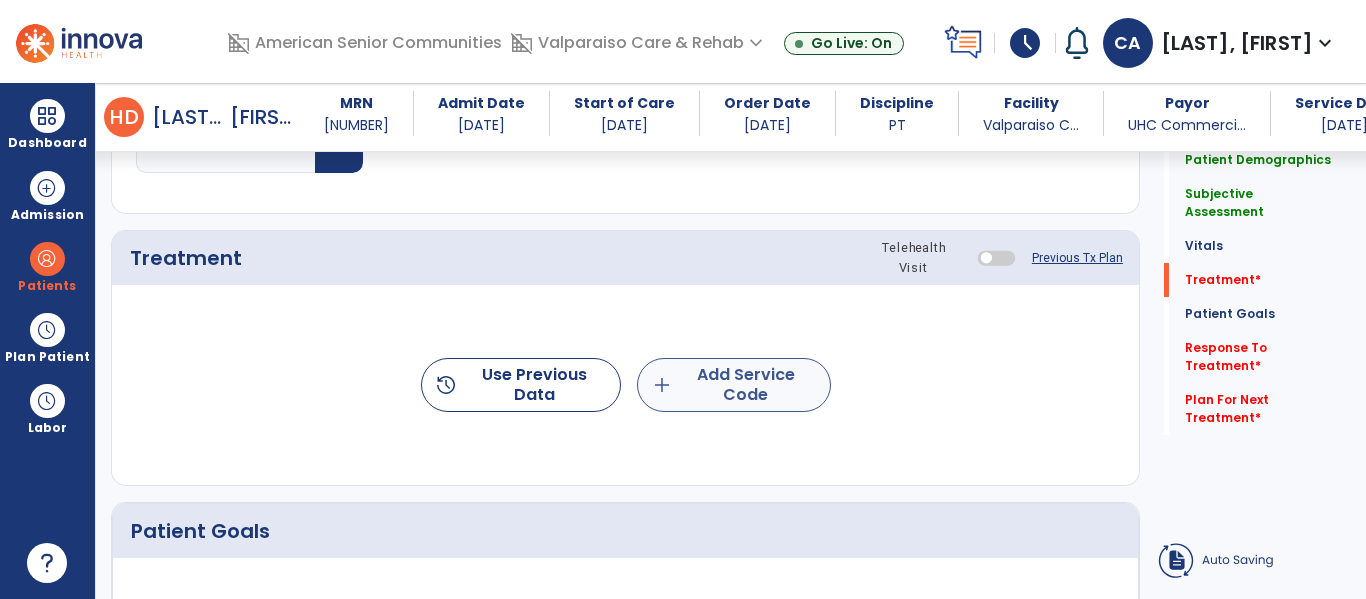 type on "**********" 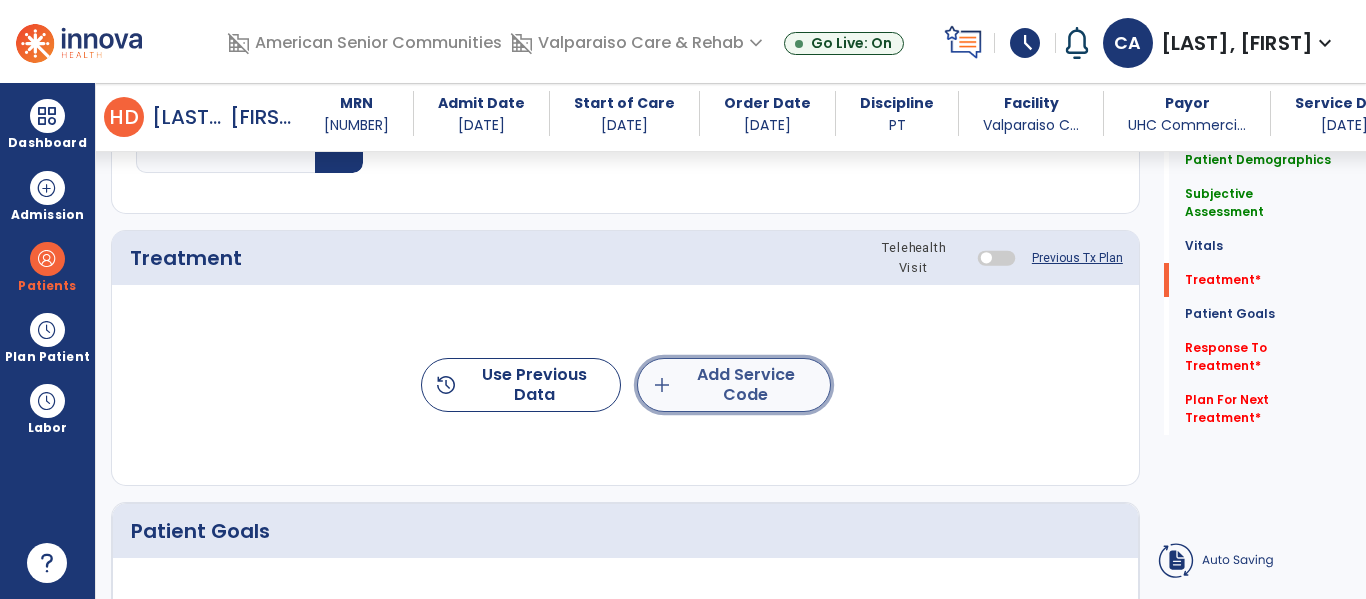 click on "add  Add Service Code" 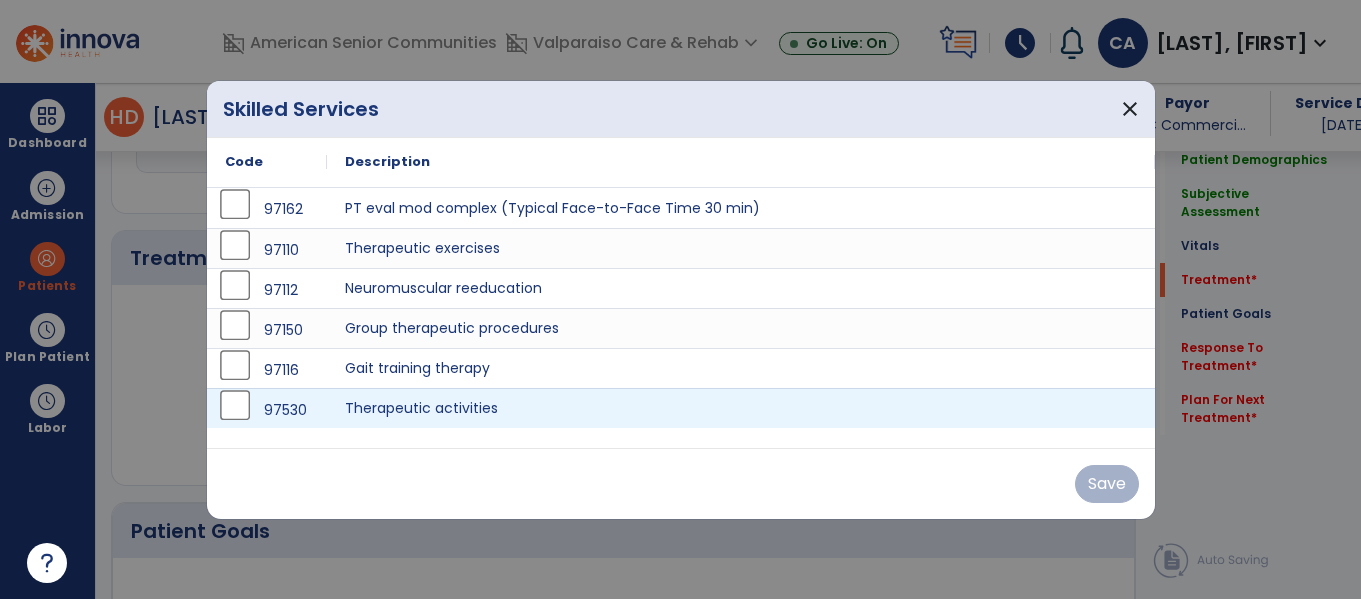scroll, scrollTop: 1139, scrollLeft: 0, axis: vertical 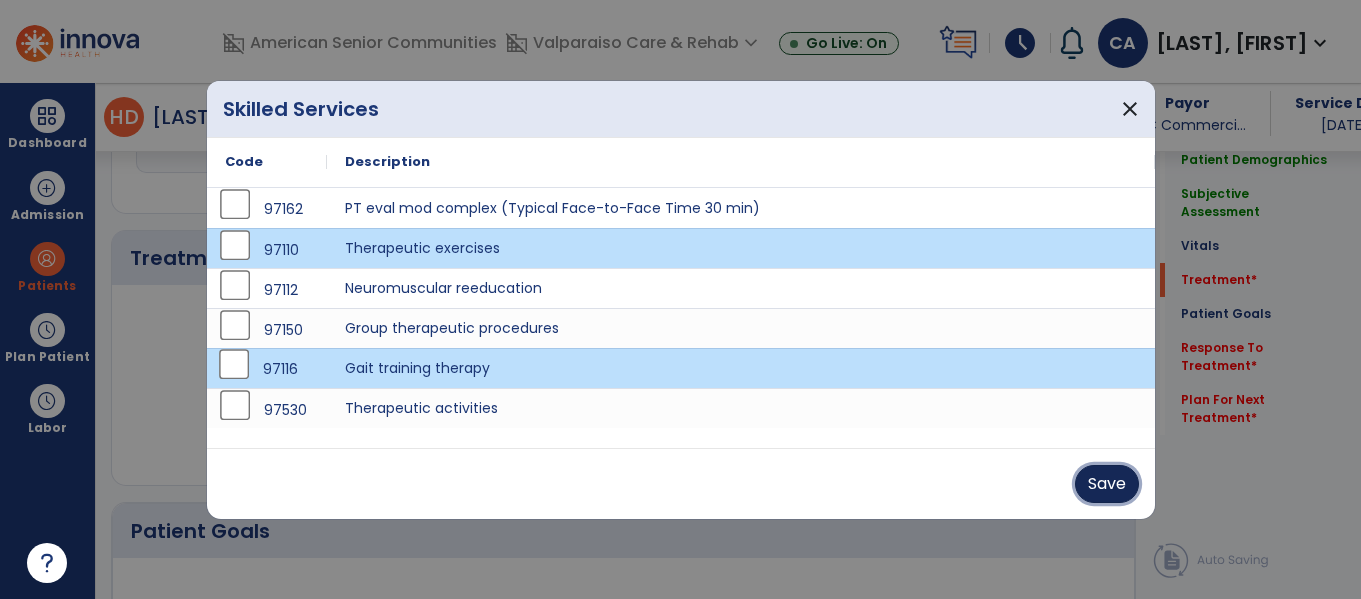 click on "Save" at bounding box center [1107, 484] 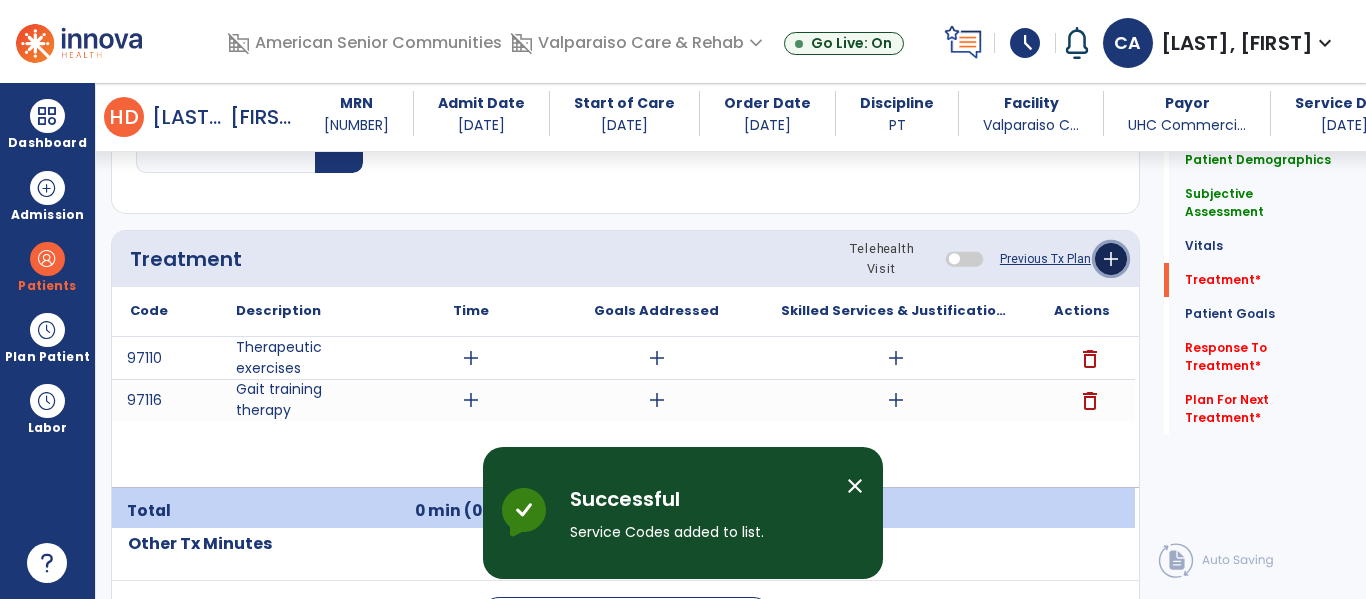 click on "add" 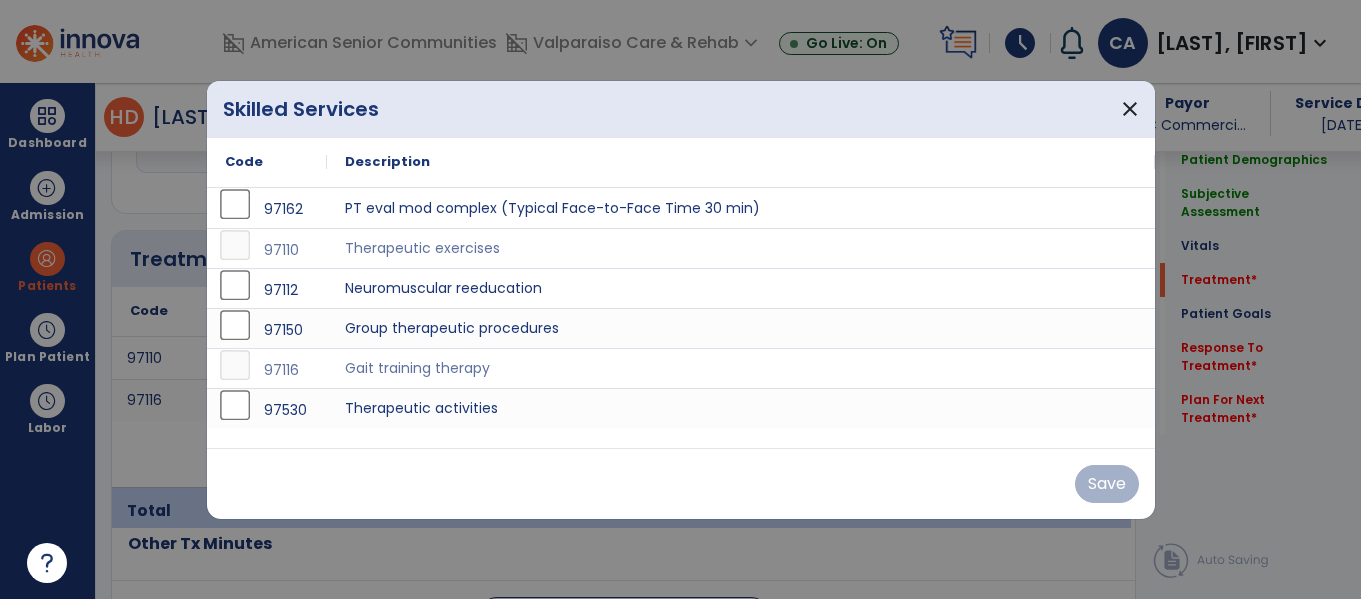 scroll, scrollTop: 1139, scrollLeft: 0, axis: vertical 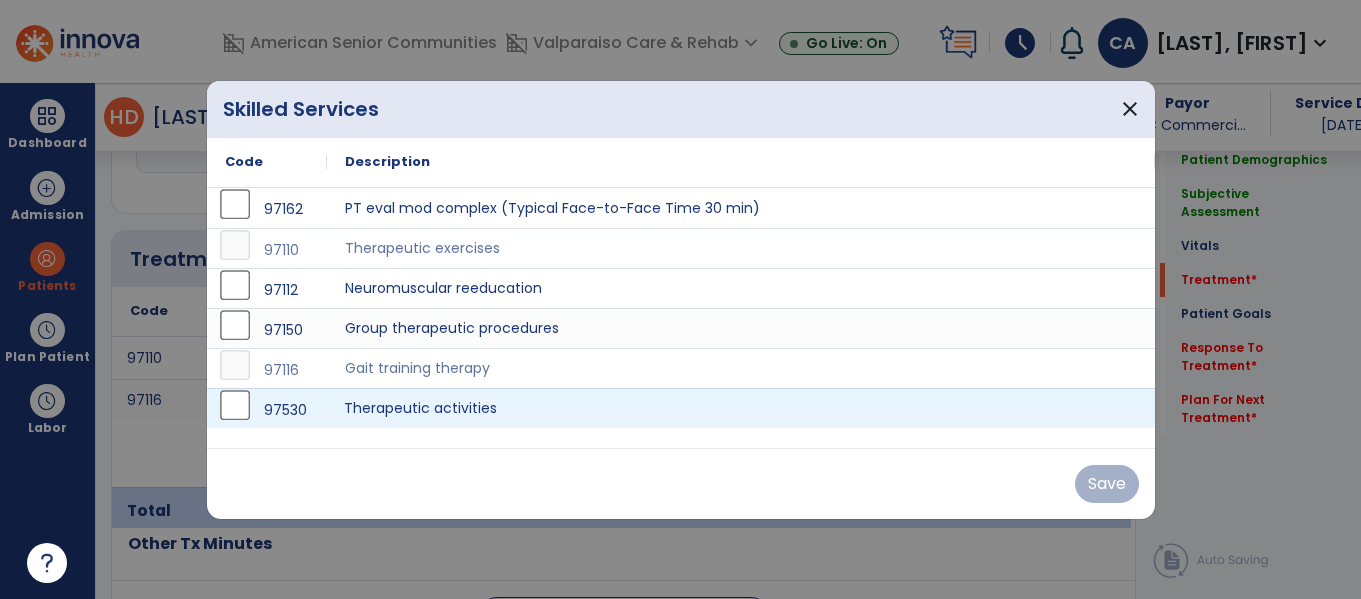 click on "Therapeutic activities" at bounding box center [741, 408] 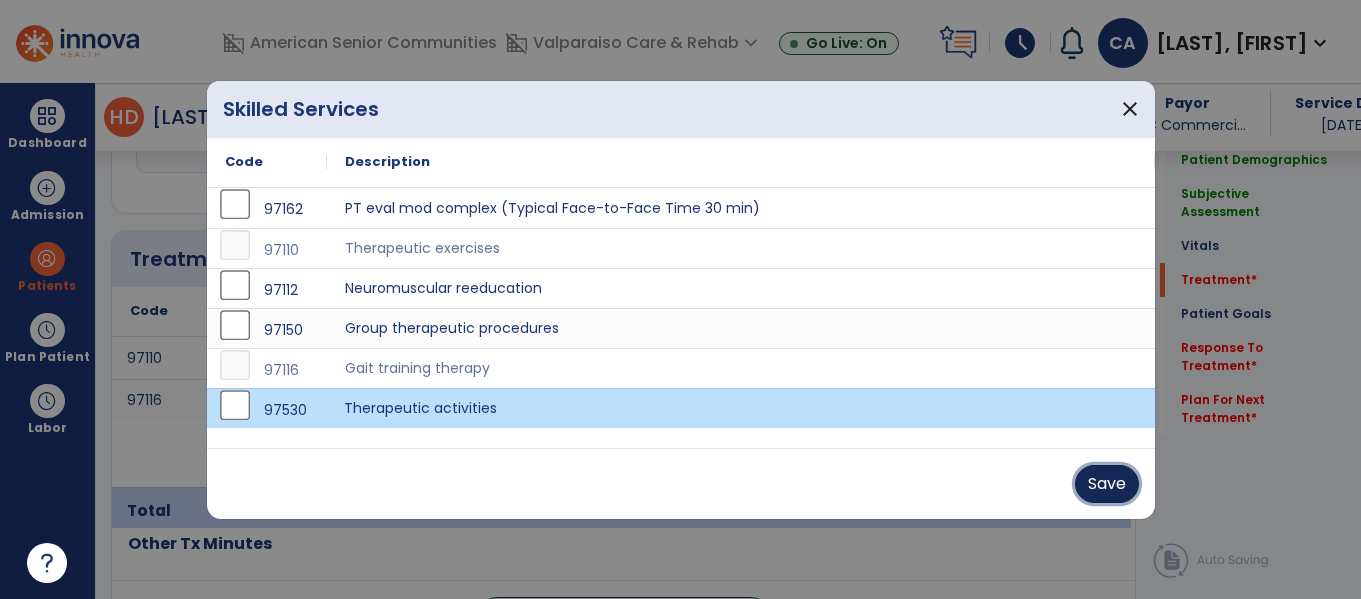 click on "Save" at bounding box center [1107, 484] 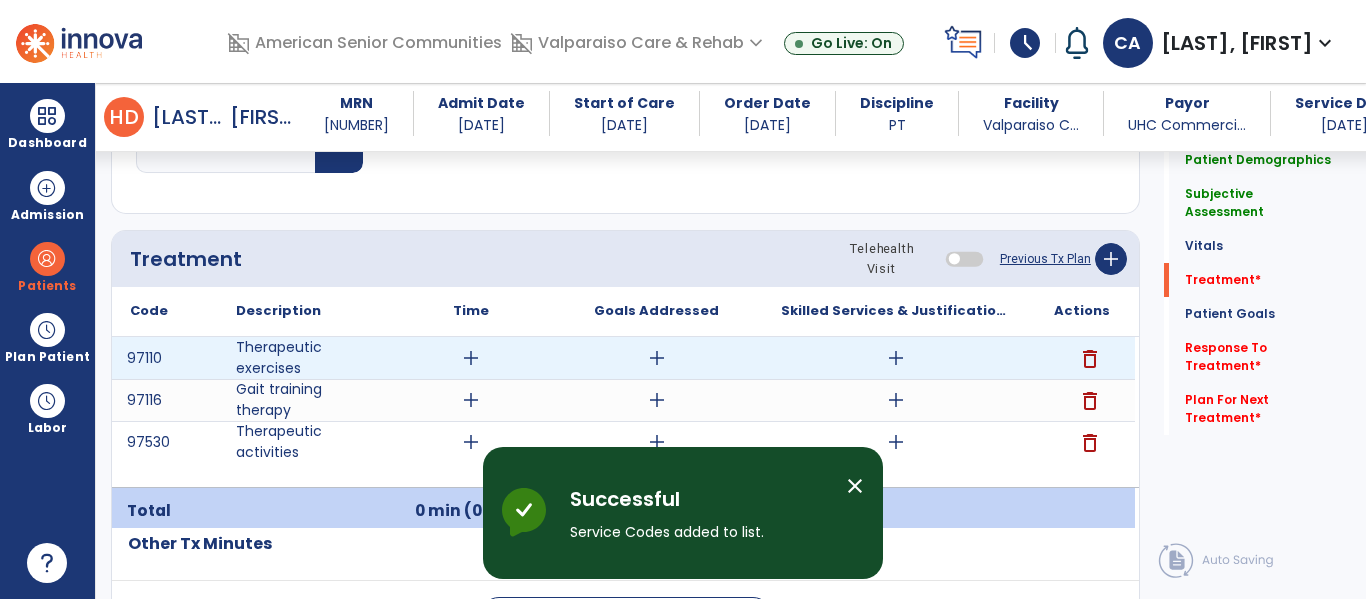 click on "add" at bounding box center [471, 358] 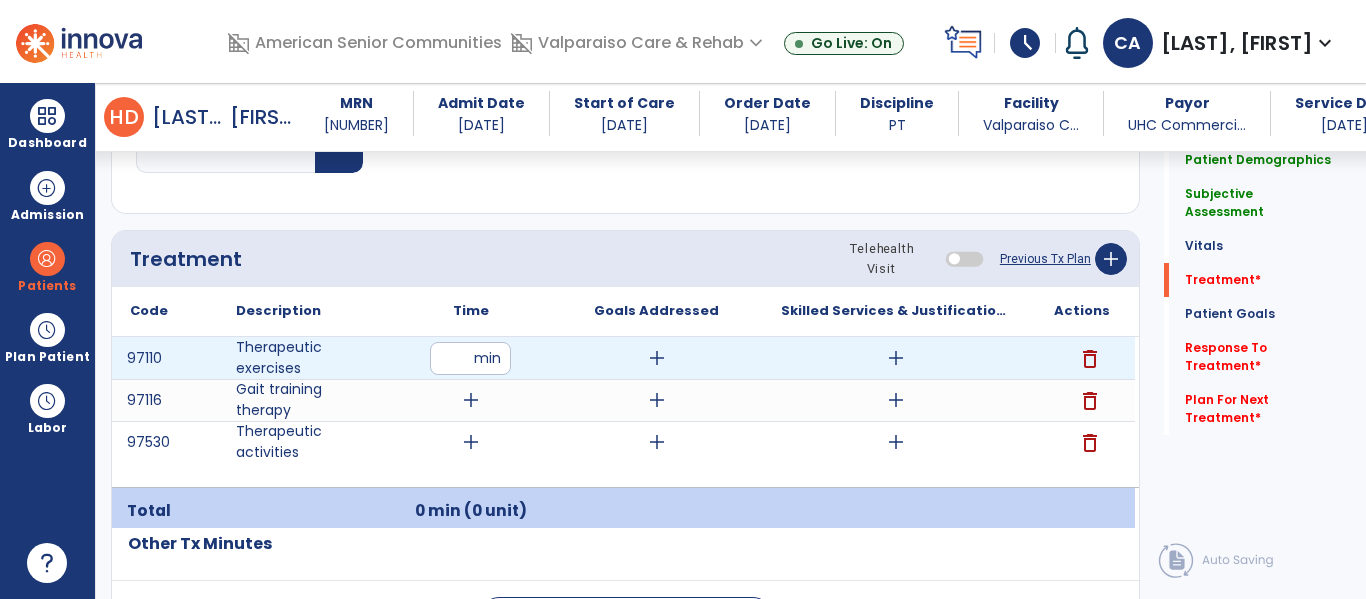 type on "**" 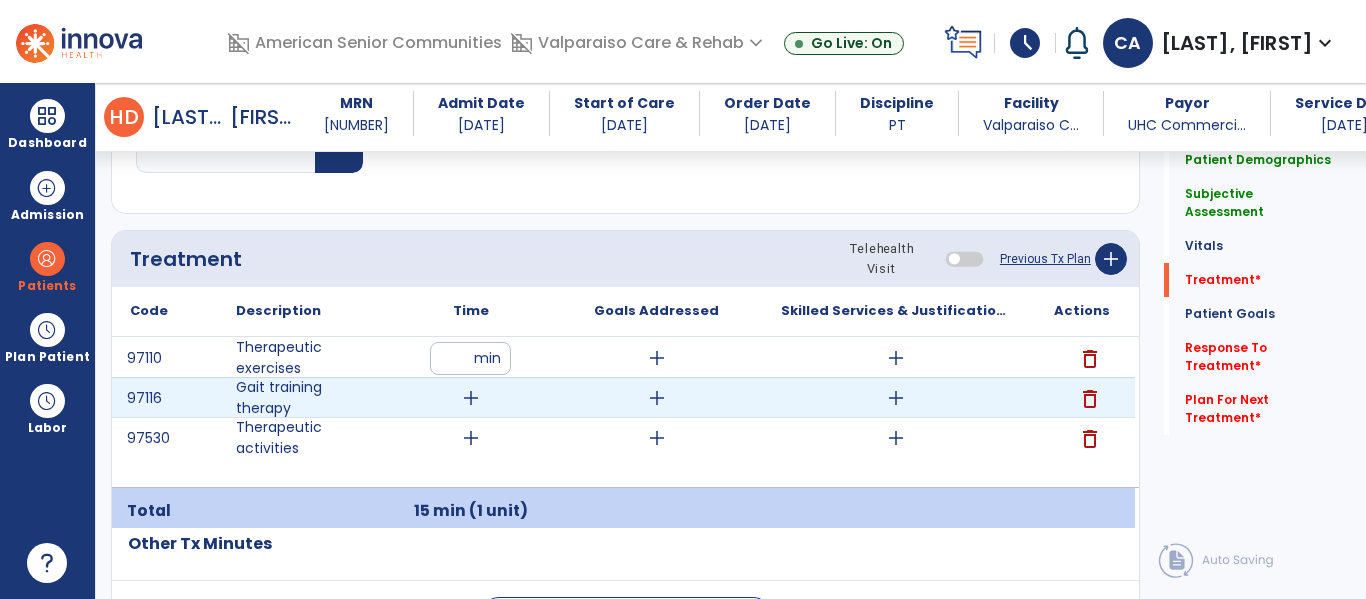 click on "add" at bounding box center (471, 398) 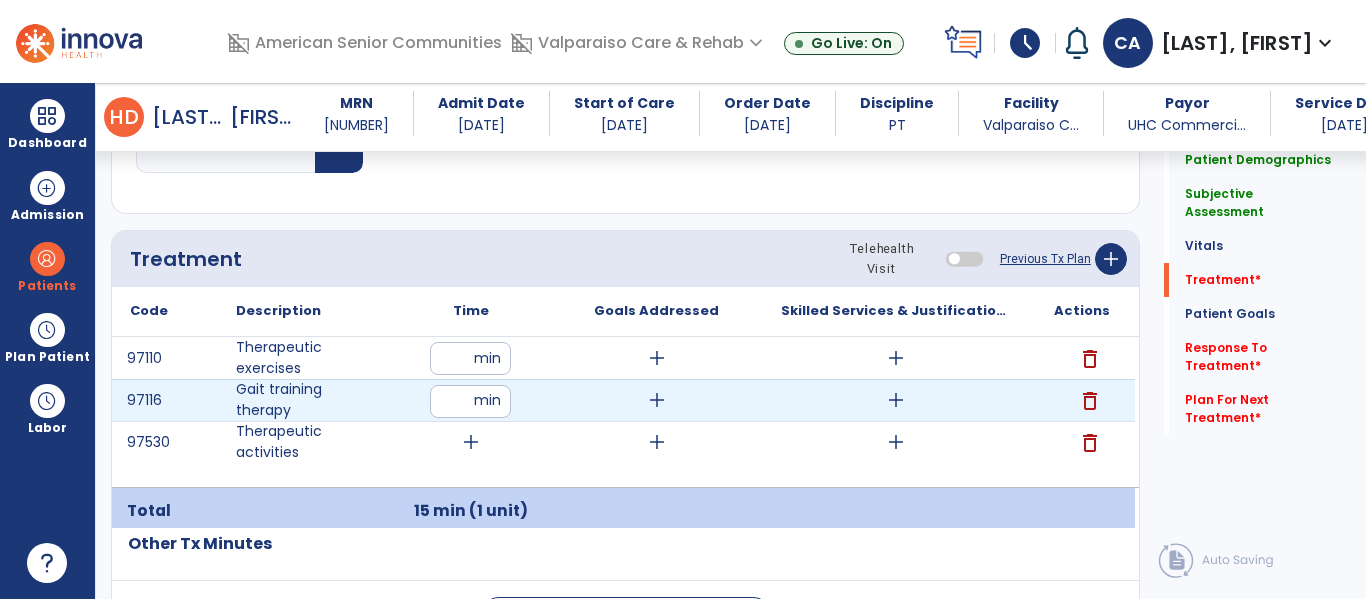 type on "**" 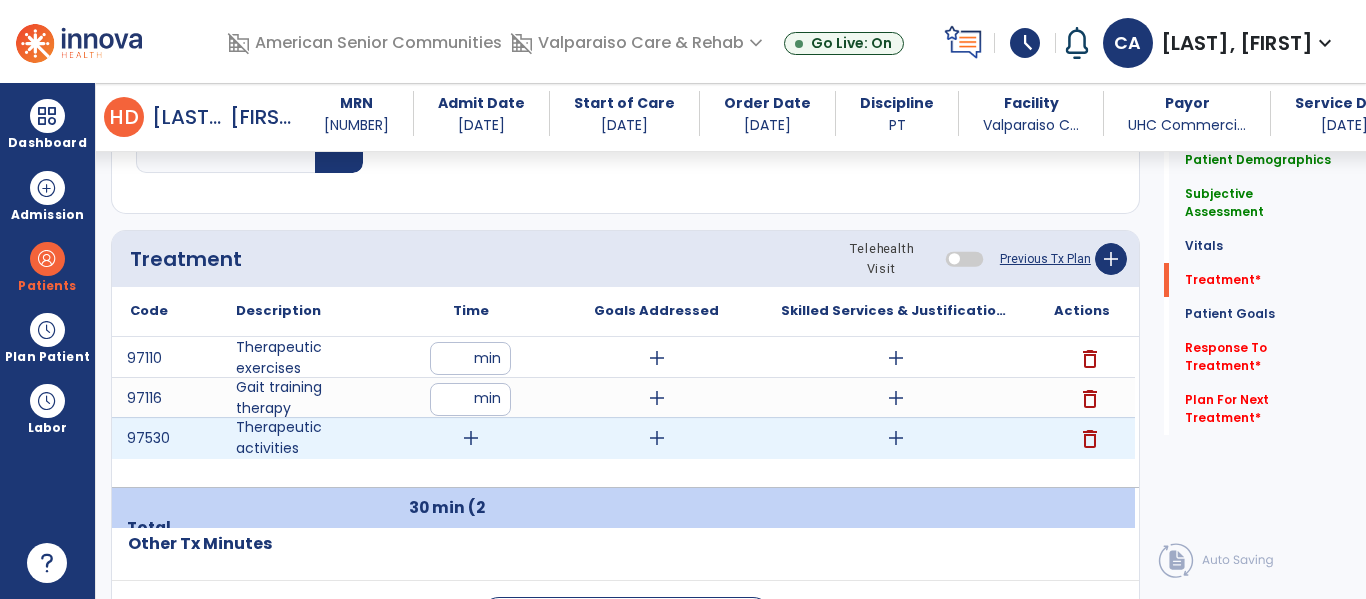 click on "add" at bounding box center (471, 438) 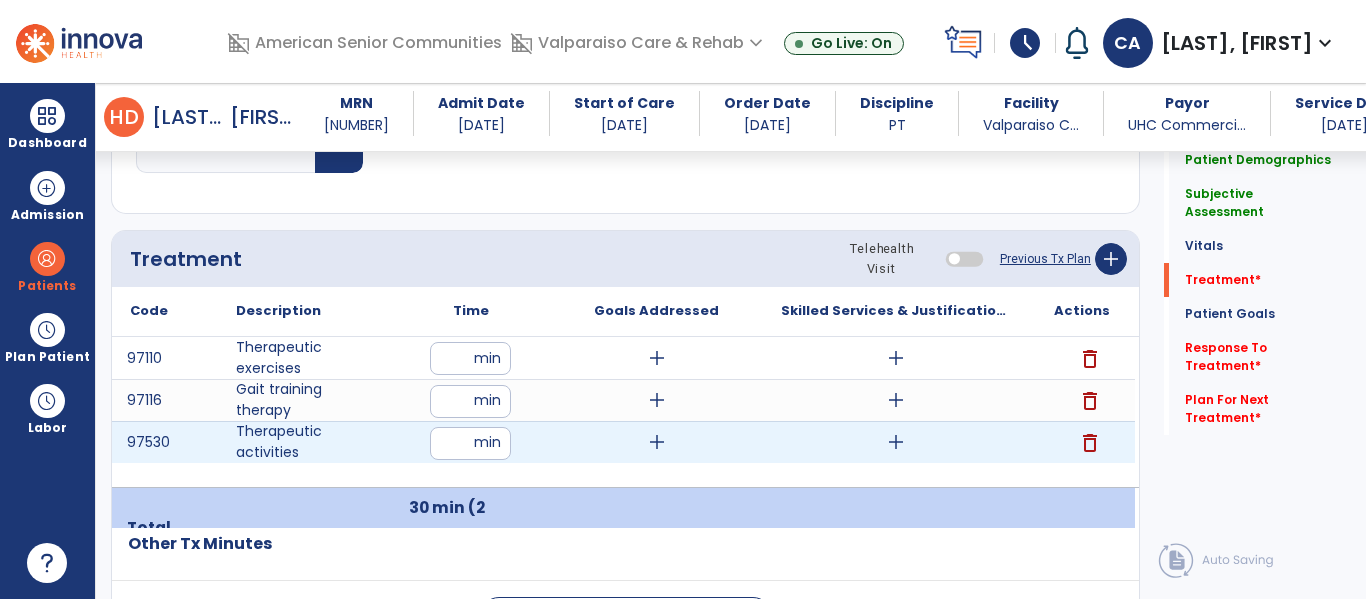 type on "**" 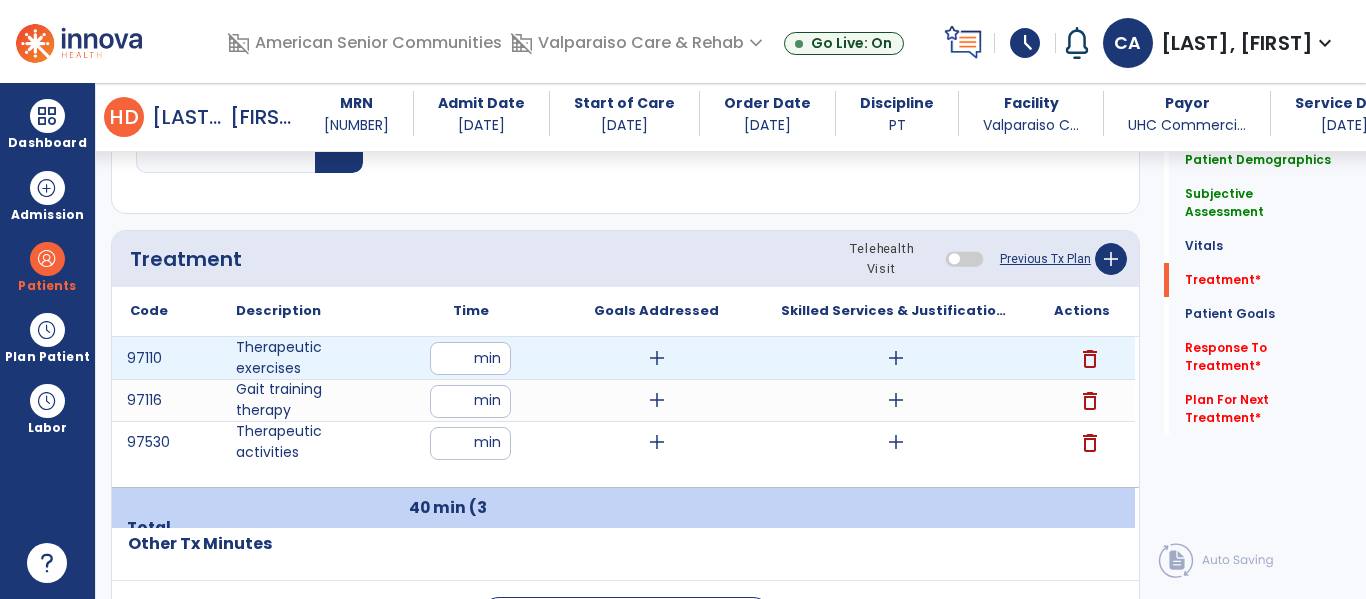 click on "add" at bounding box center (896, 358) 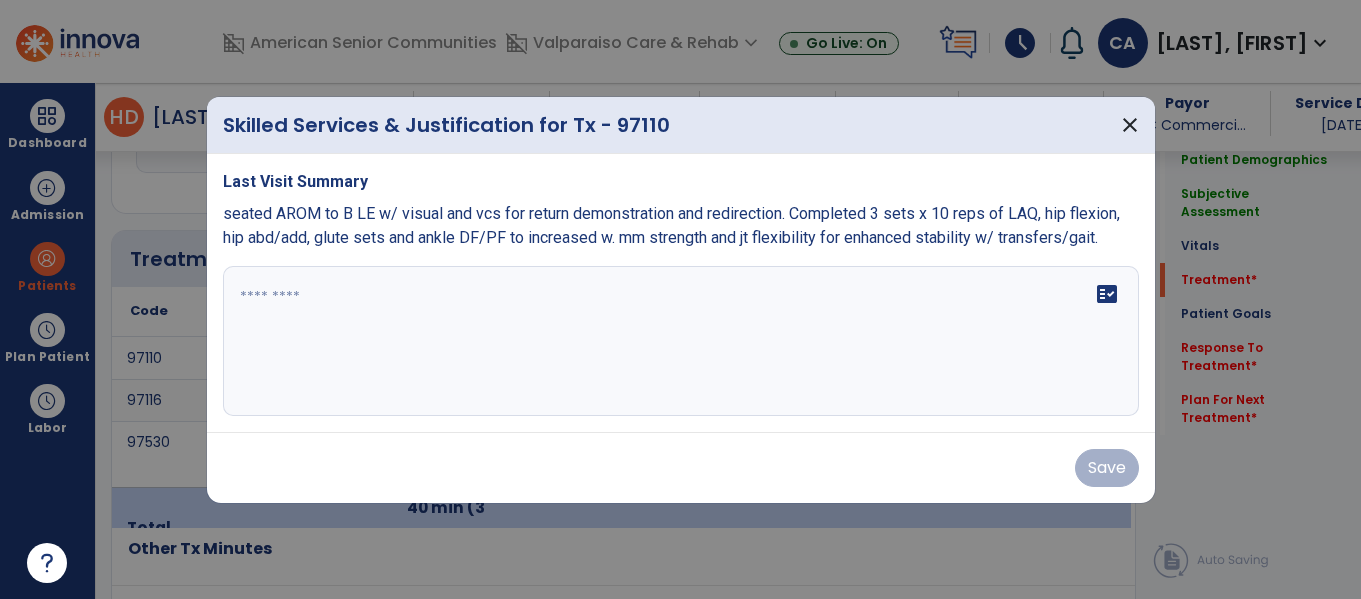scroll, scrollTop: 1139, scrollLeft: 0, axis: vertical 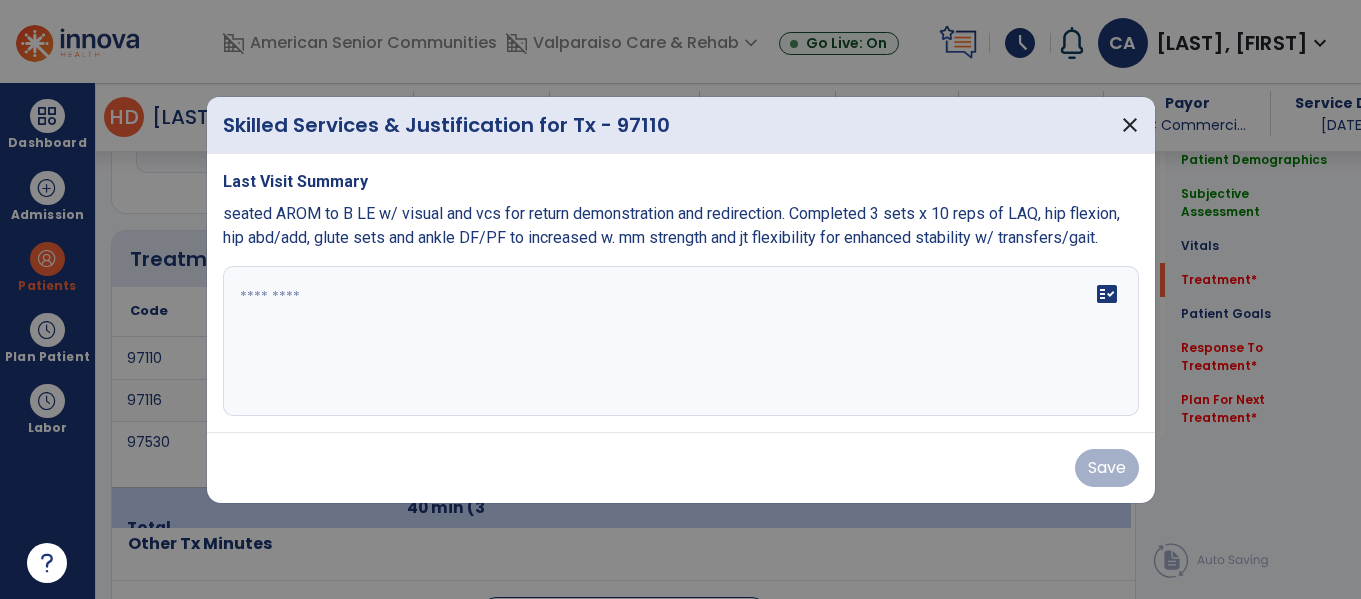 click on "fact_check" at bounding box center (681, 341) 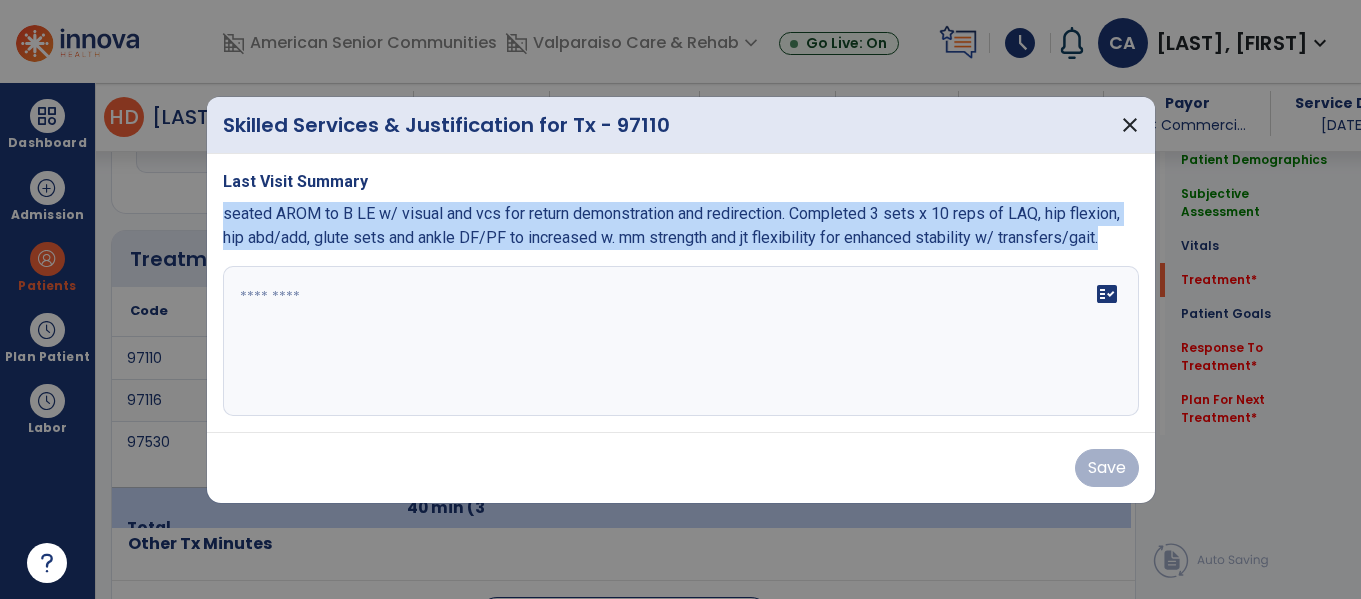 drag, startPoint x: 1109, startPoint y: 231, endPoint x: 219, endPoint y: 201, distance: 890.5055 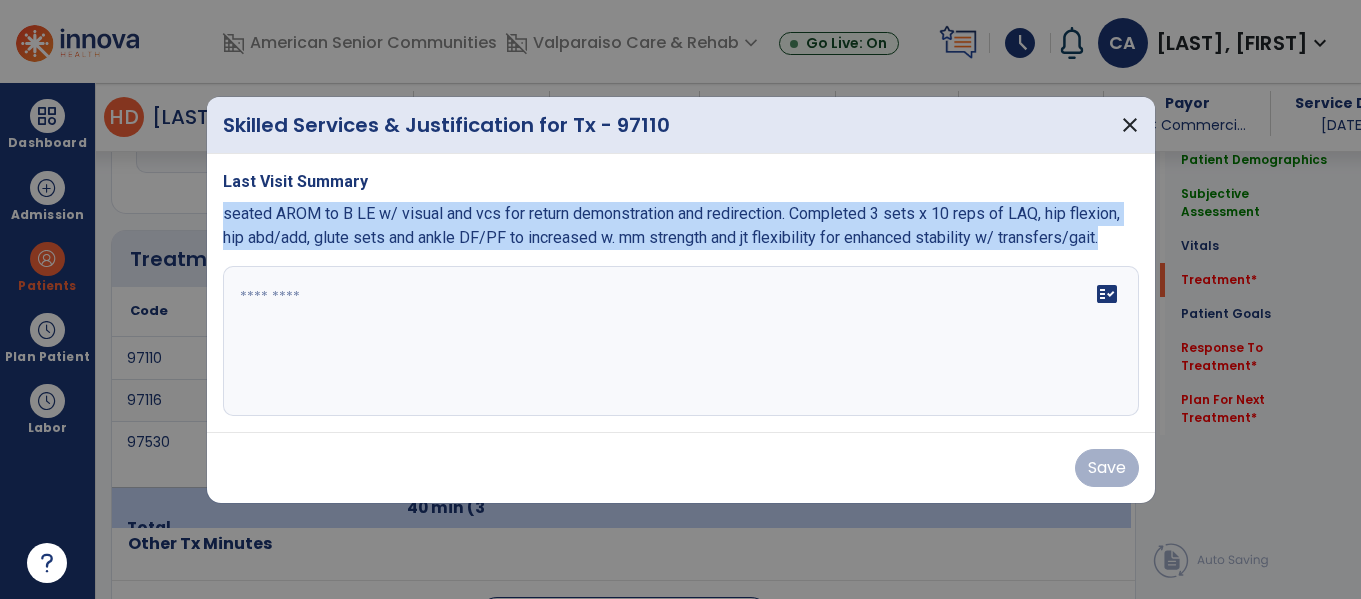 click on "Last Visit Summary seated AROM to B LE w/ visual and vcs for return demonstration and redirection. Completed 3 sets x 10 reps of LAQ, hip flexion, hip abd/add, glute sets and ankle DF/PF to increased w. mm strength and jt flexibility for enhanced stability w/ transfers/gait.
fact_check" at bounding box center (681, 293) 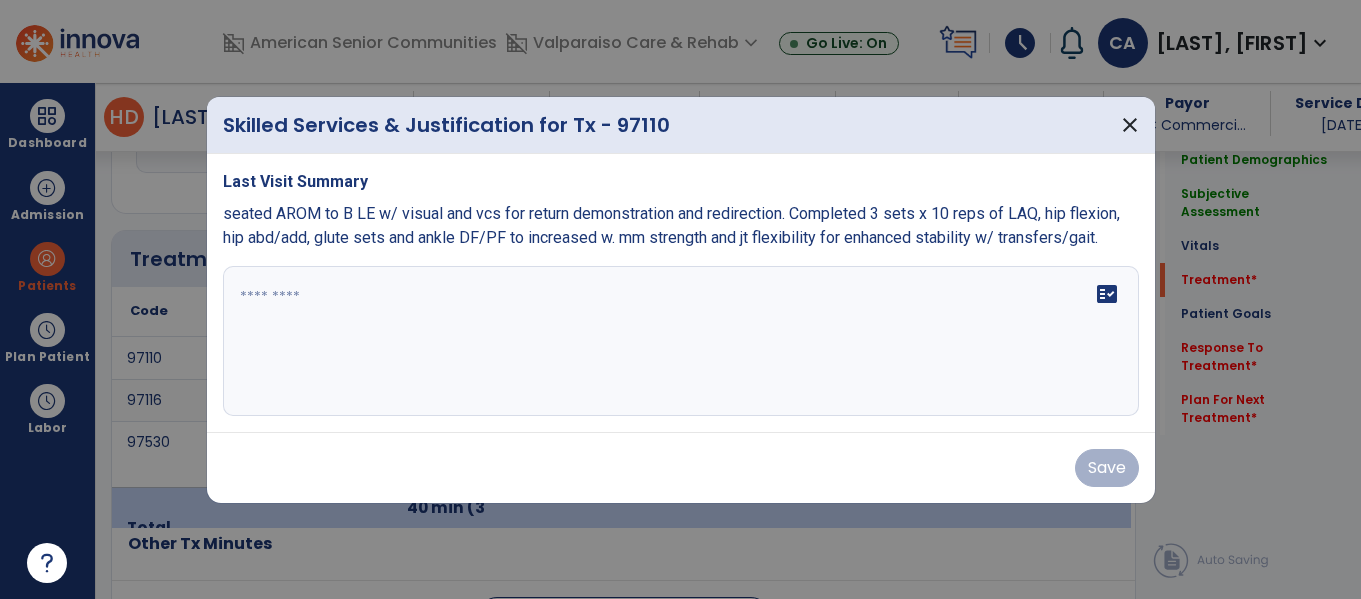 paste on "**********" 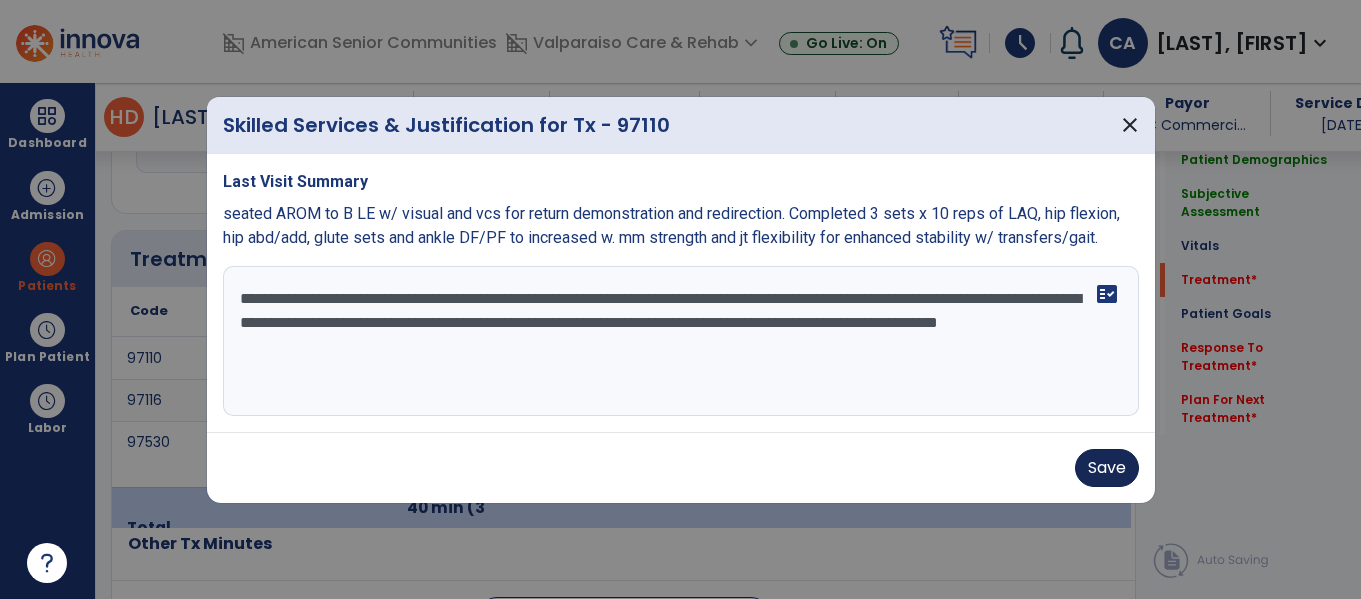 type on "**********" 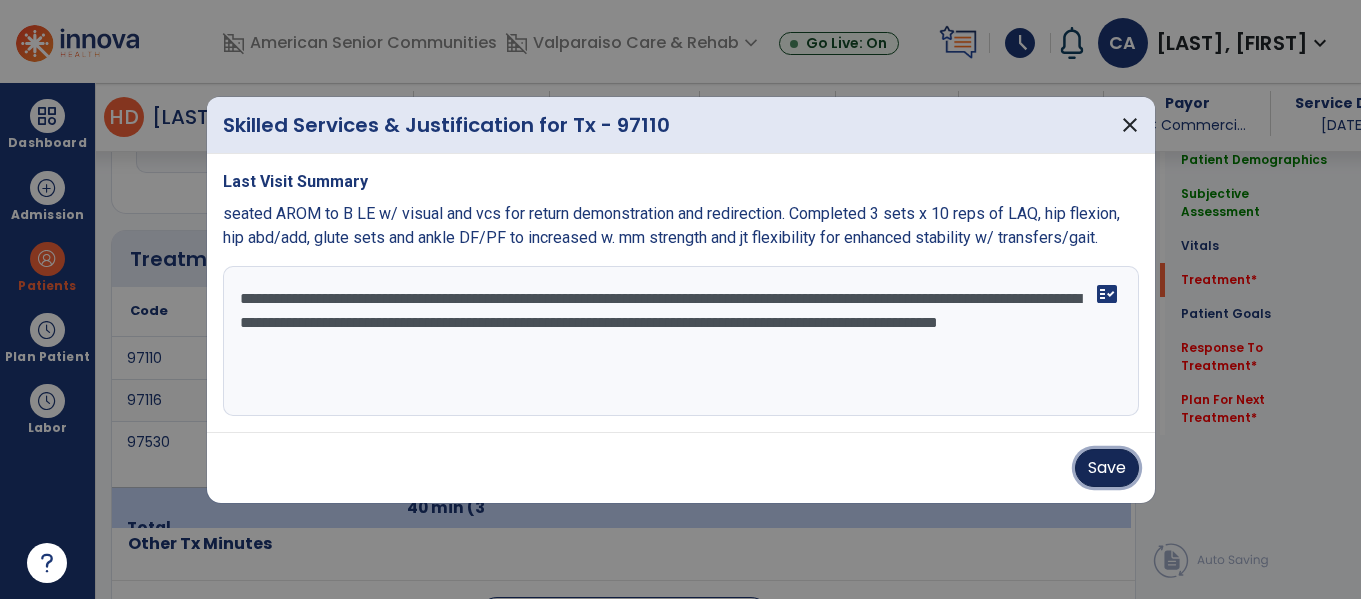 click on "Save" at bounding box center (1107, 468) 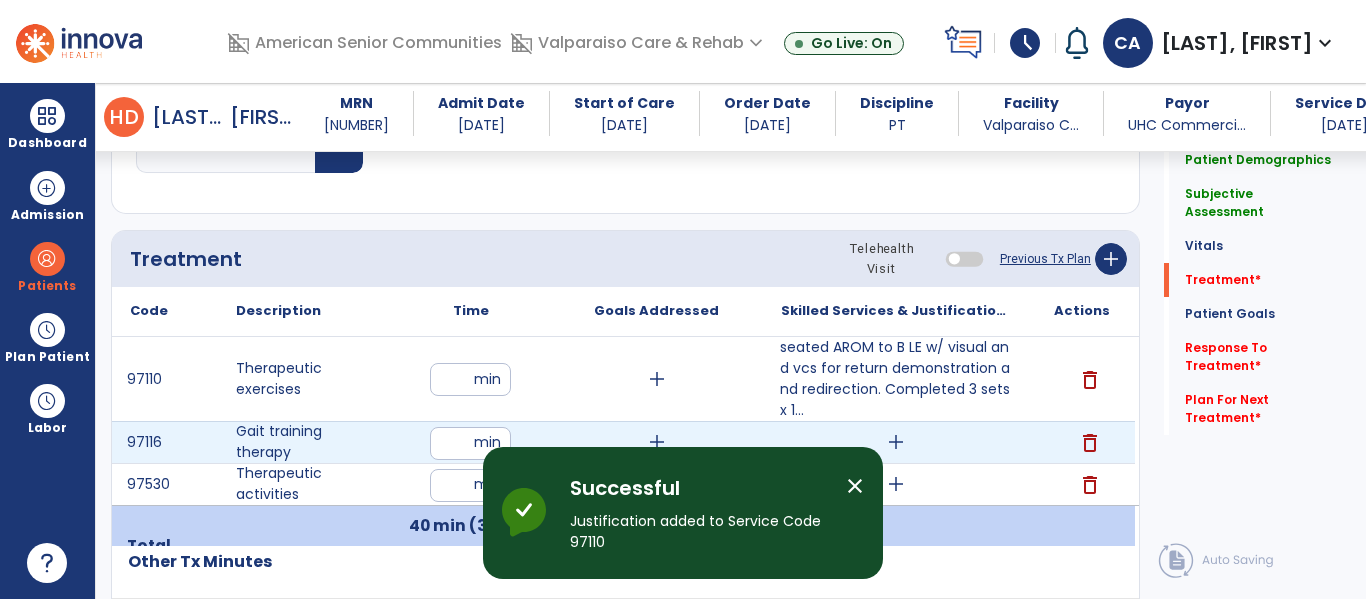 click on "add" at bounding box center (896, 442) 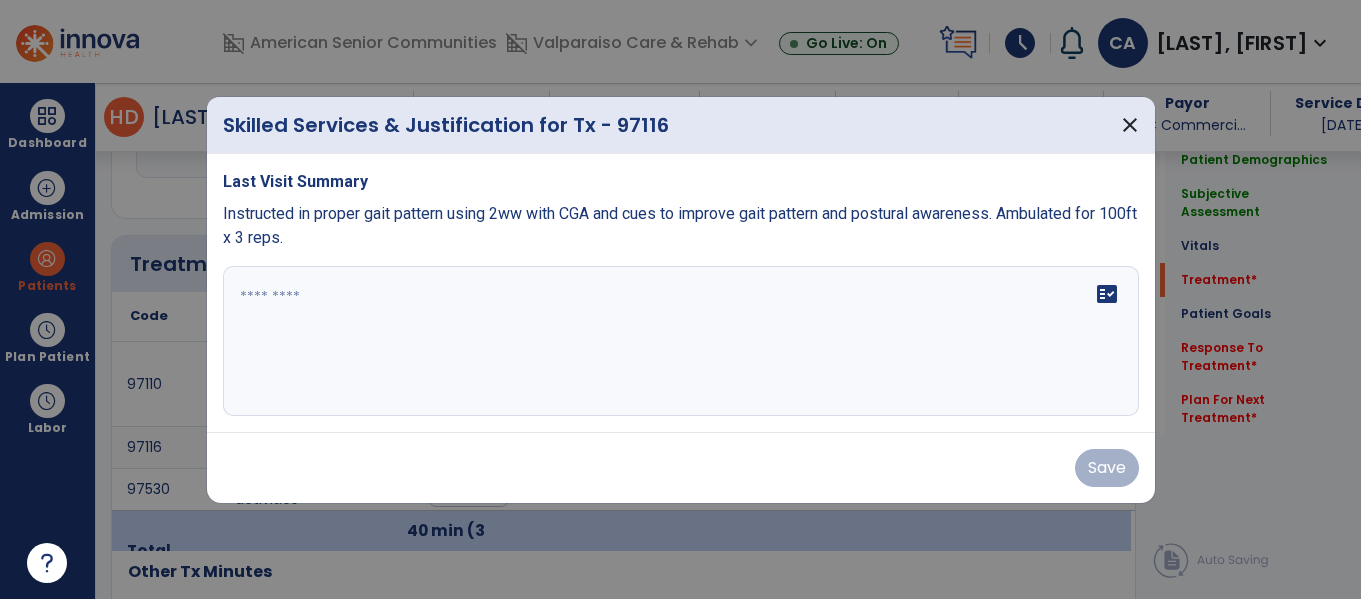 scroll, scrollTop: 1139, scrollLeft: 0, axis: vertical 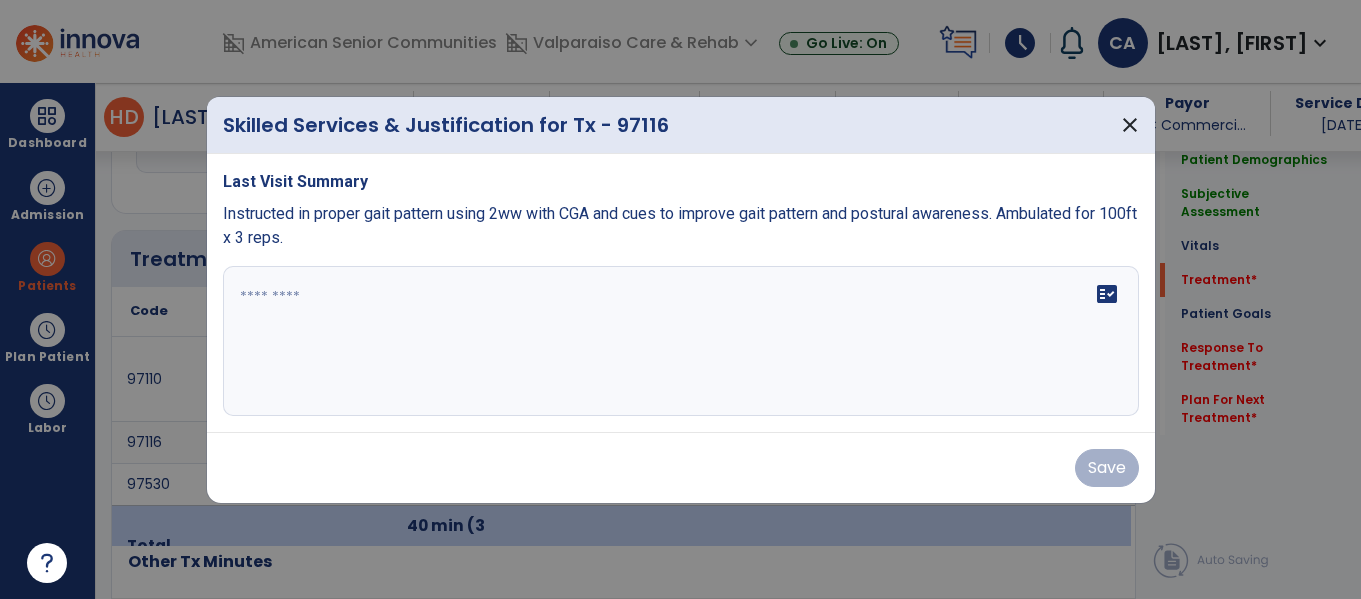 click on "fact_check" at bounding box center [681, 341] 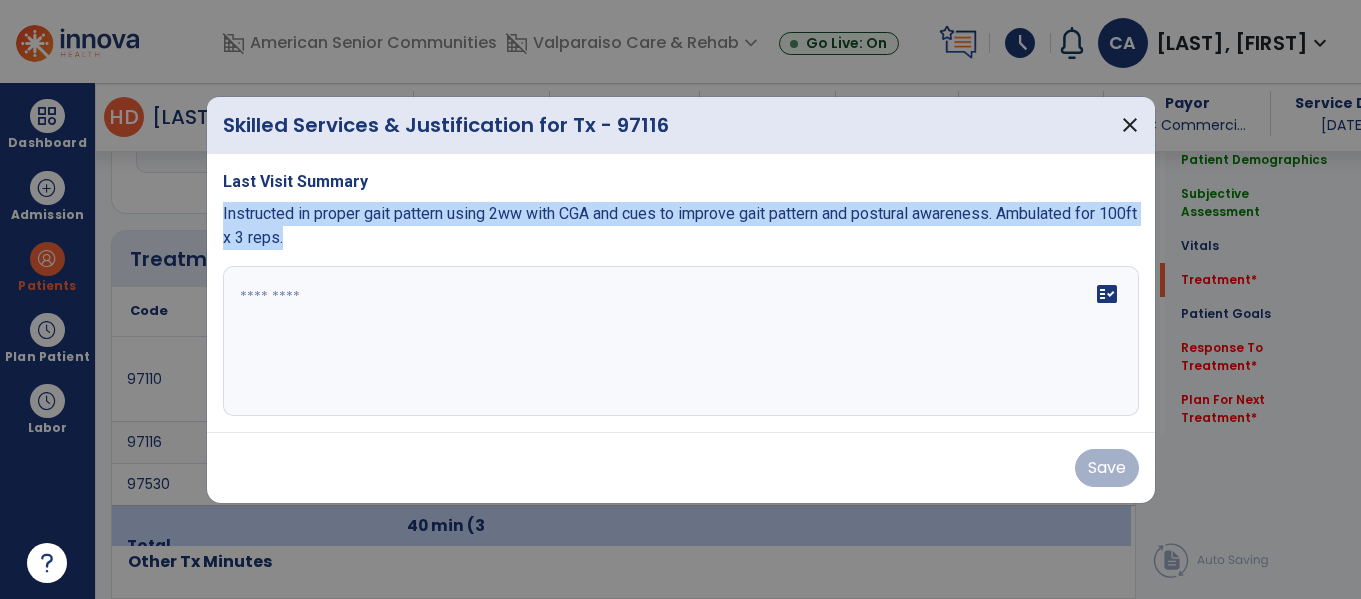 drag, startPoint x: 365, startPoint y: 236, endPoint x: 214, endPoint y: 209, distance: 153.39491 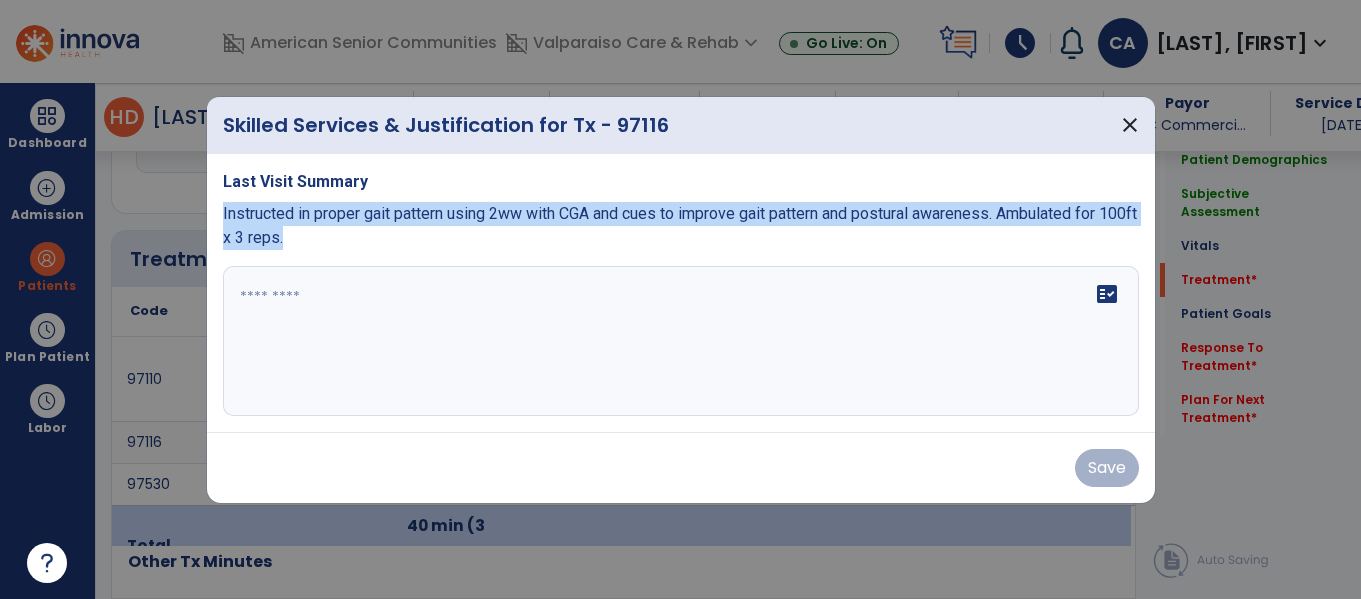 click on "Last Visit Summary Instructed in proper gait pattern using 2ww with CGA and cues to improve gait pattern and postural awareness. Ambulated for 100ft x 3 reps.    fact_check" at bounding box center [681, 293] 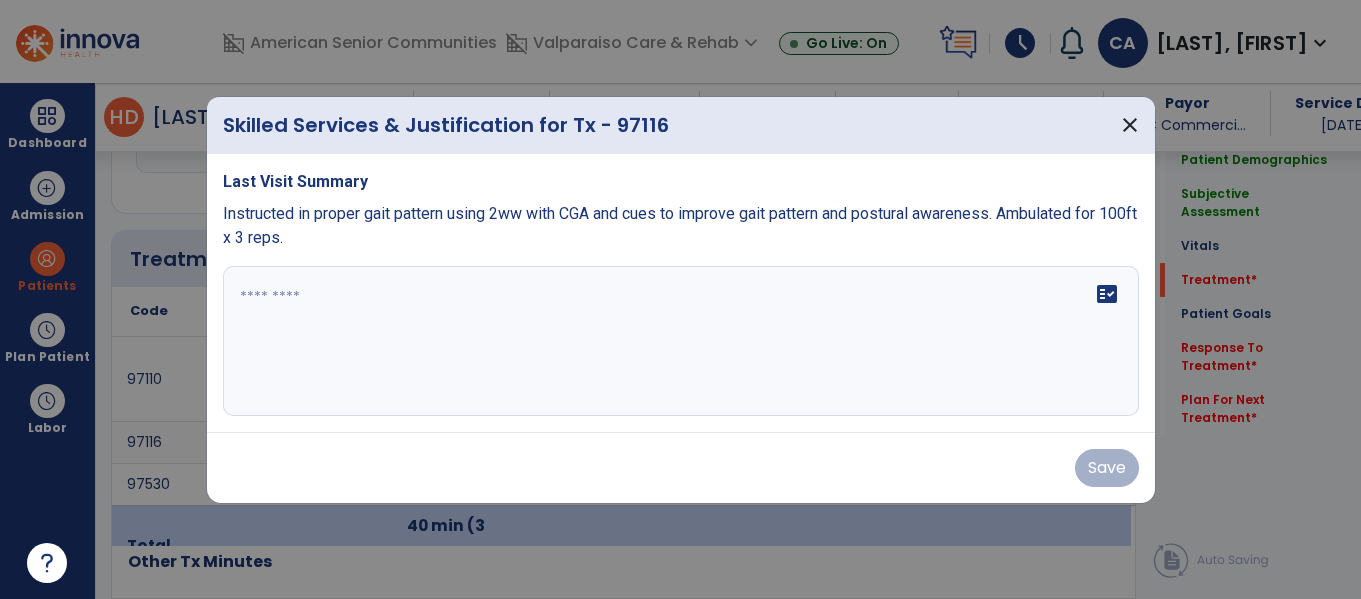 click on "fact_check" at bounding box center [681, 341] 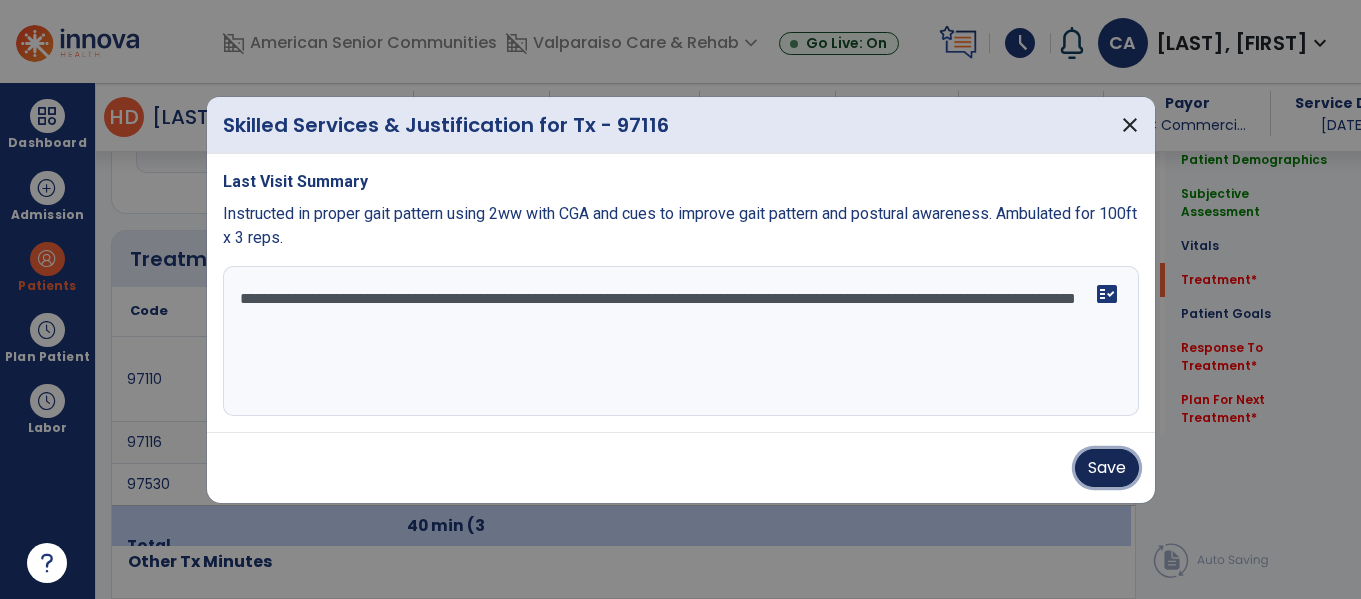 click on "Save" at bounding box center [1107, 468] 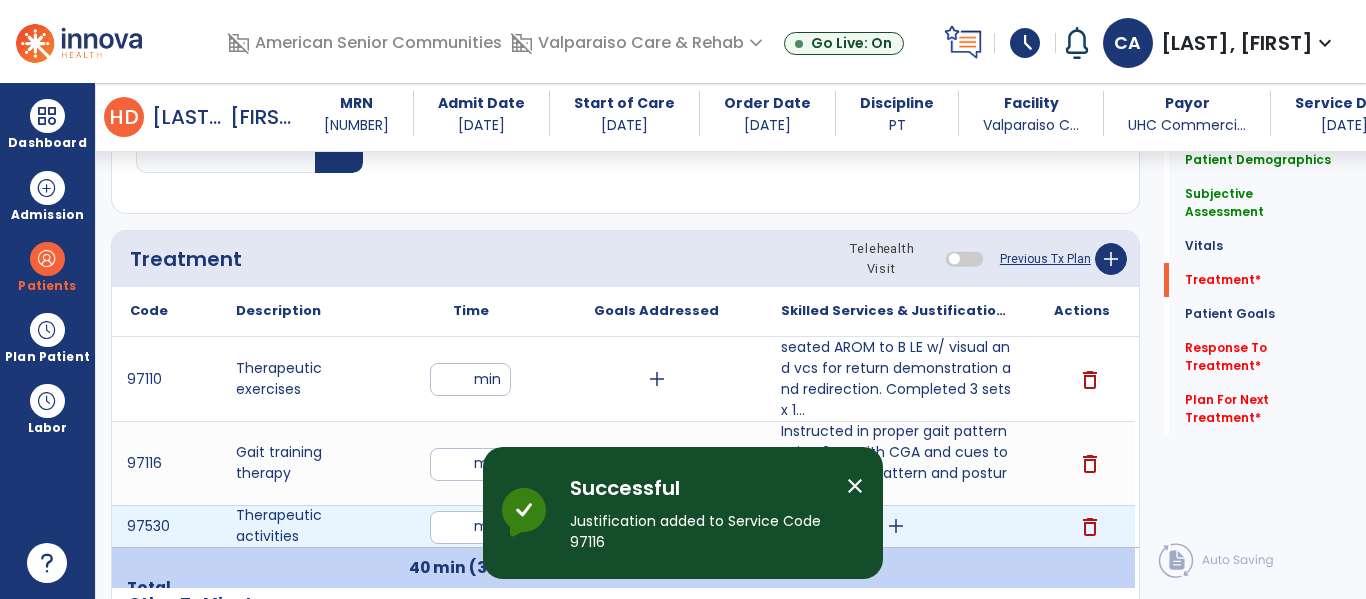 click on "add" at bounding box center (896, 526) 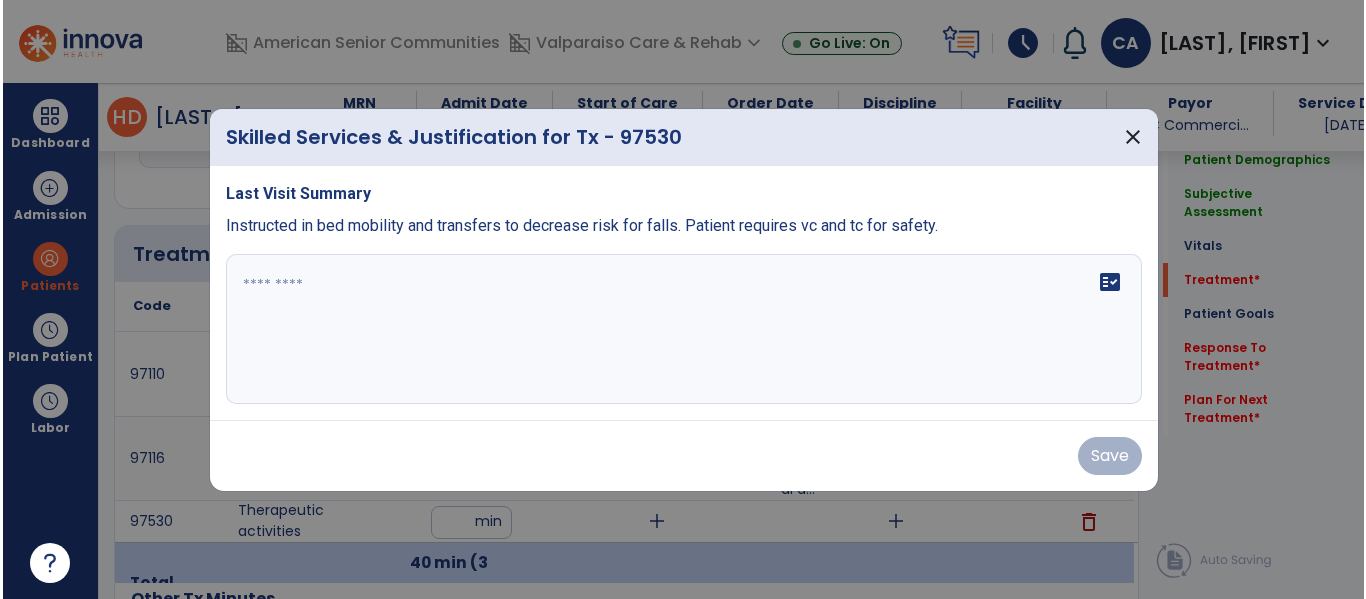 scroll, scrollTop: 1139, scrollLeft: 0, axis: vertical 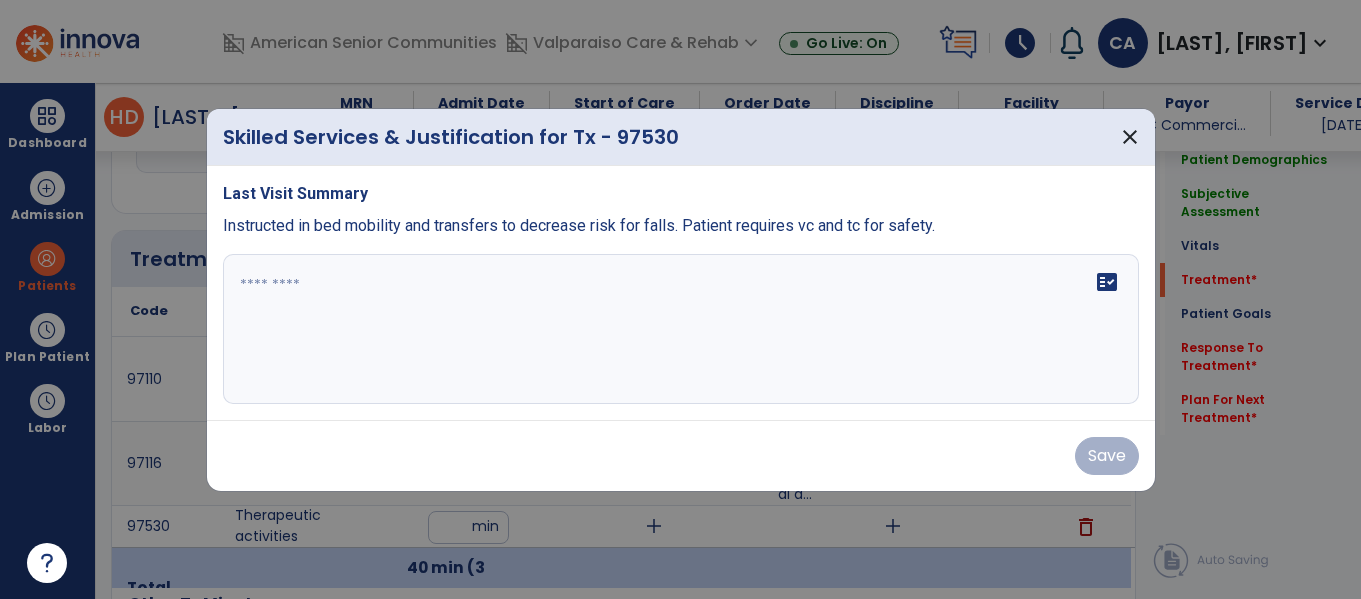 click on "Save" at bounding box center (681, 455) 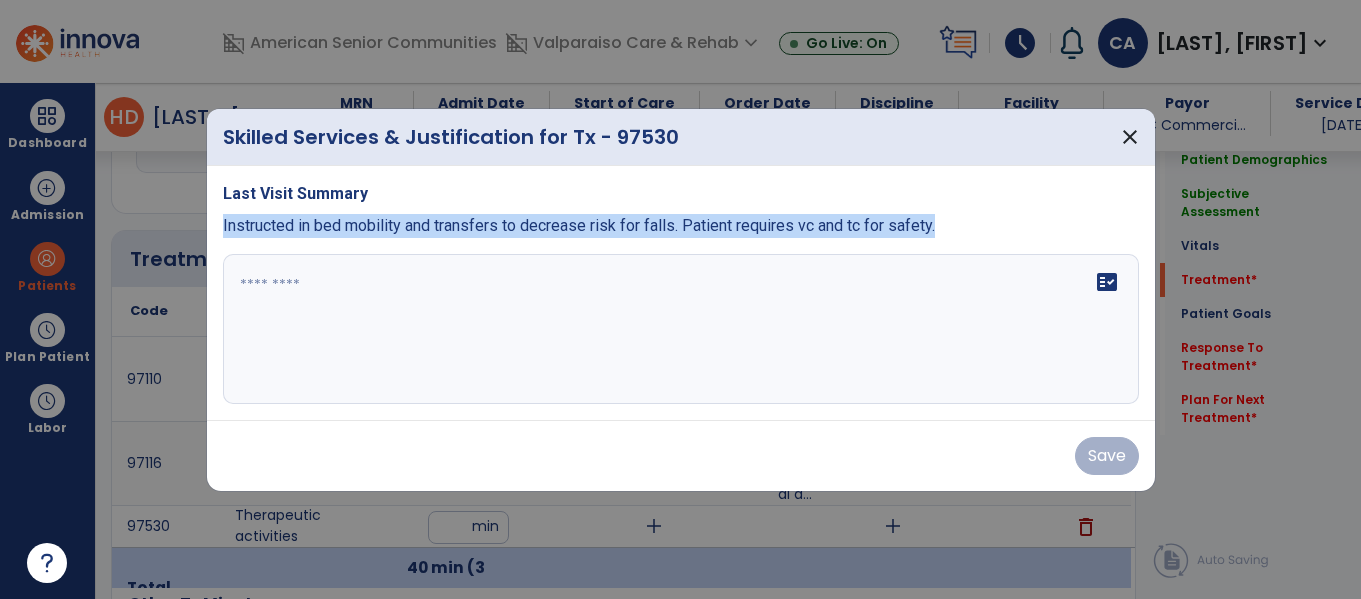 drag, startPoint x: 1021, startPoint y: 223, endPoint x: 218, endPoint y: 224, distance: 803.0006 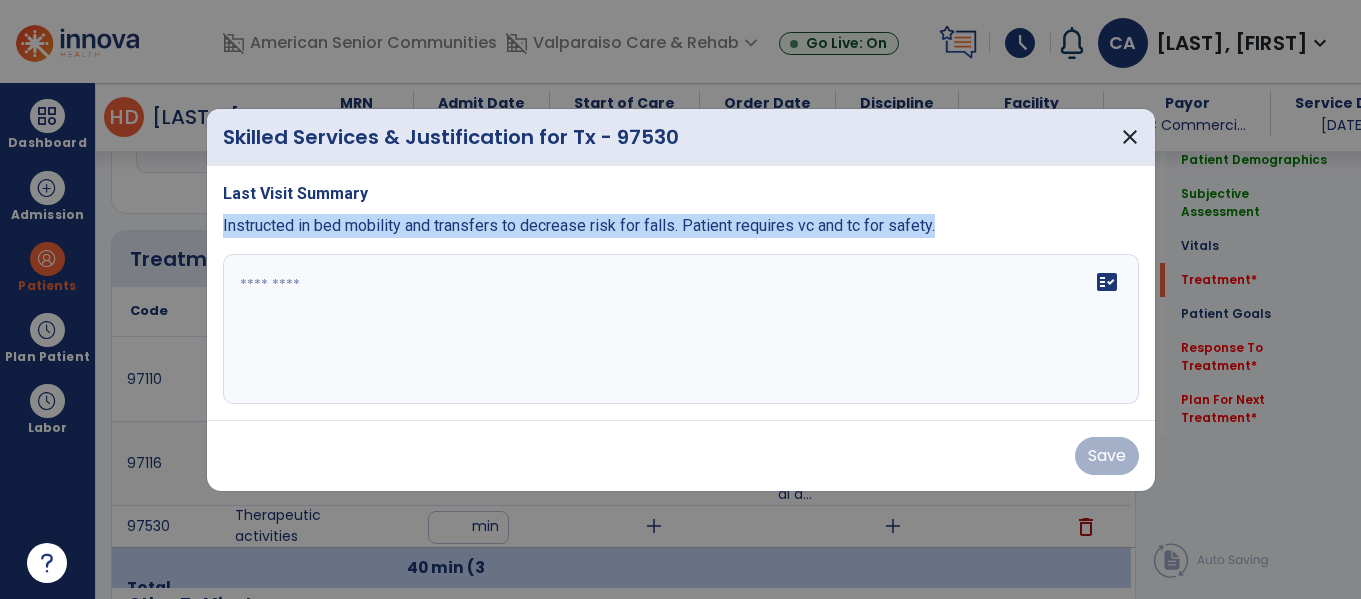 click on "Last Visit Summary Instructed in bed mobility and transfers to decrease risk for falls. Patient requires vc and tc for safety. fact_check" at bounding box center [681, 293] 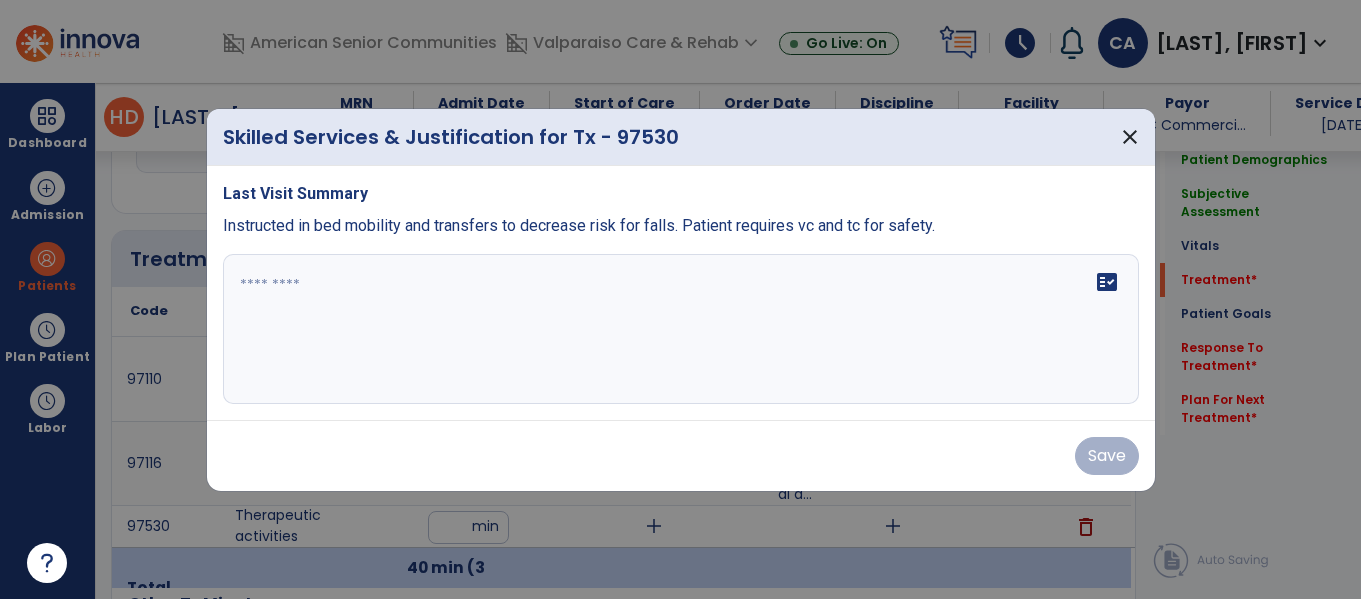 click at bounding box center (681, 329) 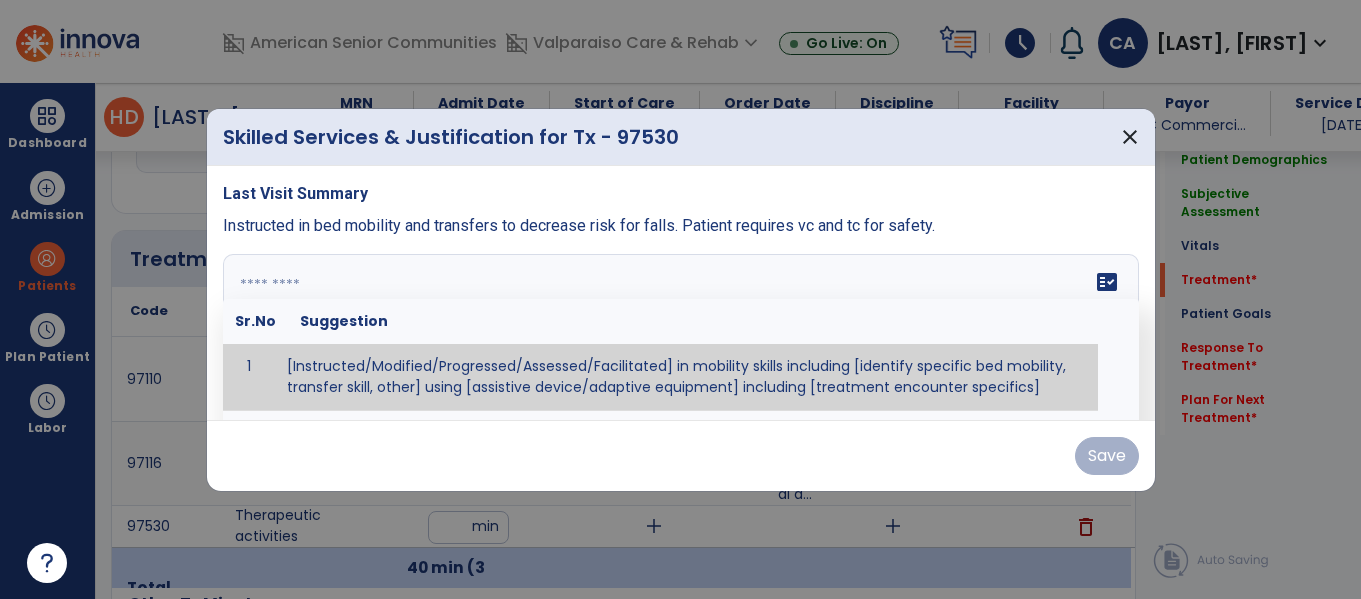 paste on "**********" 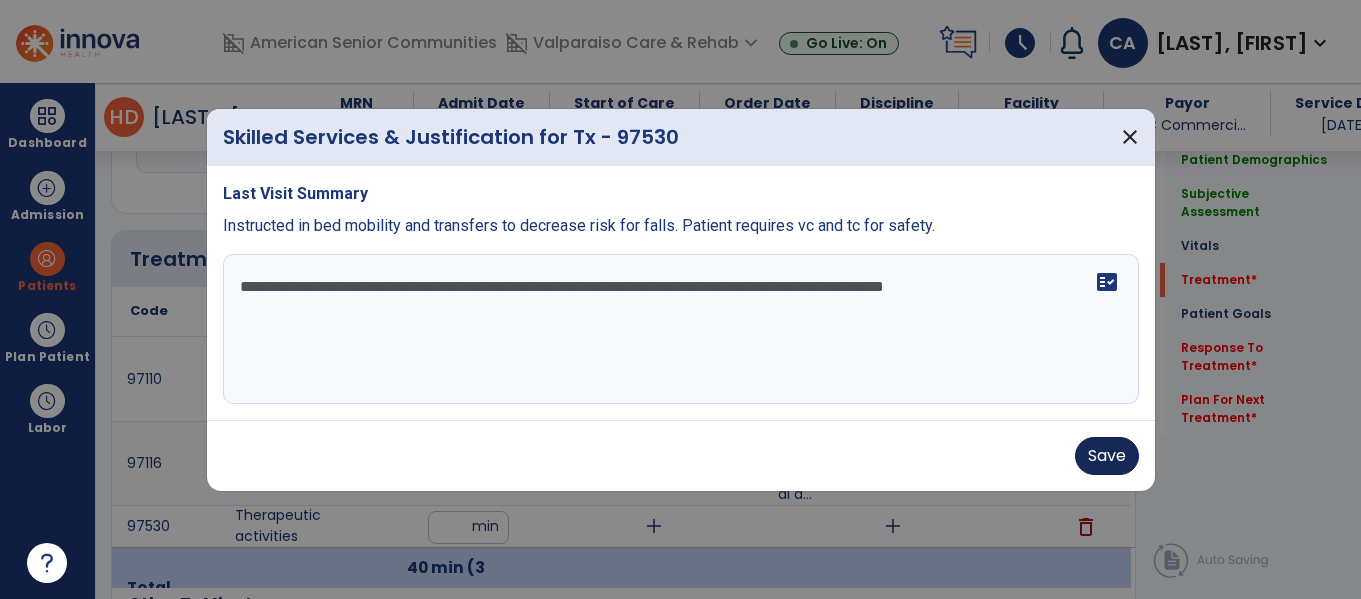 type on "**********" 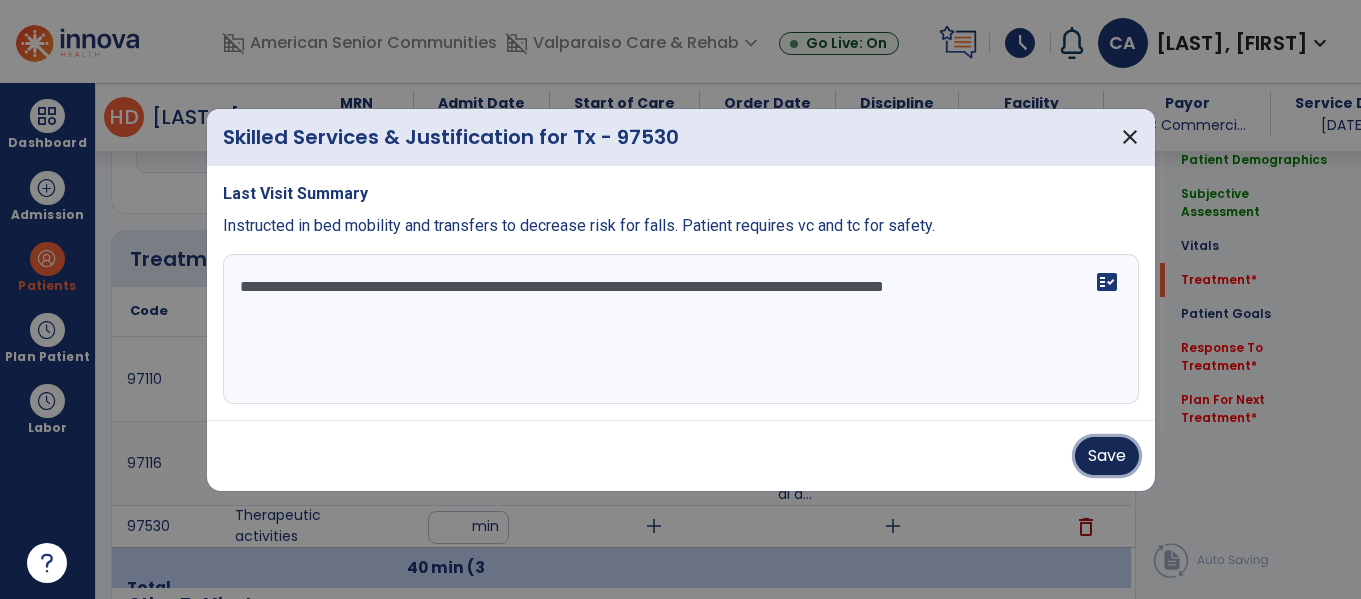 click on "Save" at bounding box center [1107, 456] 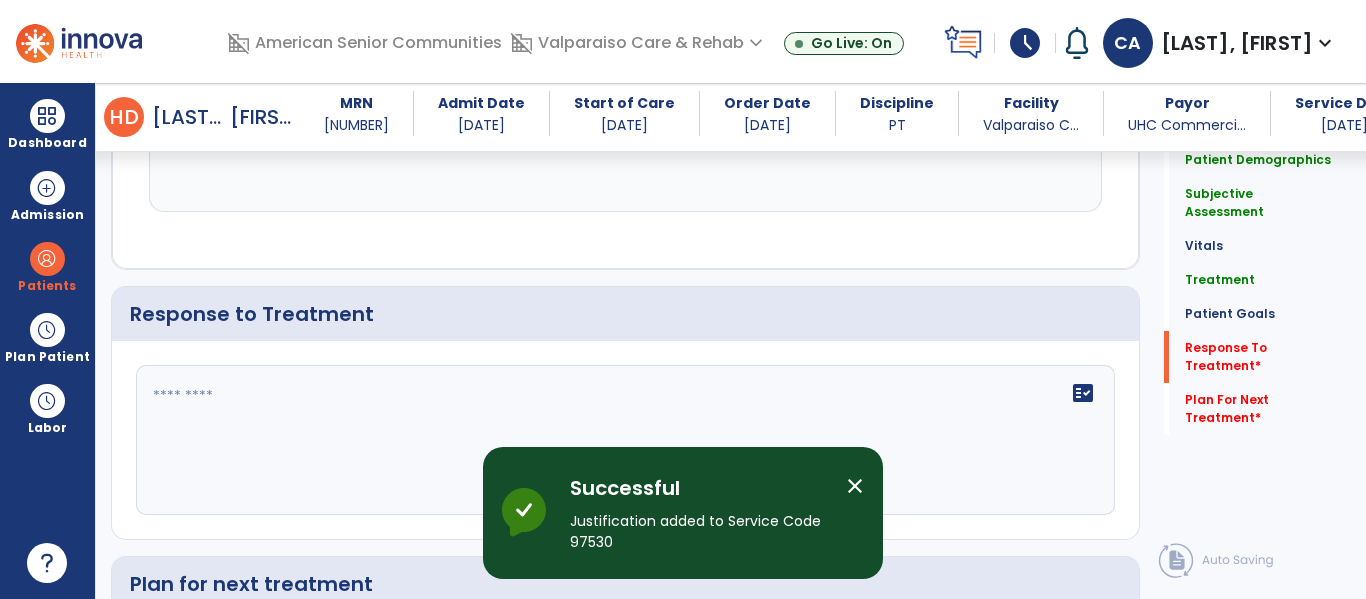 scroll, scrollTop: 3329, scrollLeft: 0, axis: vertical 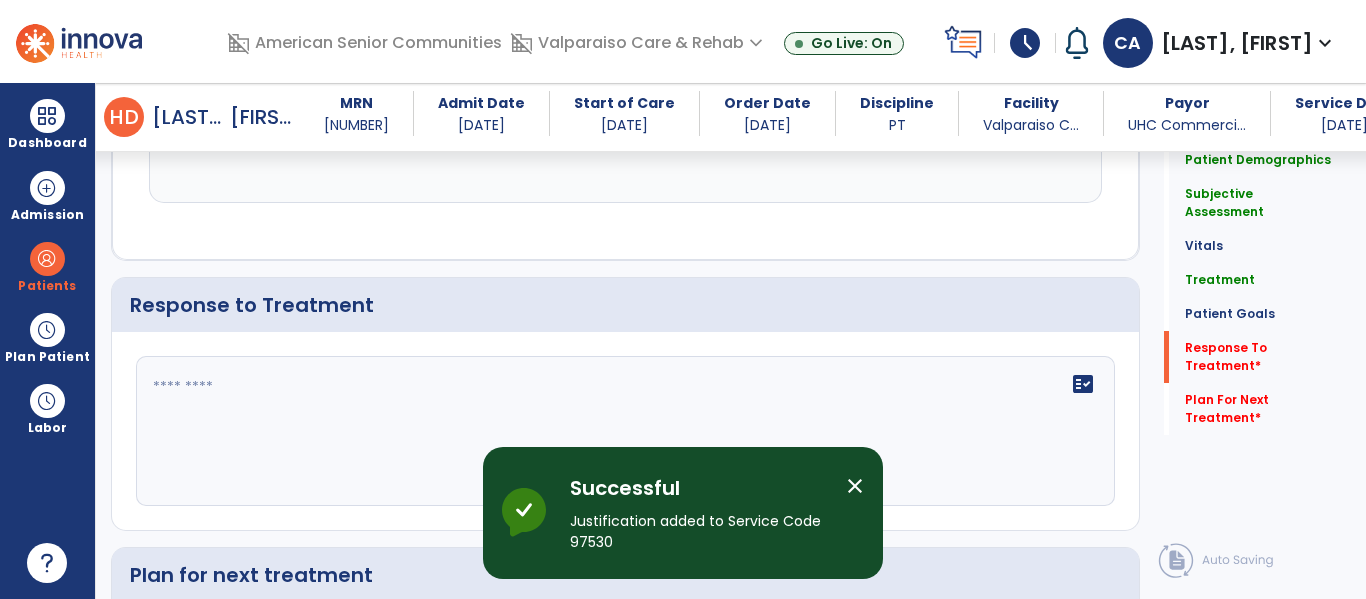 click on "fact_check" 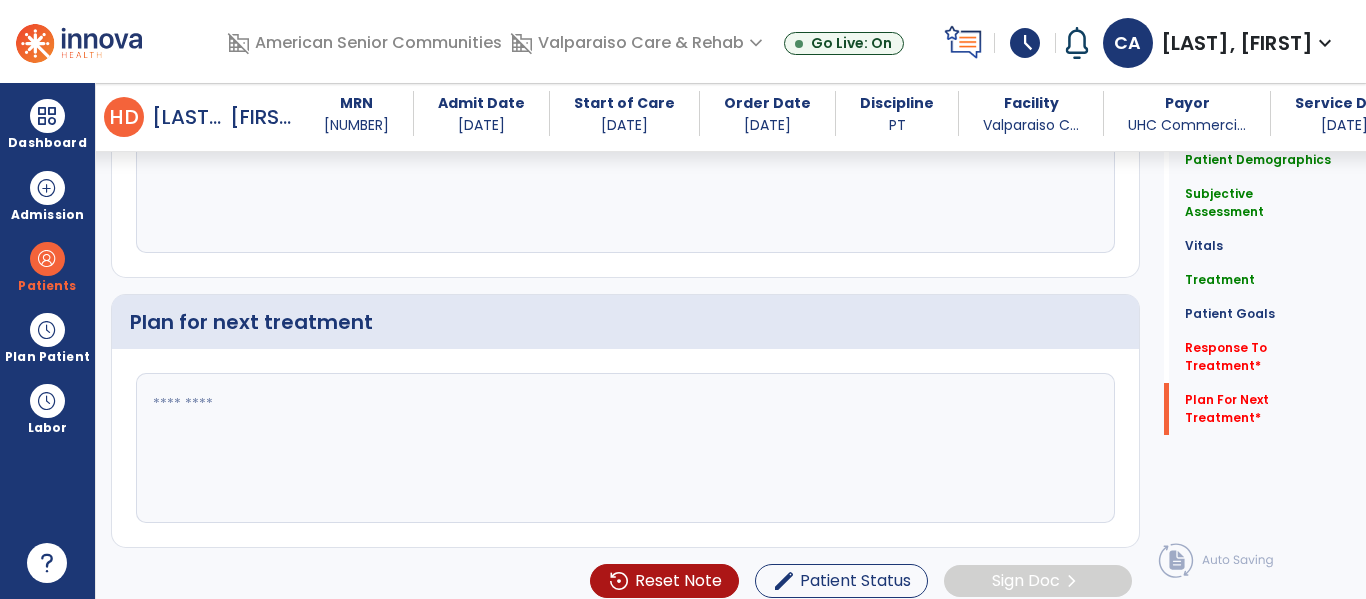 scroll, scrollTop: 3597, scrollLeft: 0, axis: vertical 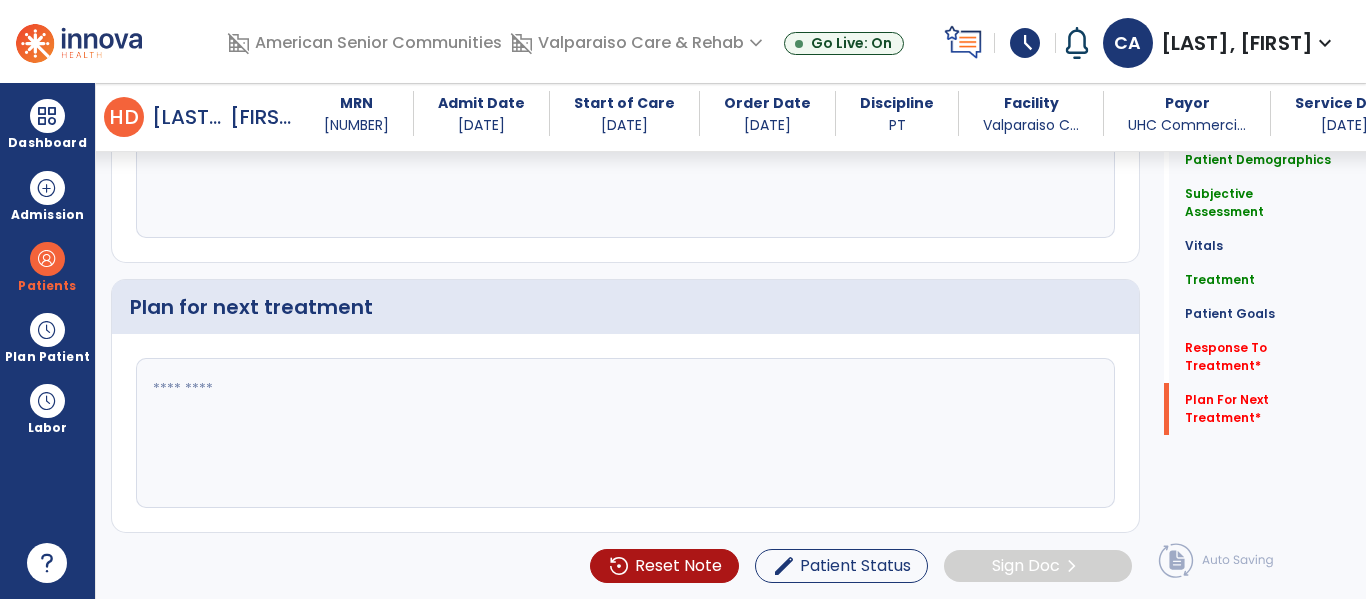 type on "**********" 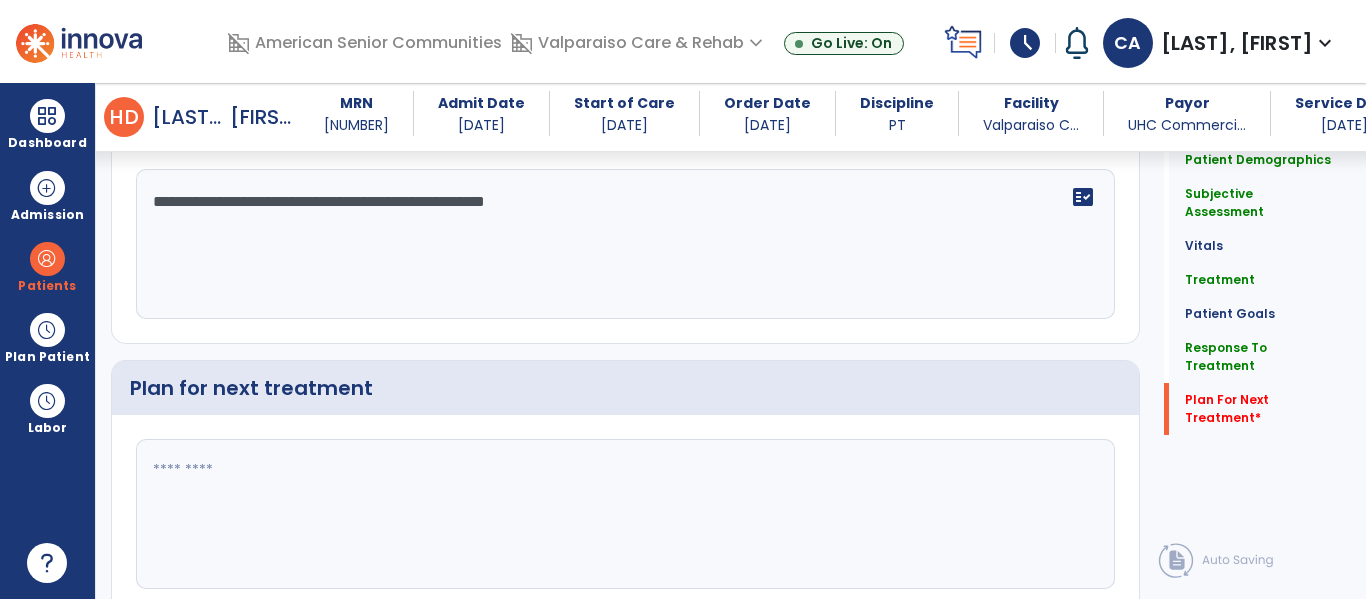 scroll, scrollTop: 3597, scrollLeft: 0, axis: vertical 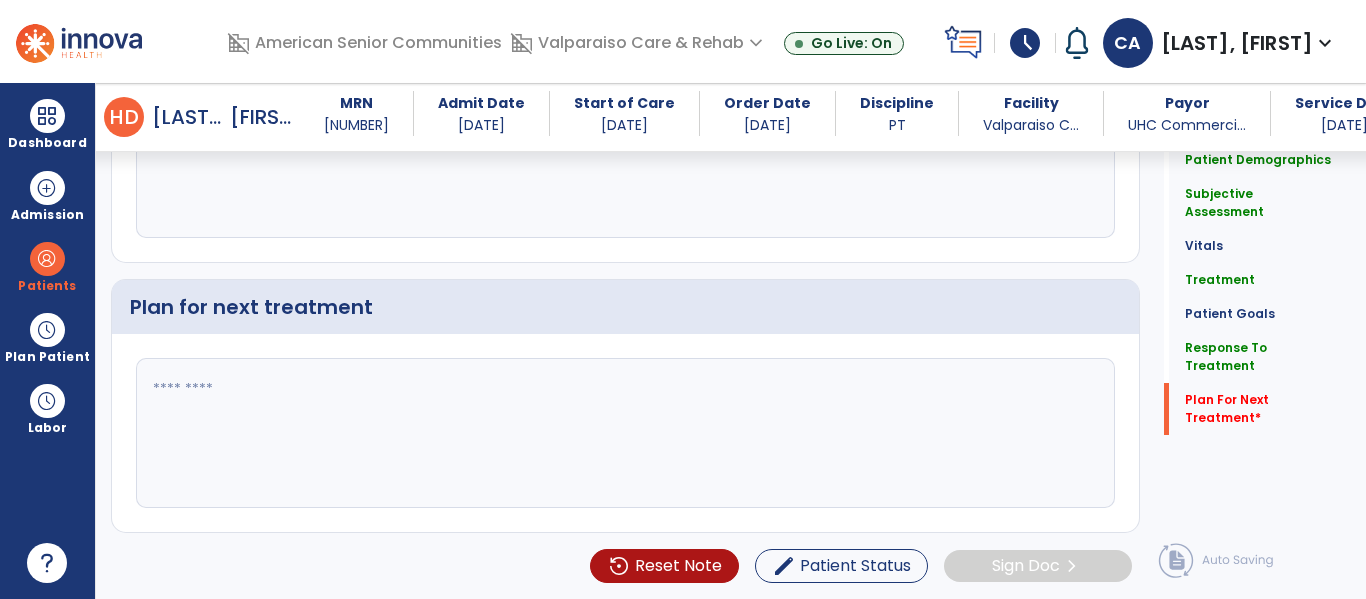 click 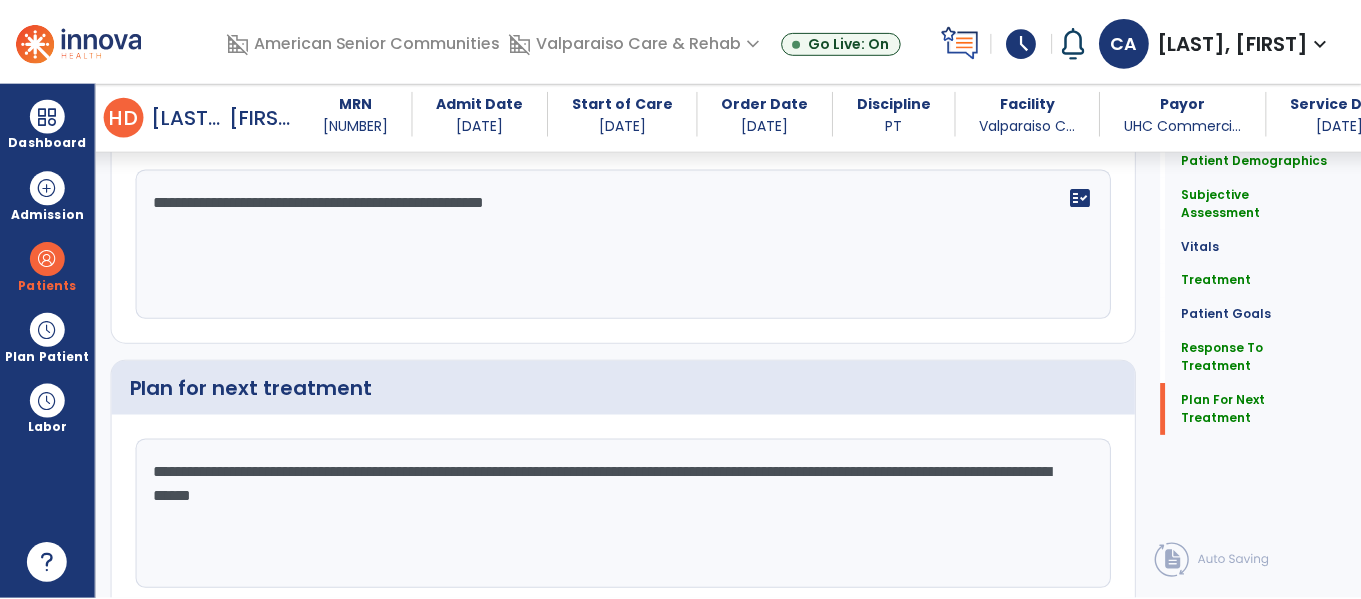 scroll, scrollTop: 3597, scrollLeft: 0, axis: vertical 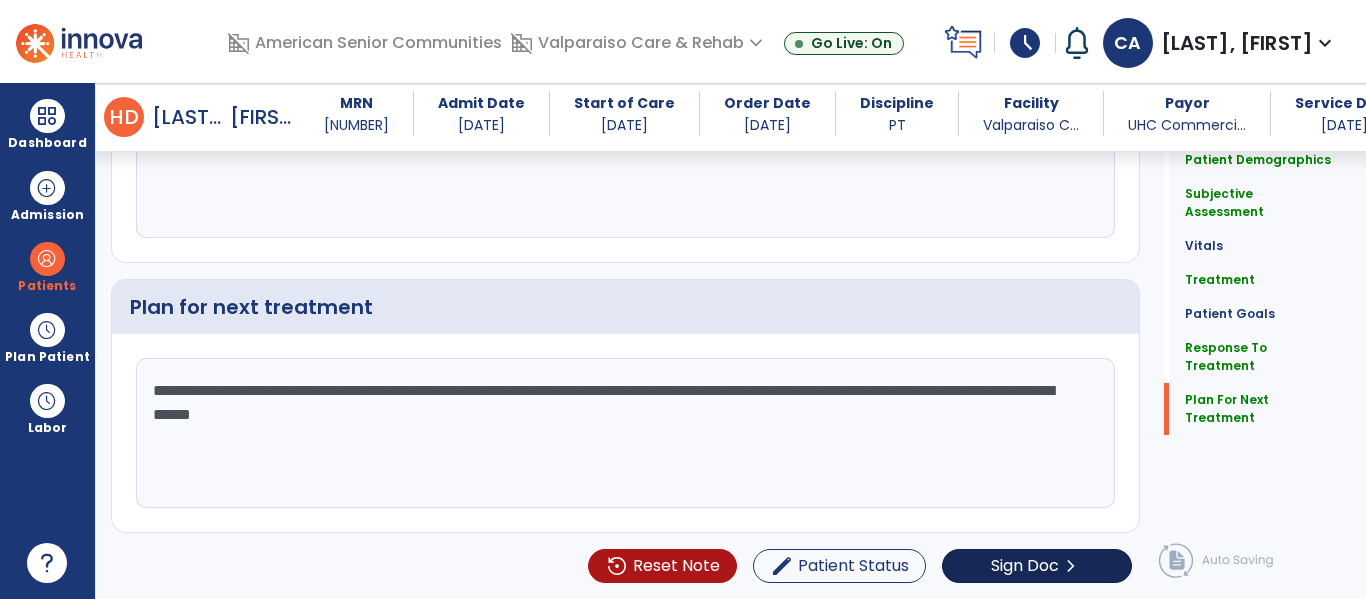 type on "**********" 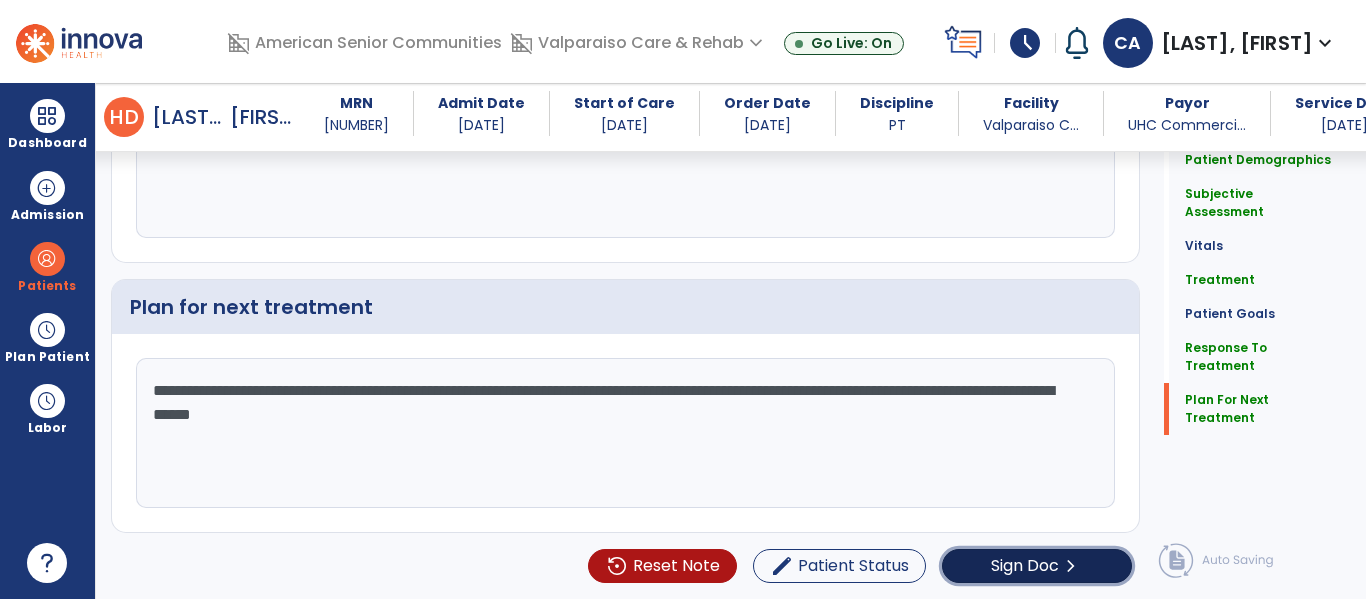 click on "Sign Doc" 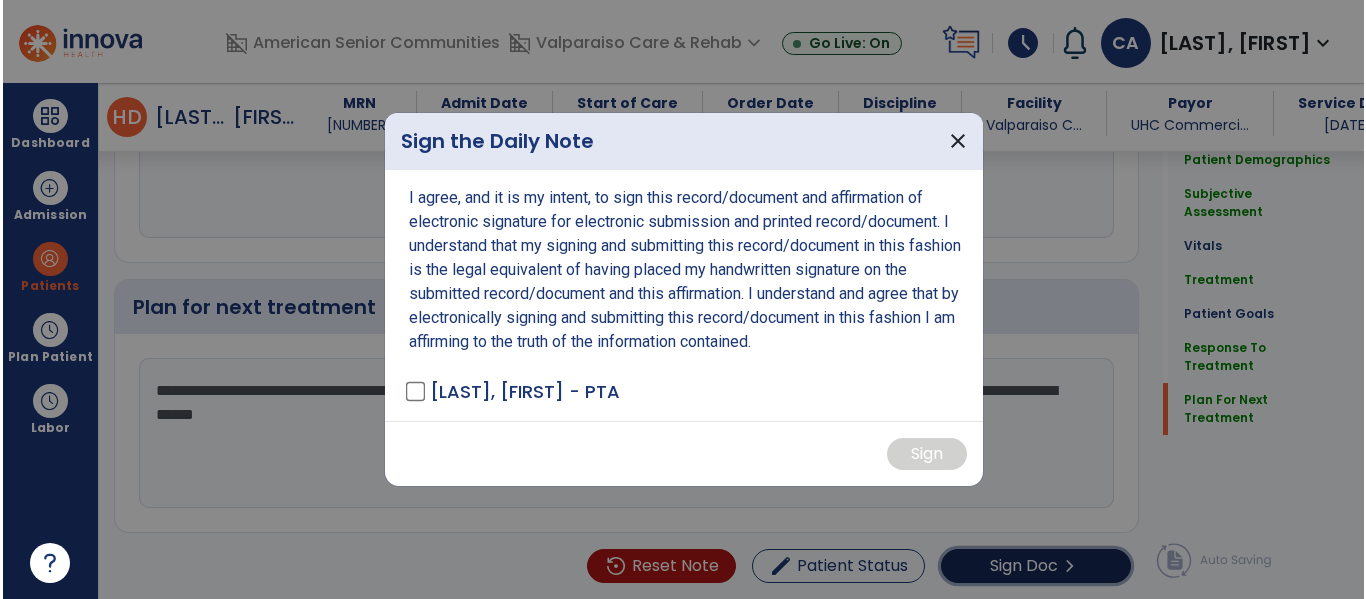 scroll, scrollTop: 3597, scrollLeft: 0, axis: vertical 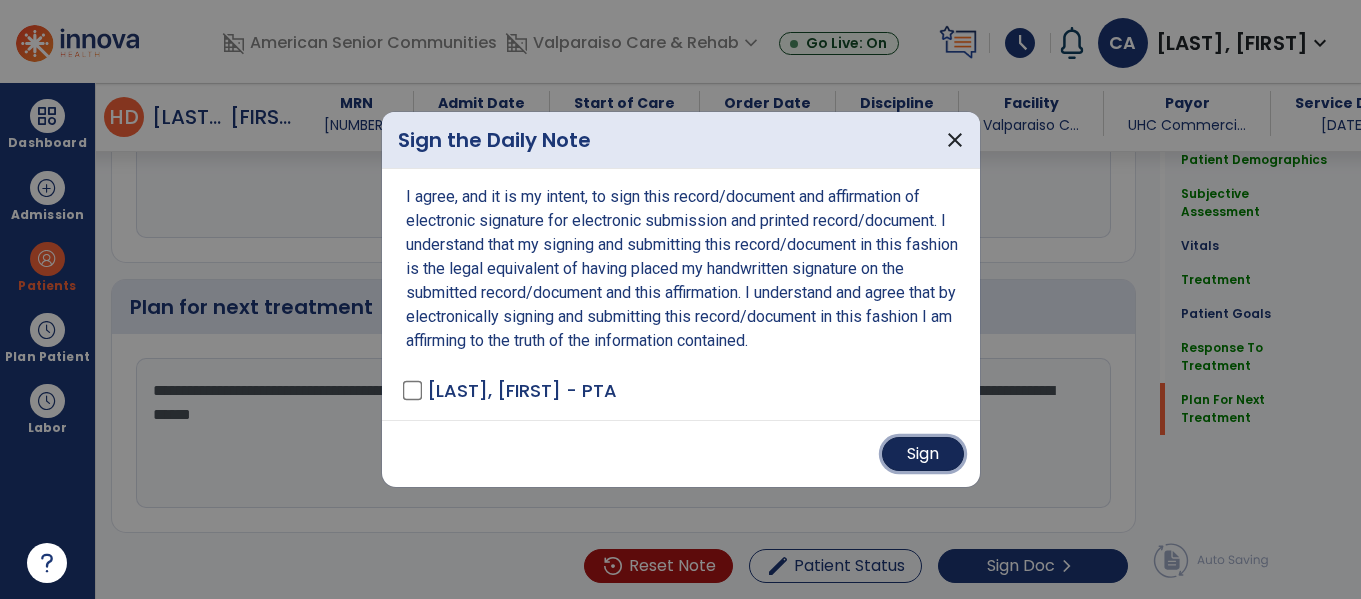 click on "Sign" at bounding box center [923, 454] 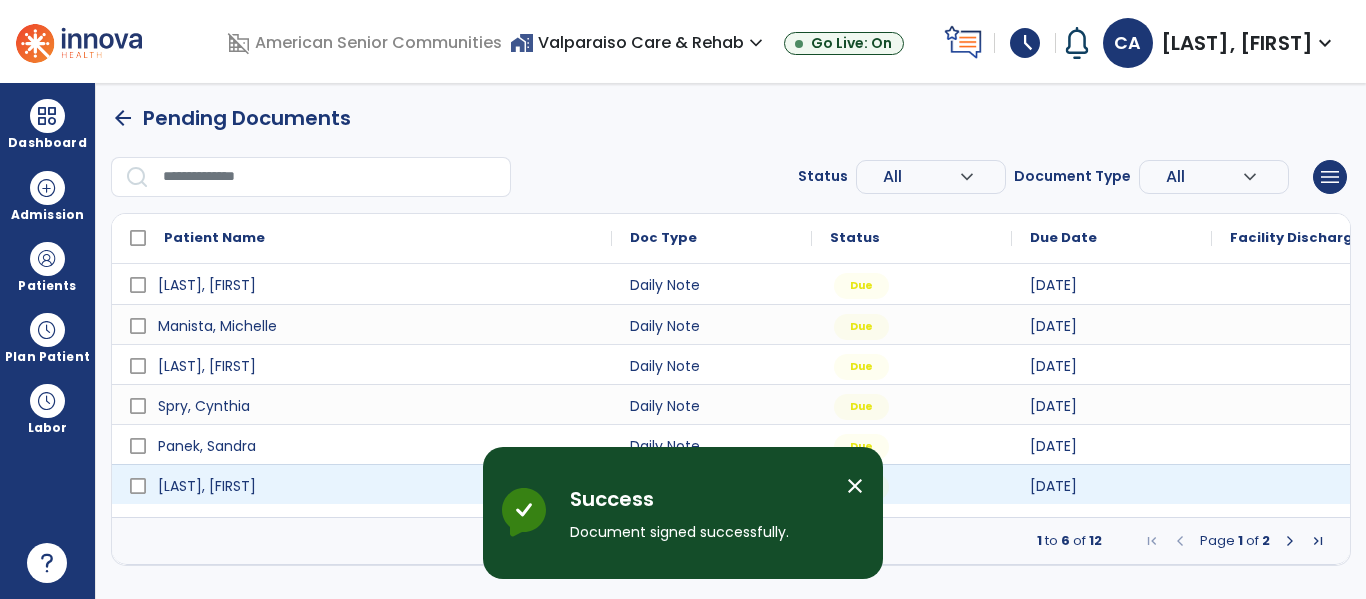 scroll, scrollTop: 0, scrollLeft: 0, axis: both 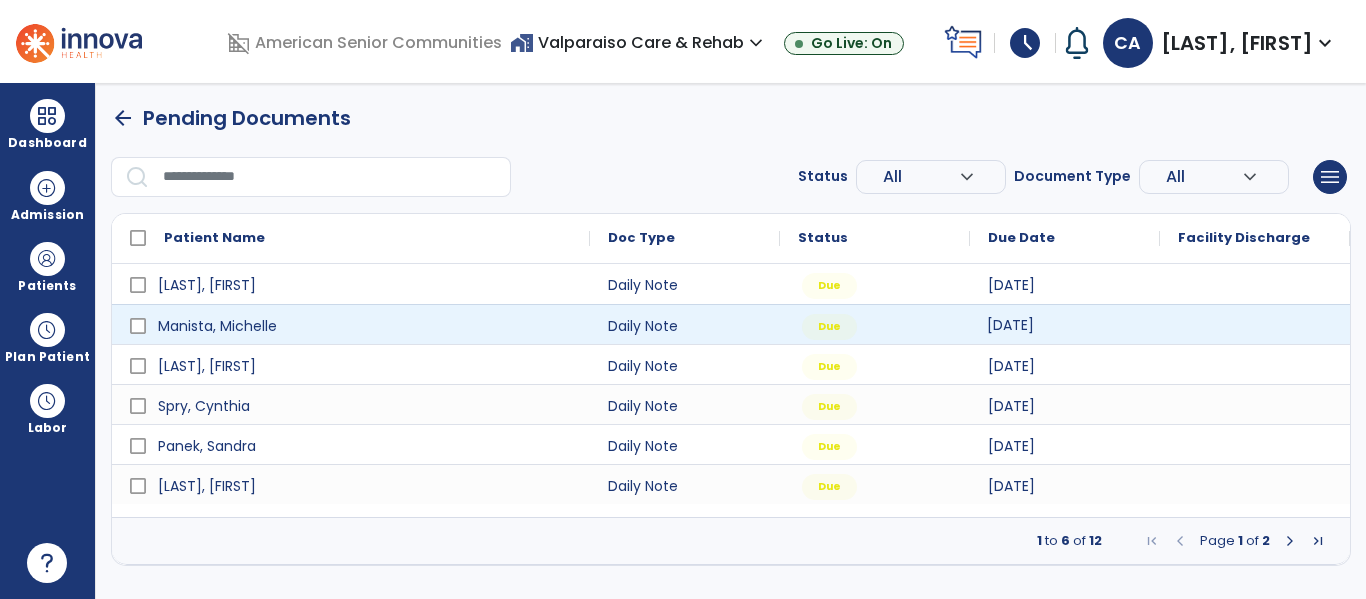 click on "[DATE]" at bounding box center (1010, 325) 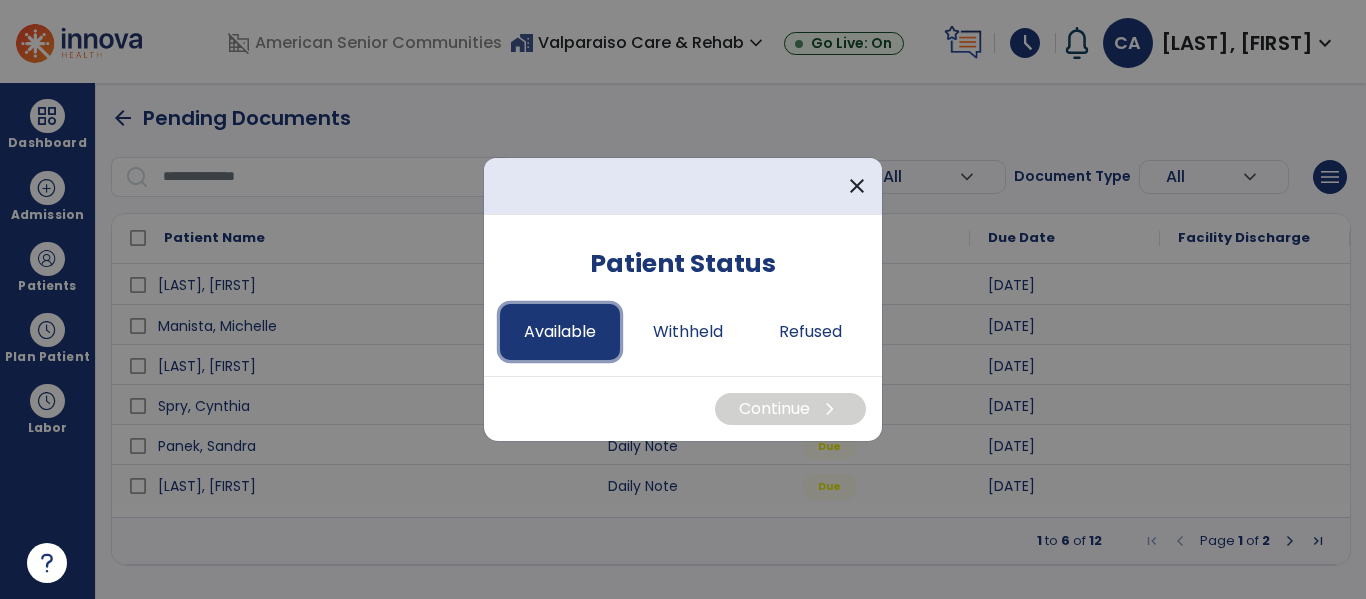 click on "Available" at bounding box center [560, 332] 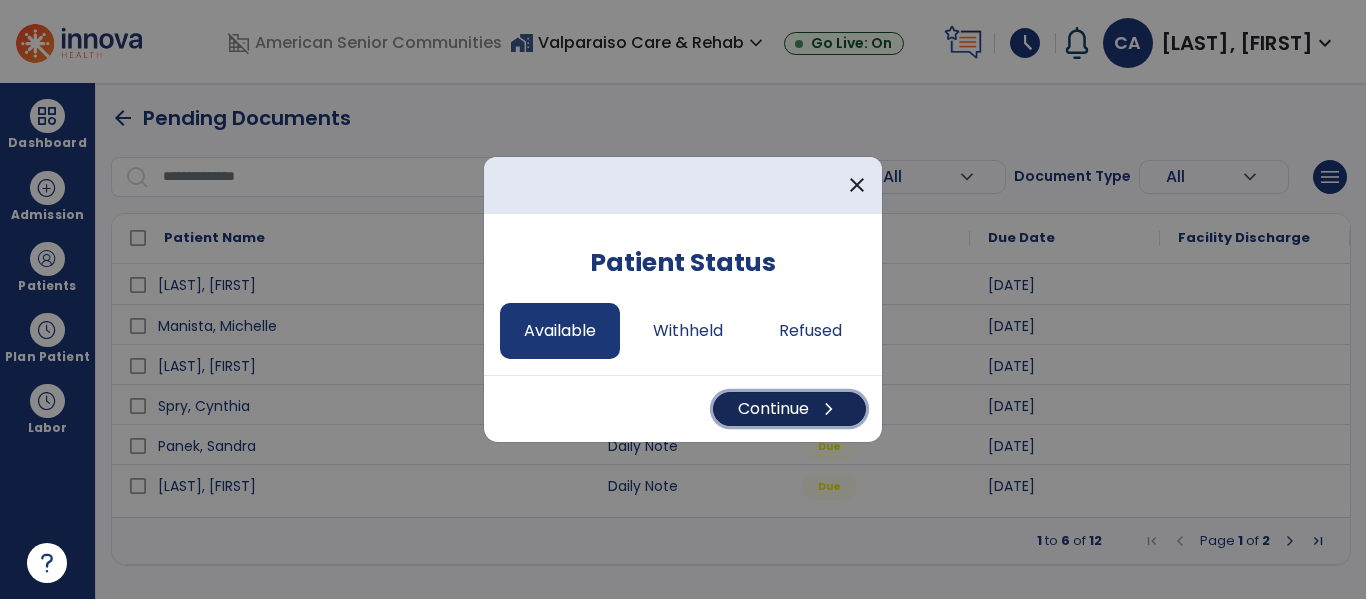 click on "chevron_right" at bounding box center [829, 409] 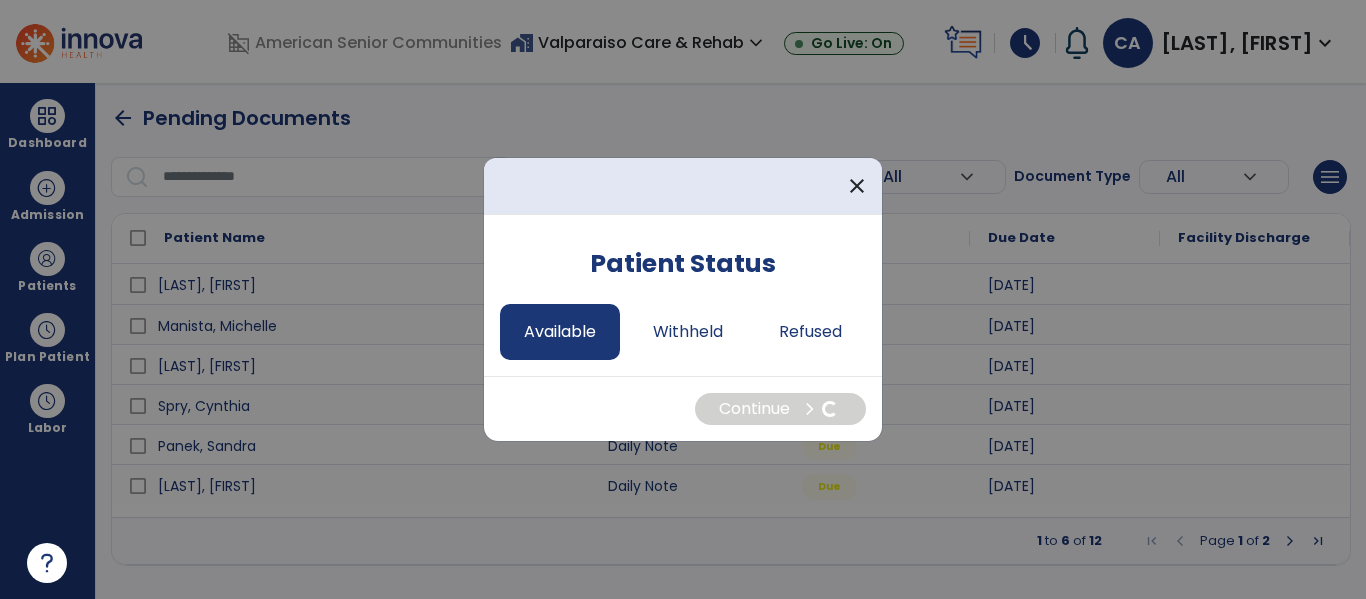 select on "*" 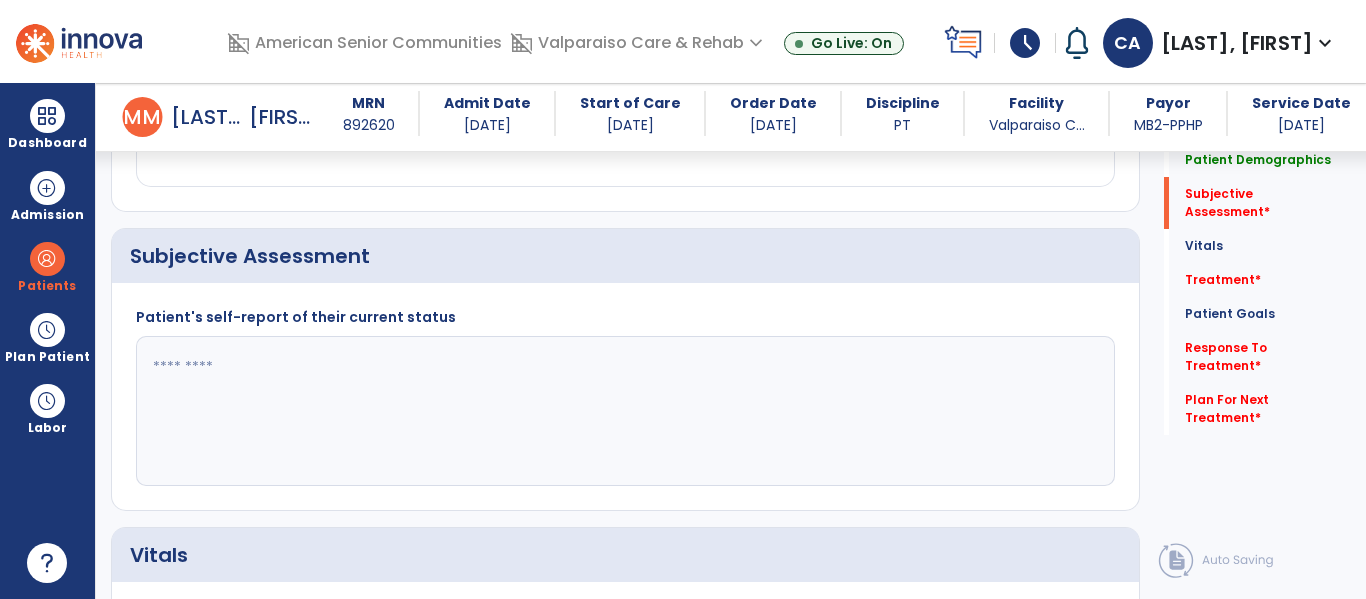scroll, scrollTop: 409, scrollLeft: 0, axis: vertical 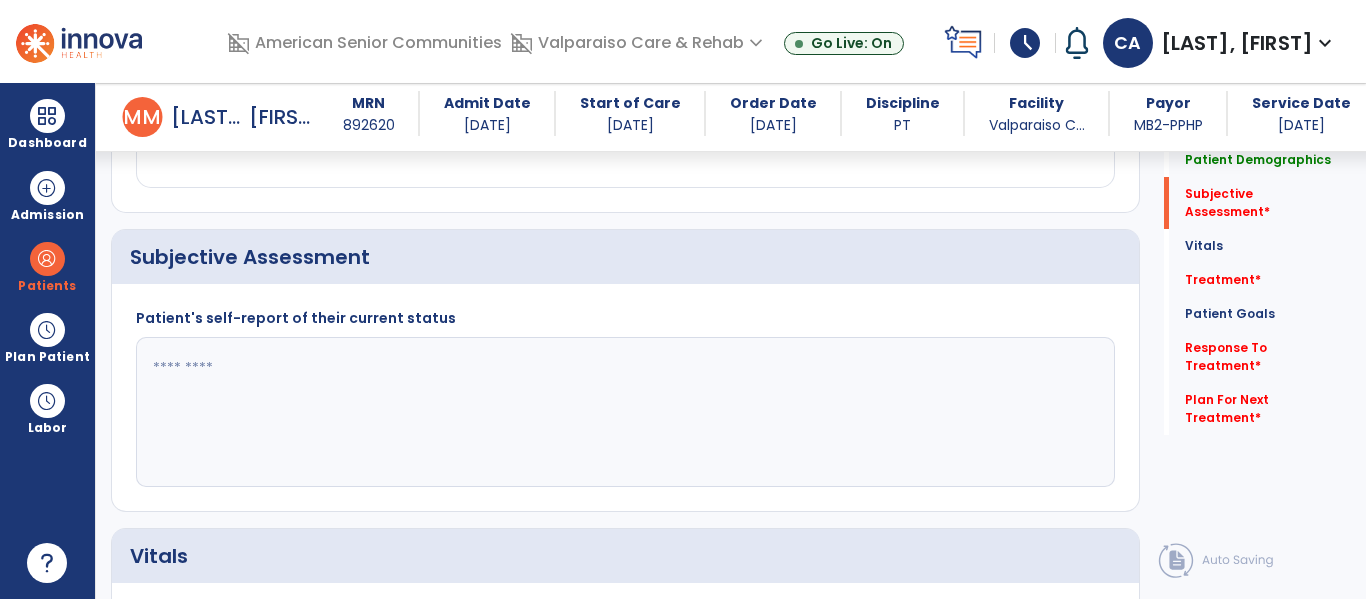 click 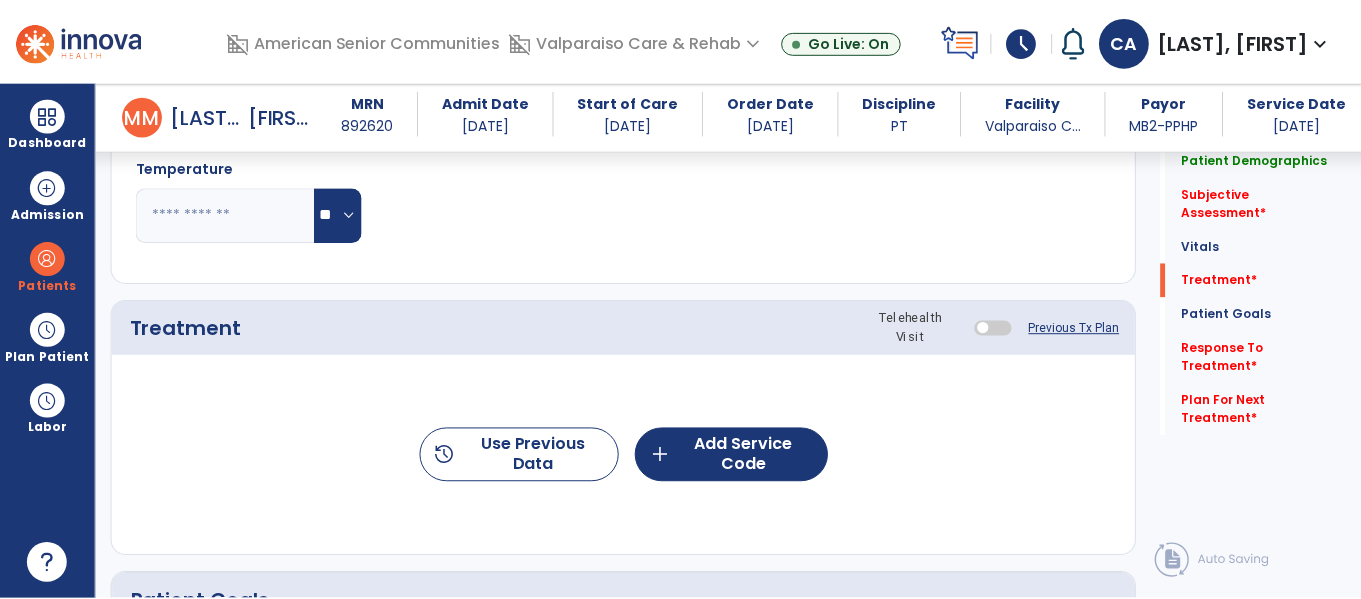 scroll, scrollTop: 1064, scrollLeft: 0, axis: vertical 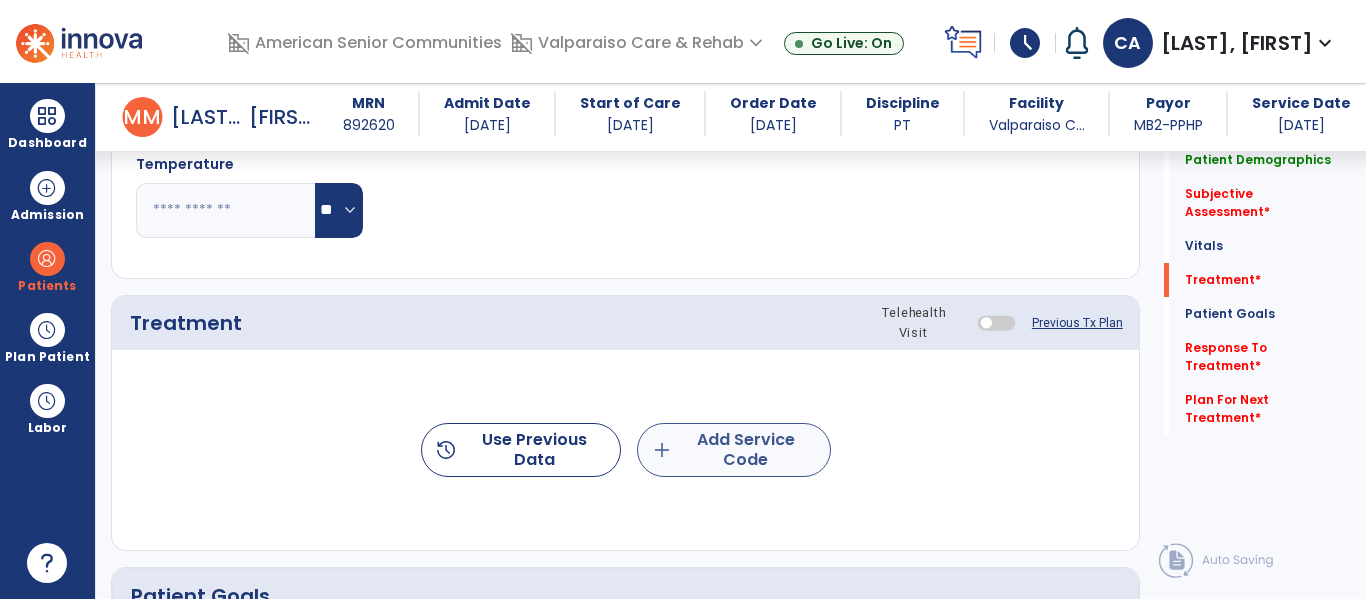 type on "**********" 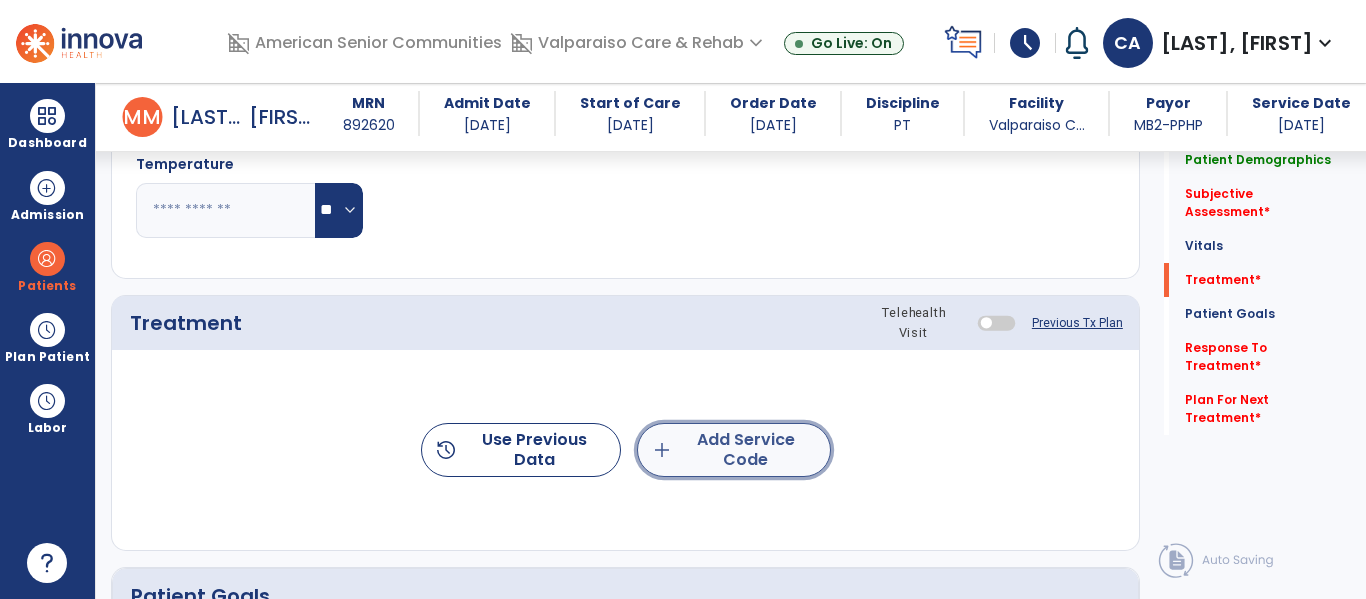 click on "add  Add Service Code" 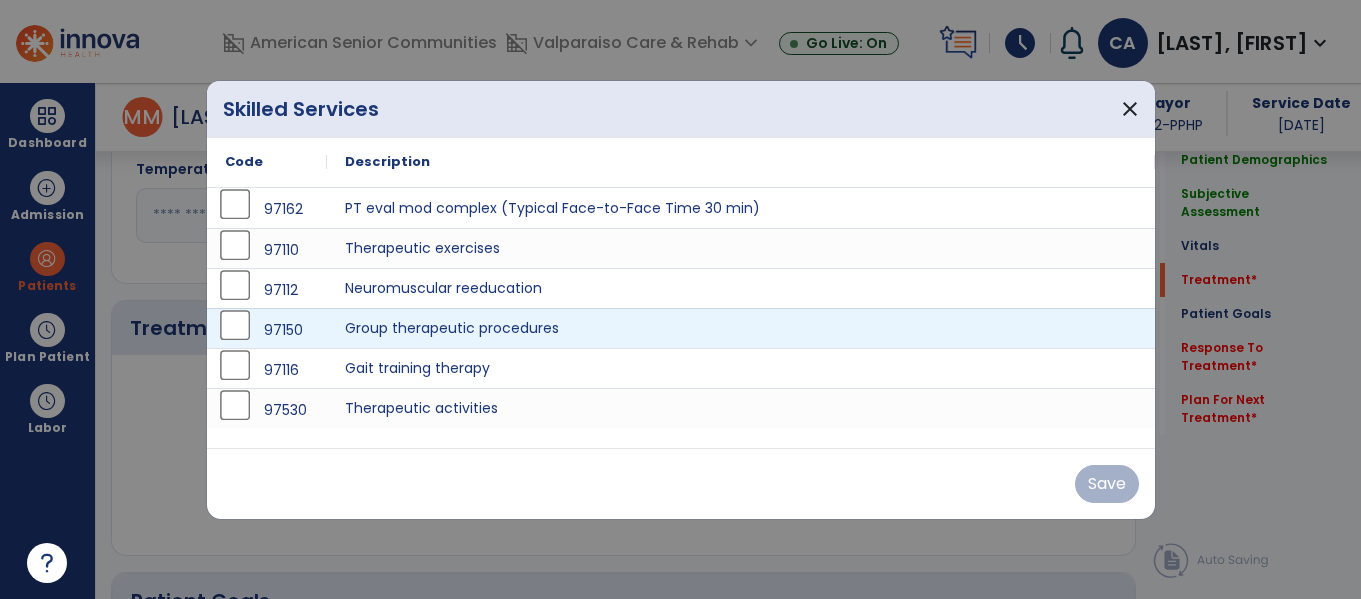 scroll, scrollTop: 1064, scrollLeft: 0, axis: vertical 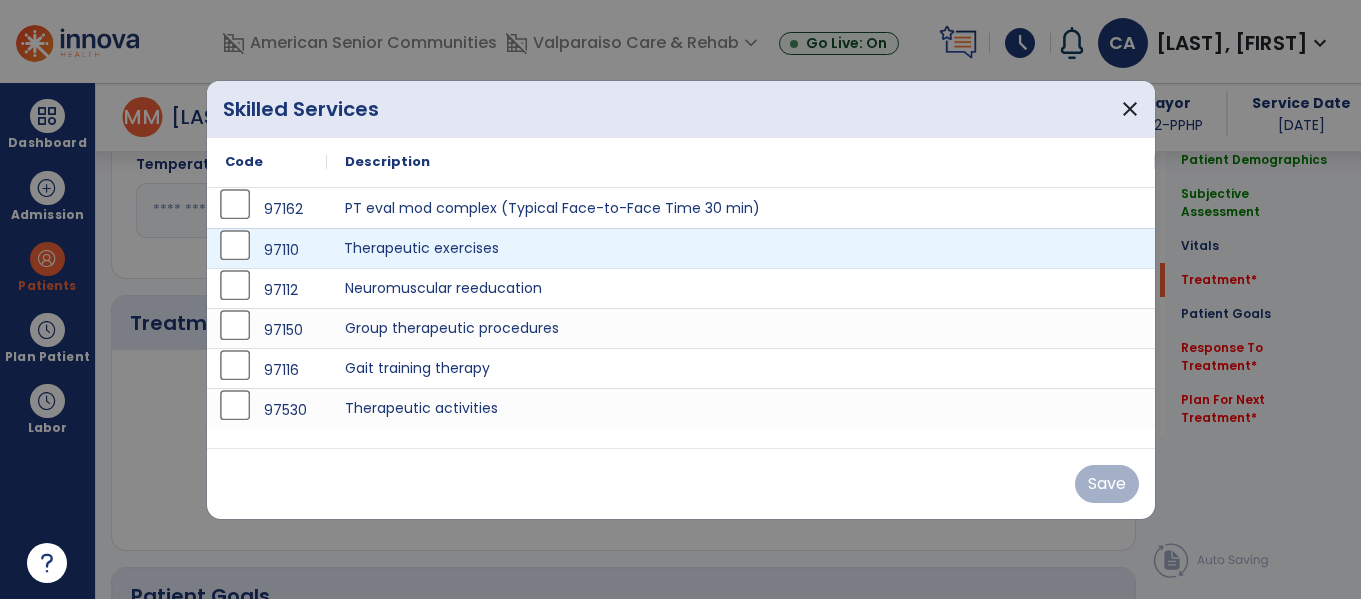 click on "Therapeutic exercises" at bounding box center [741, 248] 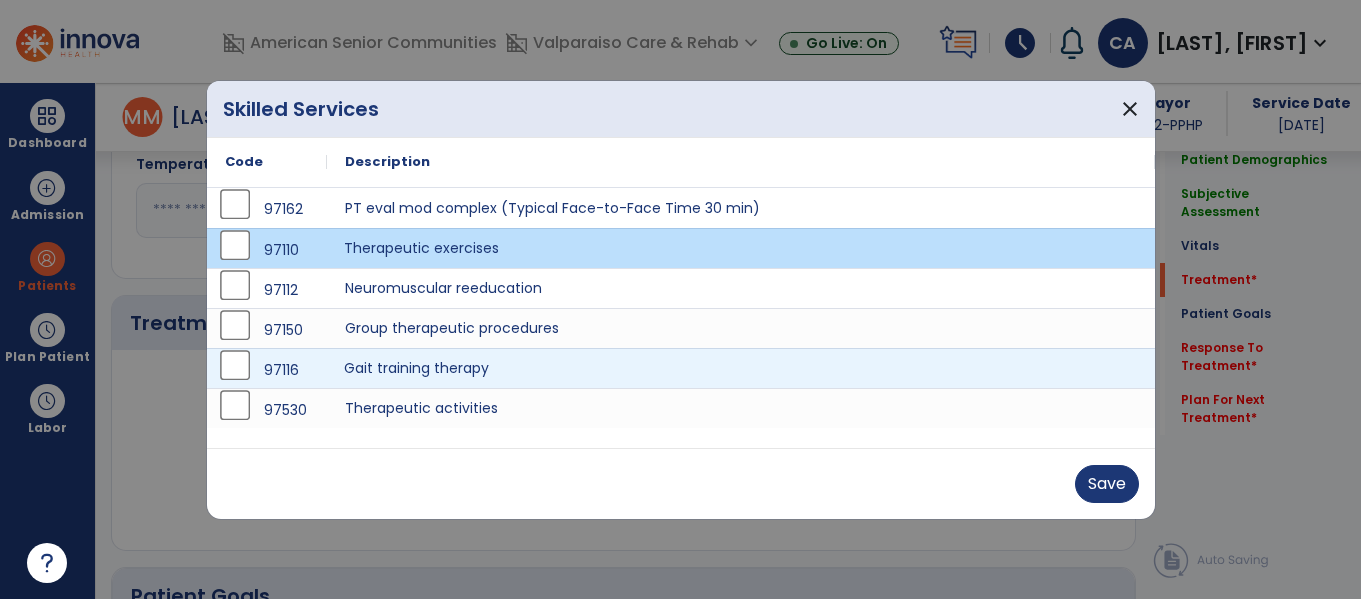 click on "Gait training therapy" at bounding box center [741, 368] 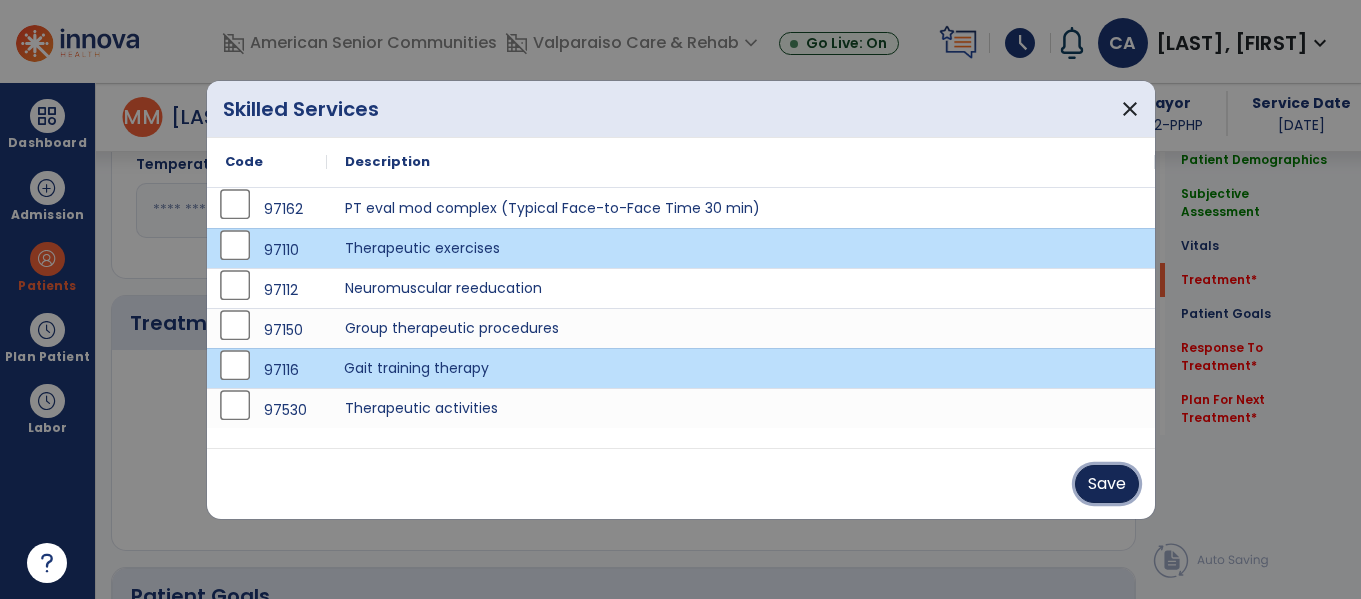 click on "Save" at bounding box center (1107, 484) 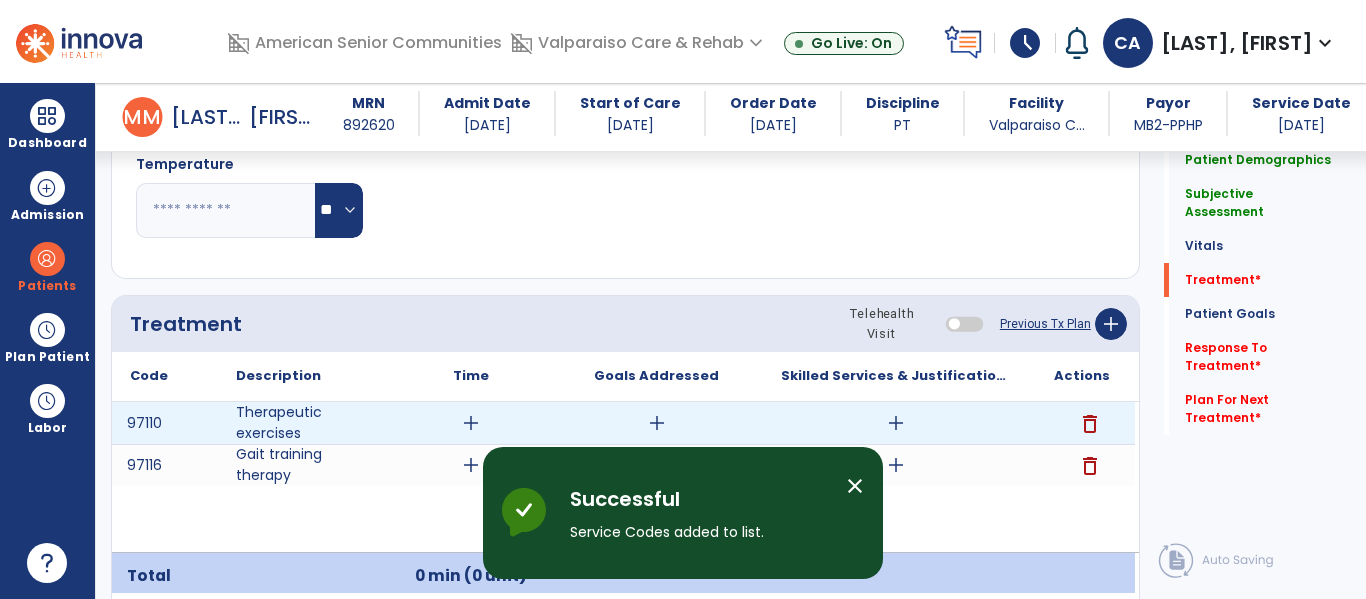 click on "add" at bounding box center (471, 423) 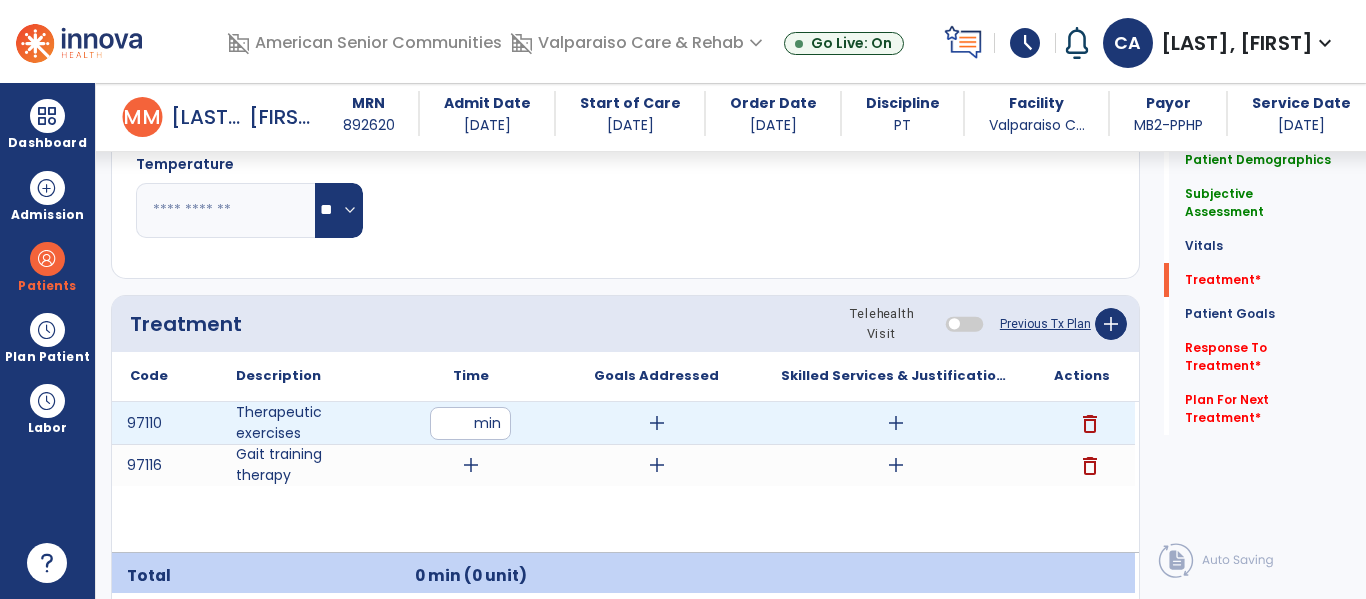 type on "**" 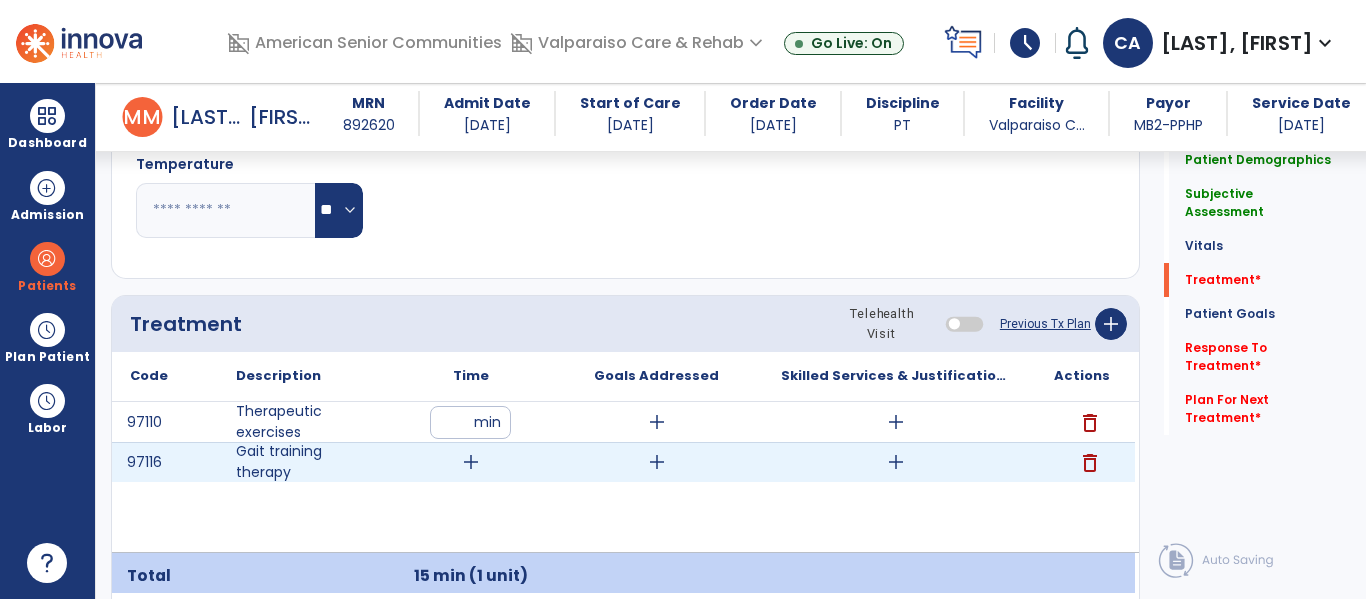 click on "add" at bounding box center [471, 462] 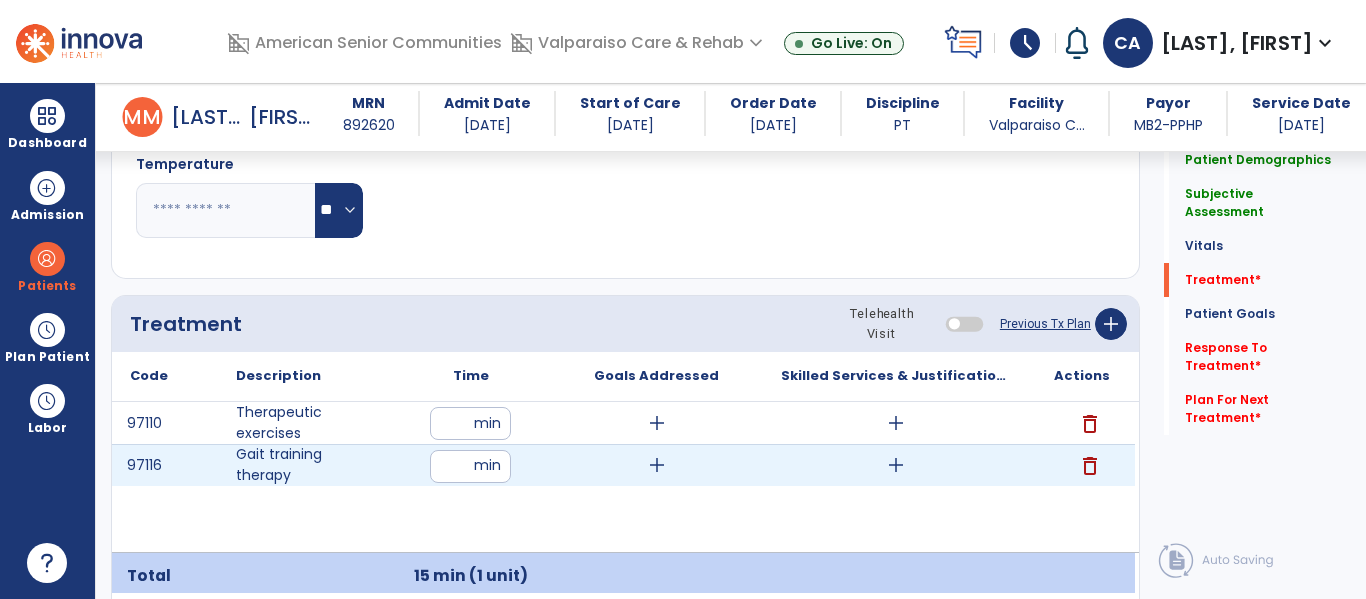 type on "**" 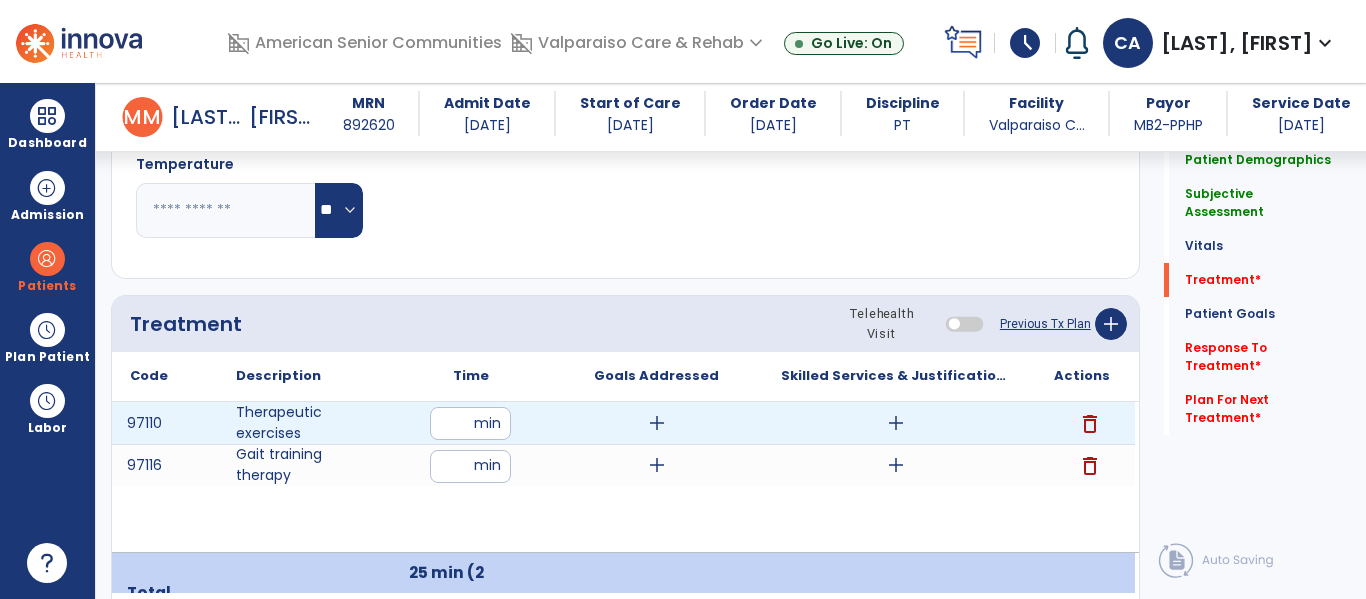 click on "add" at bounding box center (896, 423) 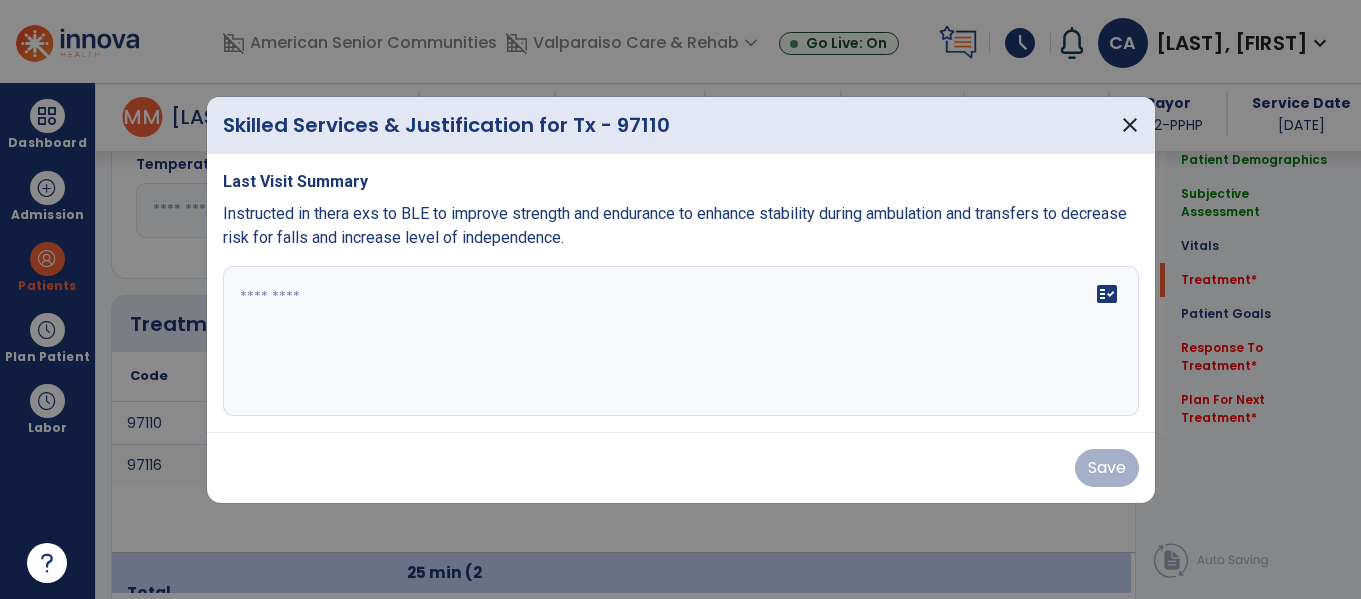scroll, scrollTop: 1064, scrollLeft: 0, axis: vertical 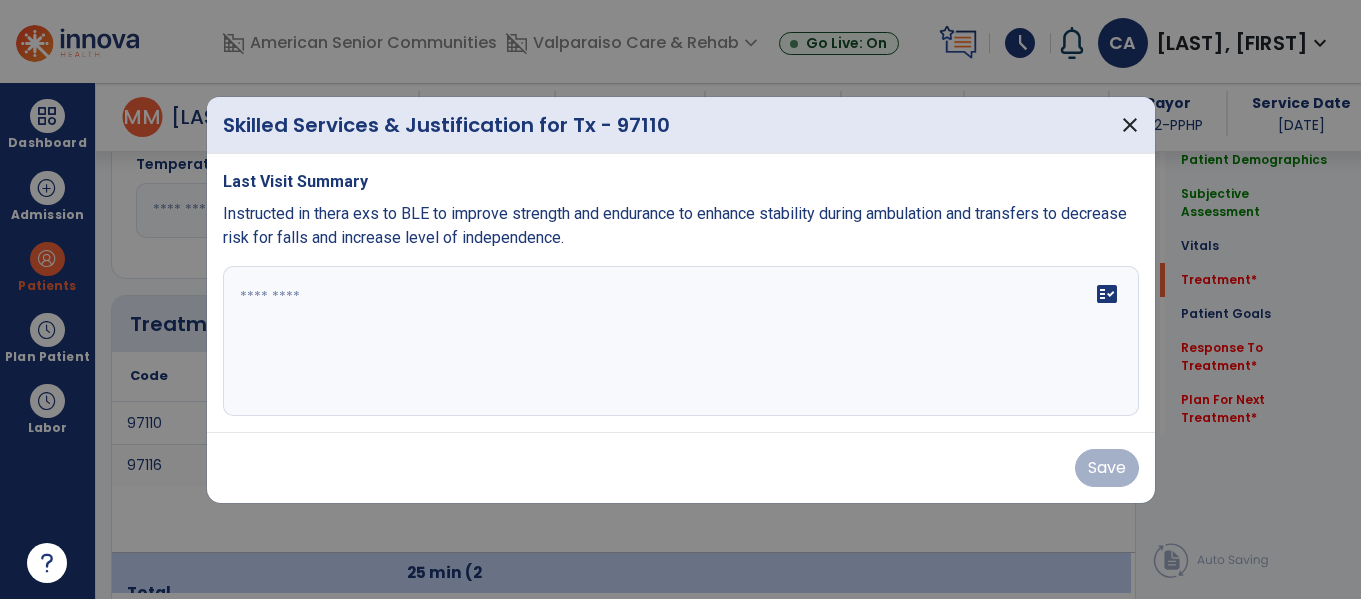 click on "Last Visit Summary Instructed in thera exs to BLE to improve strength and endurance to enhance stability during ambulation and transfers to decrease risk for falls and increase level of independence.   fact_check" at bounding box center [681, 293] 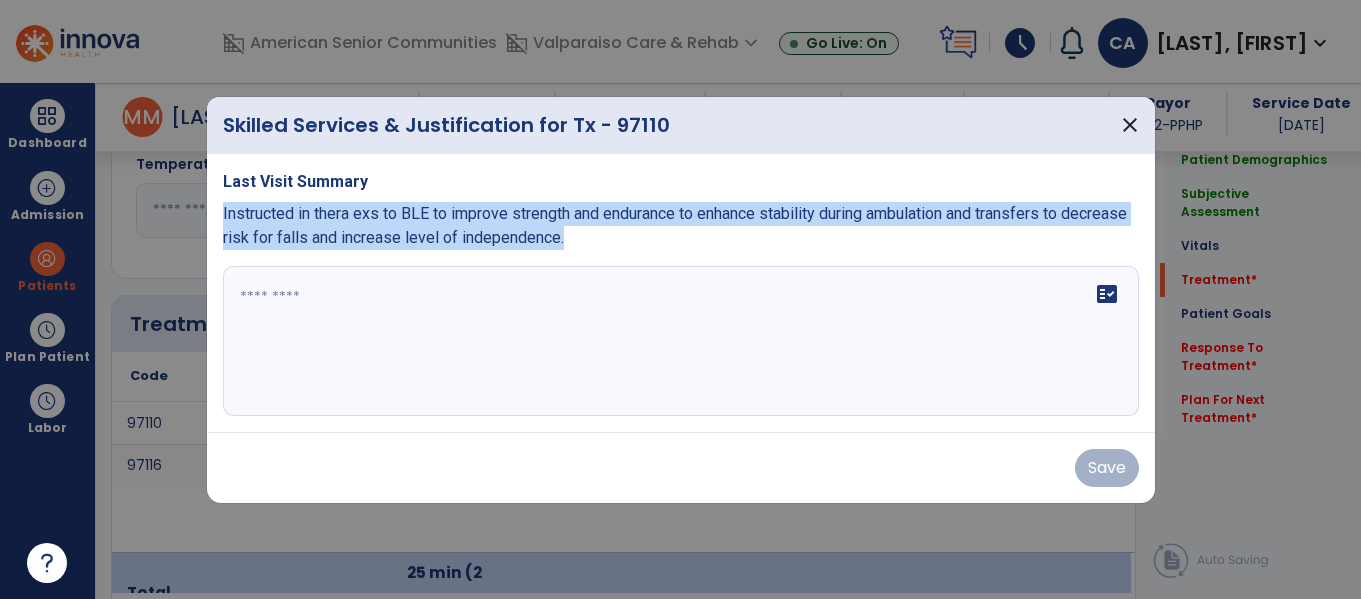 drag, startPoint x: 634, startPoint y: 243, endPoint x: 208, endPoint y: 222, distance: 426.5173 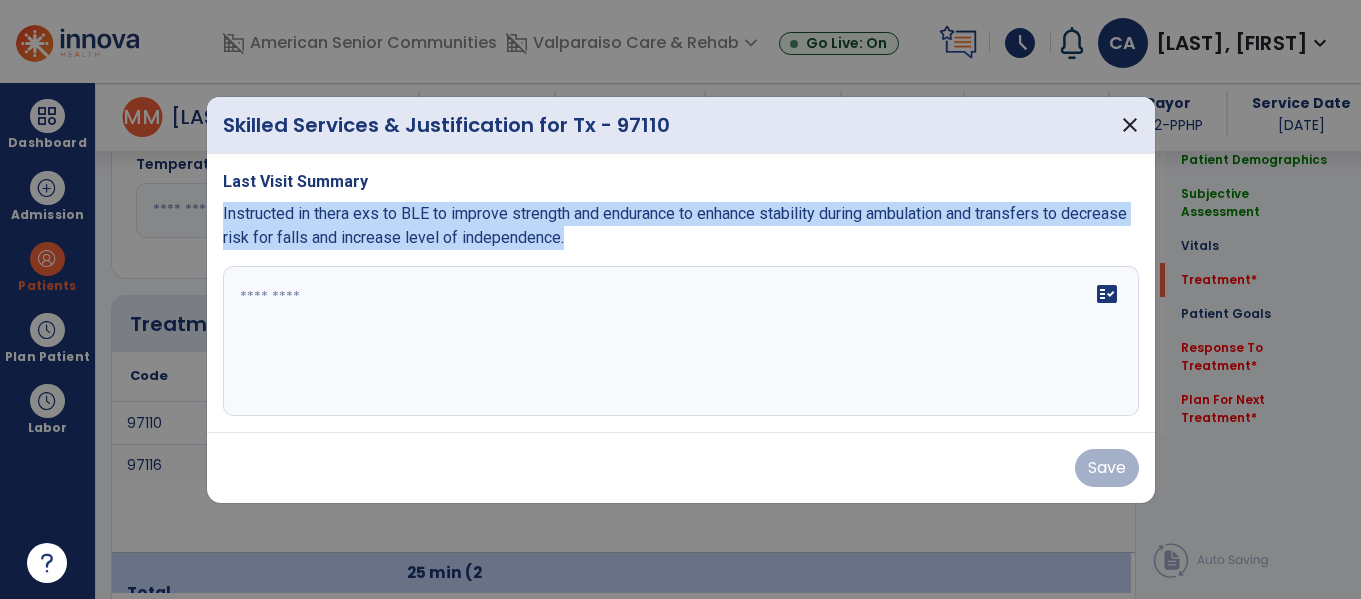 click on "Last Visit Summary Instructed in thera exs to BLE to improve strength and endurance to enhance stability during ambulation and transfers to decrease risk for falls and increase level of independence.   fact_check" at bounding box center [681, 293] 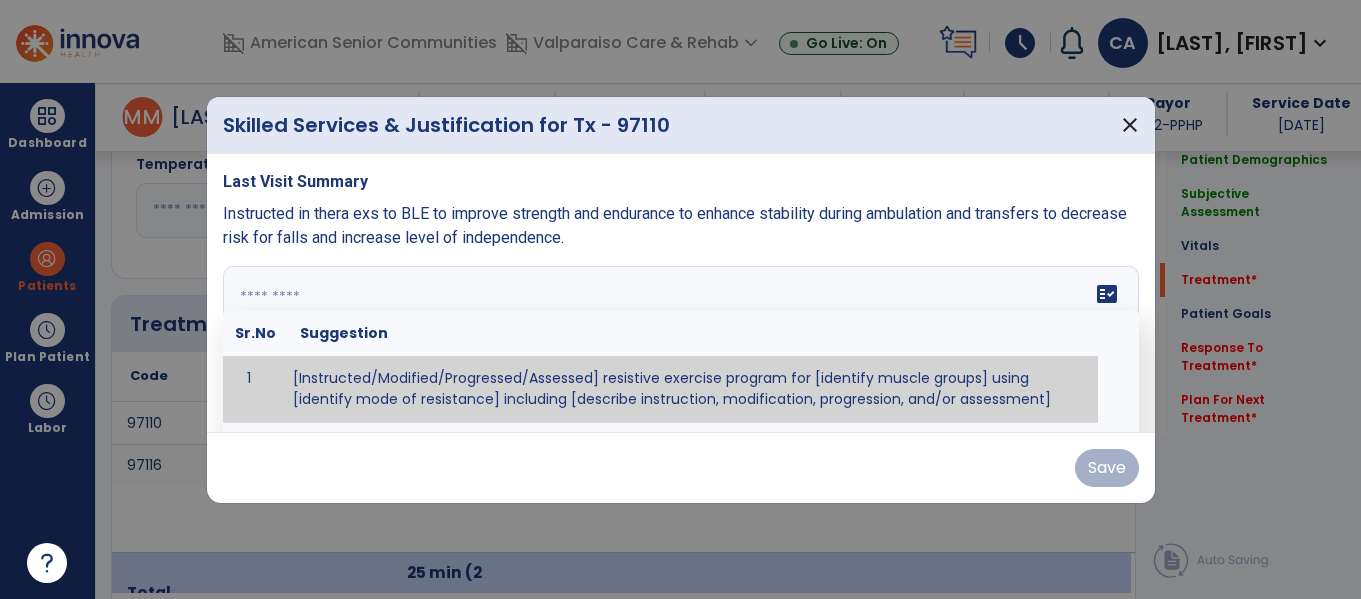 paste on "**********" 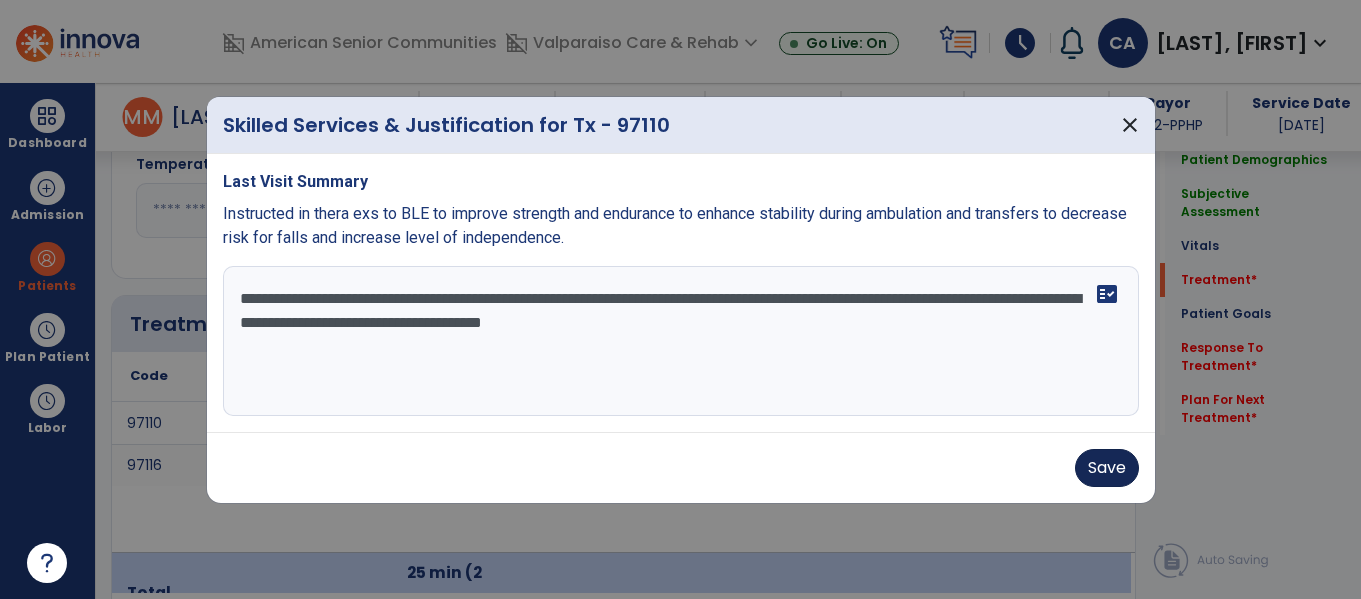 type on "**********" 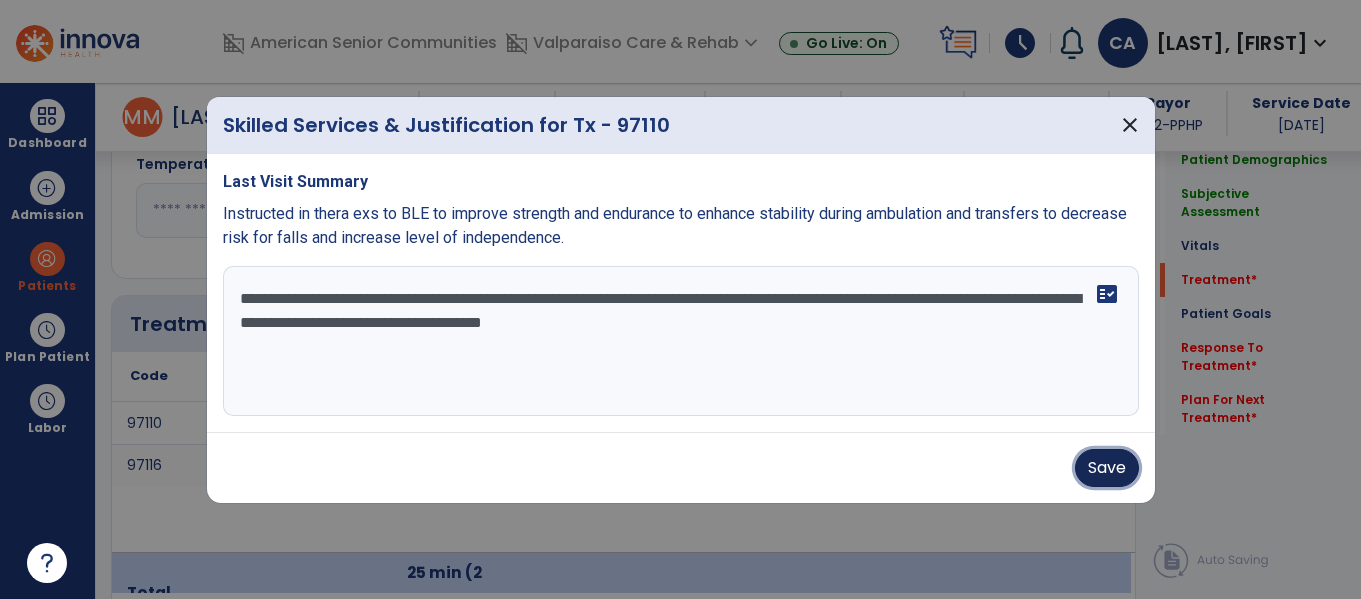click on "Save" at bounding box center (1107, 468) 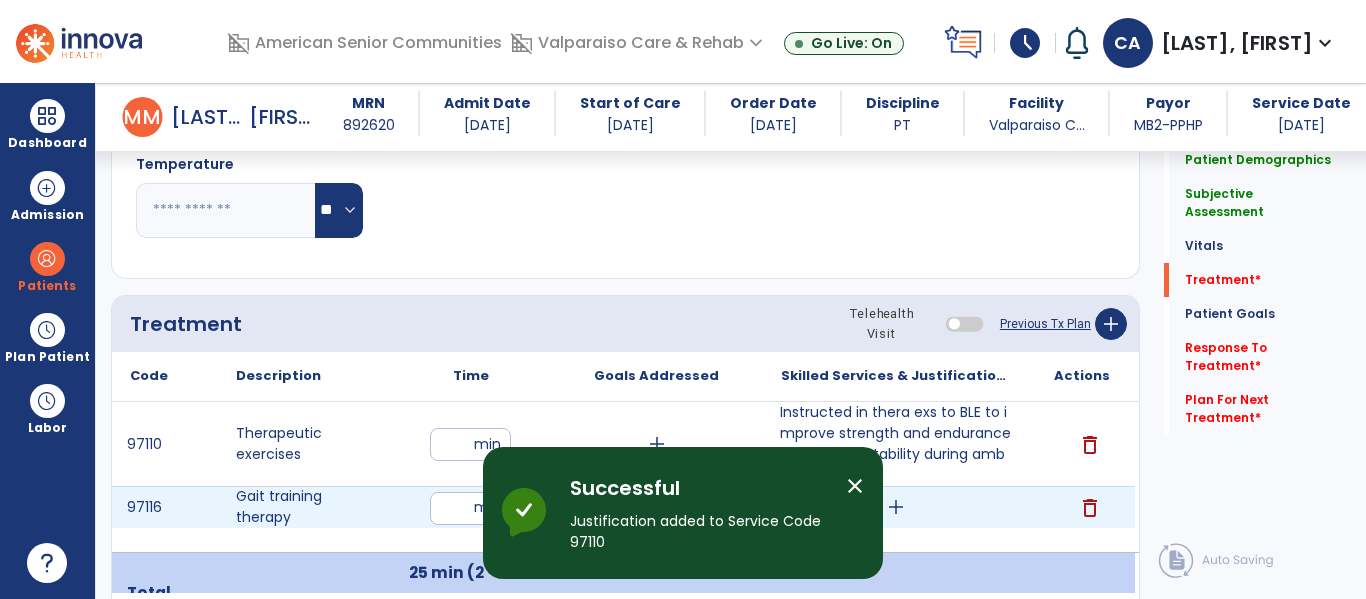 click on "add" at bounding box center [896, 507] 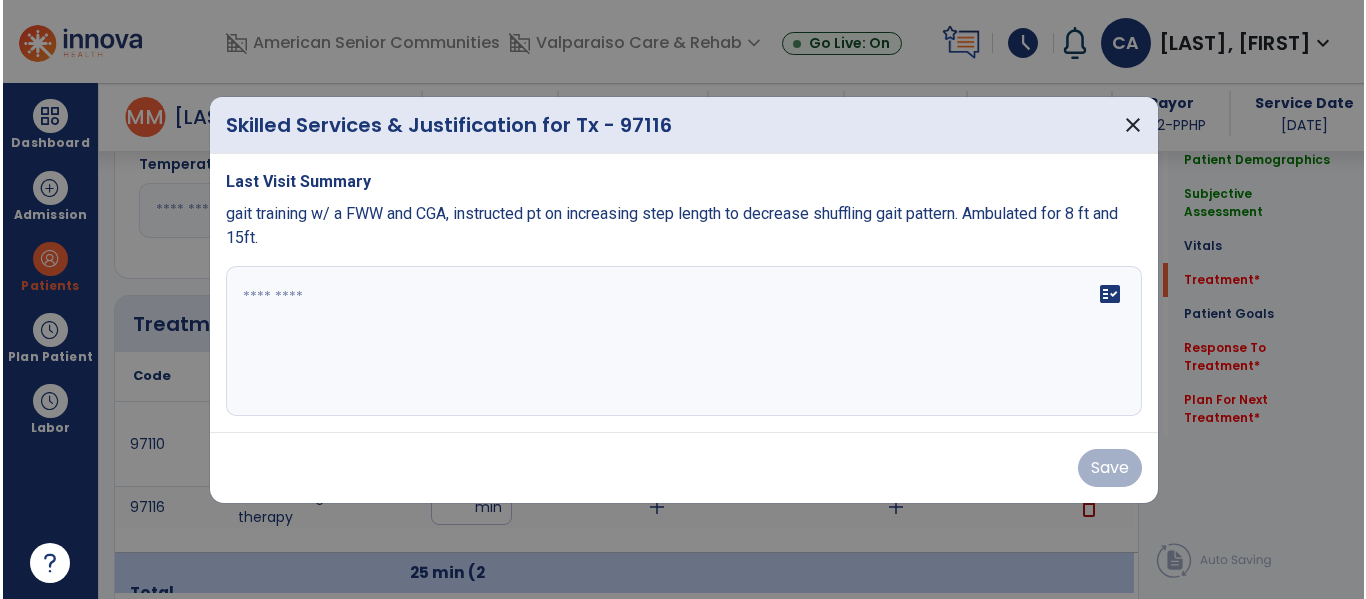 scroll, scrollTop: 1064, scrollLeft: 0, axis: vertical 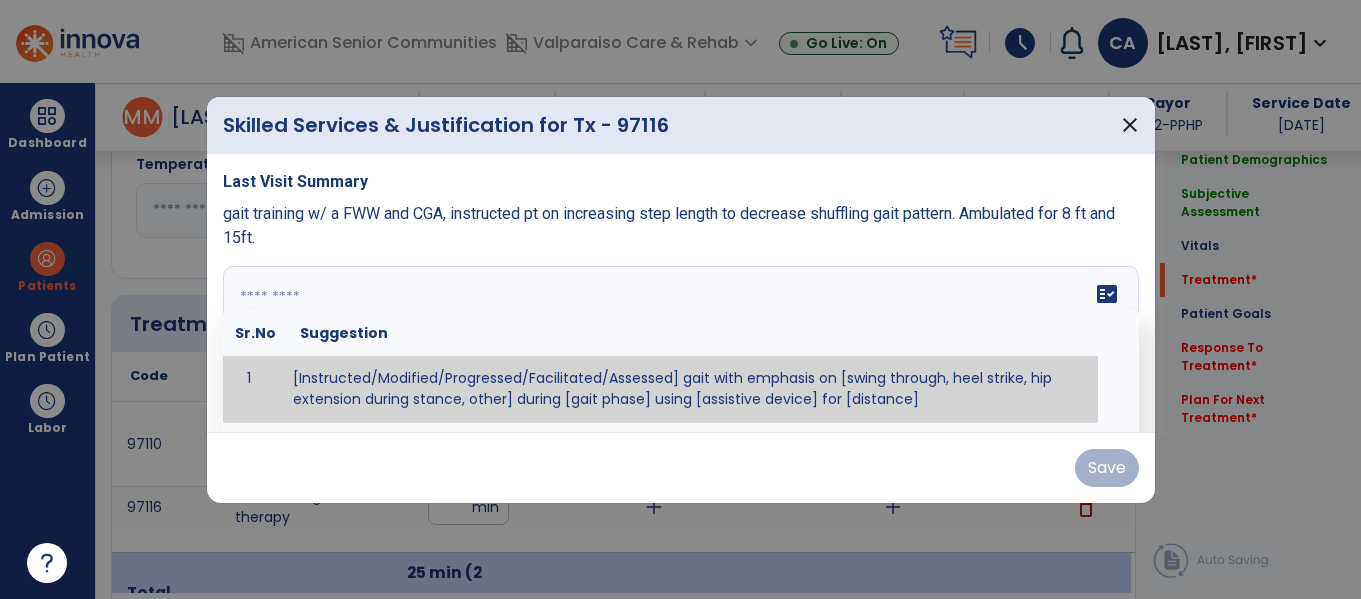 click on "fact_check Sr.No Suggestion 1 [Instructed/Modified/Progressed/Facilitated/Assessed] gait with emphasis on [swing through, heel strike, hip extension during stance, other] during [gait phase] using [assistive device] for [distance] 2 [Instructed/Modified/Progressed/Facilitated/Assessed] use of [assistive device] and [NWB, PWB, step-to gait pattern, step through gait pattern] 3 [Instructed/Modified/Progressed/Facilitated/Assessed] patient's ability to [ascend/descend # of steps, perform directional changes, walk on even/uneven surfaces, pick-up objects off floor, velocity changes, other] using [assistive device]. 4 [Instructed/Modified/Progressed/Facilitated/Assessed] pre-gait activities including [identify exercise] in order to prepare for gait training. 5" at bounding box center (681, 341) 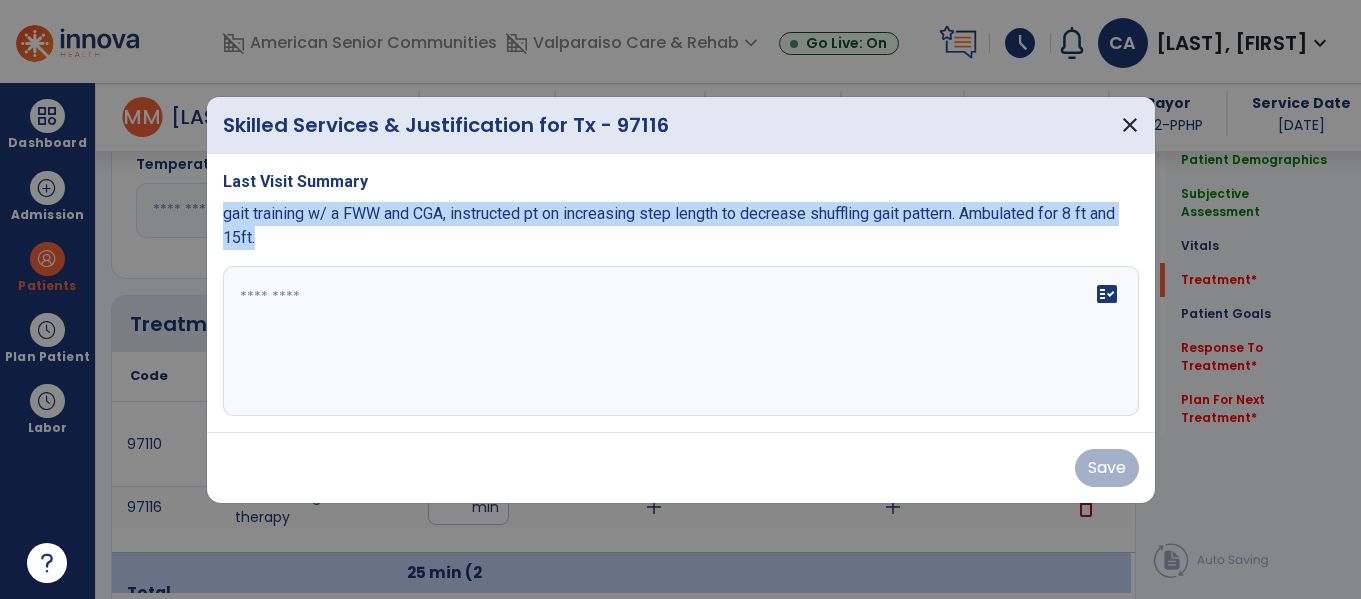 drag, startPoint x: 298, startPoint y: 246, endPoint x: 209, endPoint y: 221, distance: 92.44458 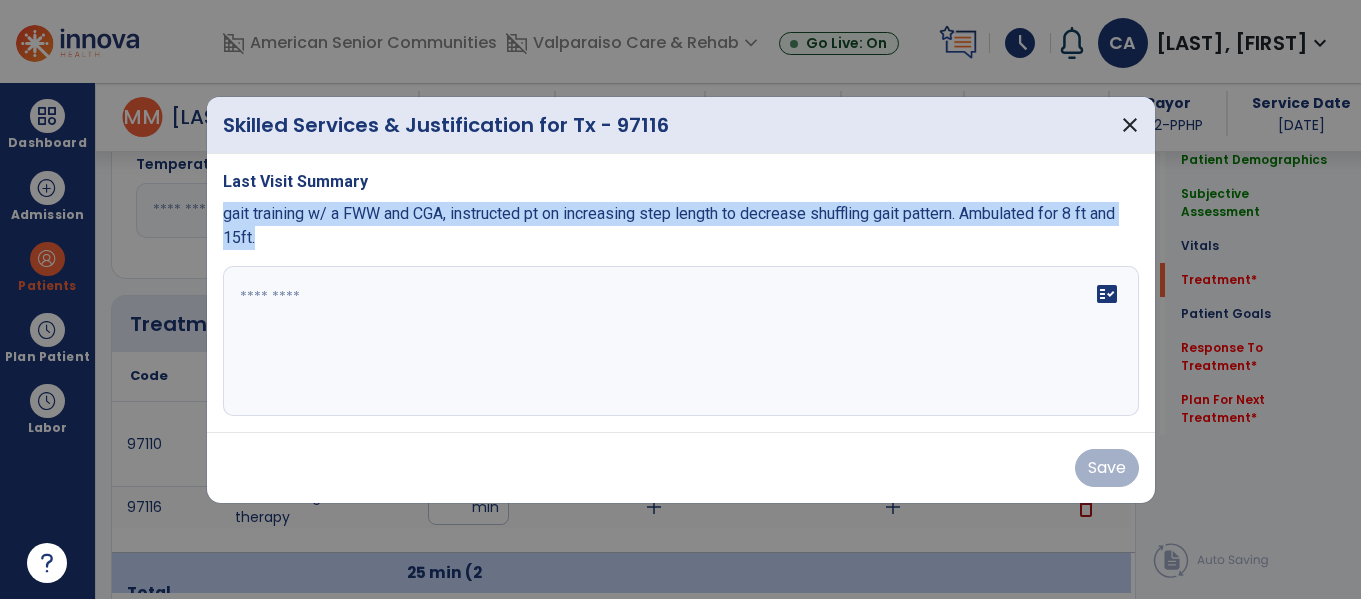 click on "Last Visit Summary gait training w/ a FWW and CGA, instructed pt on increasing step length to decrease shuffling gait pattern. Ambulated for 8 ft and 15ft. fact_check" at bounding box center [681, 293] 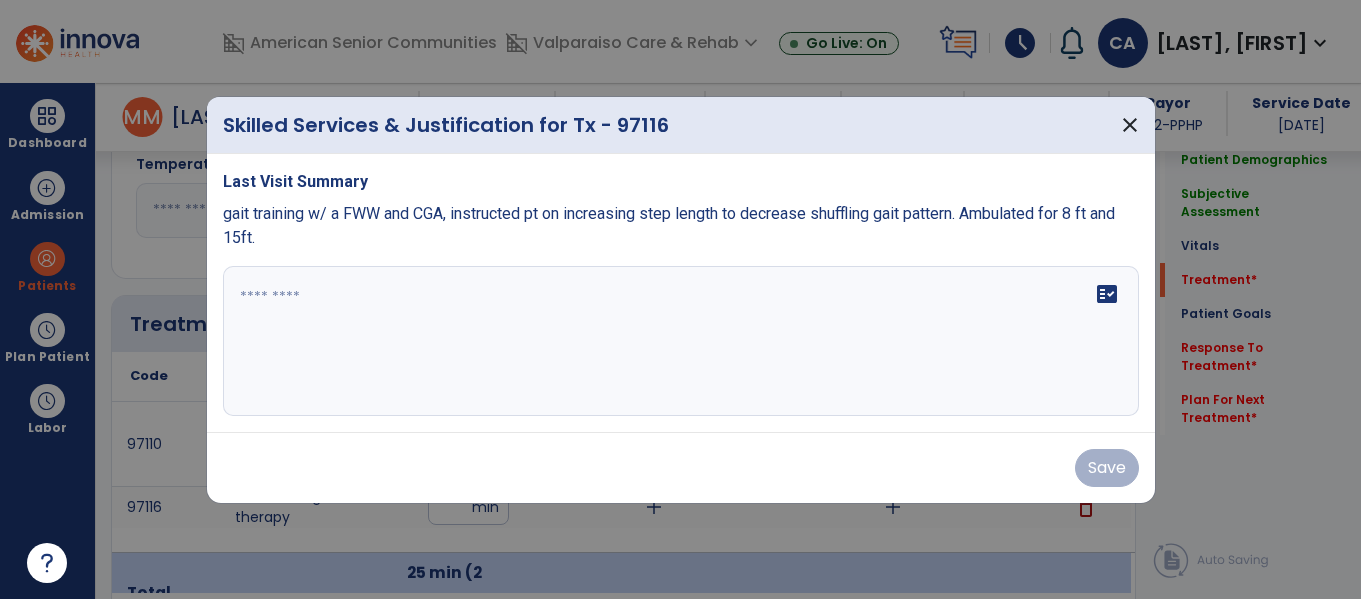 paste on "**********" 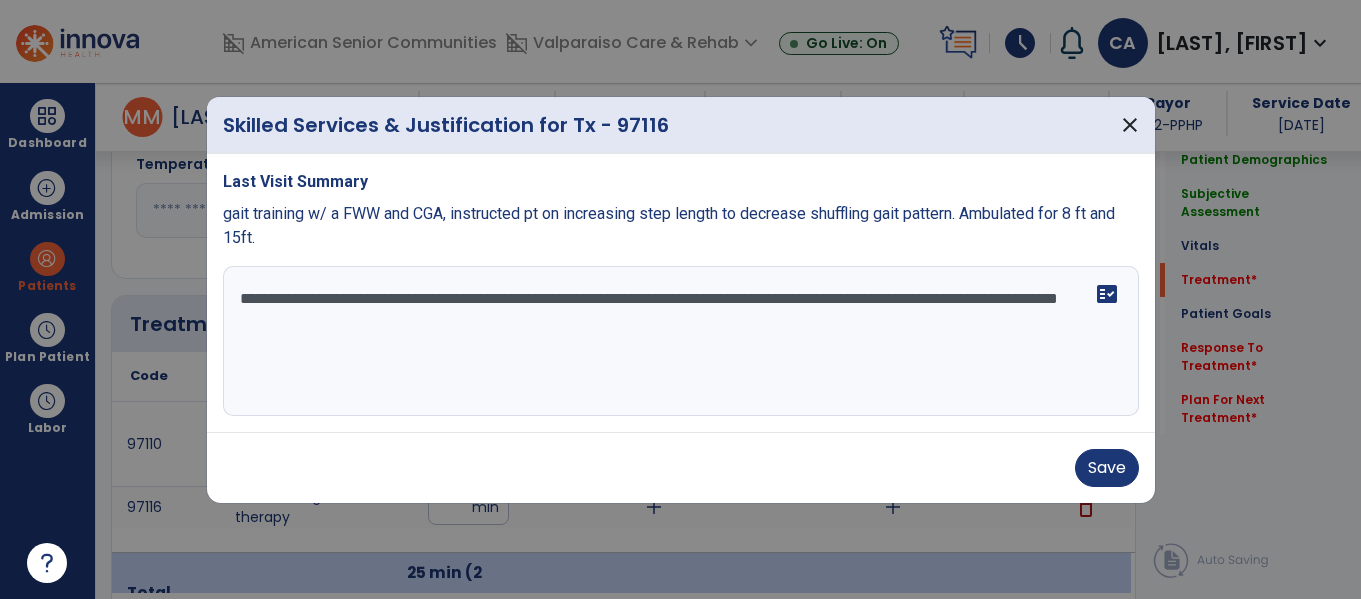 drag, startPoint x: 586, startPoint y: 340, endPoint x: 422, endPoint y: 319, distance: 165.33905 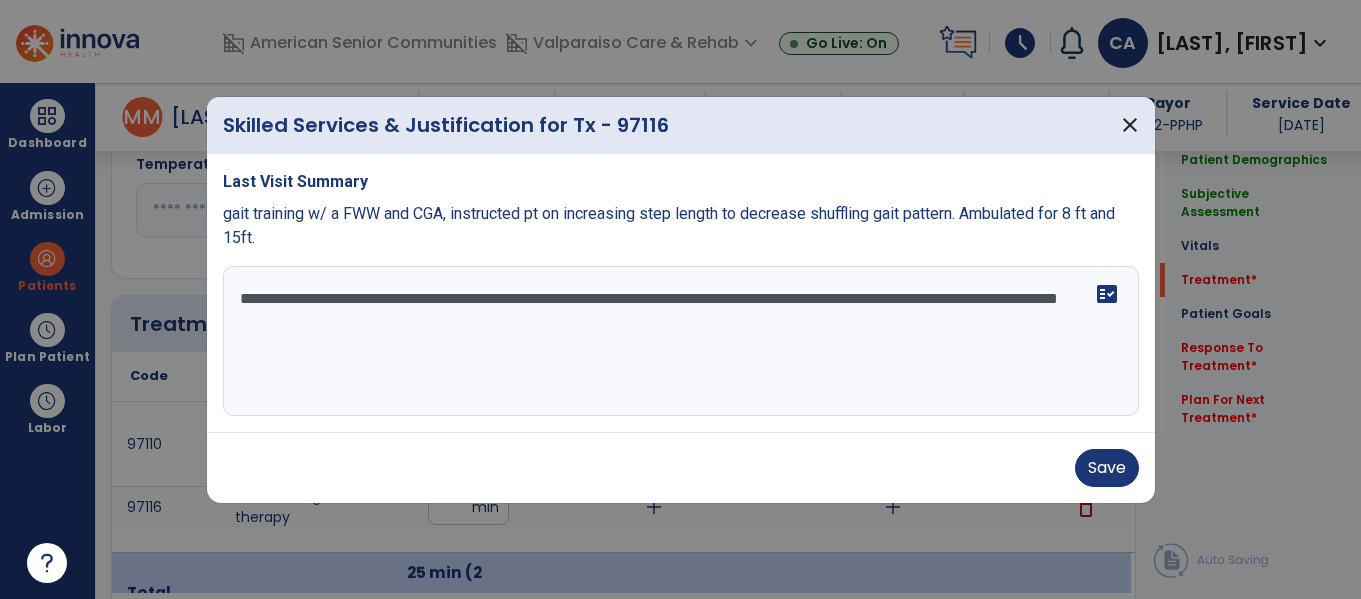 click on "**********" at bounding box center (681, 341) 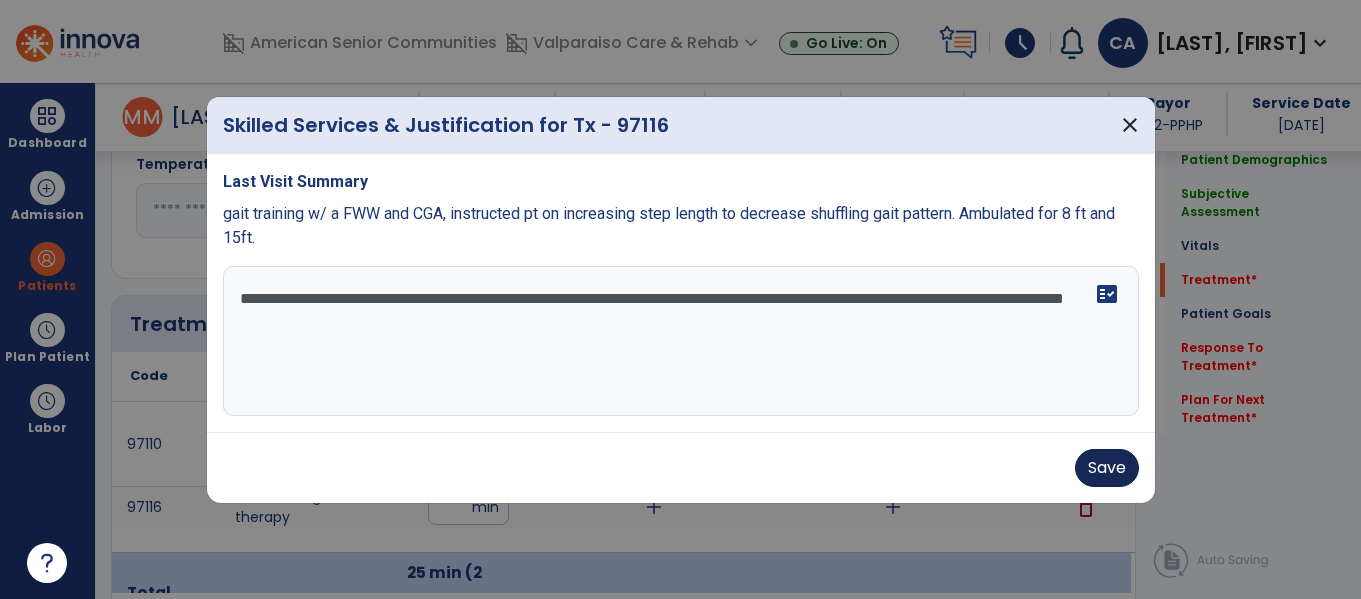 type on "**********" 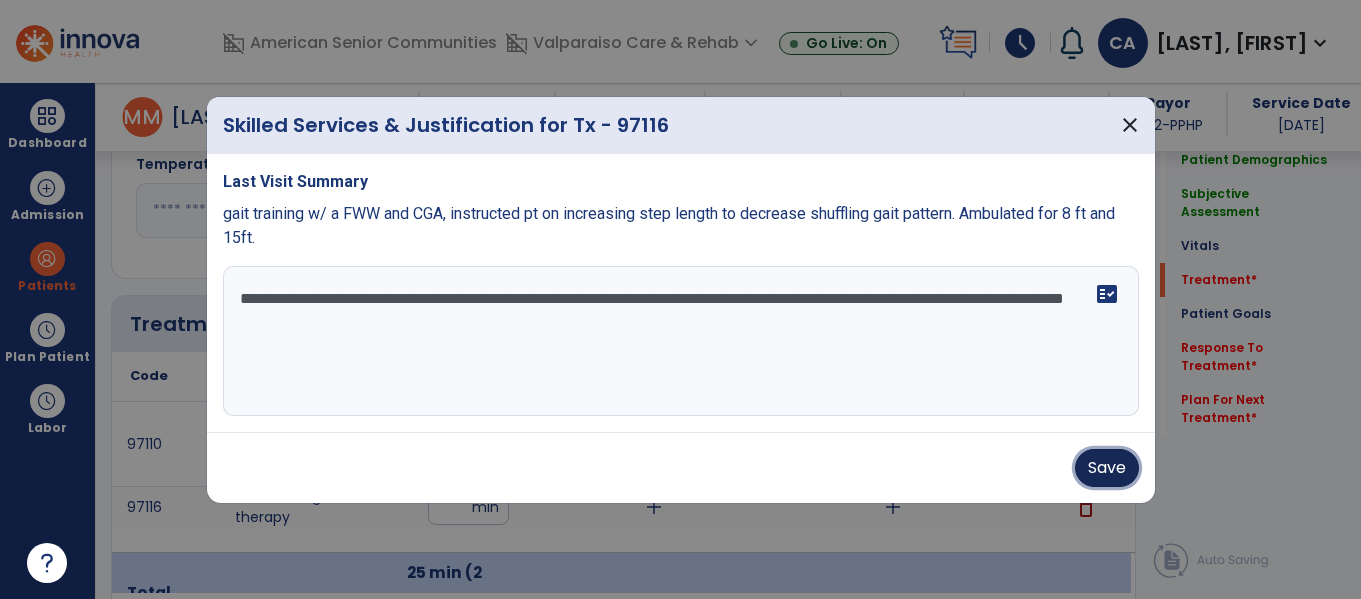click on "Save" at bounding box center (1107, 468) 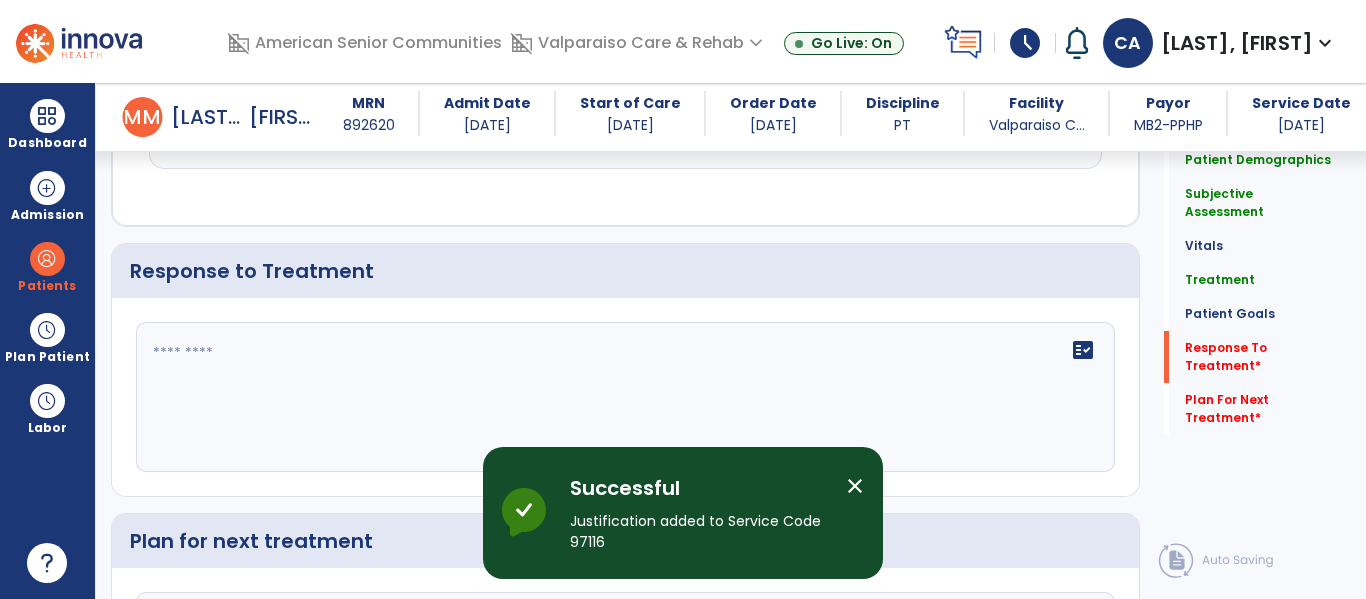 scroll, scrollTop: 3136, scrollLeft: 0, axis: vertical 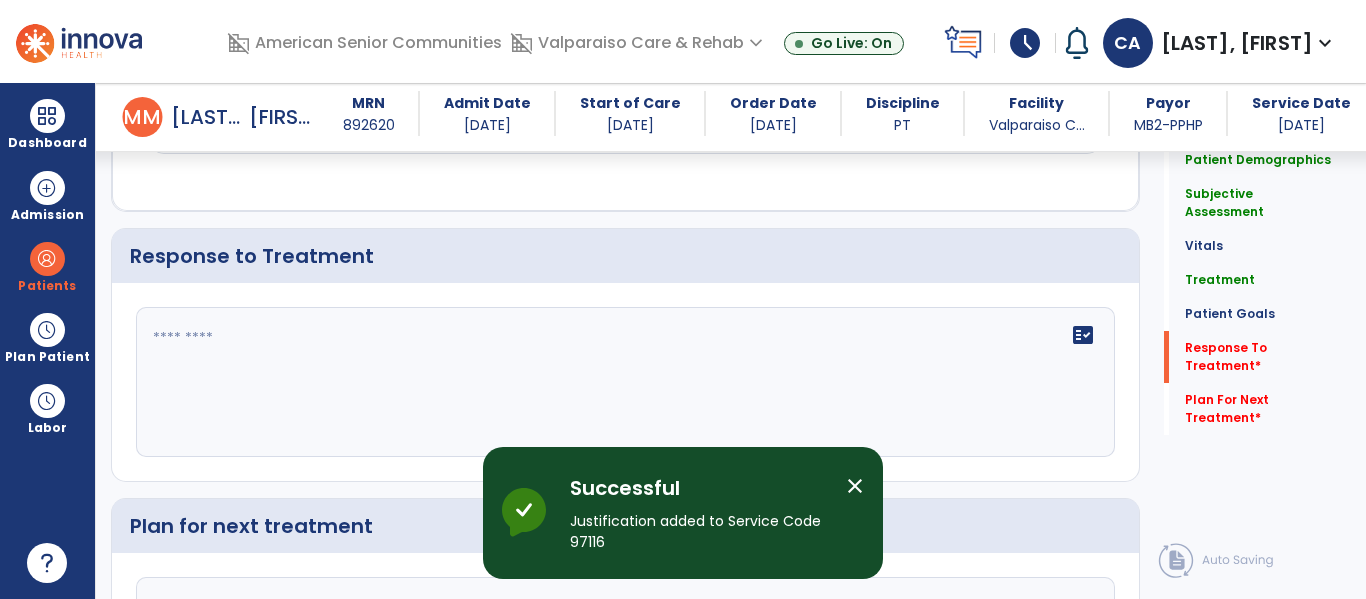 click on "fact_check" 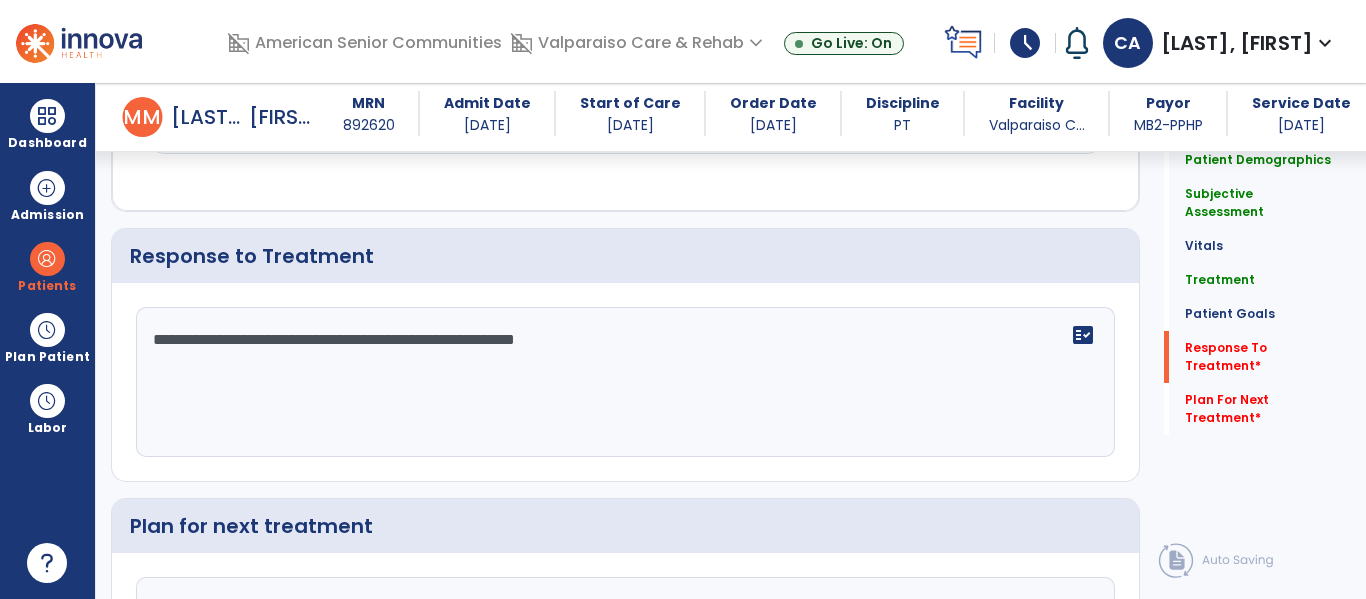 scroll, scrollTop: 3355, scrollLeft: 0, axis: vertical 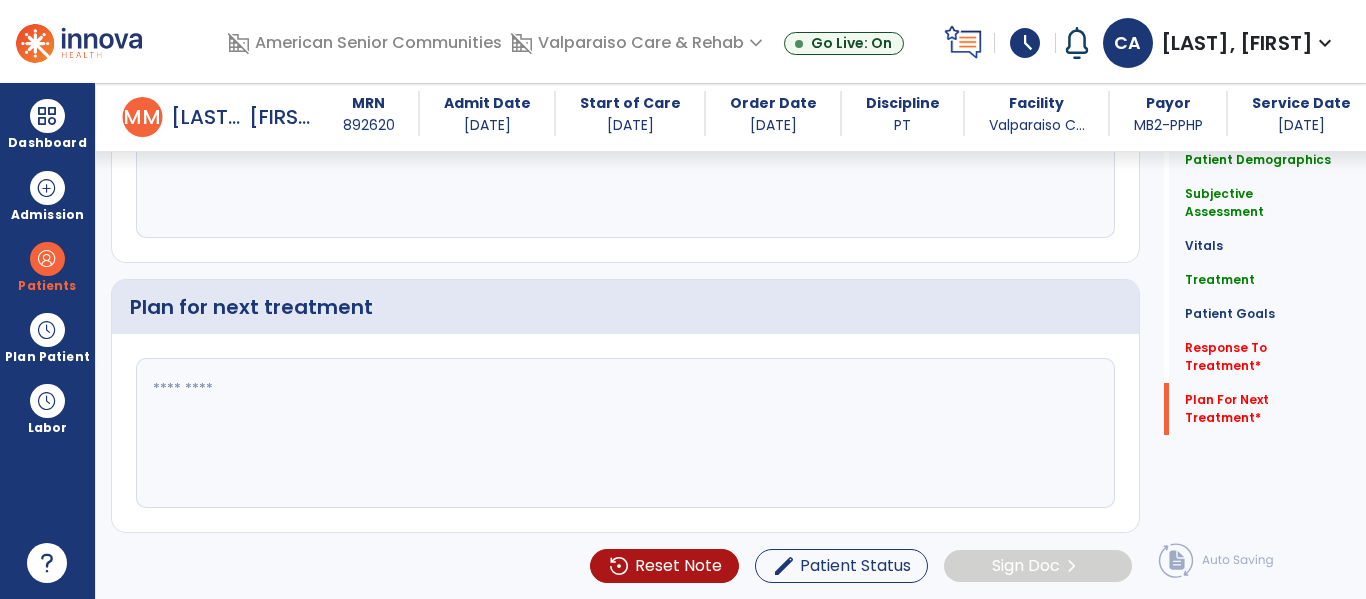 type on "**********" 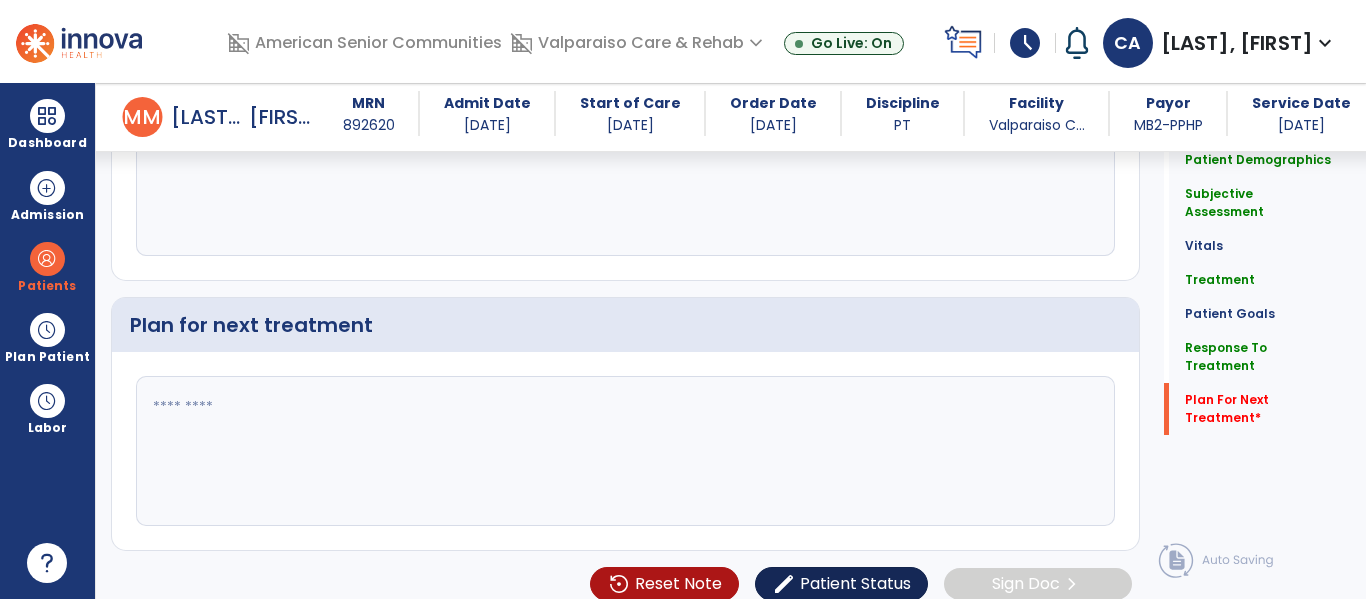 scroll, scrollTop: 3355, scrollLeft: 0, axis: vertical 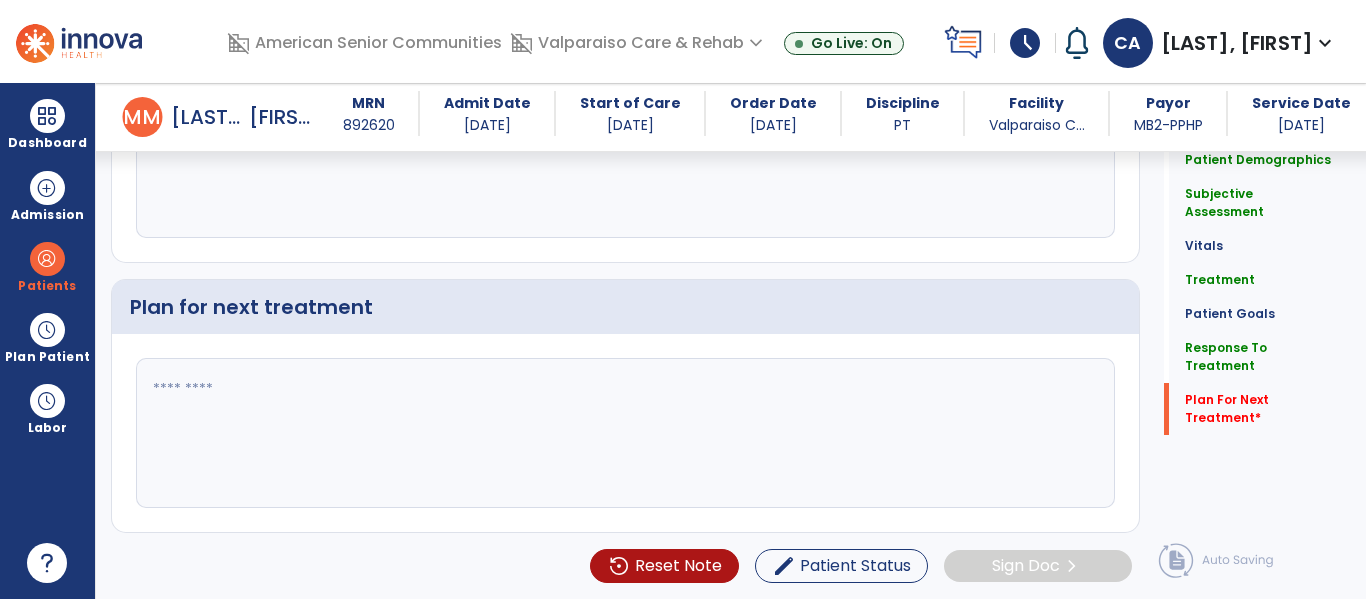 click 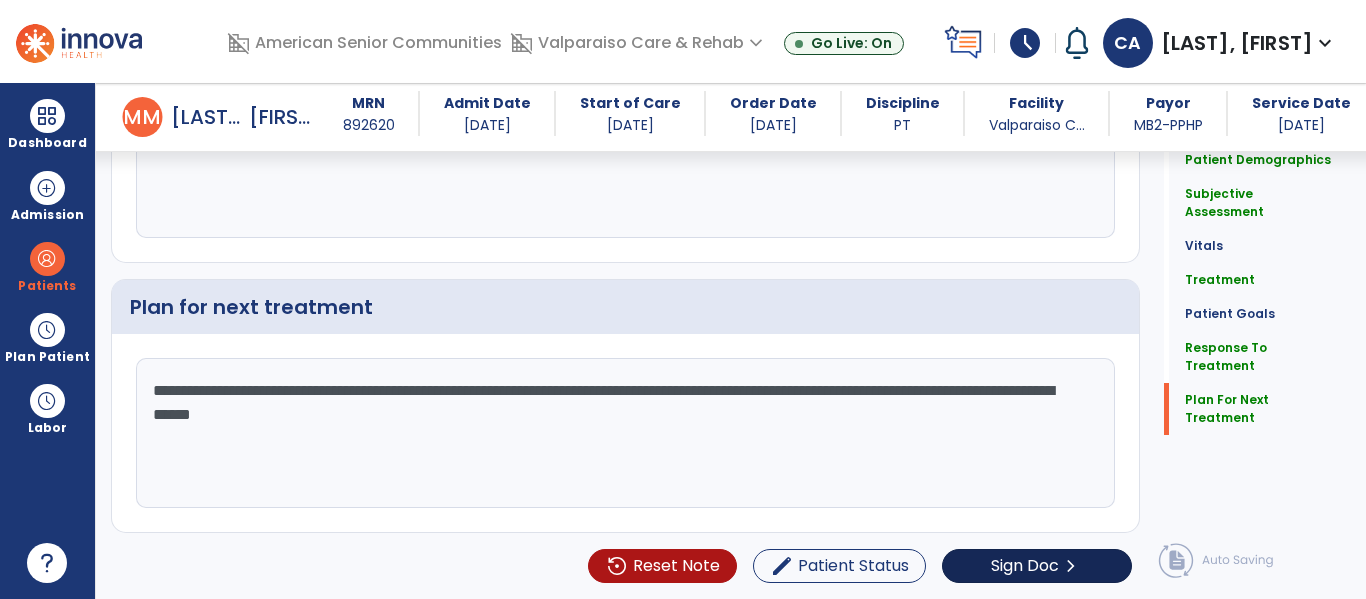type on "**********" 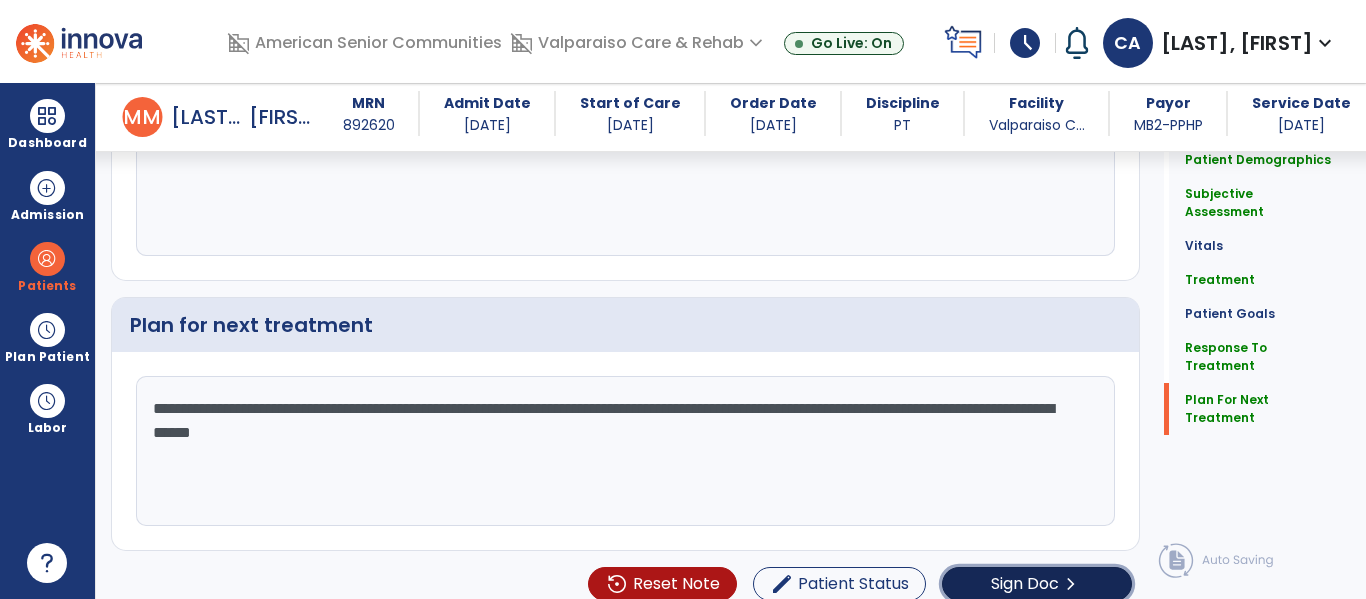 click on "Sign Doc" 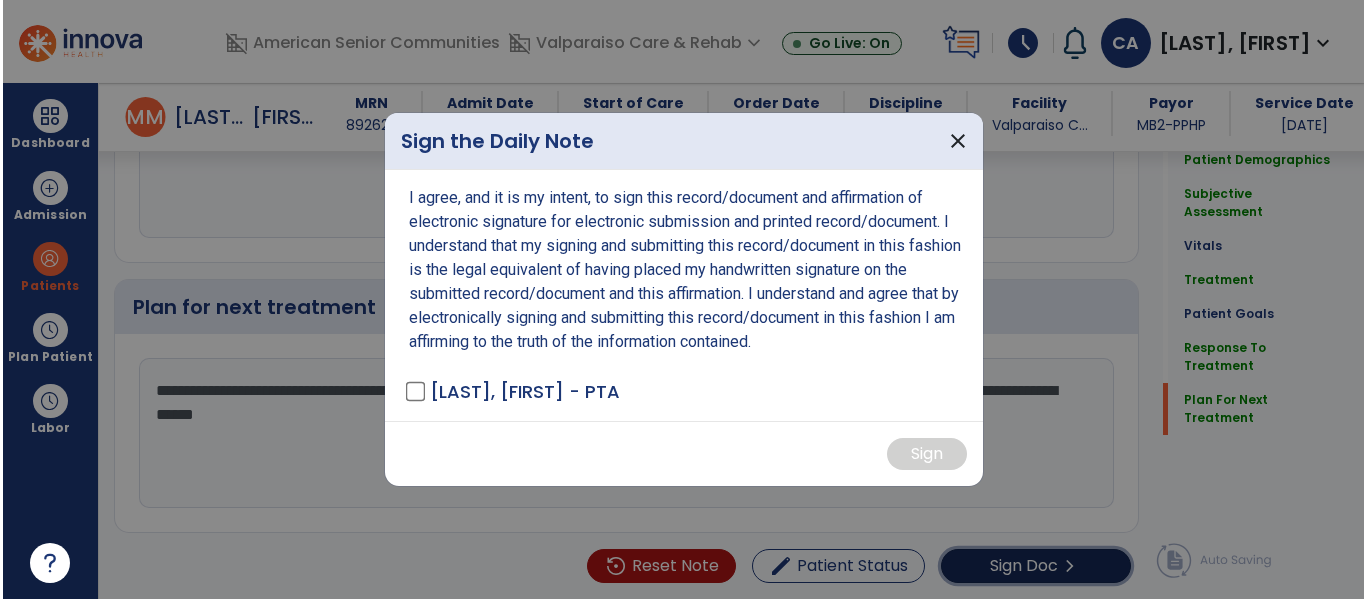 scroll, scrollTop: 3355, scrollLeft: 0, axis: vertical 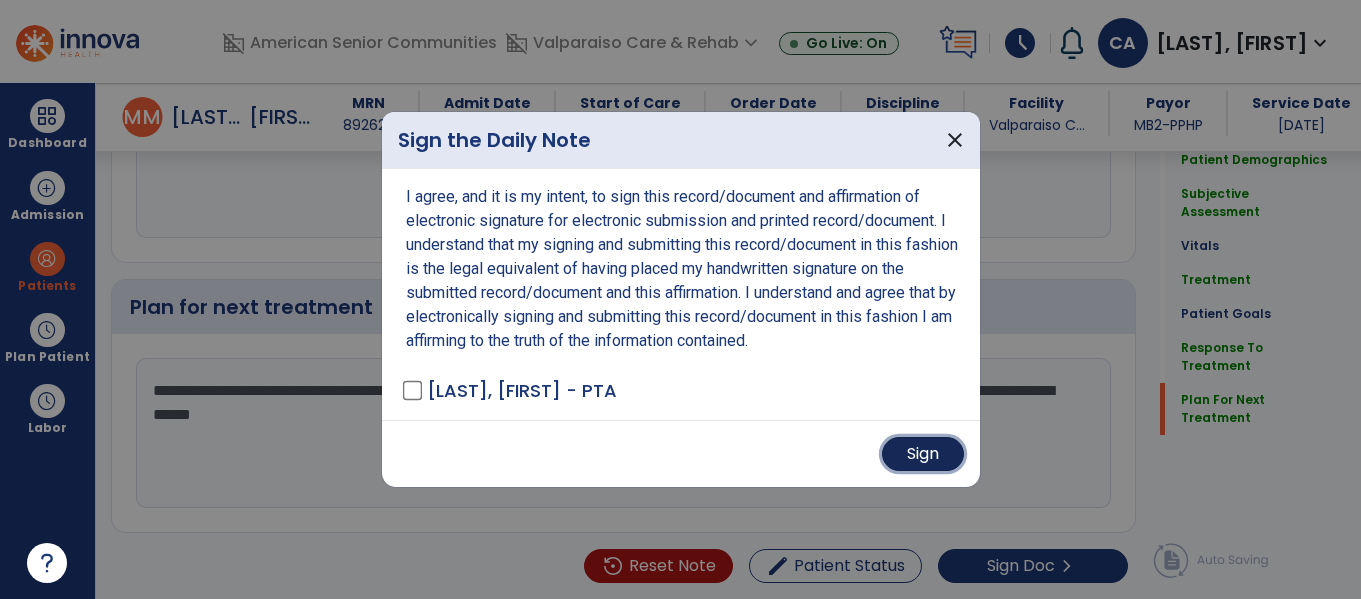 click on "Sign" at bounding box center [923, 454] 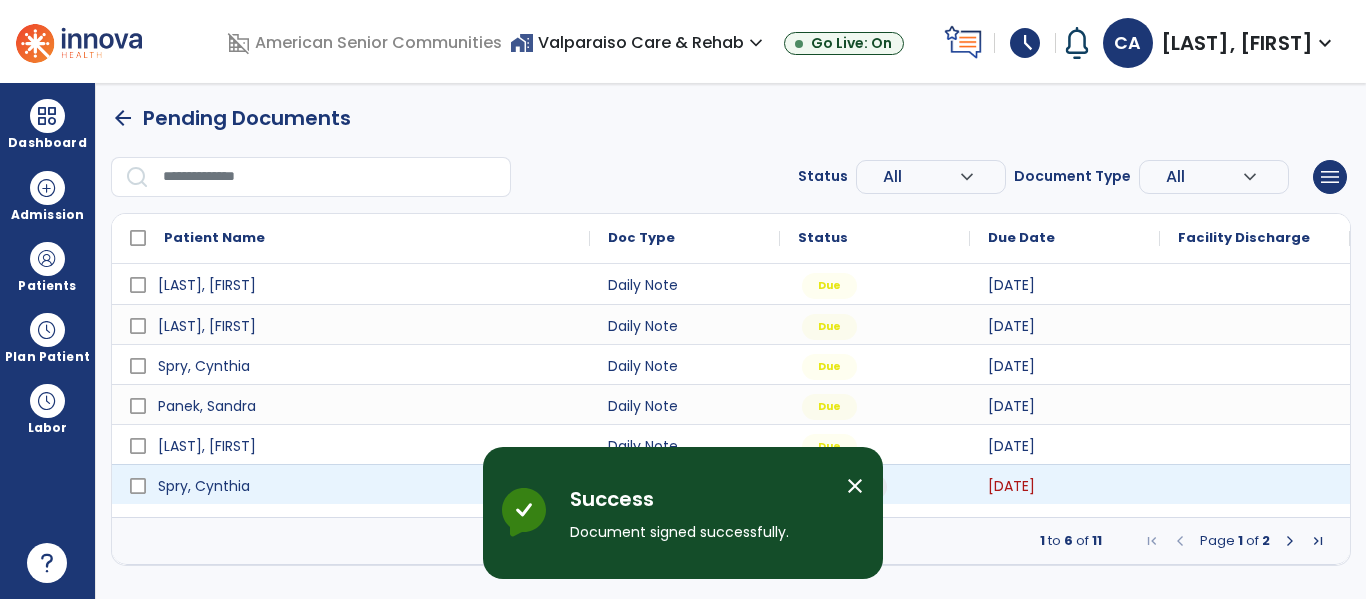 scroll, scrollTop: 0, scrollLeft: 0, axis: both 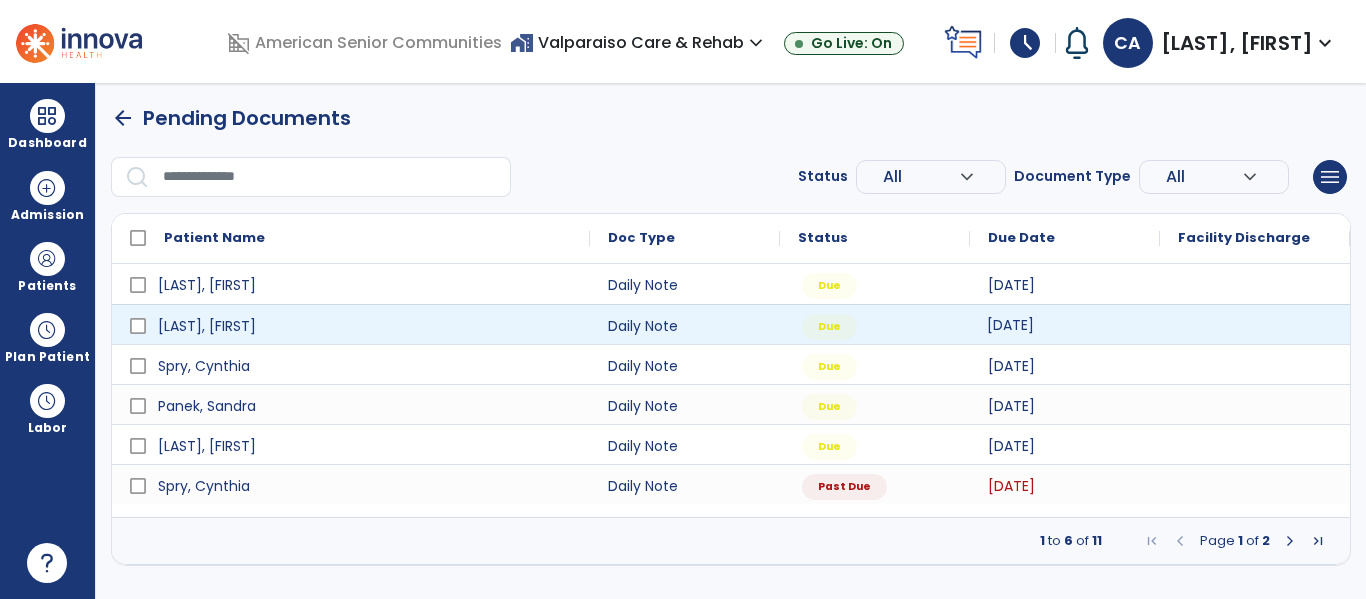 click on "[DATE]" at bounding box center [1065, 324] 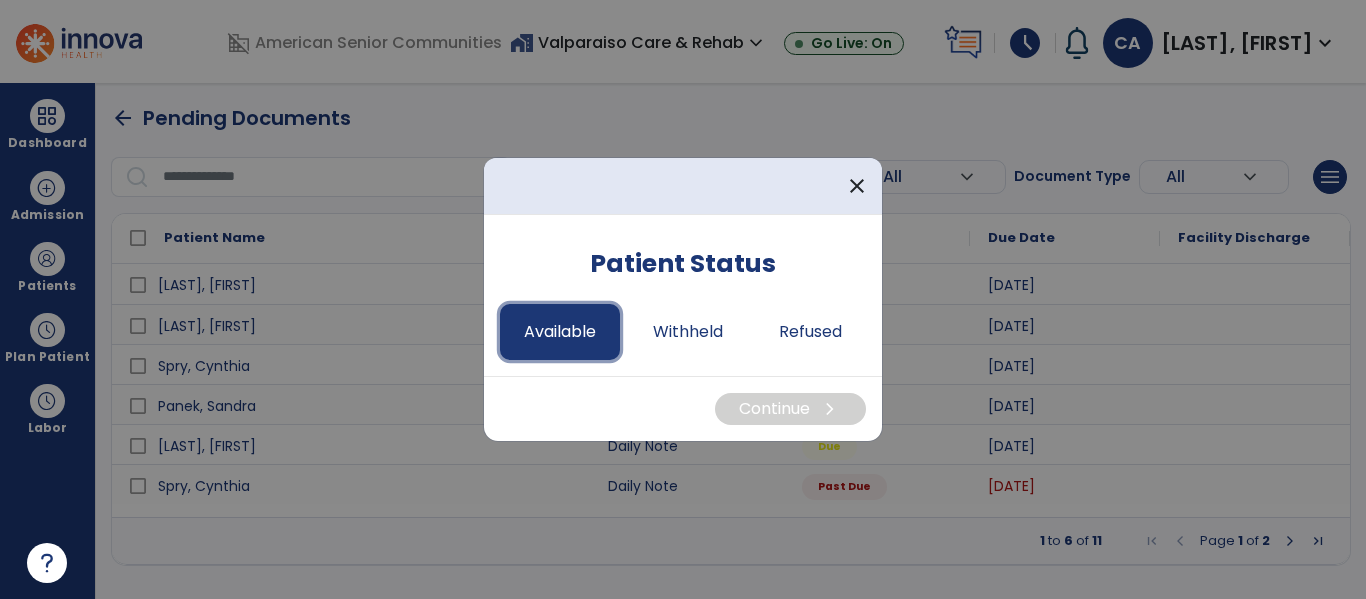 click on "Available" at bounding box center [560, 332] 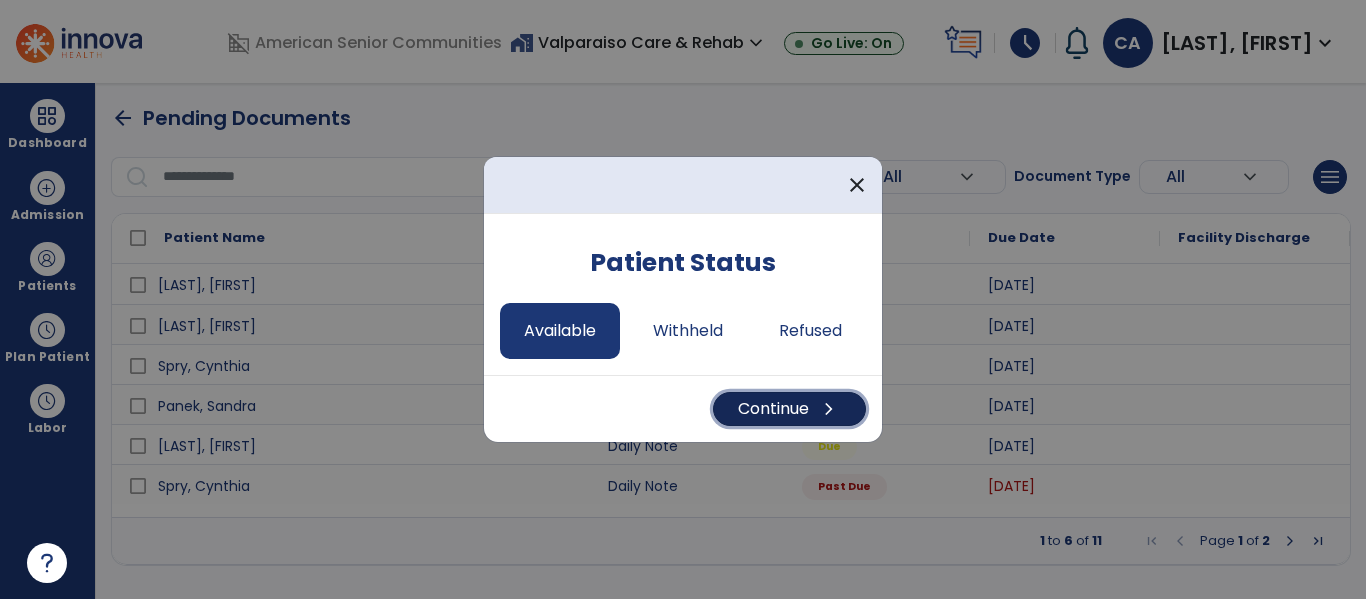 click on "Continue   chevron_right" at bounding box center [789, 409] 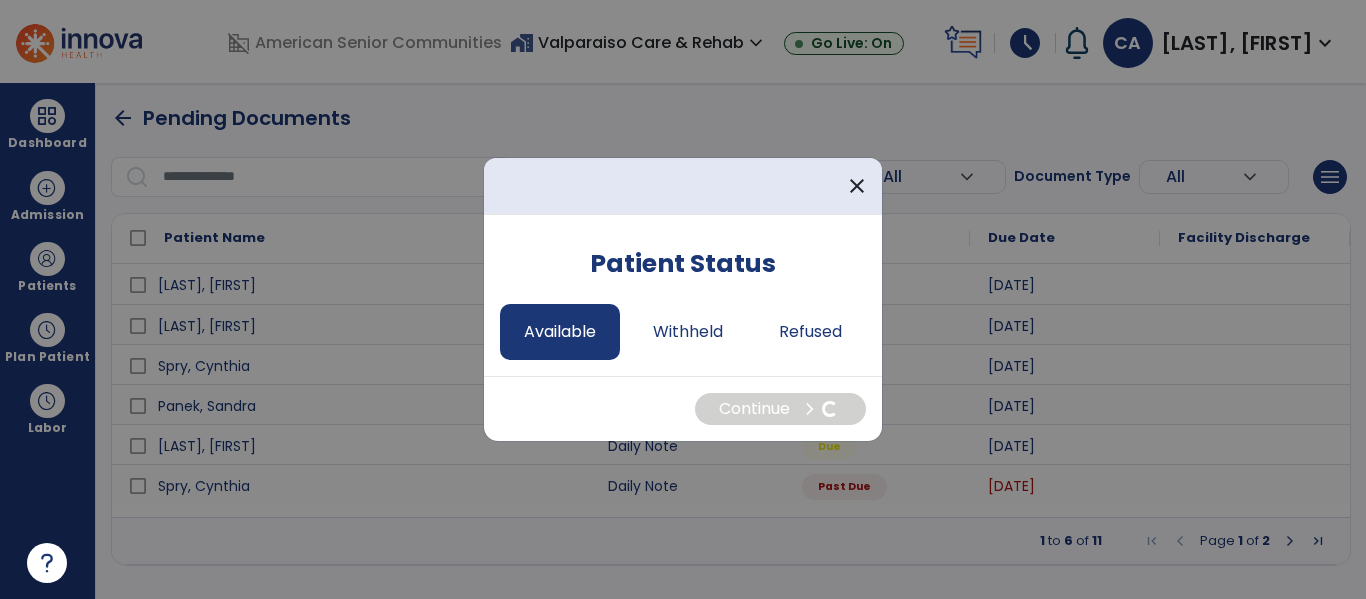 select on "*" 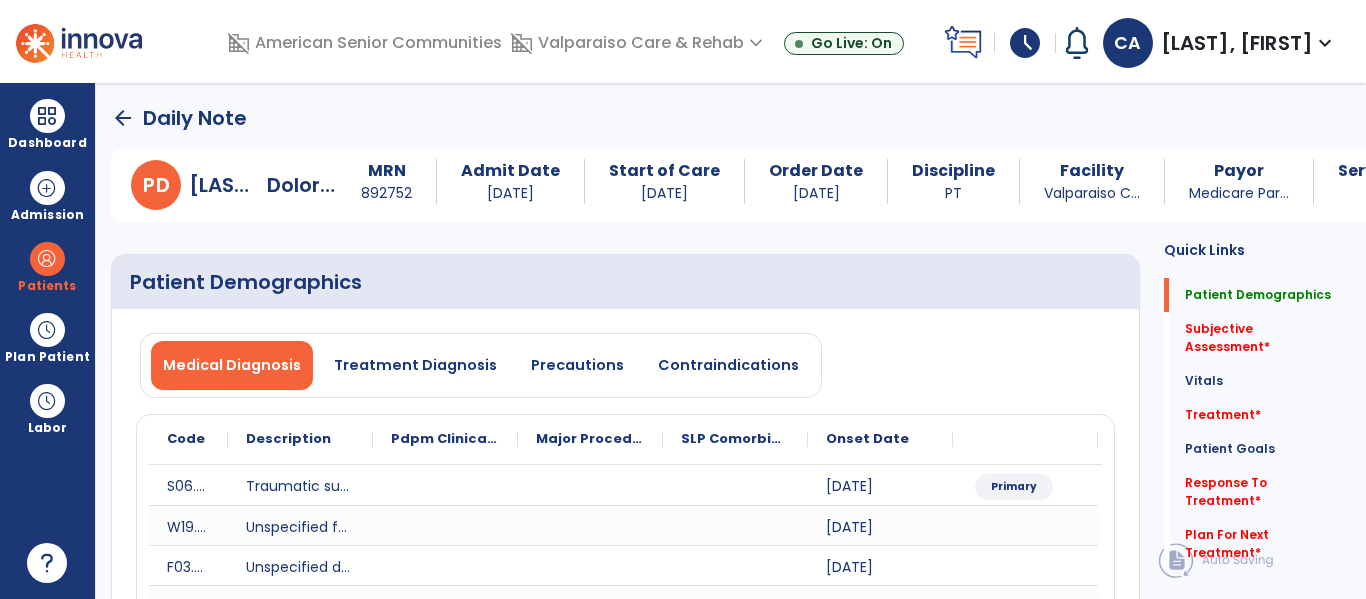 click on "Medical Diagnosis   Treatment Diagnosis   Precautions   Contraindications" 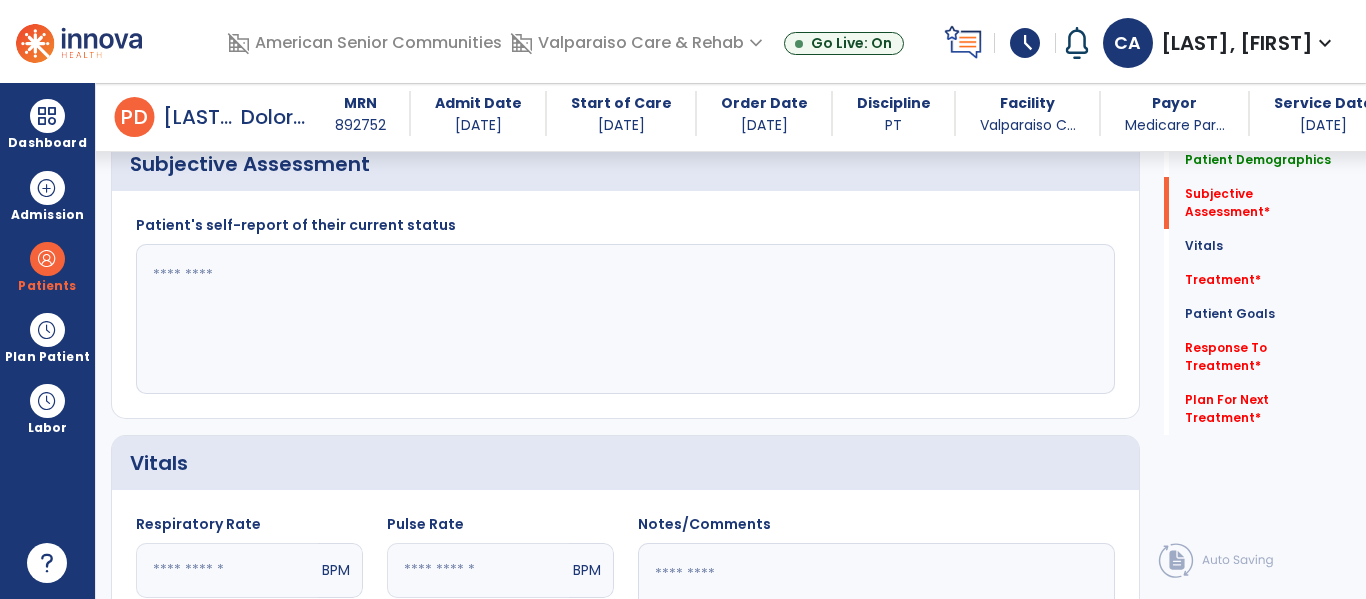 scroll, scrollTop: 851, scrollLeft: 0, axis: vertical 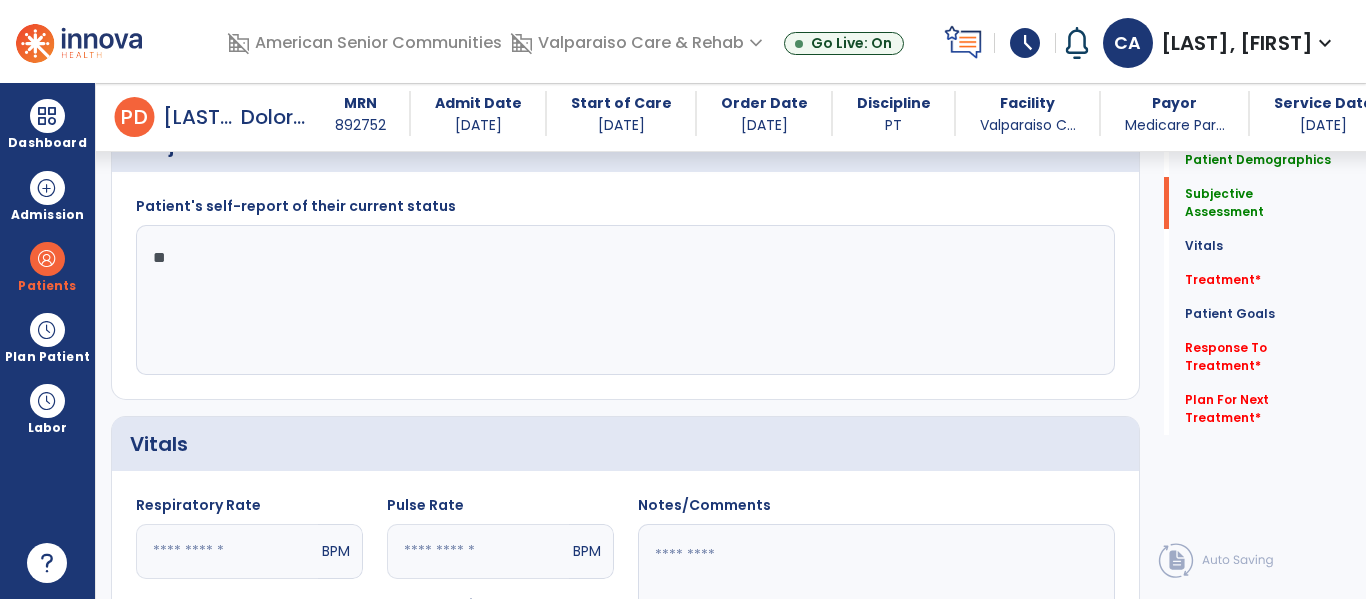 type on "*" 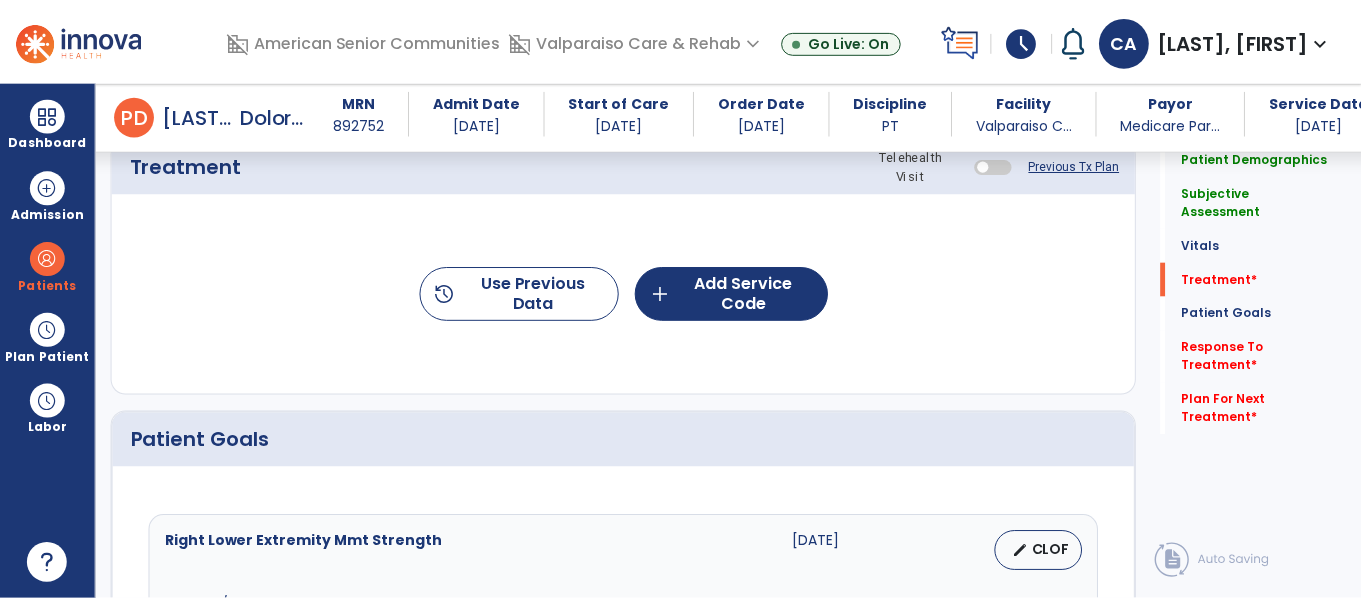 scroll, scrollTop: 1551, scrollLeft: 0, axis: vertical 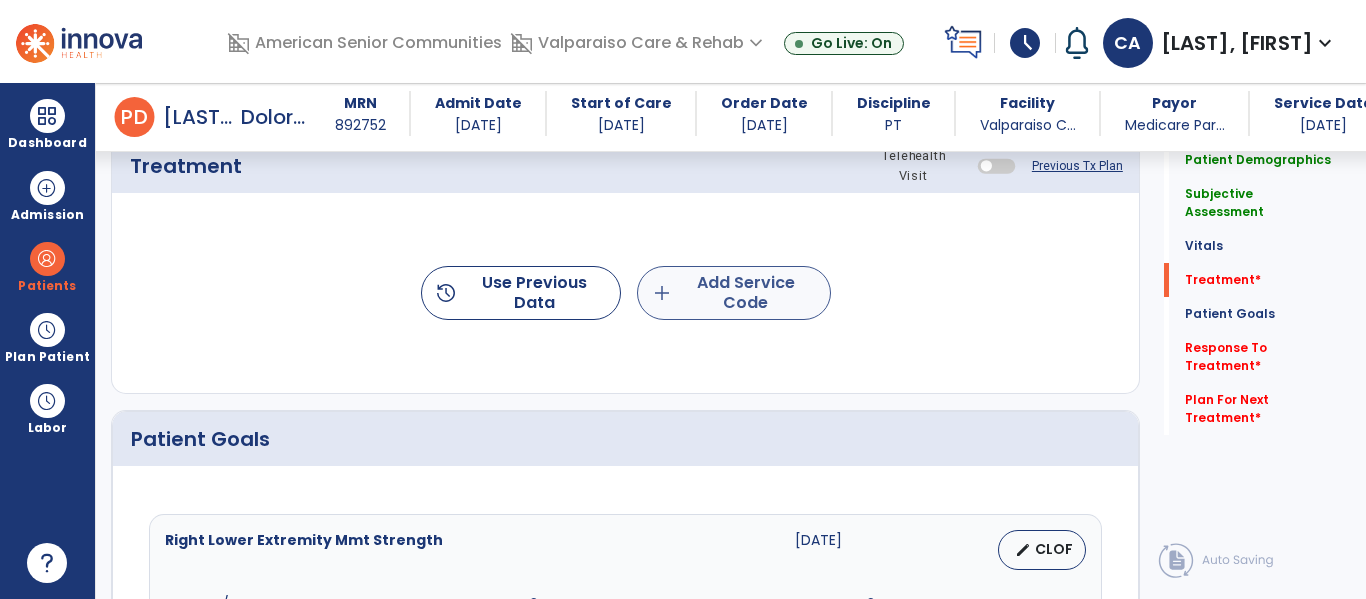 type on "**********" 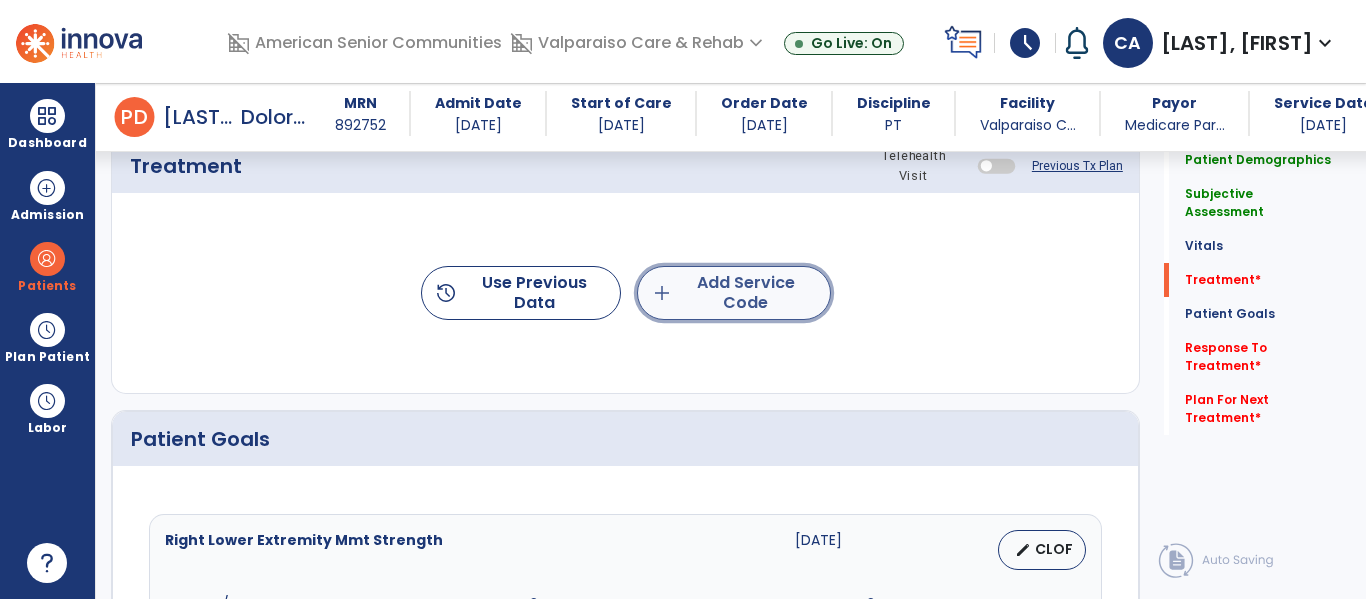 click on "add" 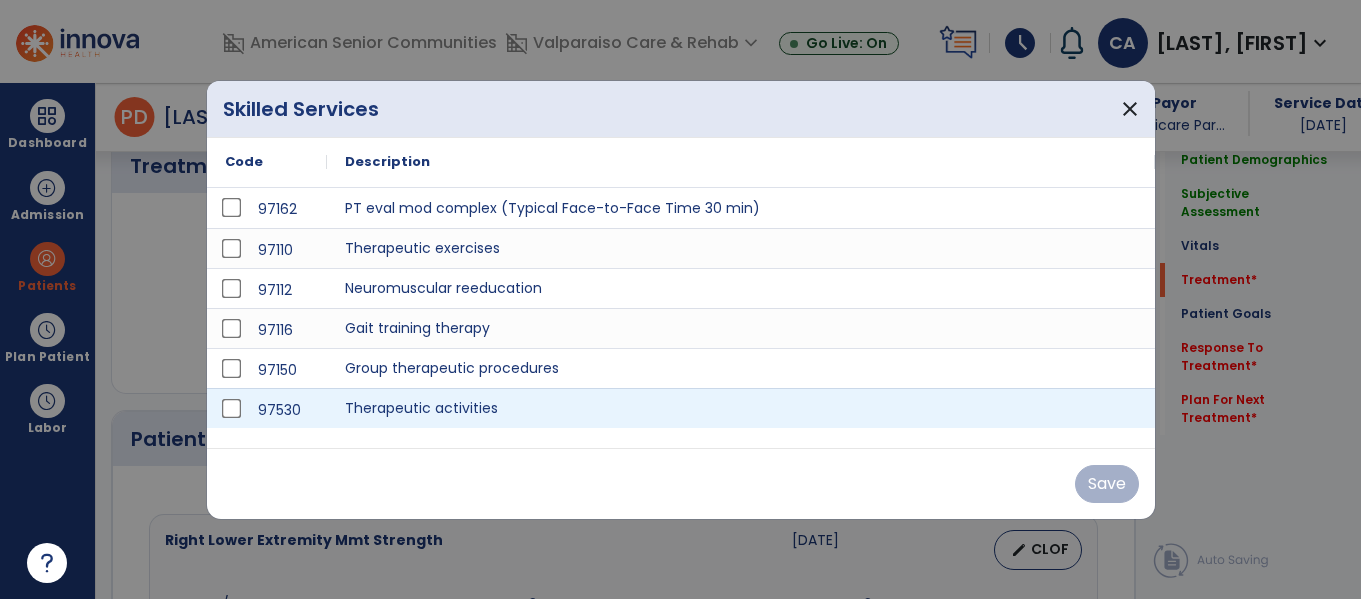 scroll, scrollTop: 1551, scrollLeft: 0, axis: vertical 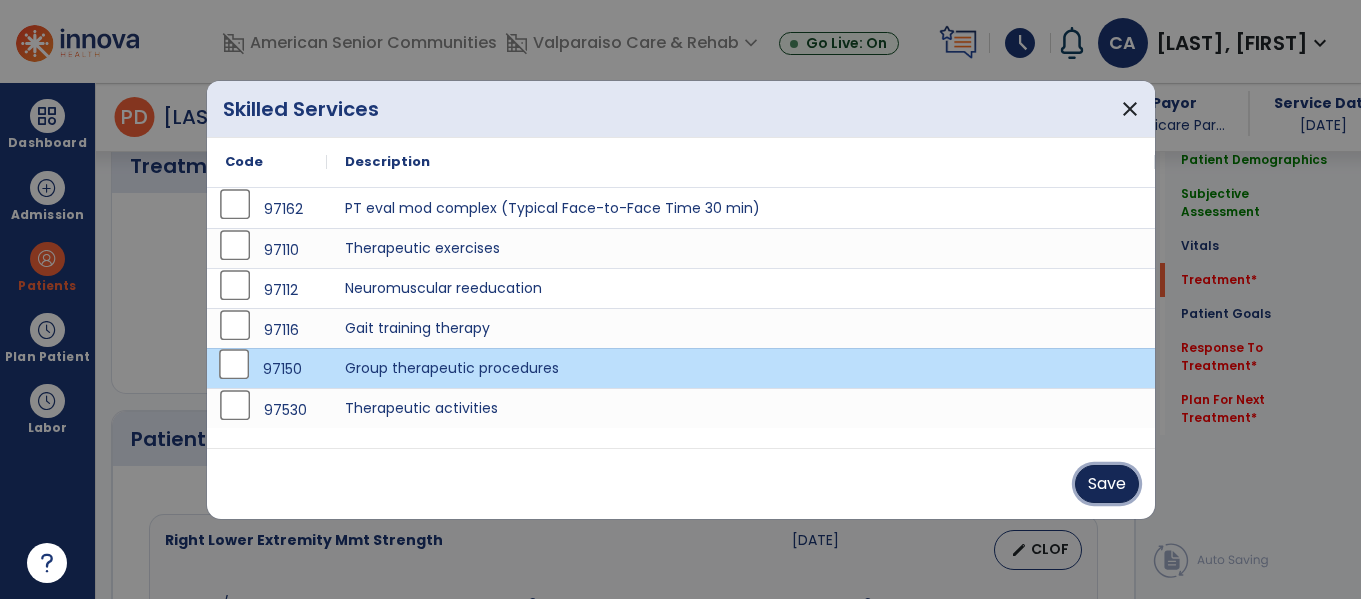 click on "Save" at bounding box center (1107, 484) 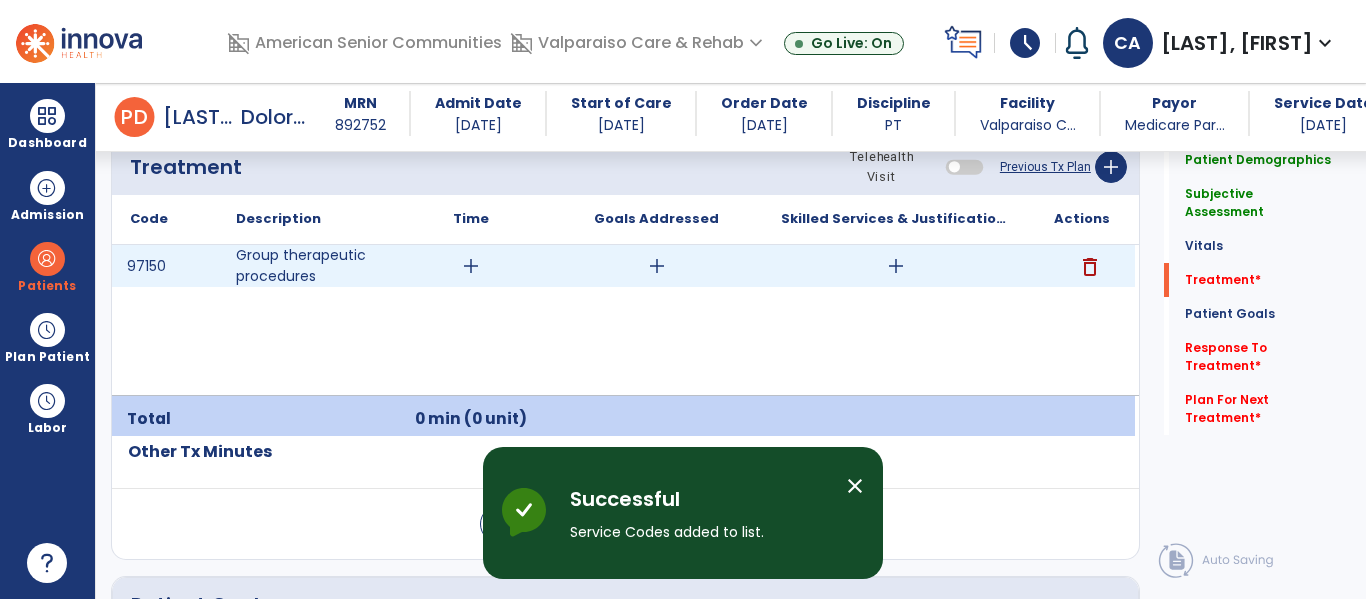 click on "add" at bounding box center (471, 266) 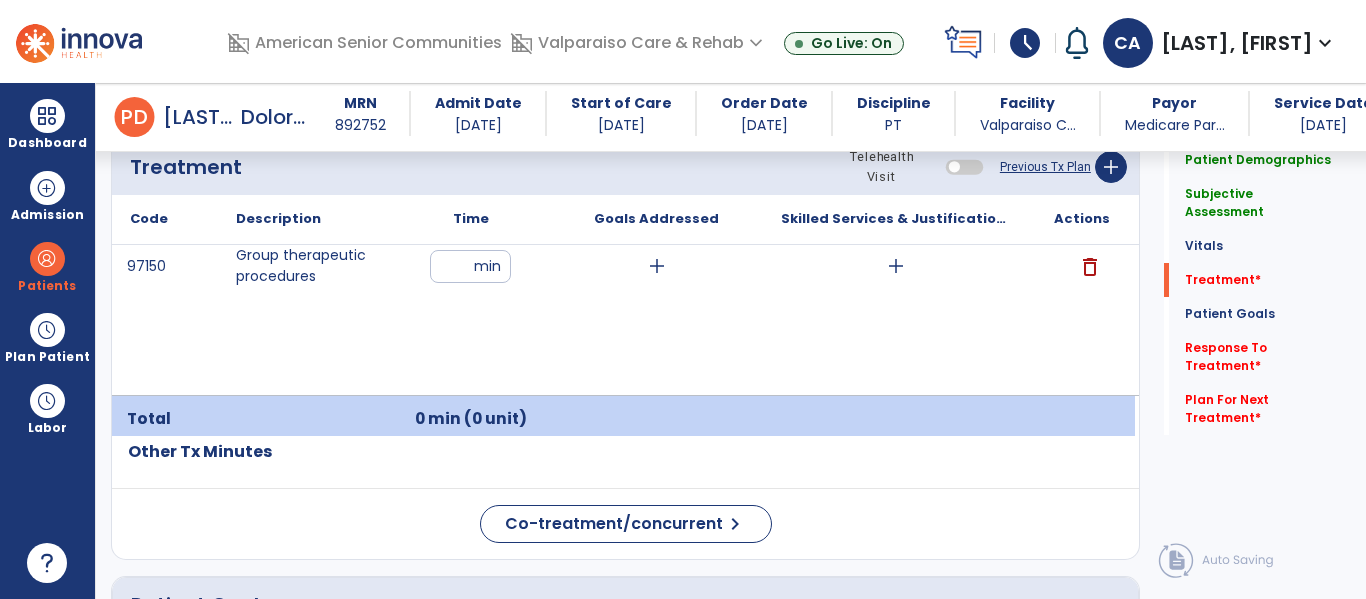 type on "**" 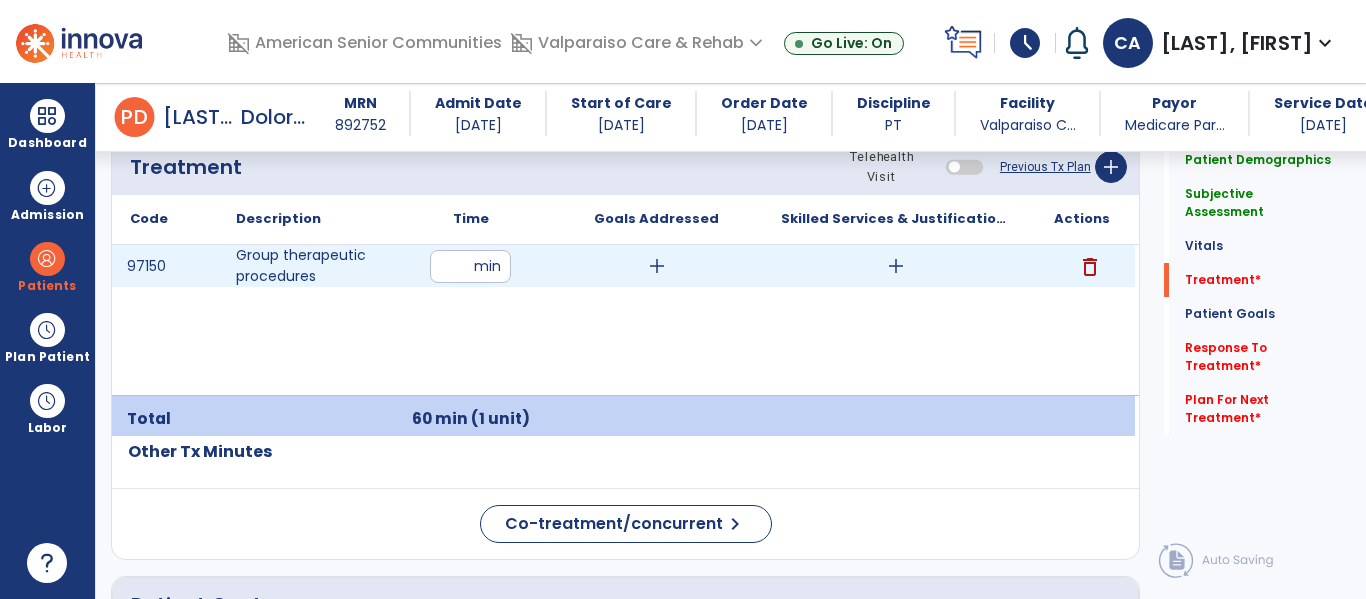 click on "add" at bounding box center [896, 266] 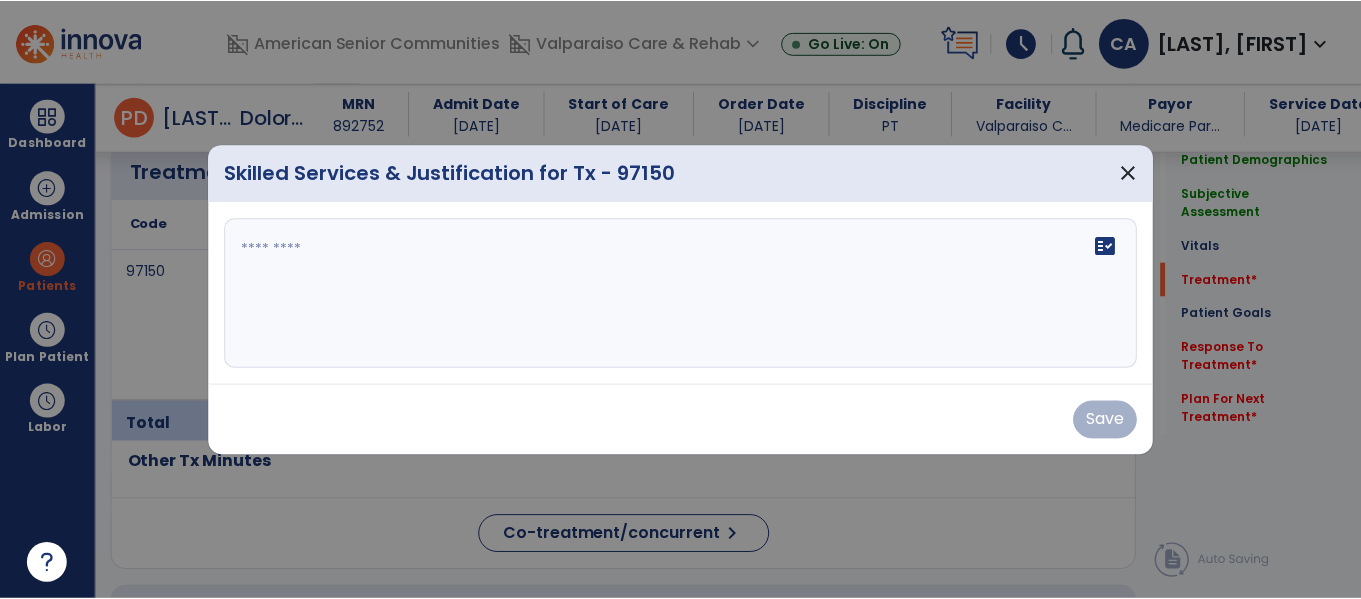 scroll, scrollTop: 1551, scrollLeft: 0, axis: vertical 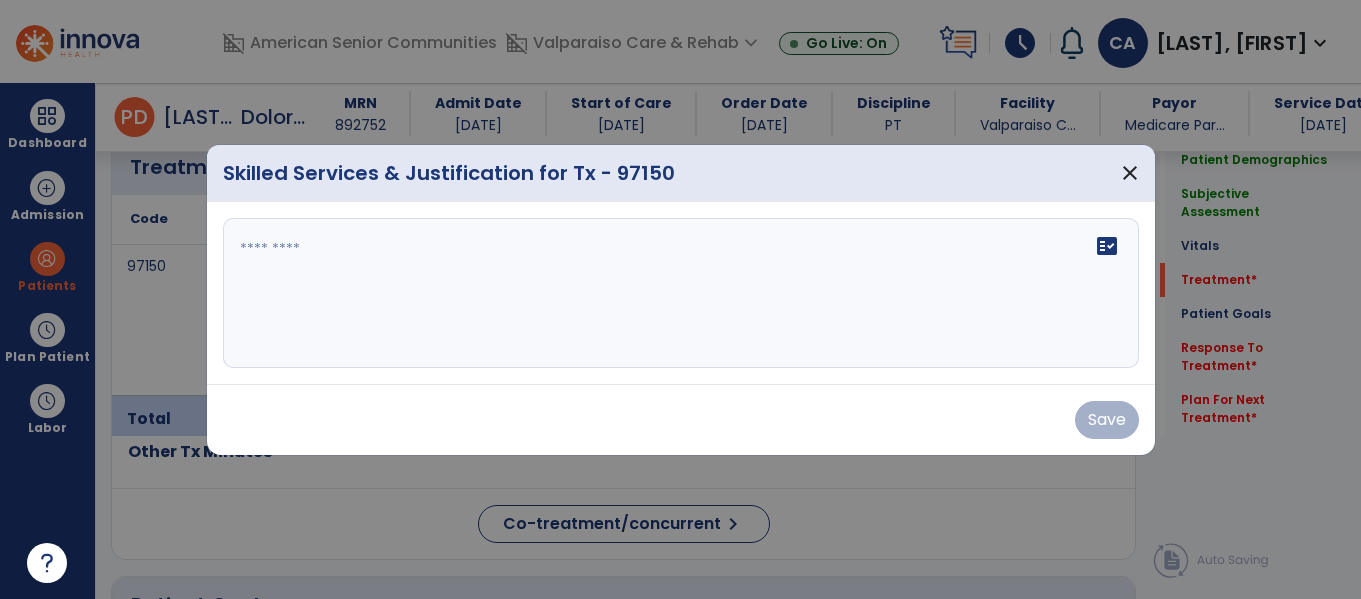 click on "fact_check" at bounding box center (681, 293) 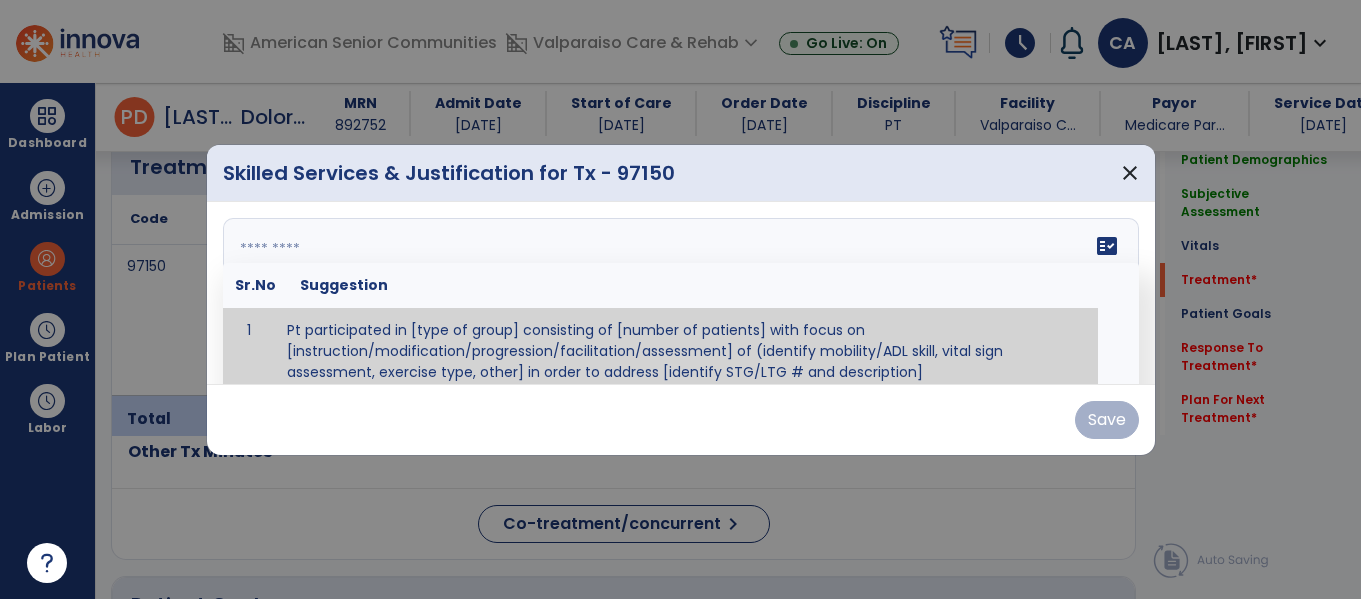 paste on "**********" 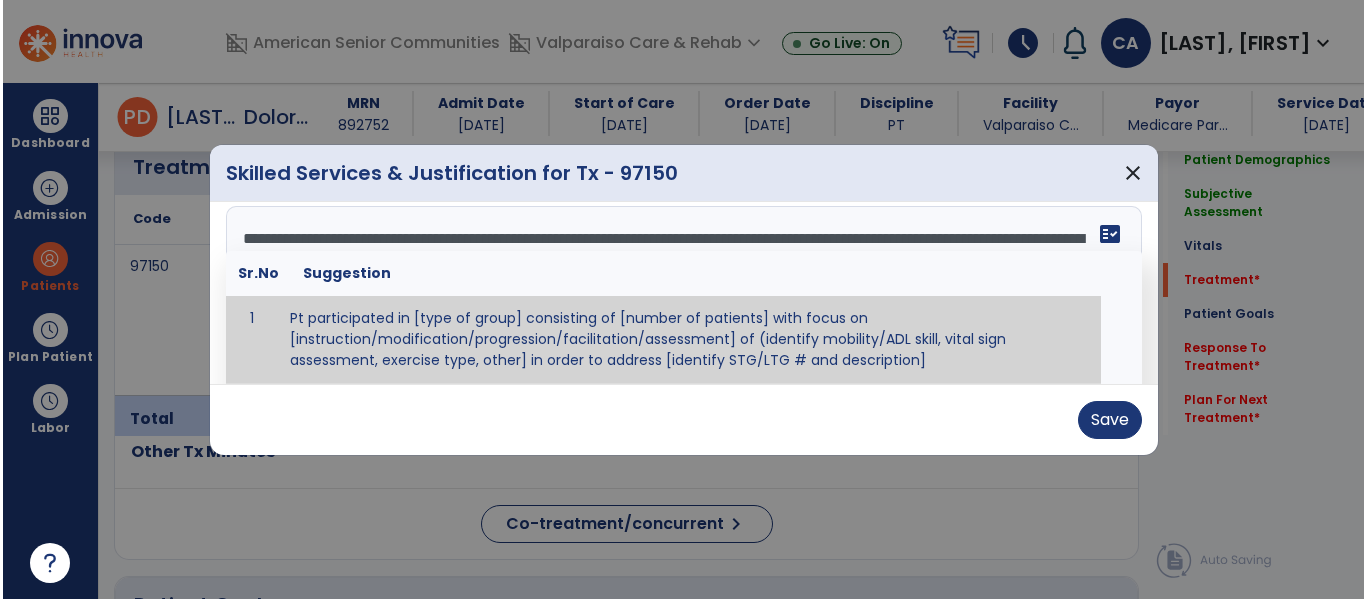 scroll, scrollTop: 0, scrollLeft: 0, axis: both 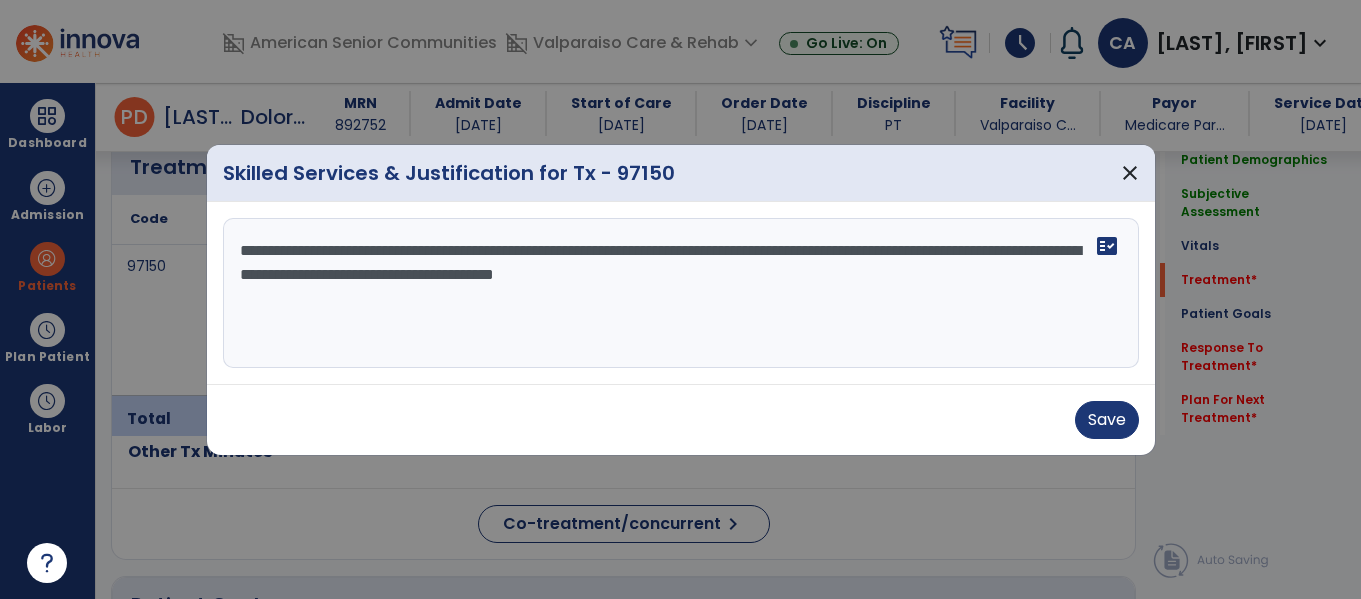 type on "**********" 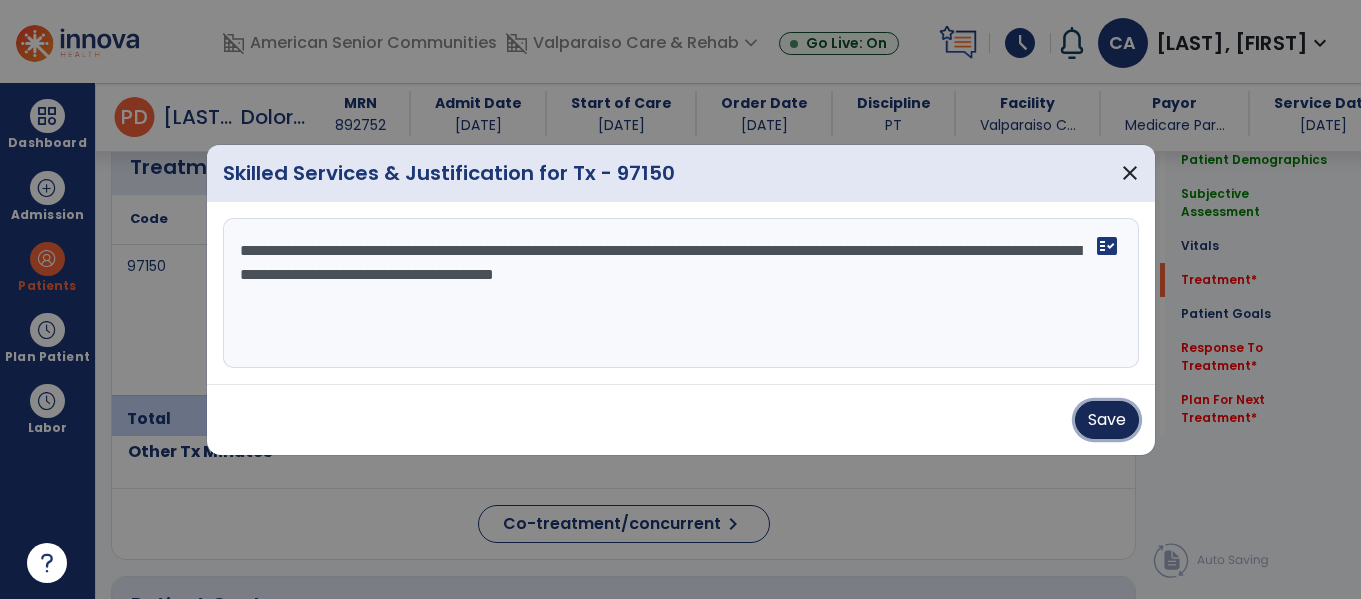 click on "Save" at bounding box center [1107, 420] 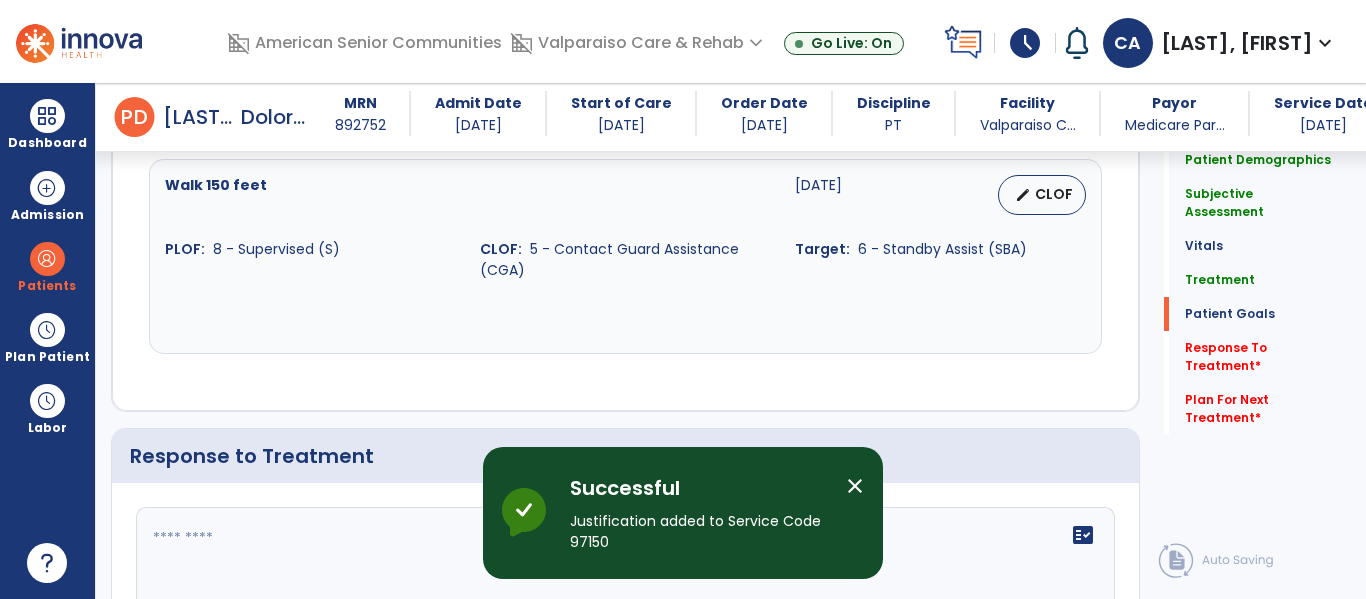 scroll, scrollTop: 4243, scrollLeft: 0, axis: vertical 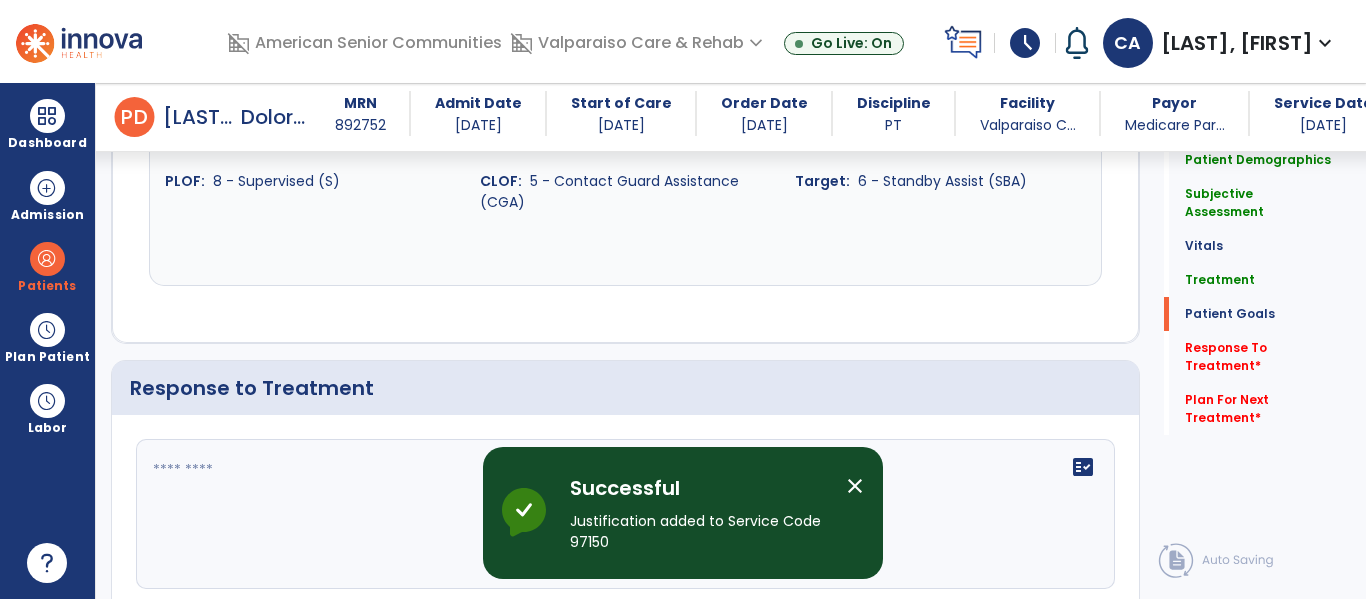 click 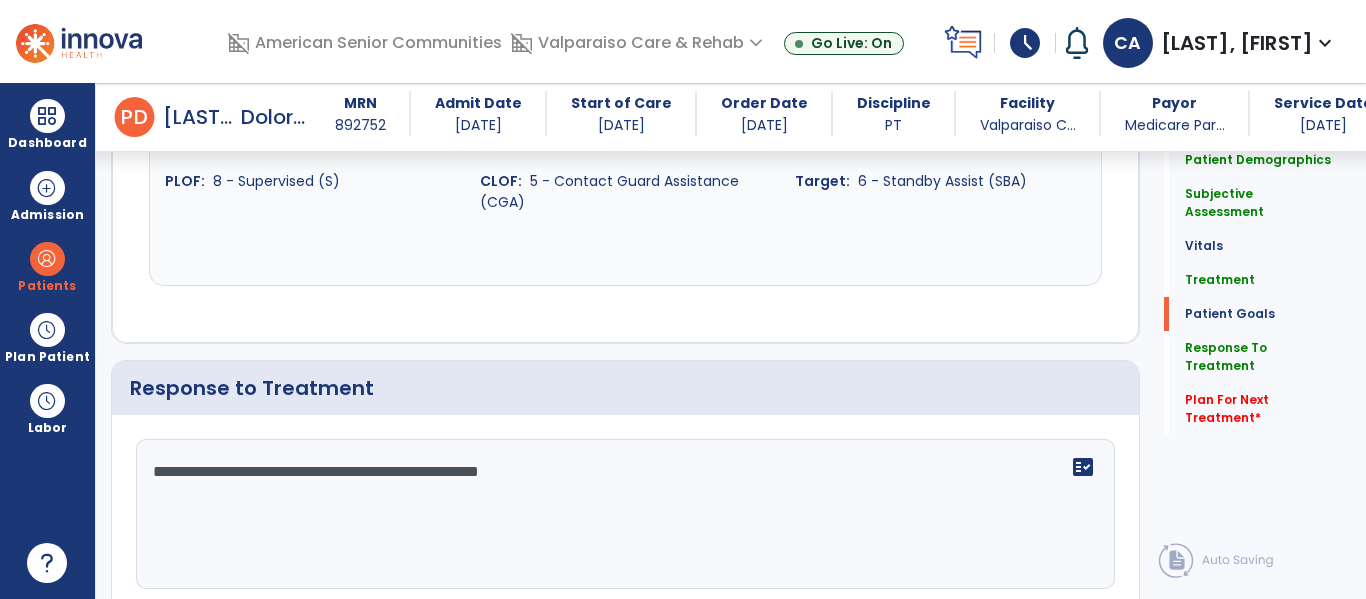 click on "**********" 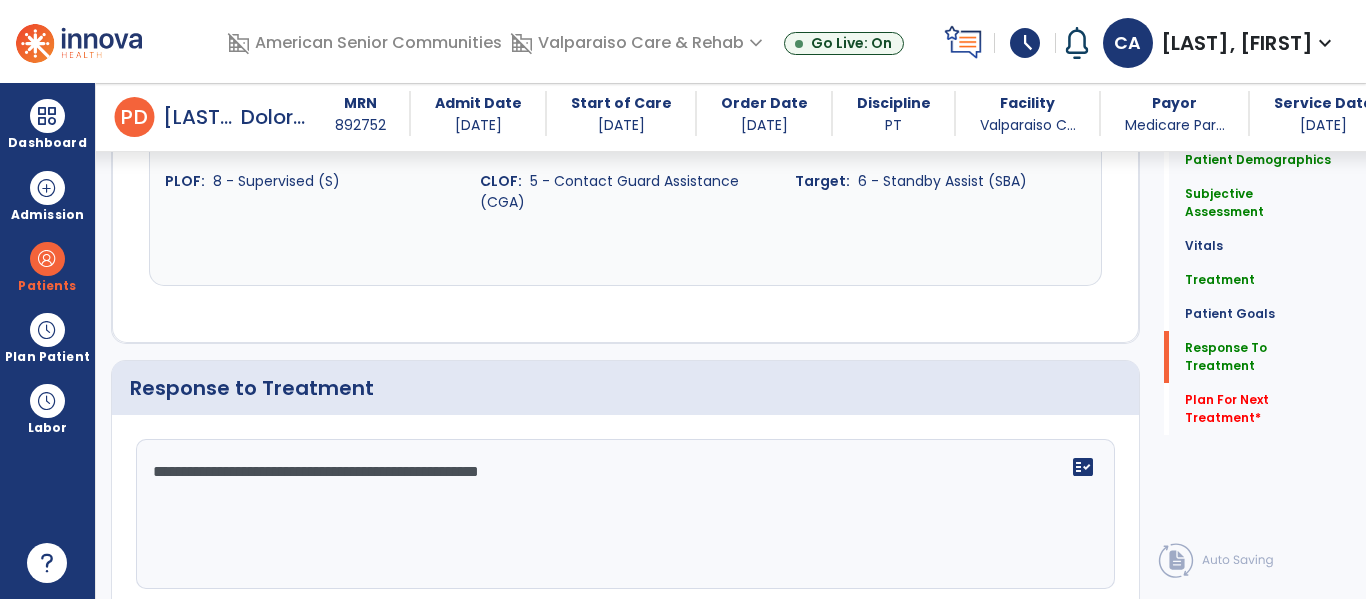 scroll, scrollTop: 4542, scrollLeft: 0, axis: vertical 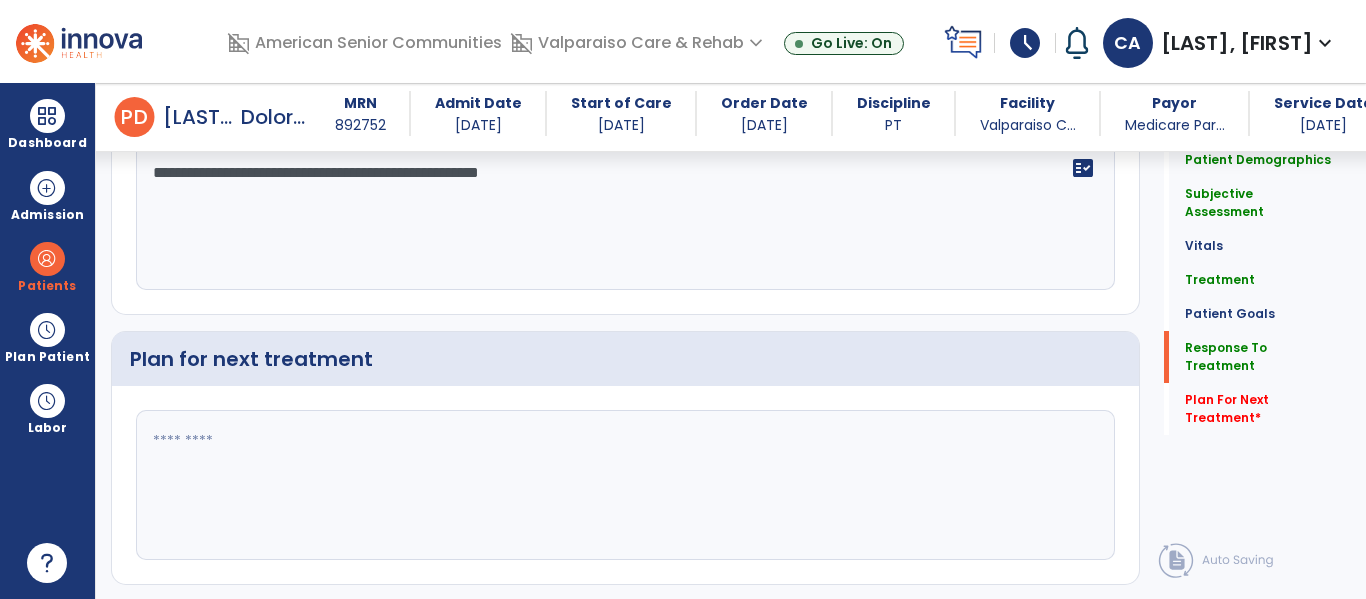 type on "**********" 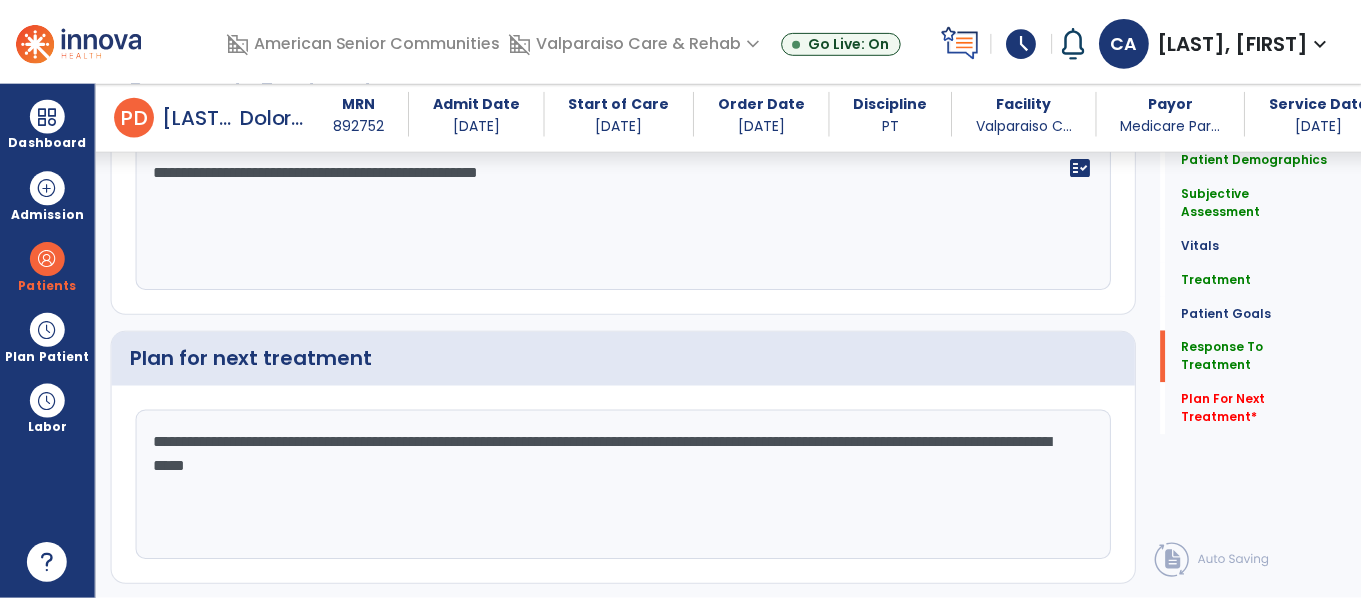 scroll, scrollTop: 4594, scrollLeft: 0, axis: vertical 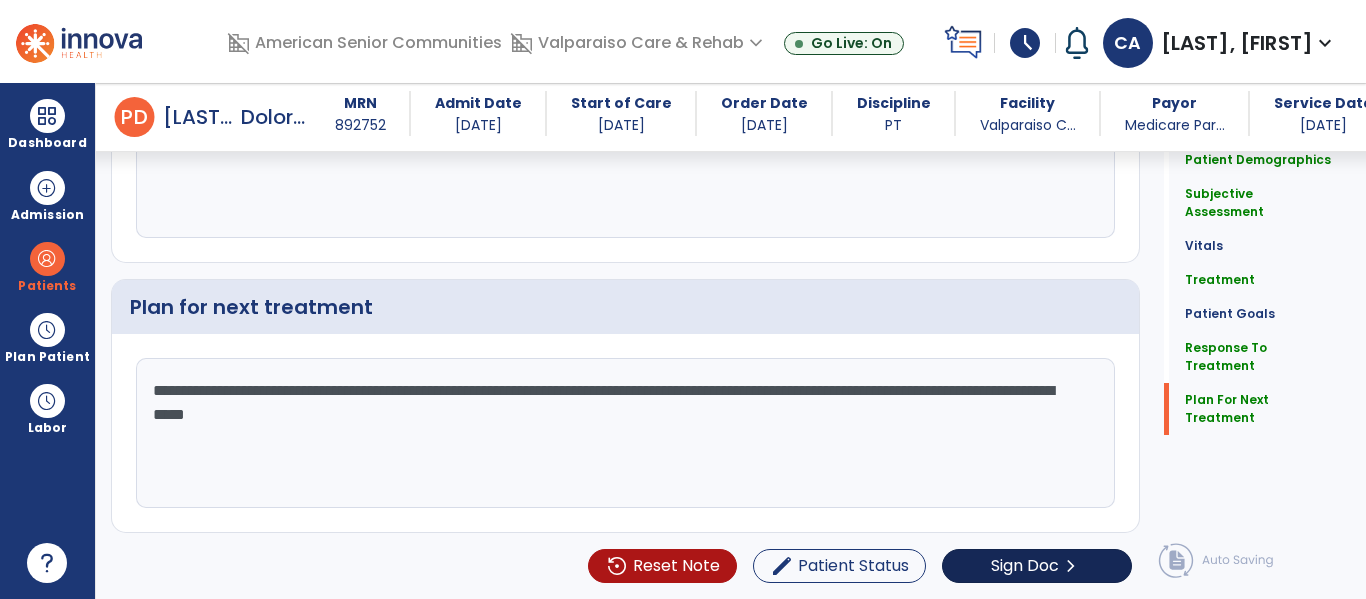 type on "**********" 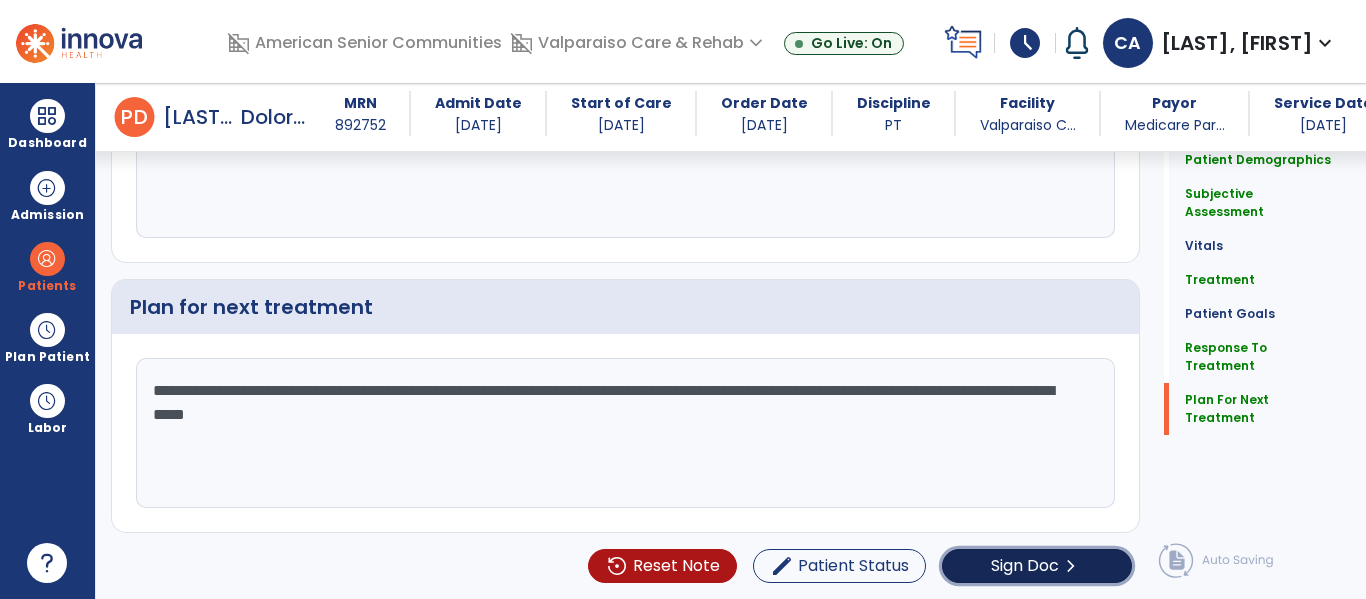 click on "Sign Doc" 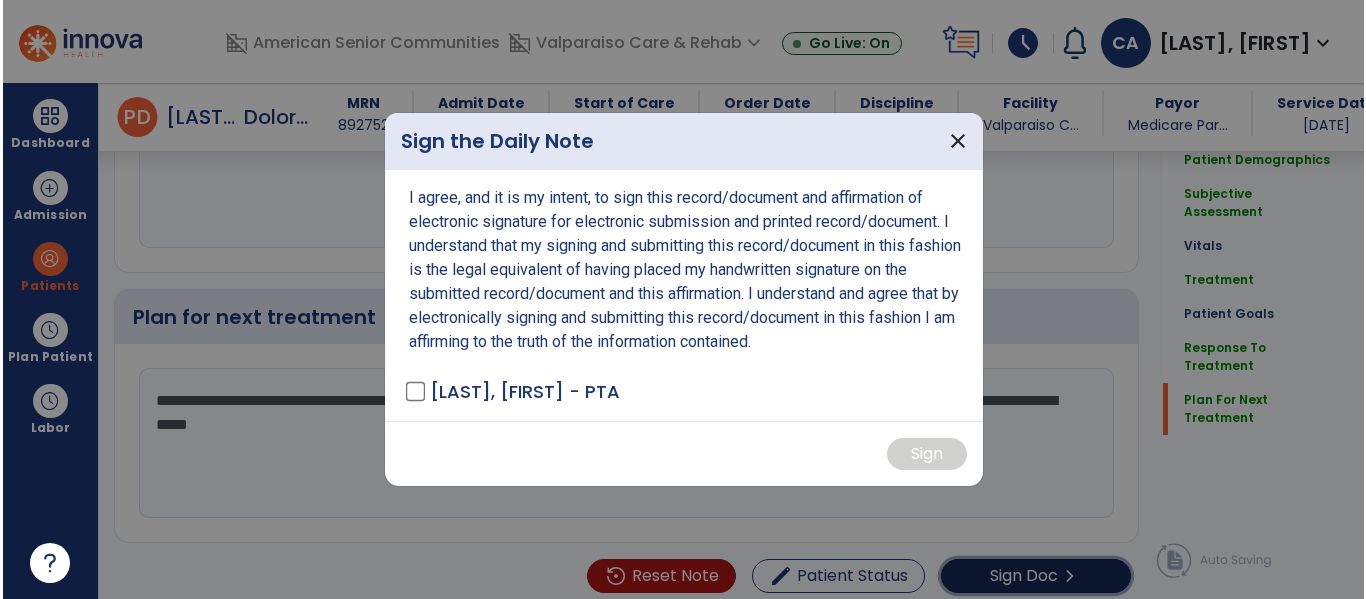 scroll, scrollTop: 4594, scrollLeft: 0, axis: vertical 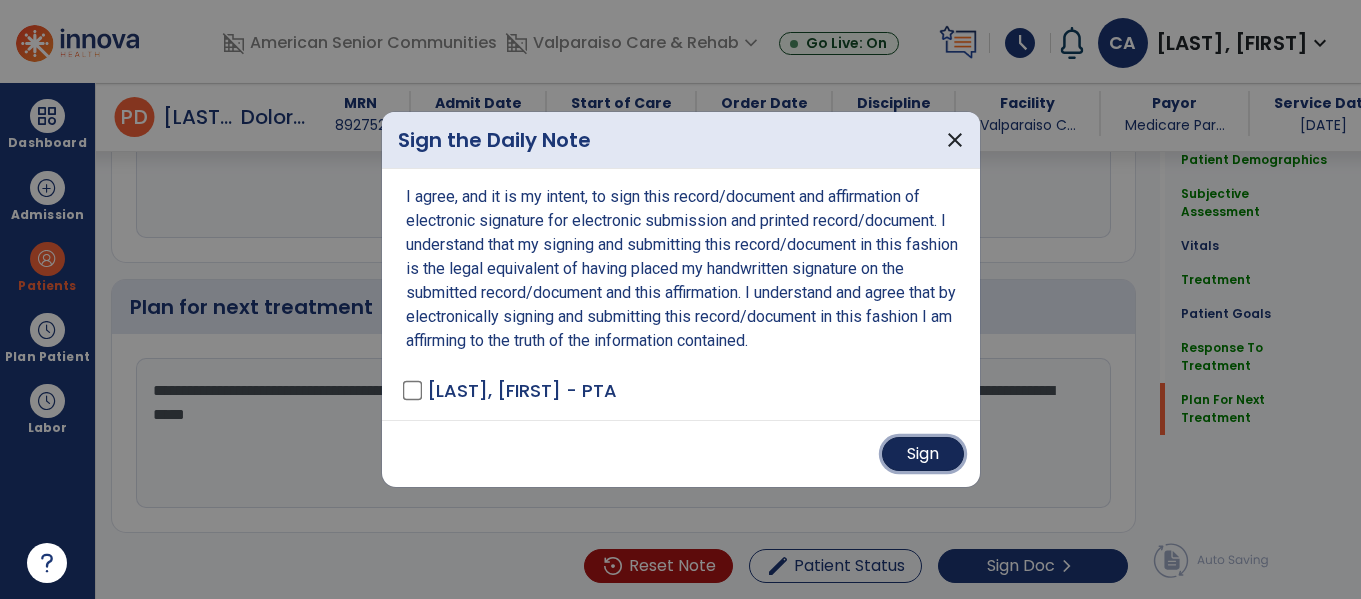 click on "Sign" at bounding box center (923, 454) 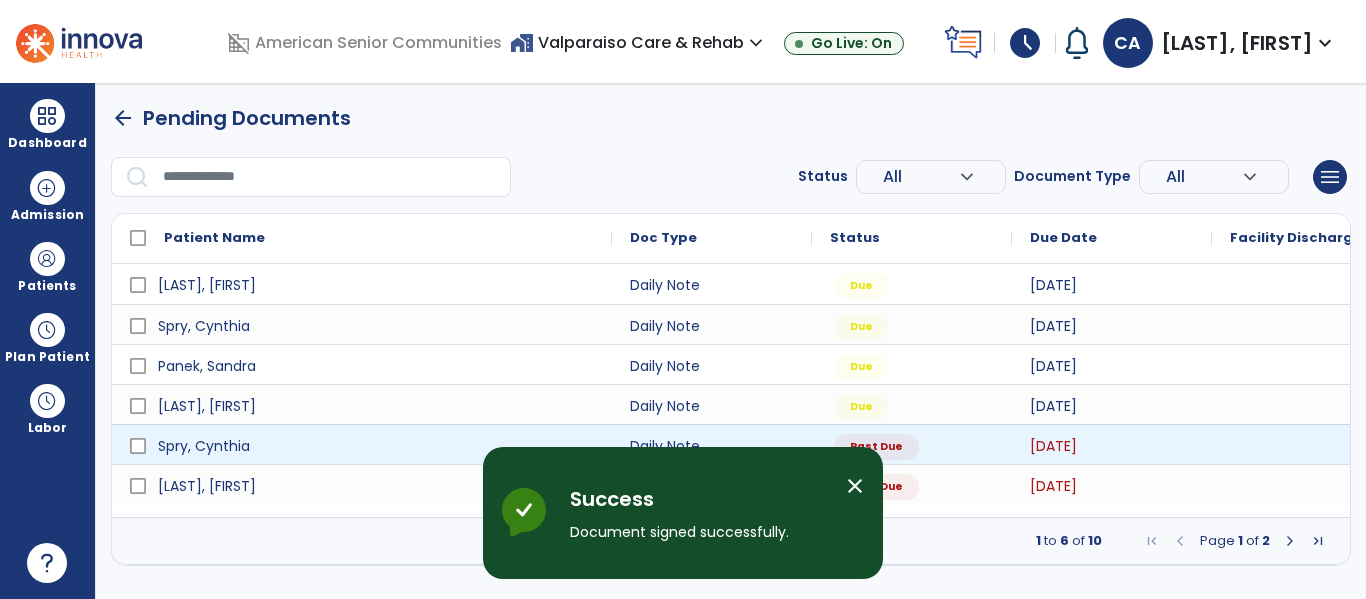 scroll, scrollTop: 0, scrollLeft: 0, axis: both 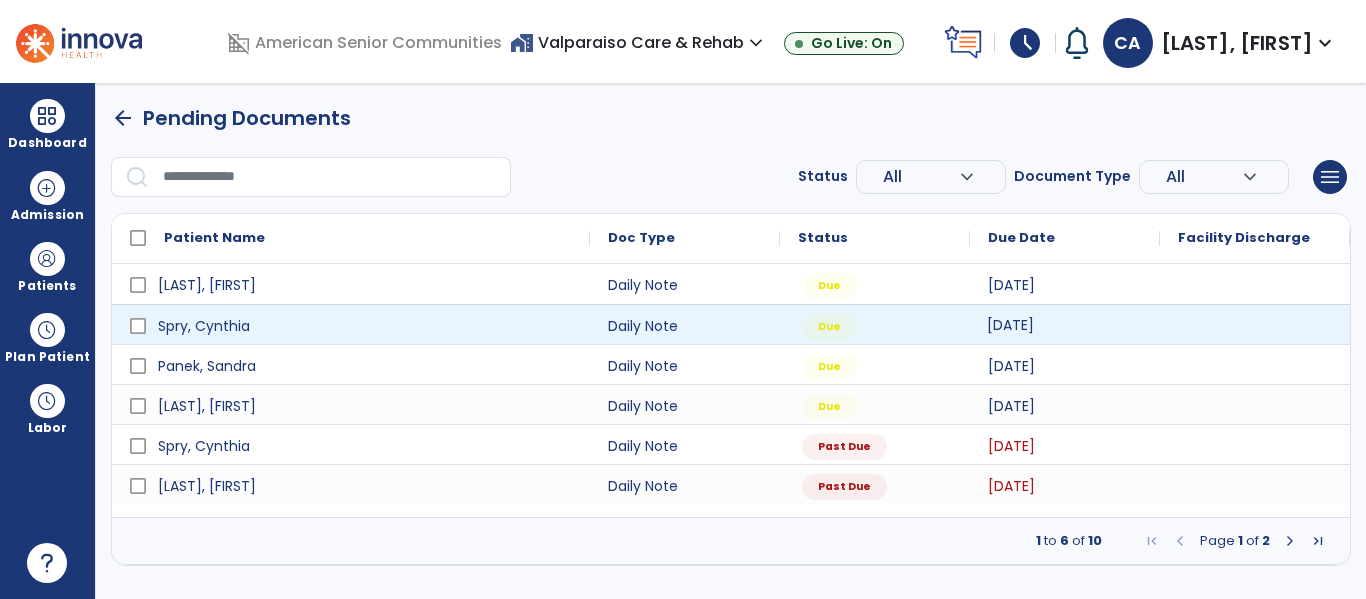 click on "[DATE]" at bounding box center (1010, 325) 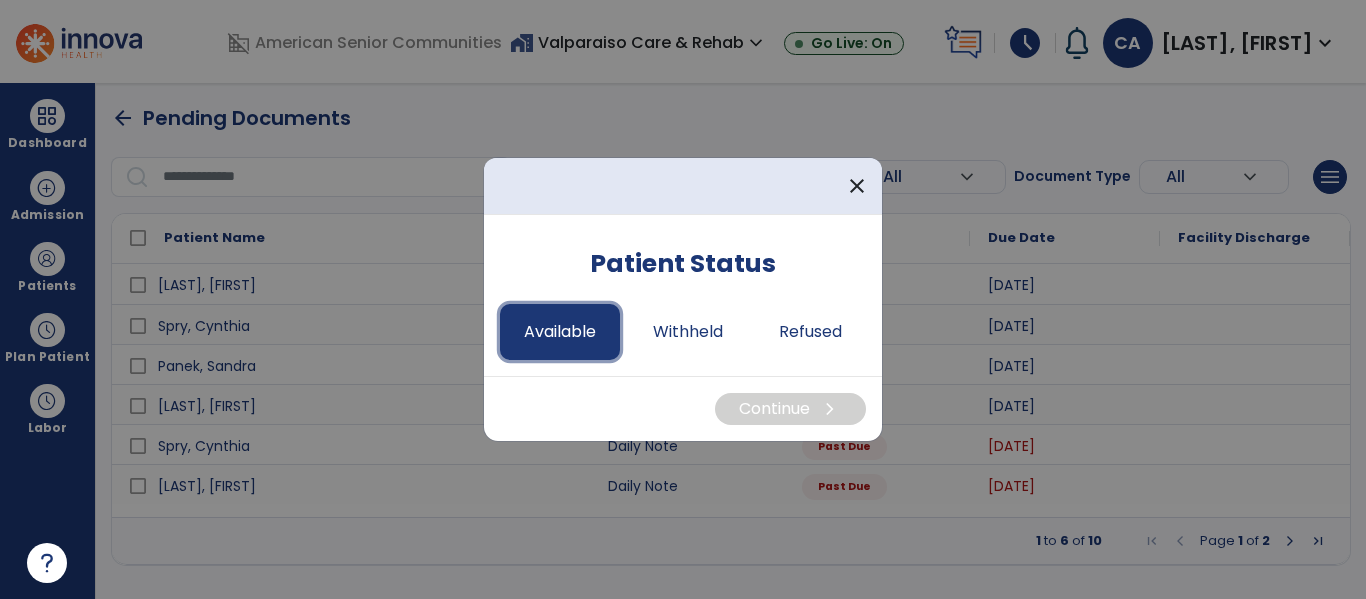 click on "Available" at bounding box center [560, 332] 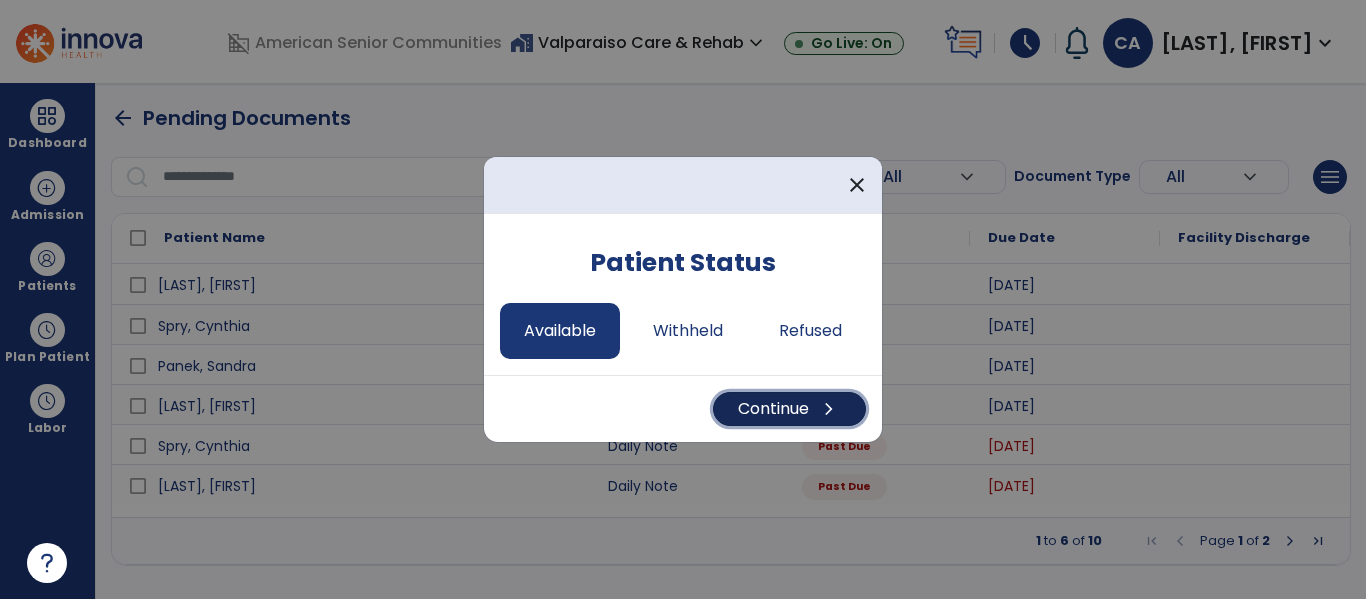 click on "Continue   chevron_right" at bounding box center [789, 409] 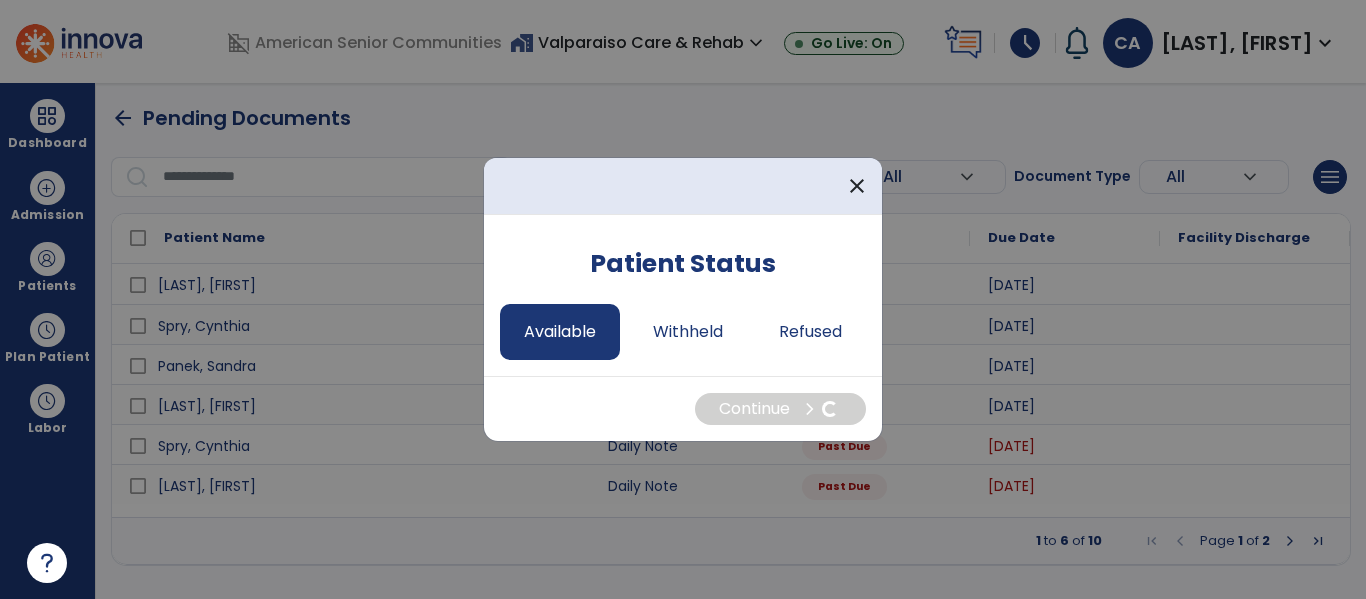 select on "*" 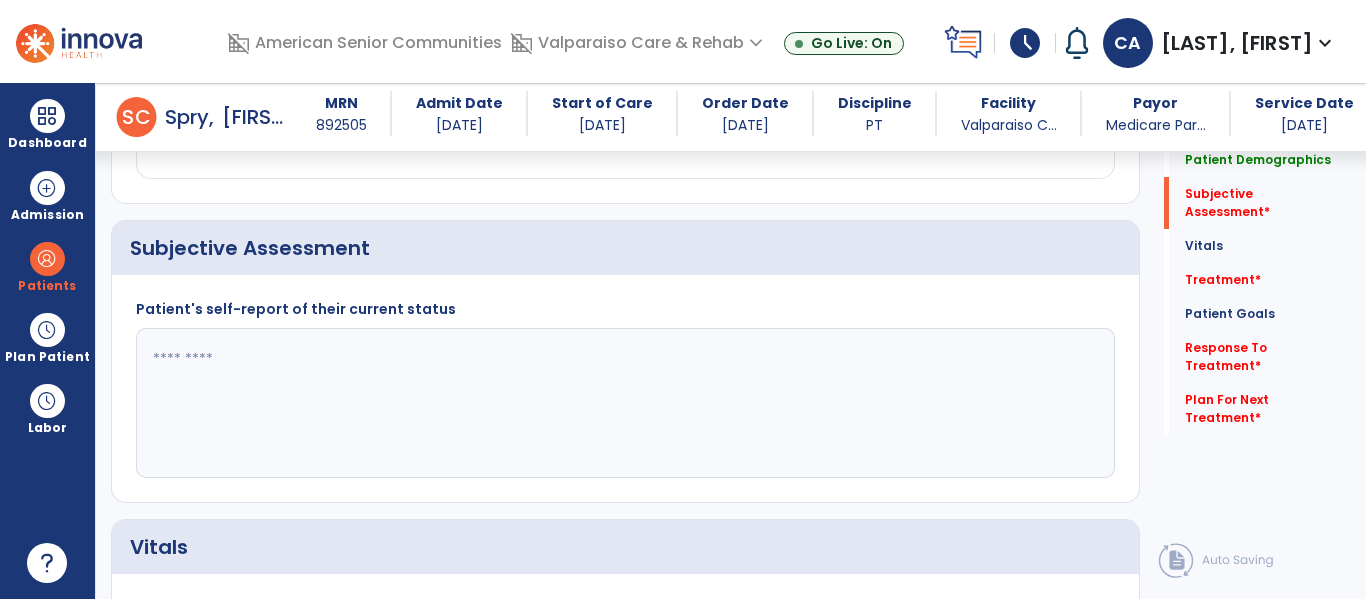 scroll, scrollTop: 417, scrollLeft: 0, axis: vertical 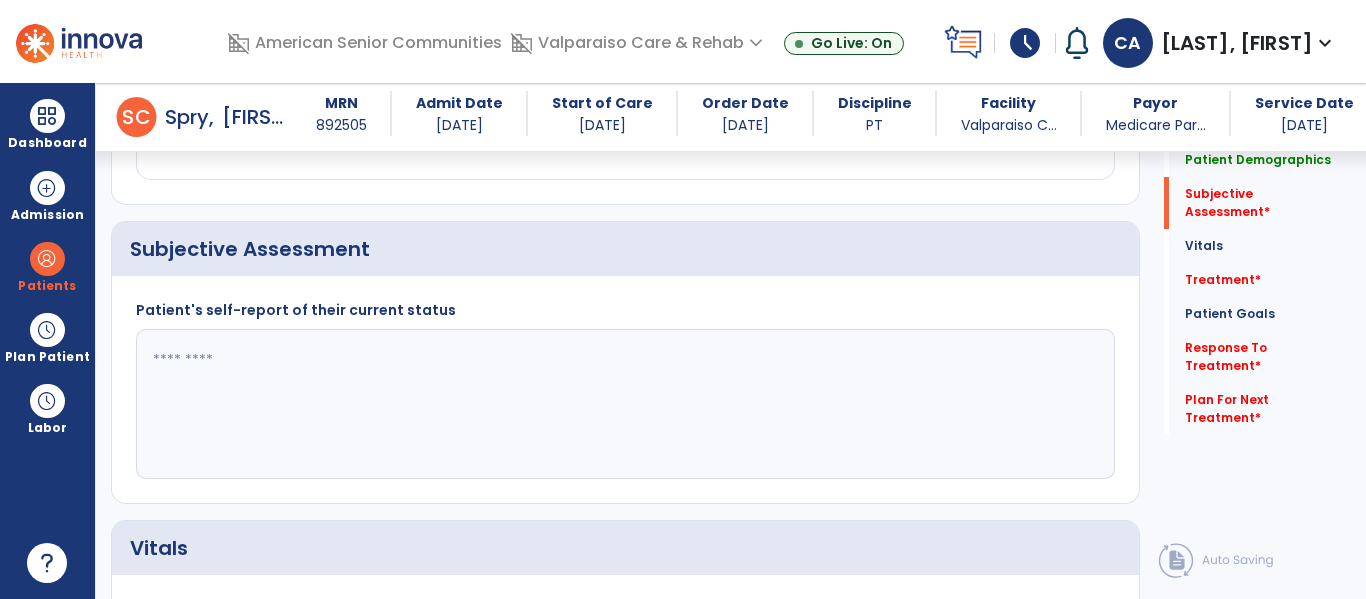 click 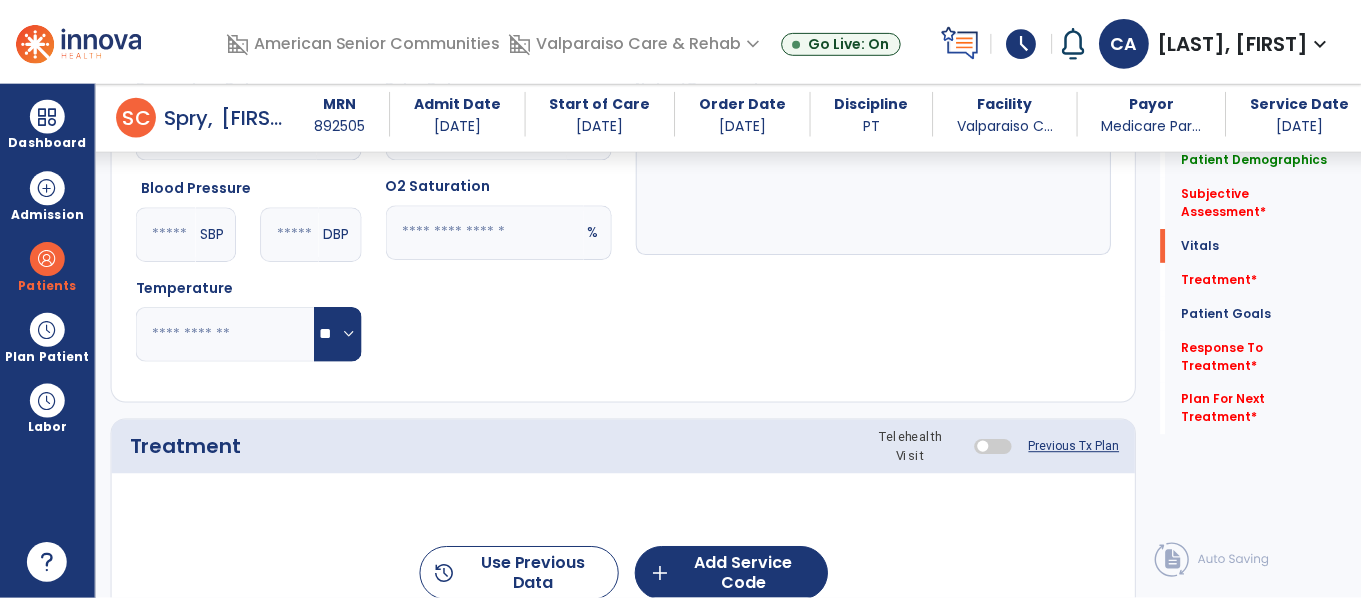 scroll, scrollTop: 1091, scrollLeft: 0, axis: vertical 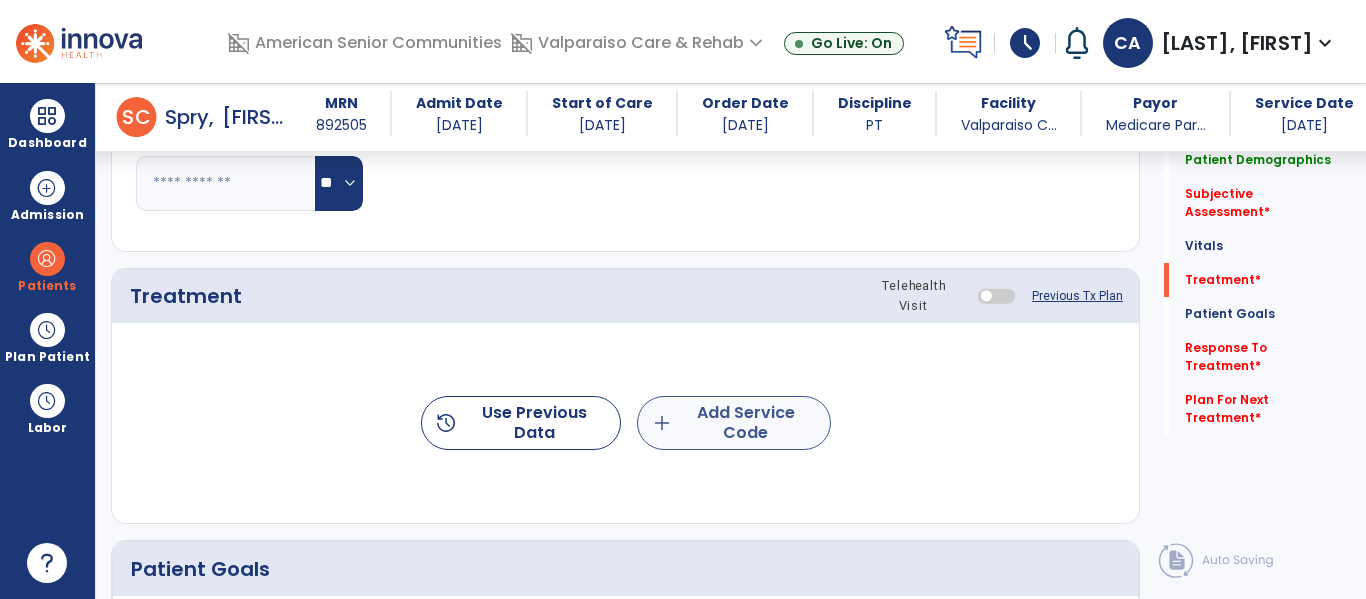 type on "**********" 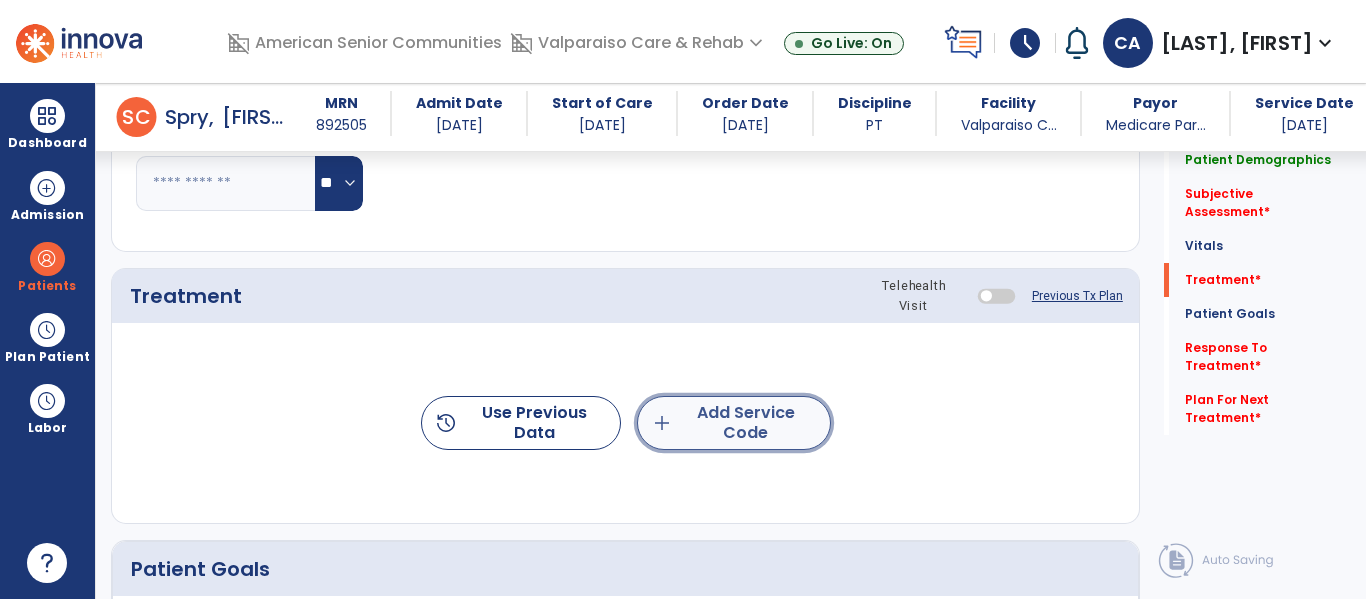 click on "add  Add Service Code" 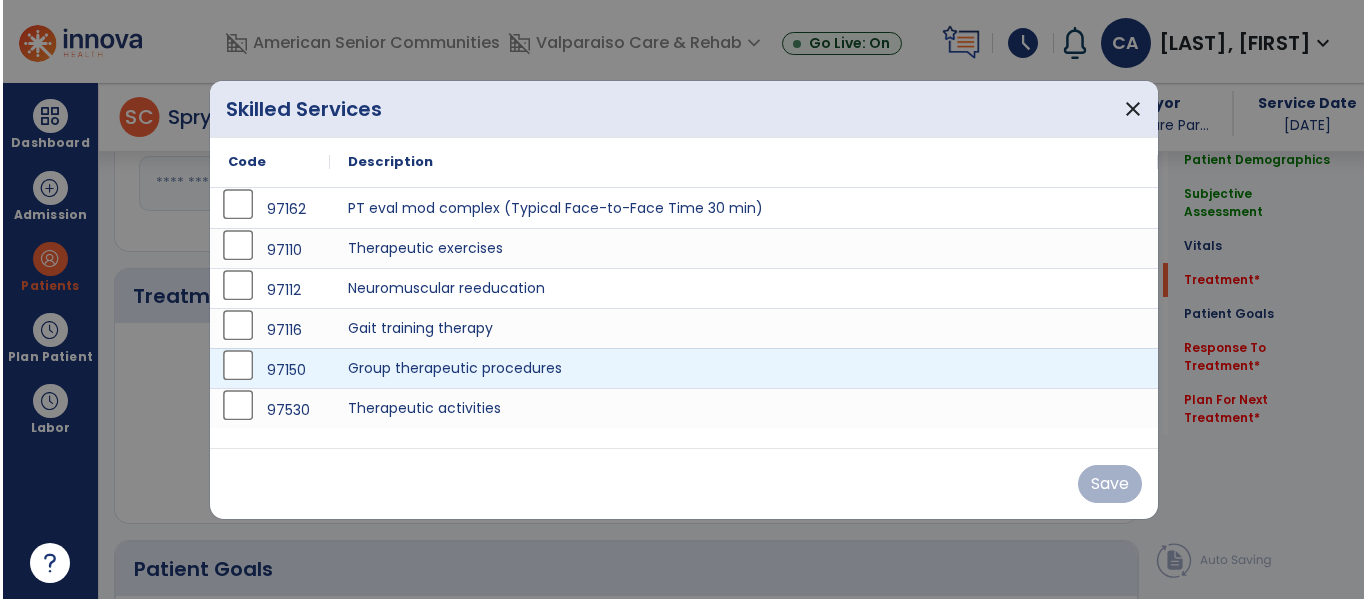 scroll, scrollTop: 1091, scrollLeft: 0, axis: vertical 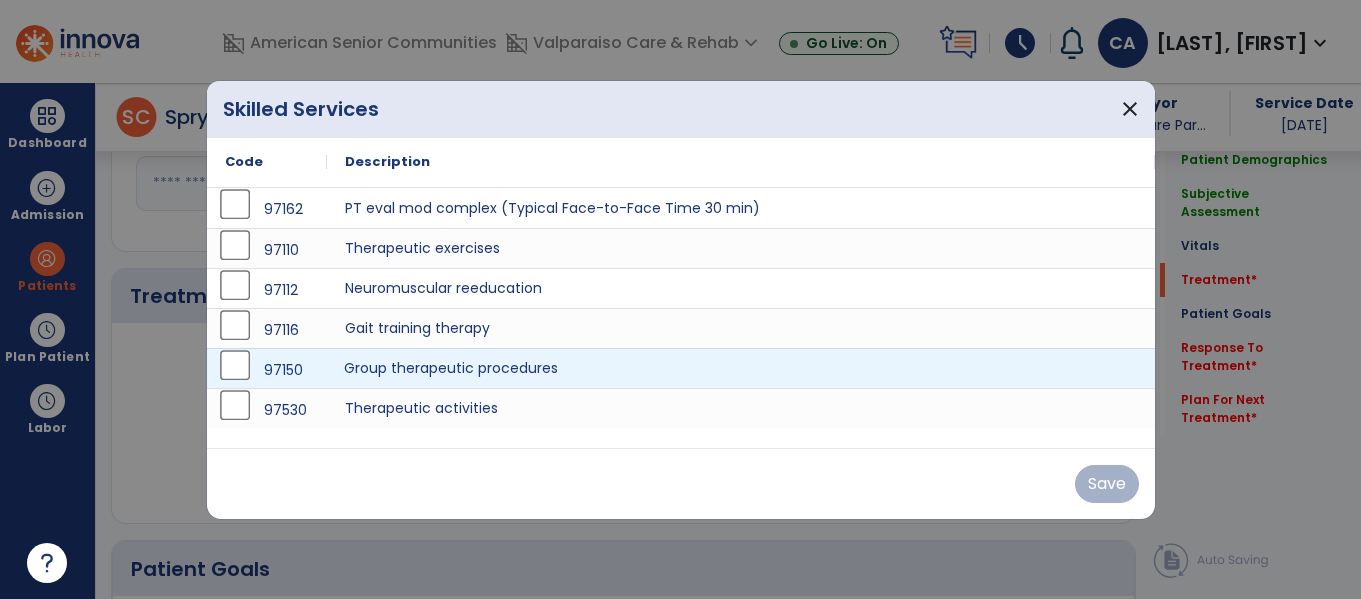 click on "Group therapeutic procedures" at bounding box center [741, 368] 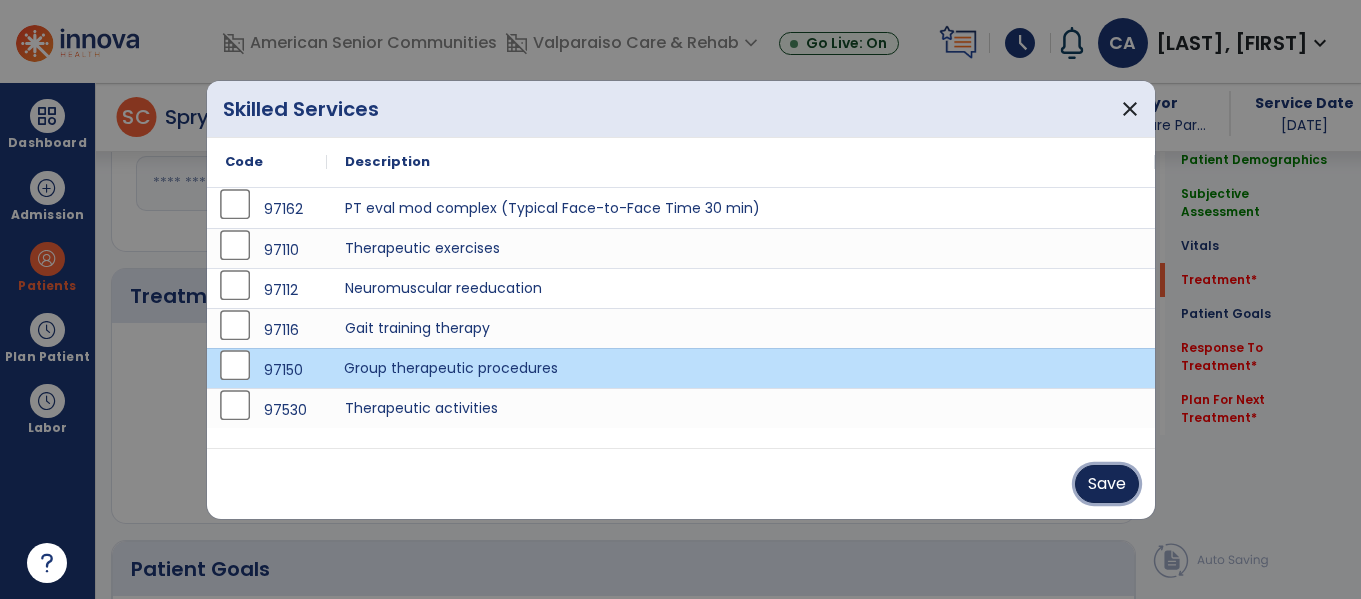 click on "Save" at bounding box center [1107, 484] 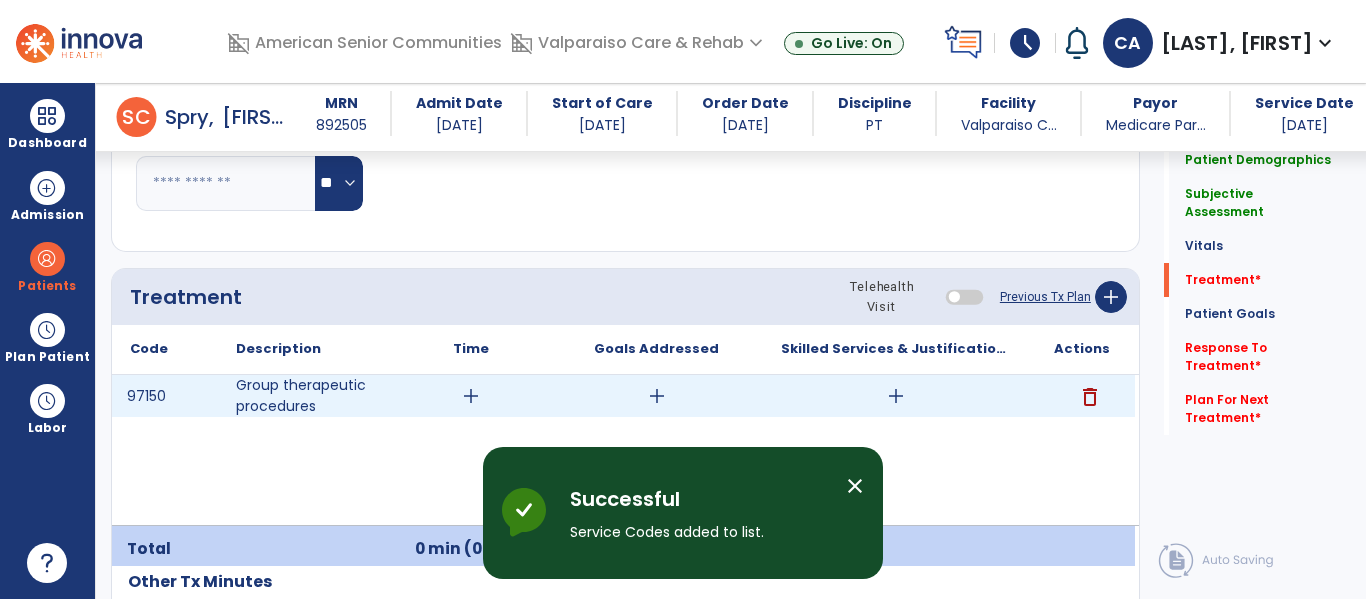 click on "add" at bounding box center (471, 396) 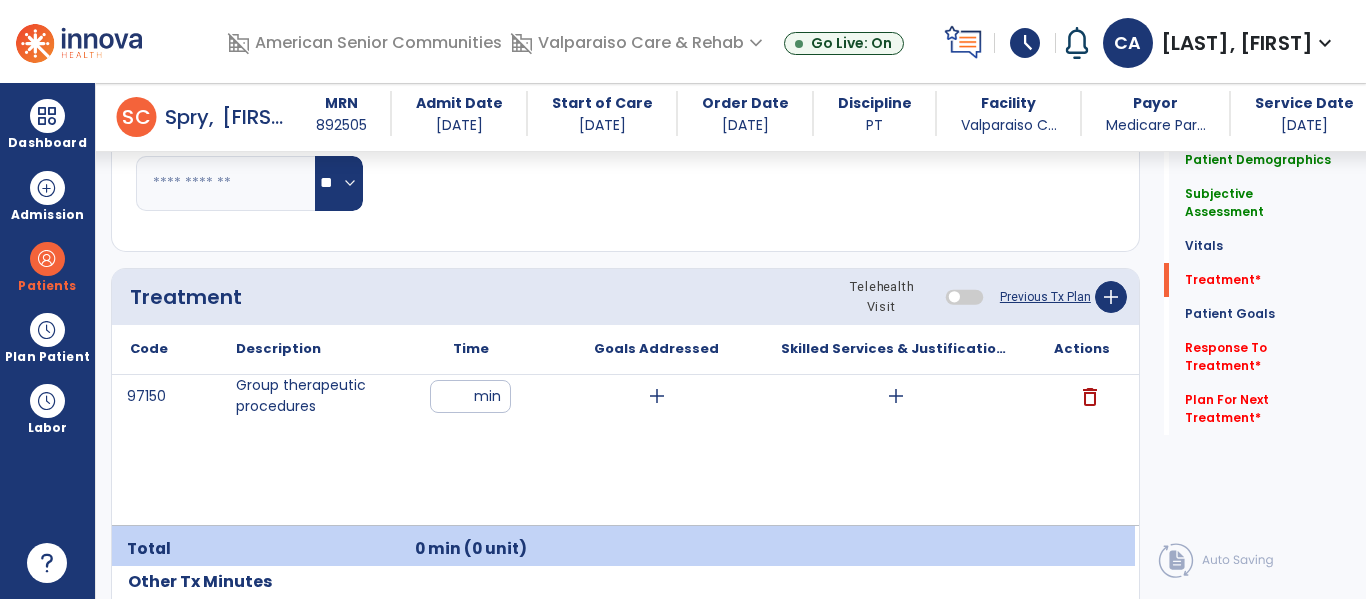 type on "**" 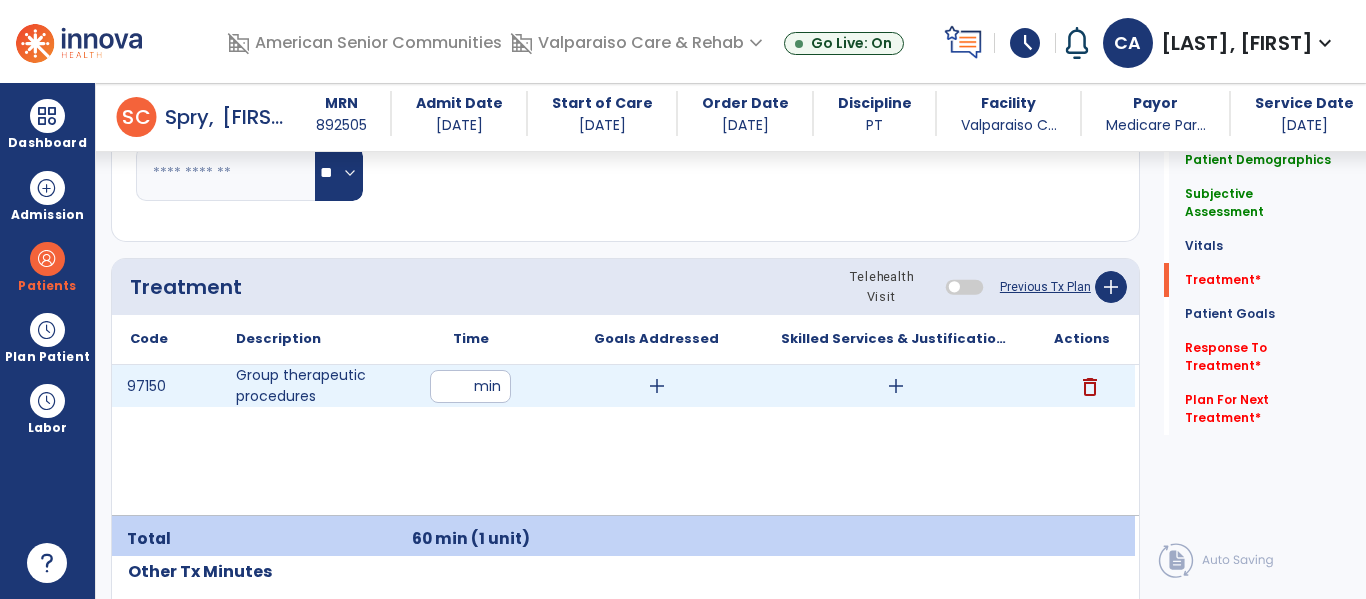 click on "add" at bounding box center [896, 386] 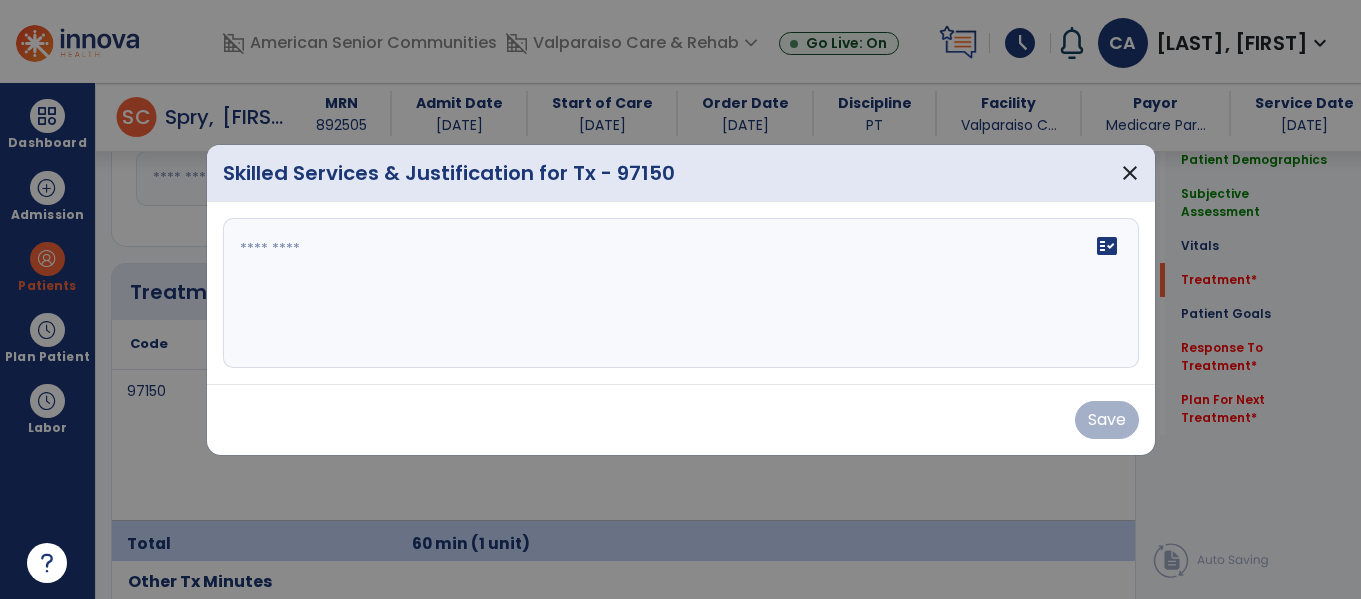 scroll, scrollTop: 1101, scrollLeft: 0, axis: vertical 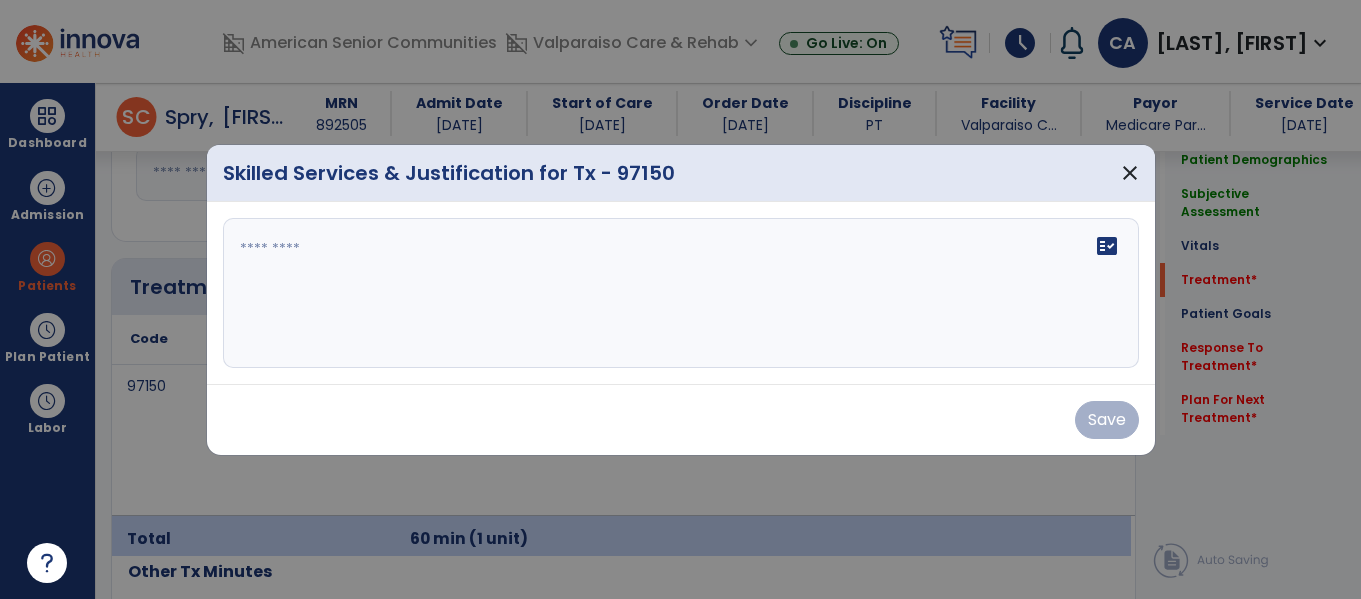 click on "fact_check" at bounding box center (681, 293) 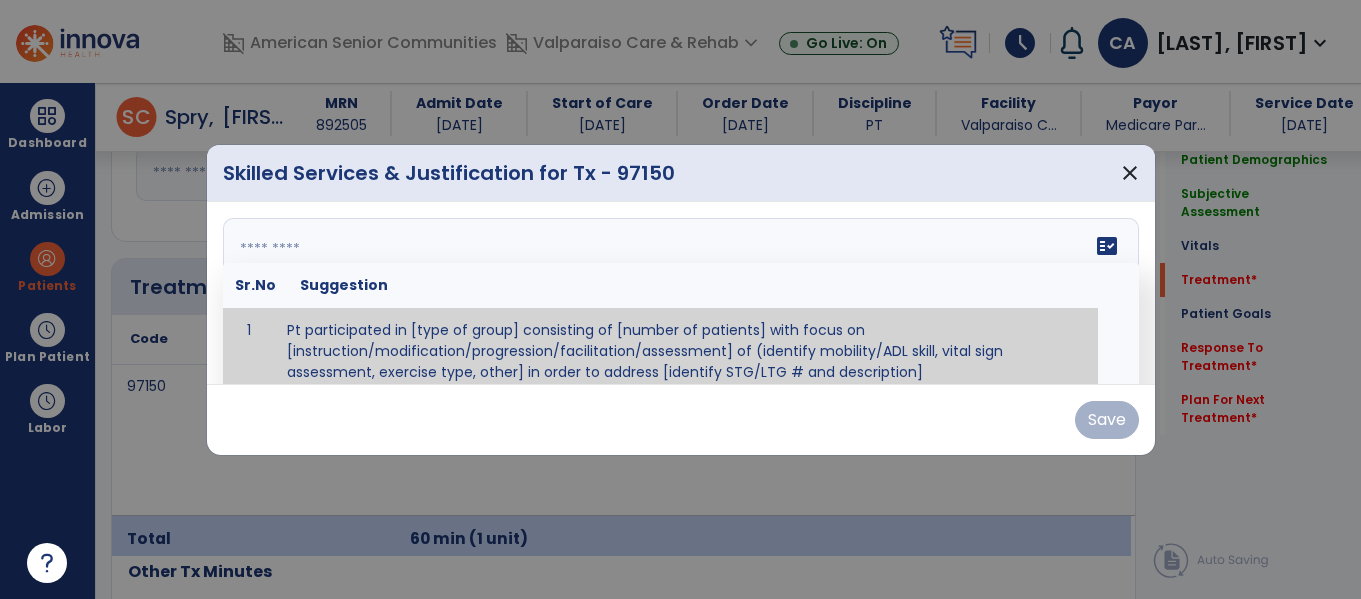 paste on "**********" 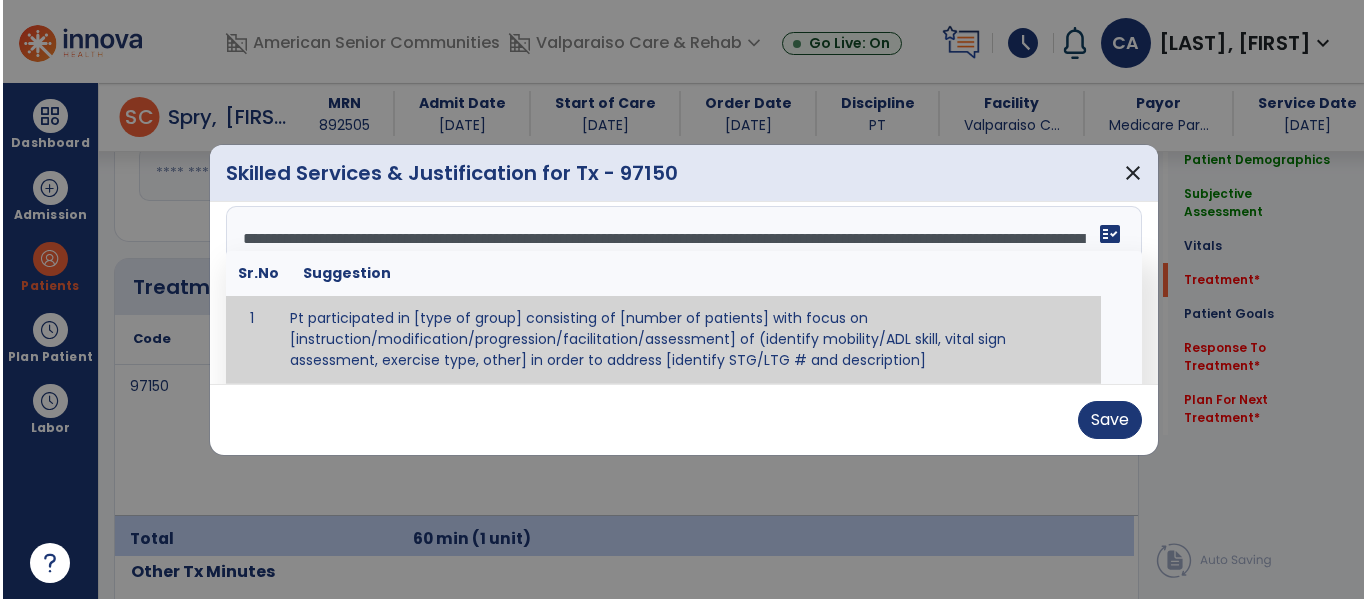 scroll, scrollTop: 0, scrollLeft: 0, axis: both 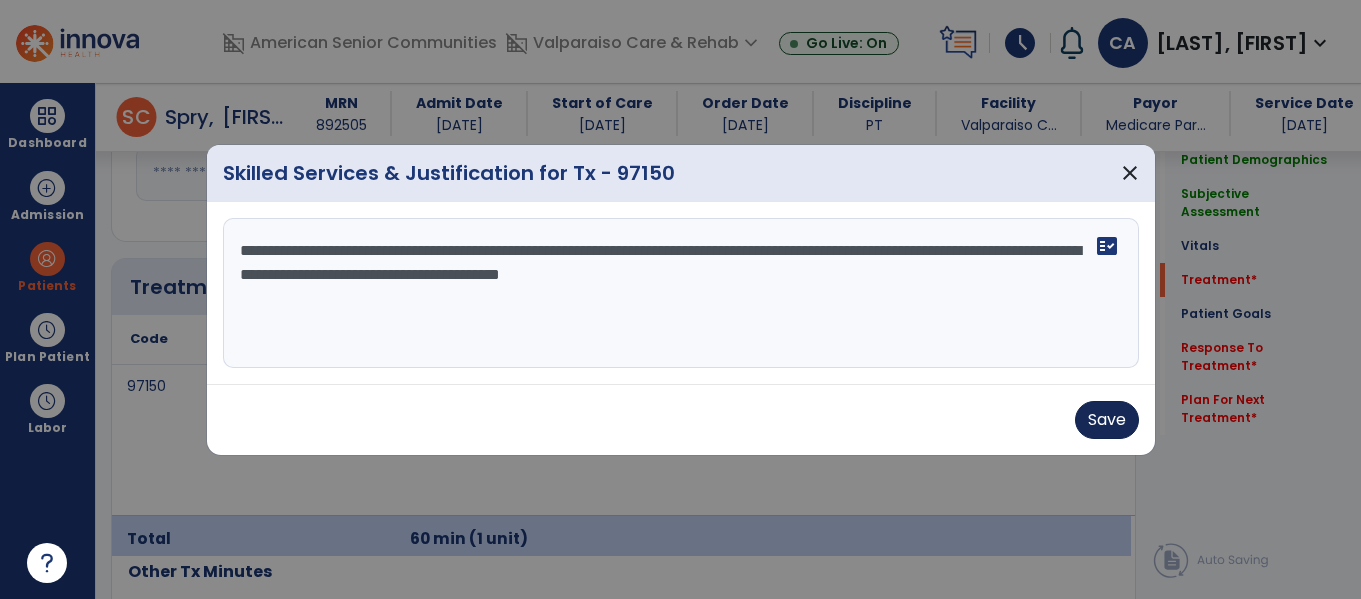 type on "**********" 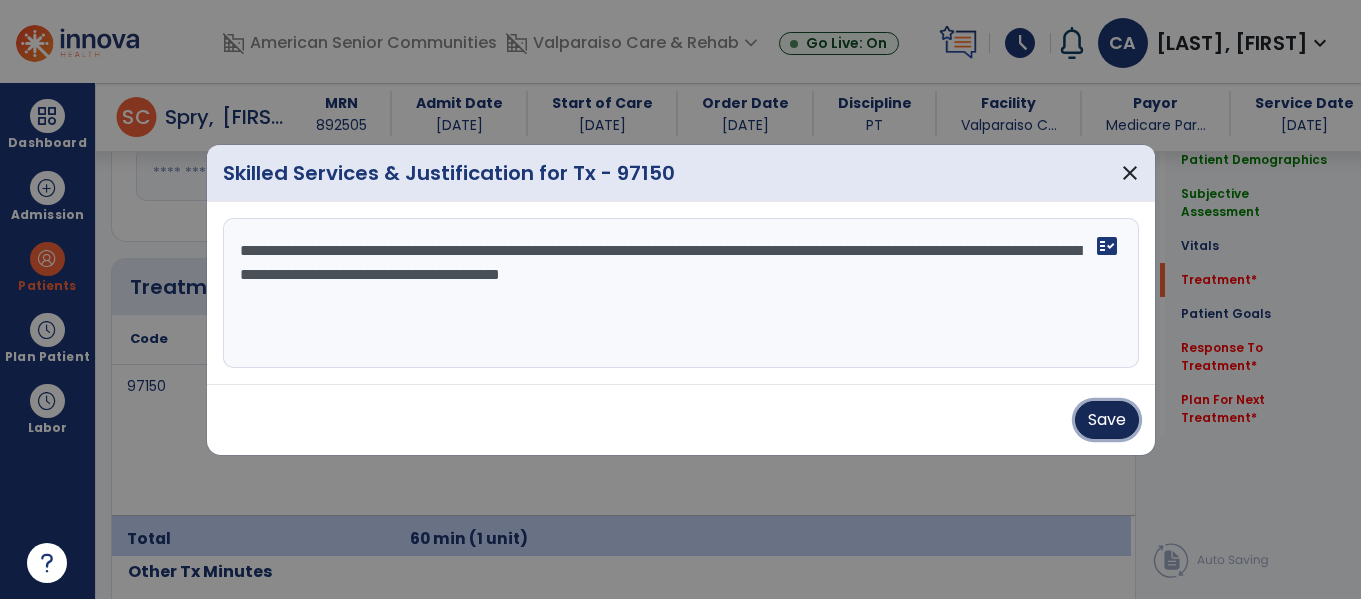 click on "Save" at bounding box center [1107, 420] 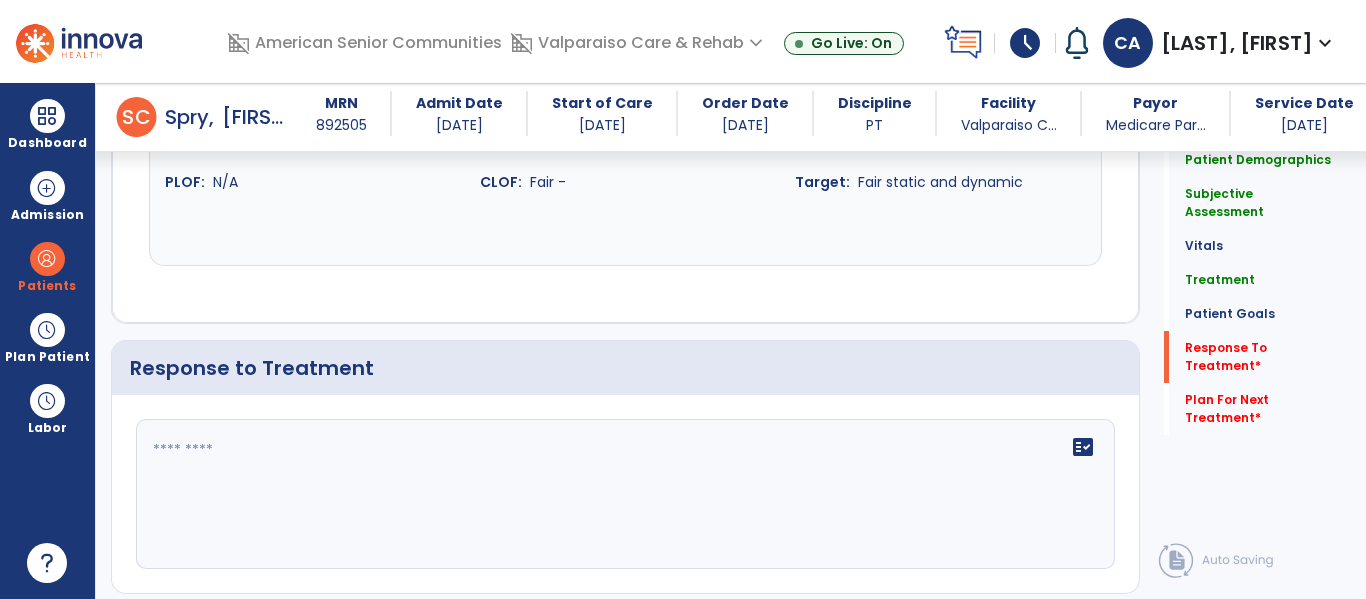 scroll, scrollTop: 3408, scrollLeft: 0, axis: vertical 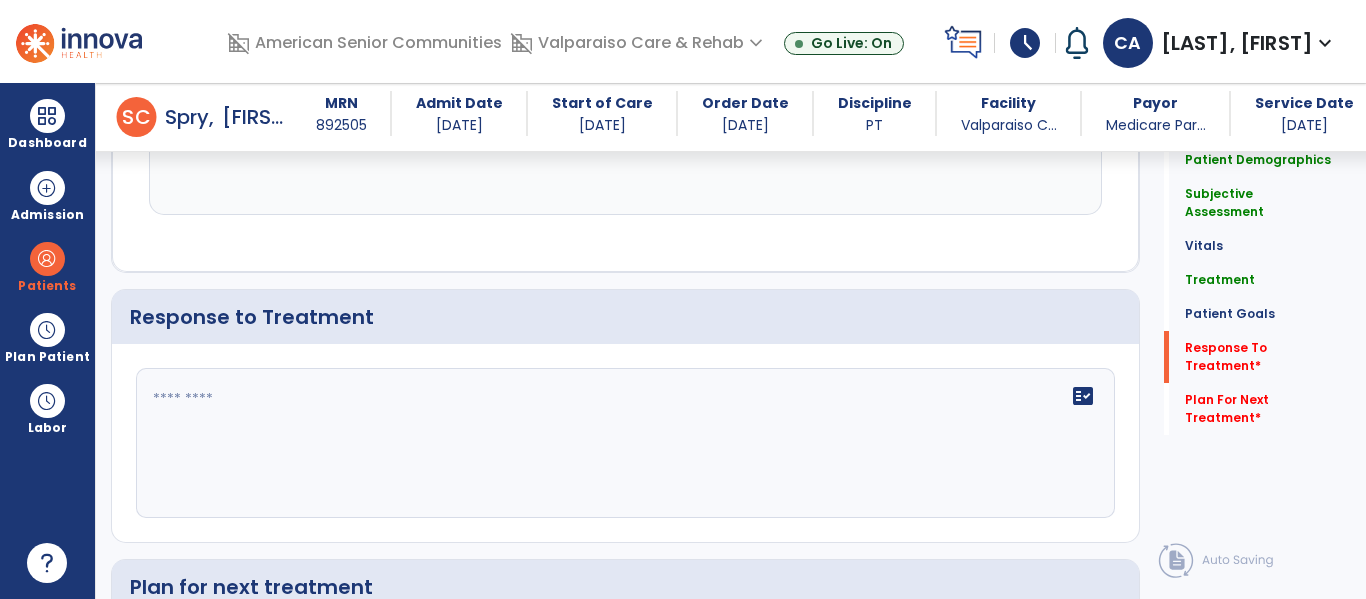 click on "fact_check" 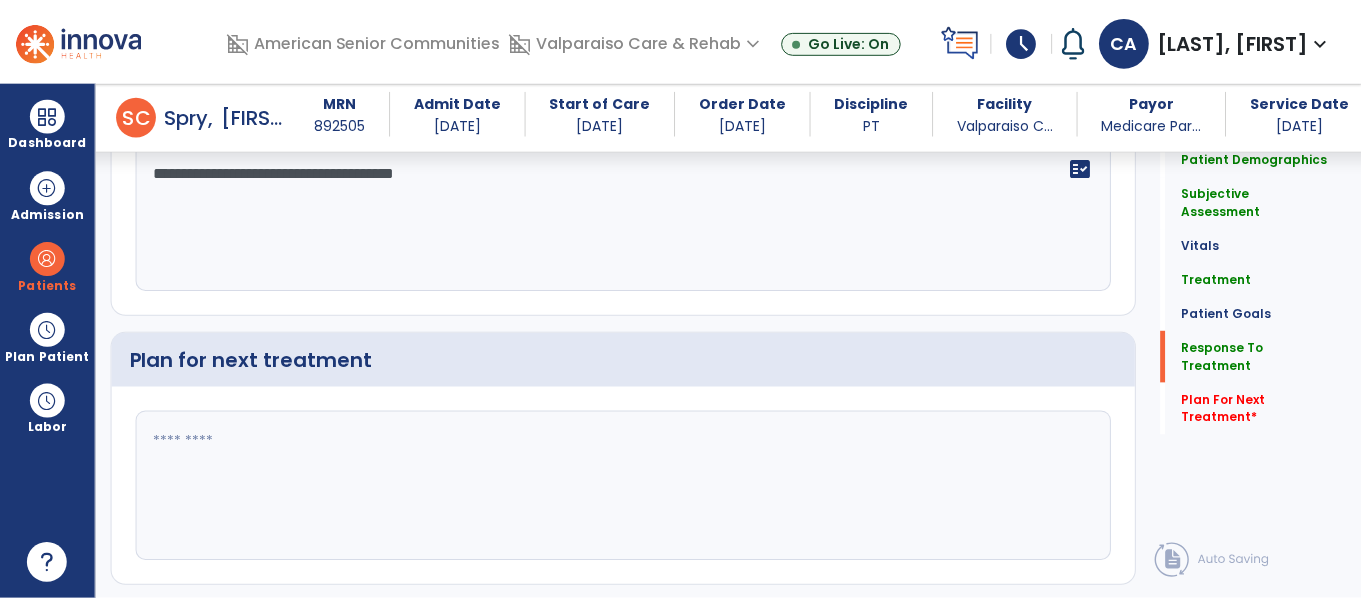 scroll, scrollTop: 3688, scrollLeft: 0, axis: vertical 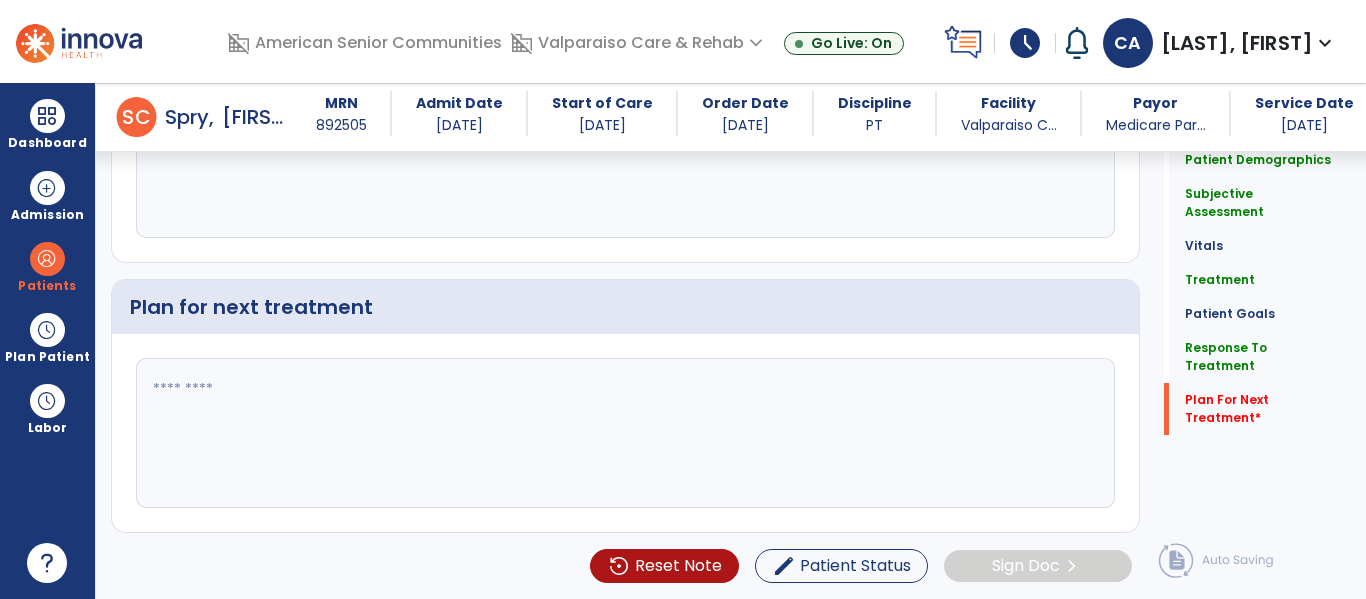 type on "**********" 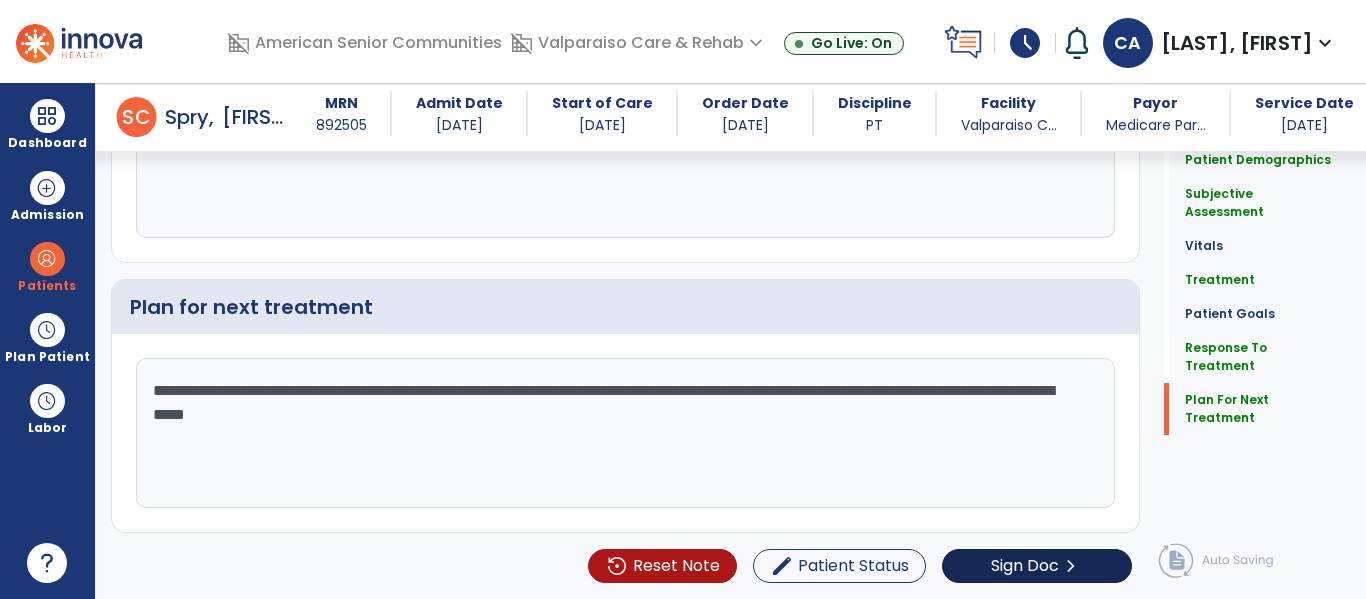 type on "**********" 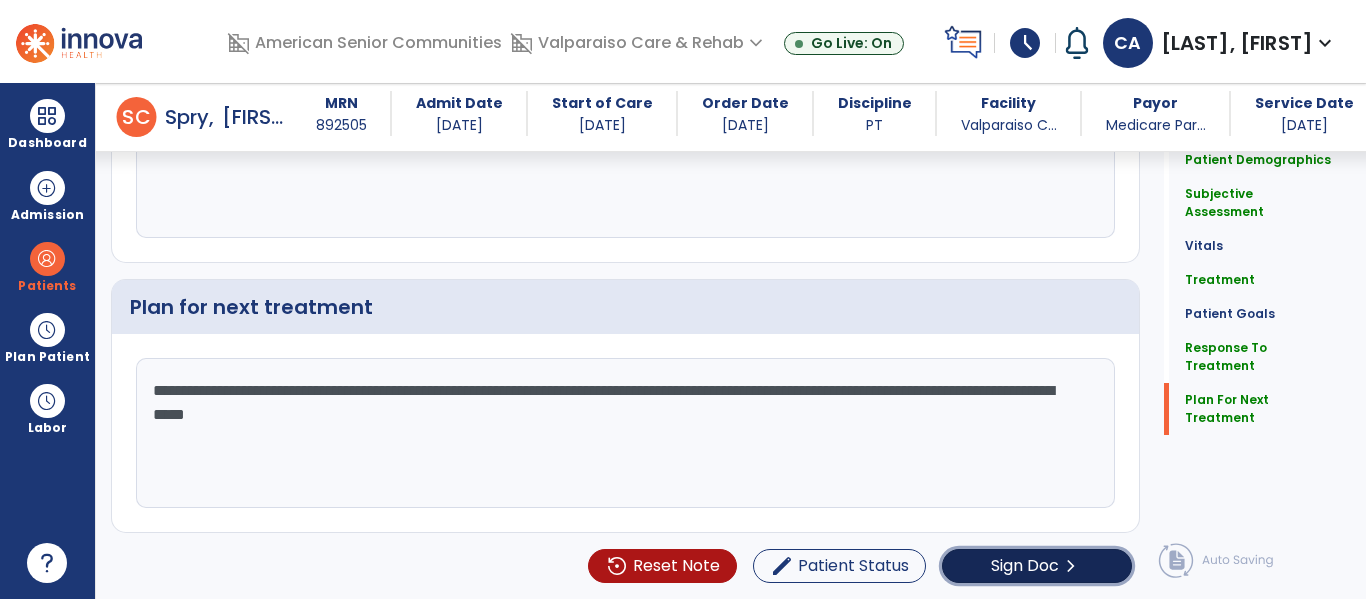 click on "Sign Doc" 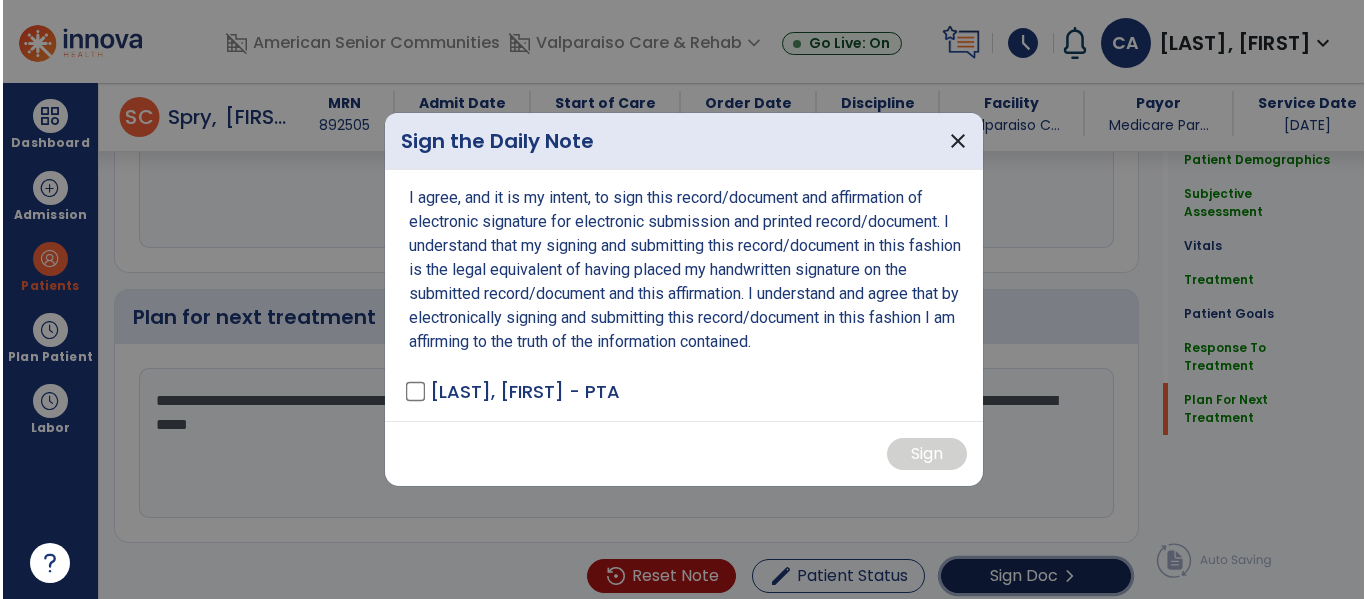 scroll, scrollTop: 3688, scrollLeft: 0, axis: vertical 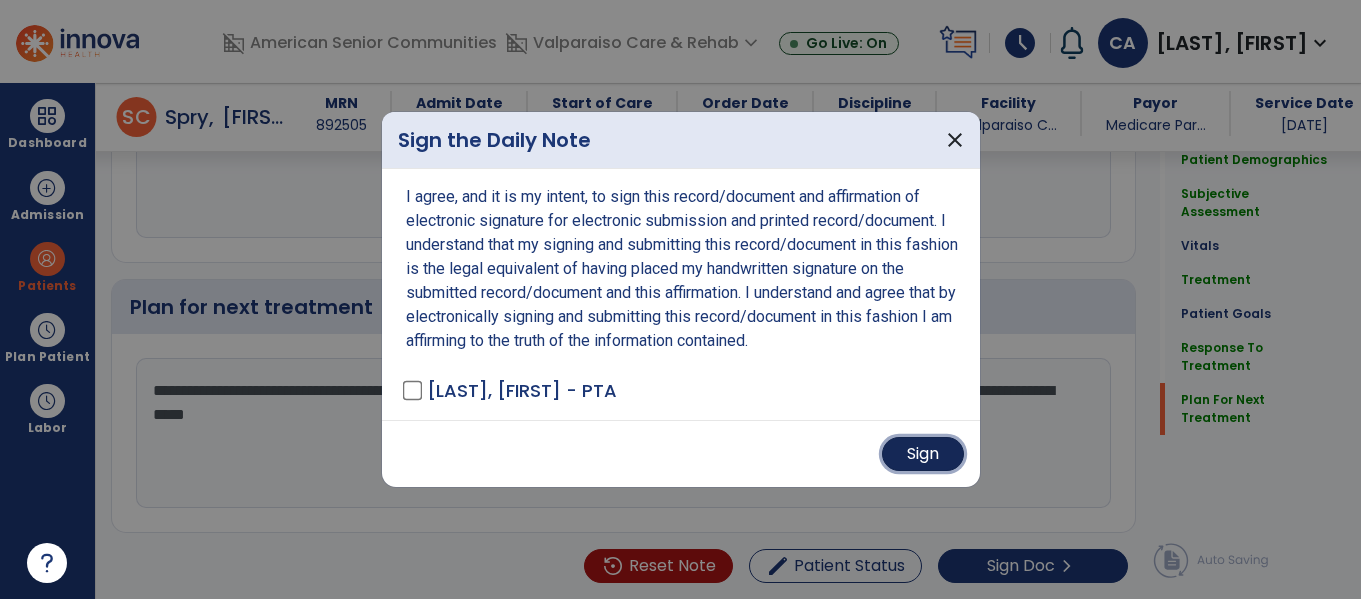 click on "Sign" at bounding box center [923, 454] 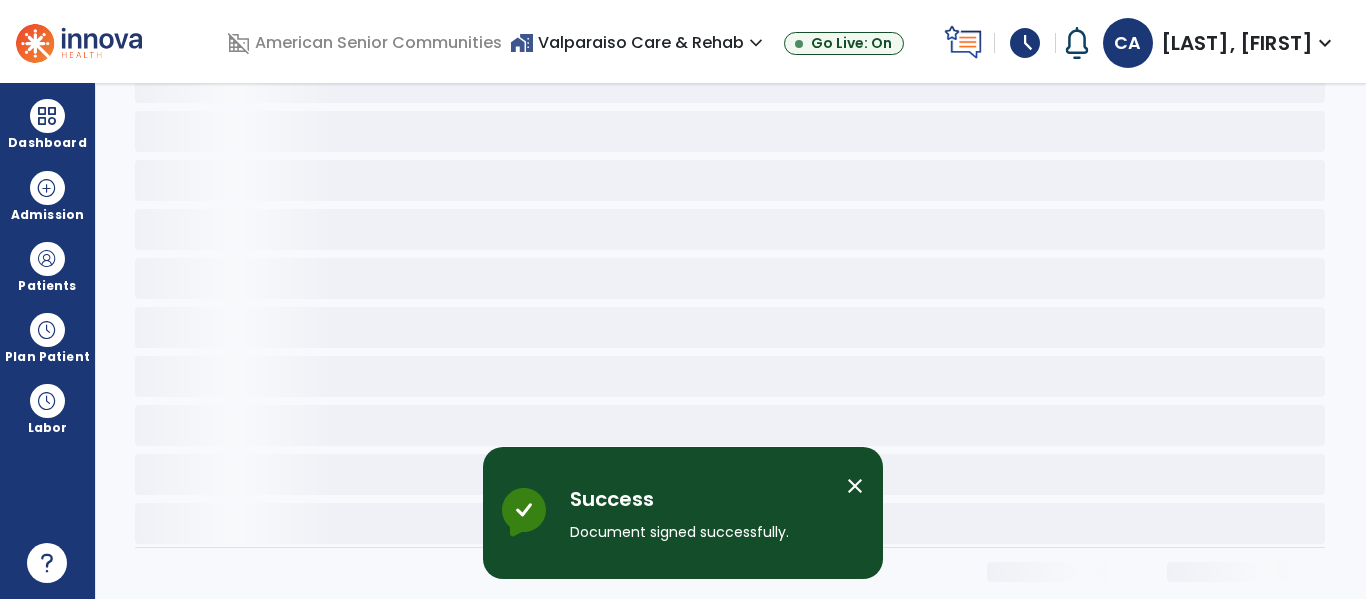 scroll, scrollTop: 0, scrollLeft: 0, axis: both 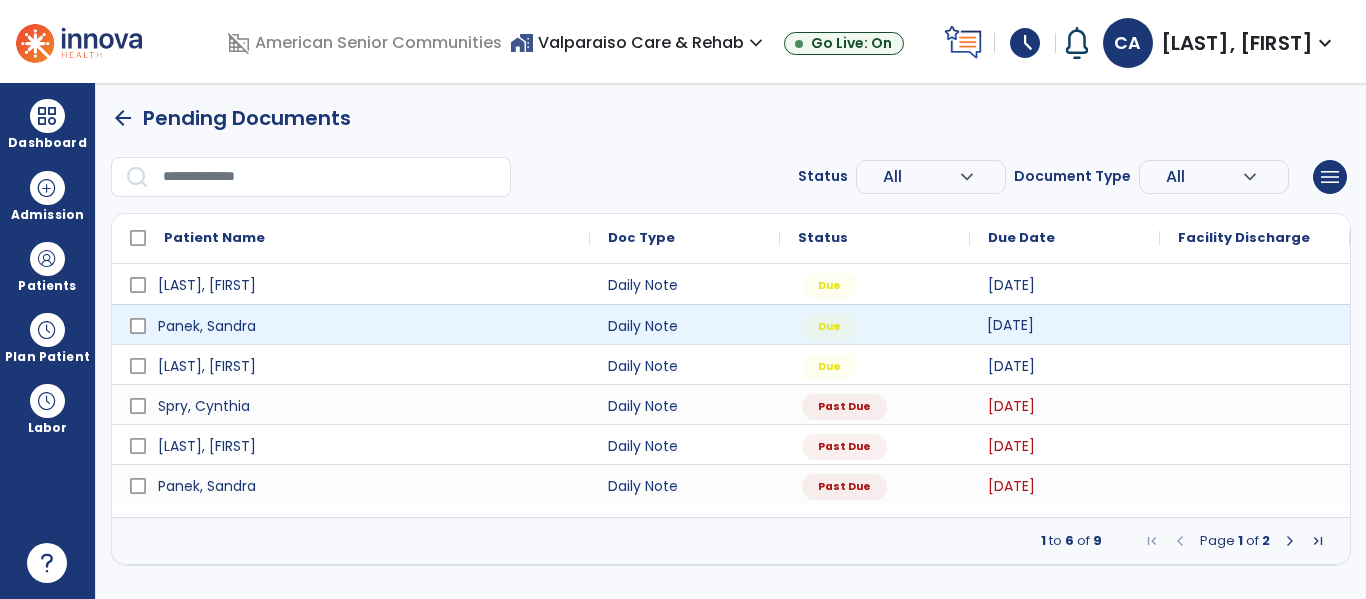 click on "[DATE]" at bounding box center (1010, 325) 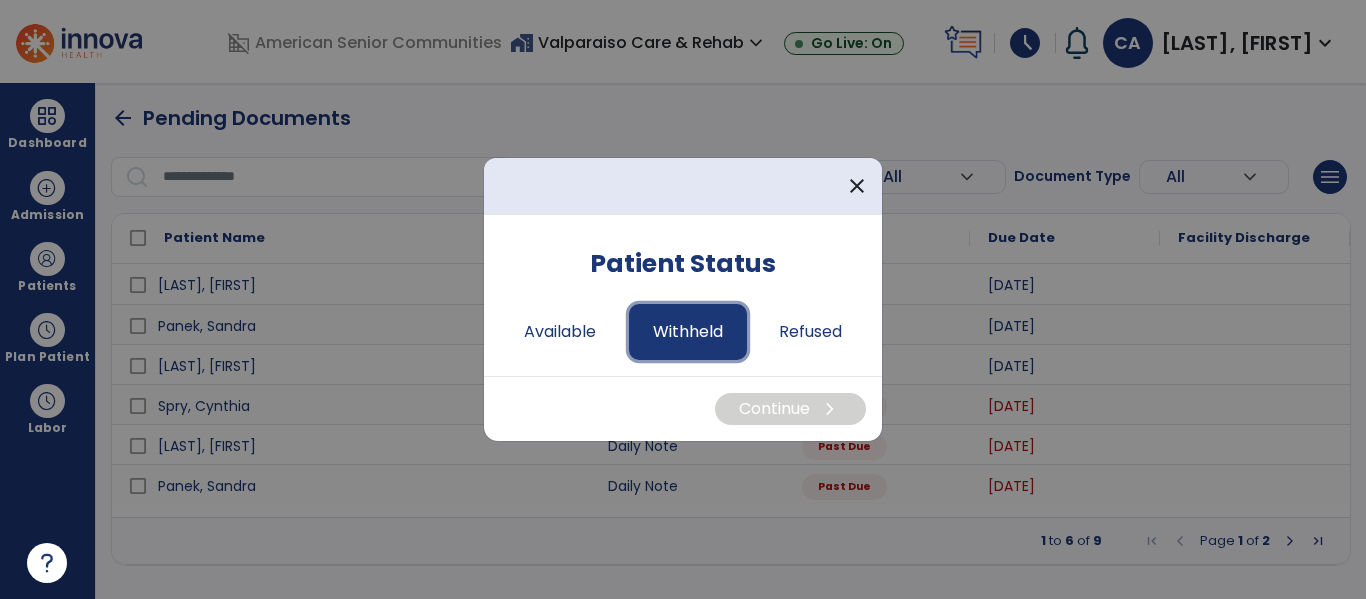 click on "Withheld" at bounding box center [688, 332] 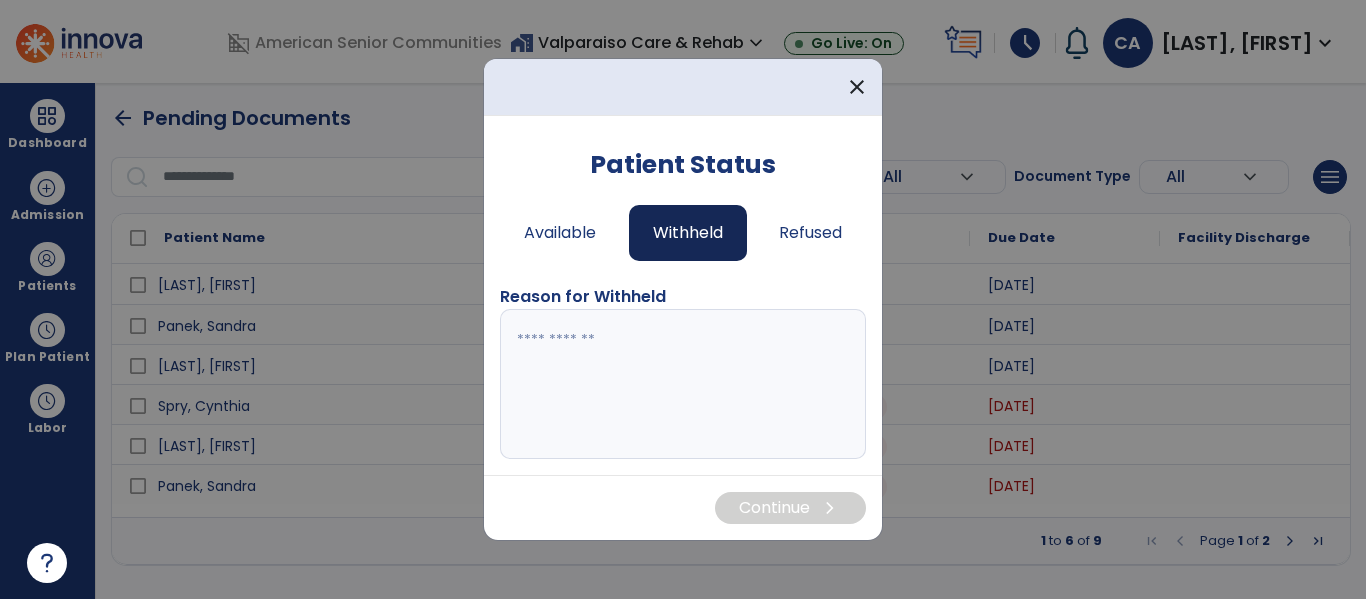 click at bounding box center [683, 384] 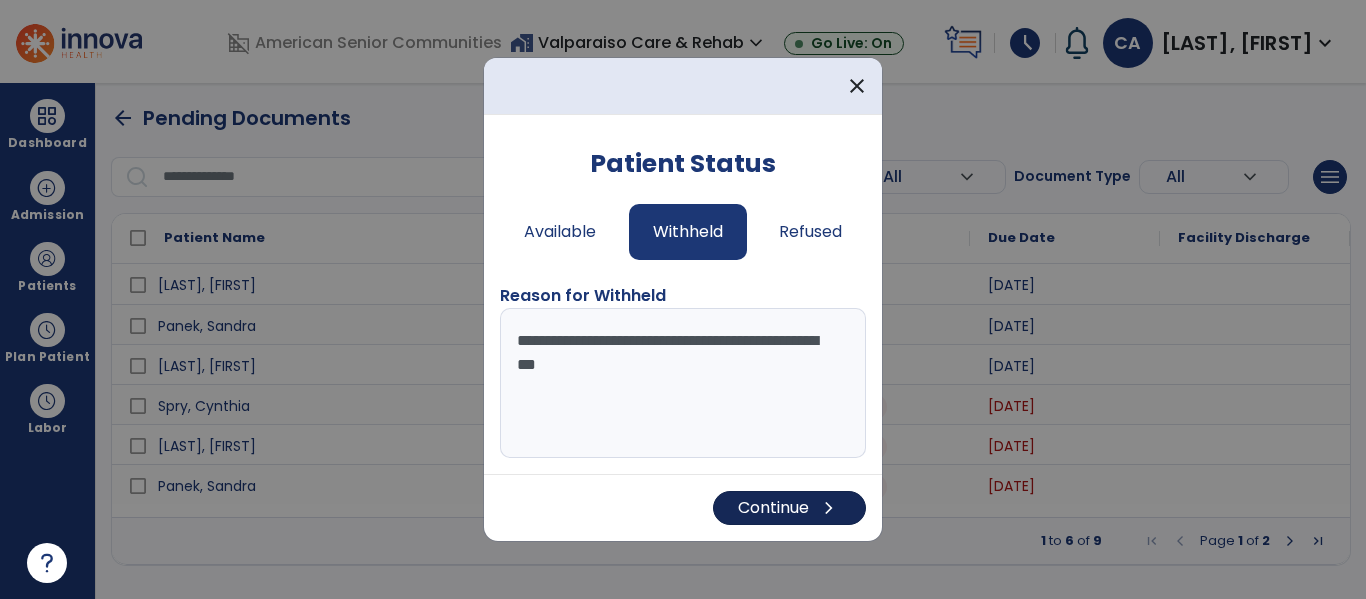 type on "**********" 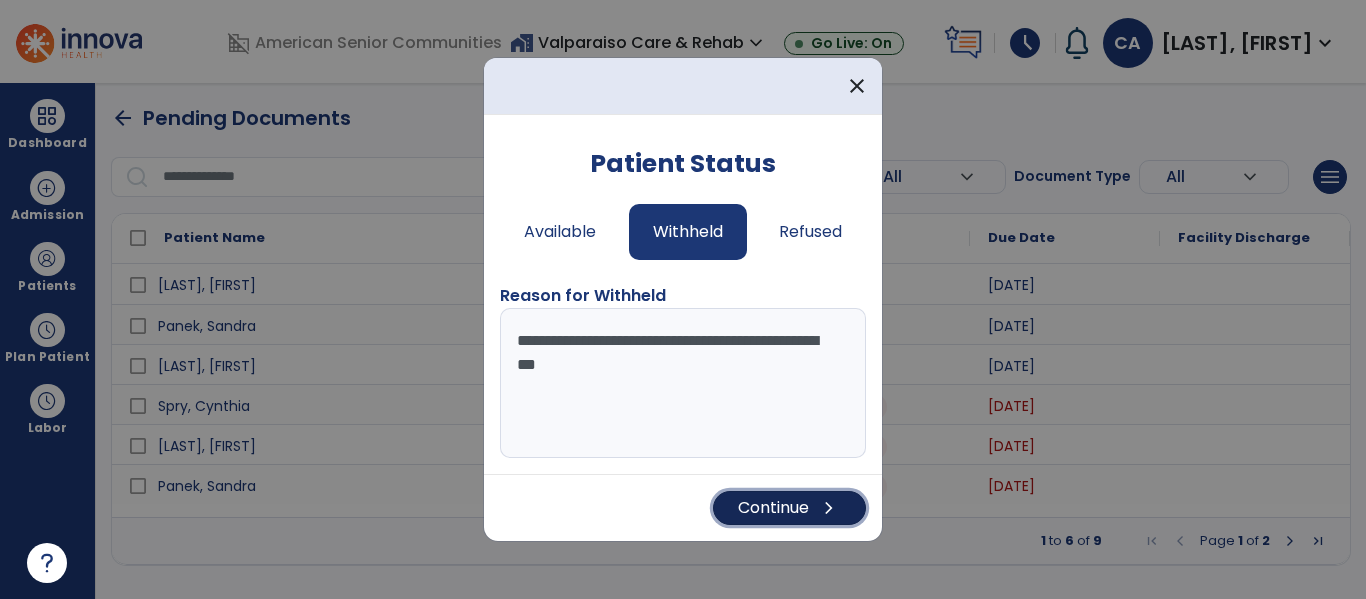 click on "chevron_right" at bounding box center [829, 508] 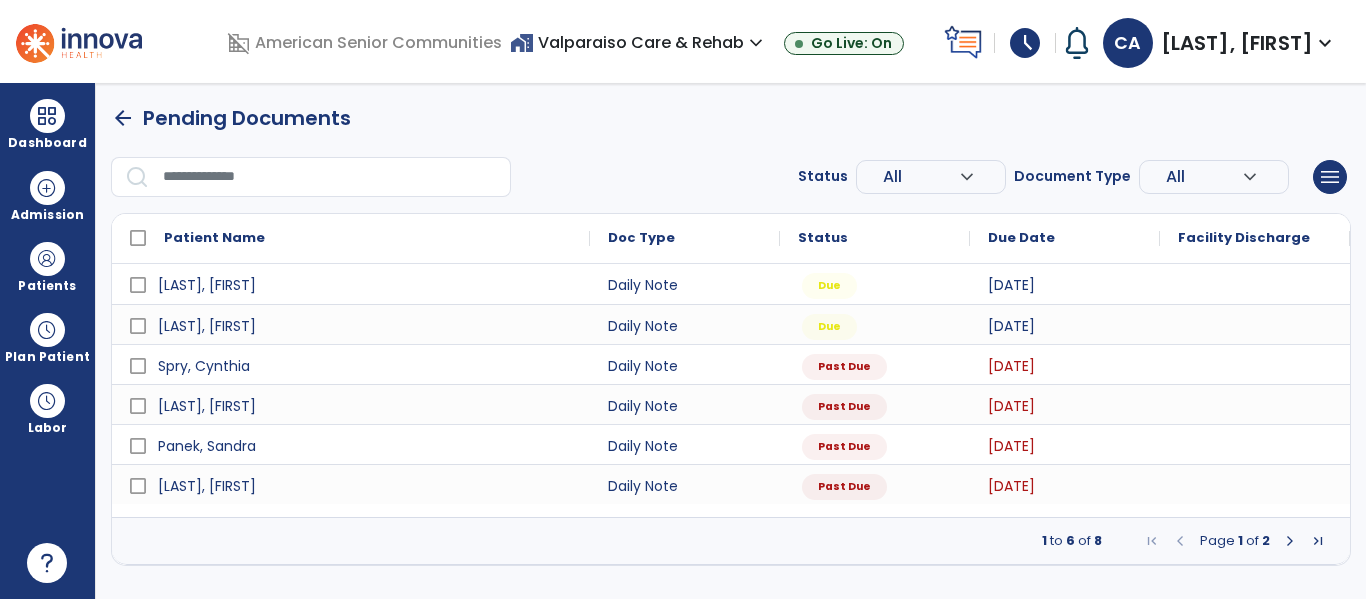 click on "arrow_back" at bounding box center (123, 118) 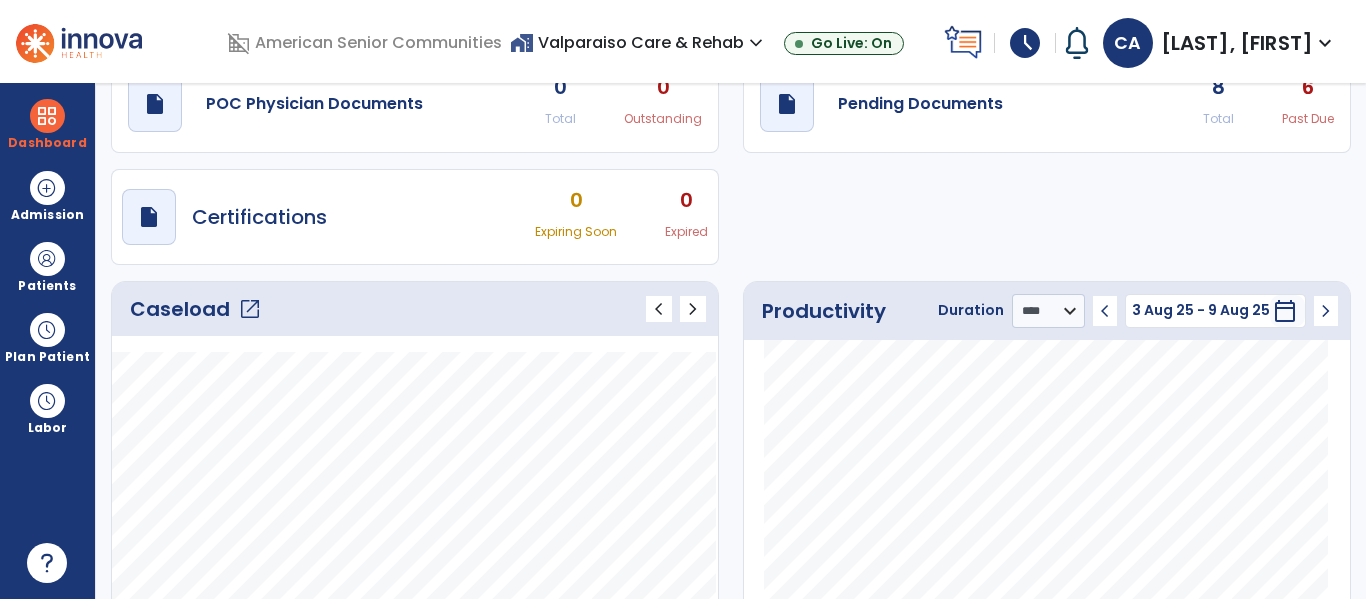 scroll, scrollTop: 0, scrollLeft: 0, axis: both 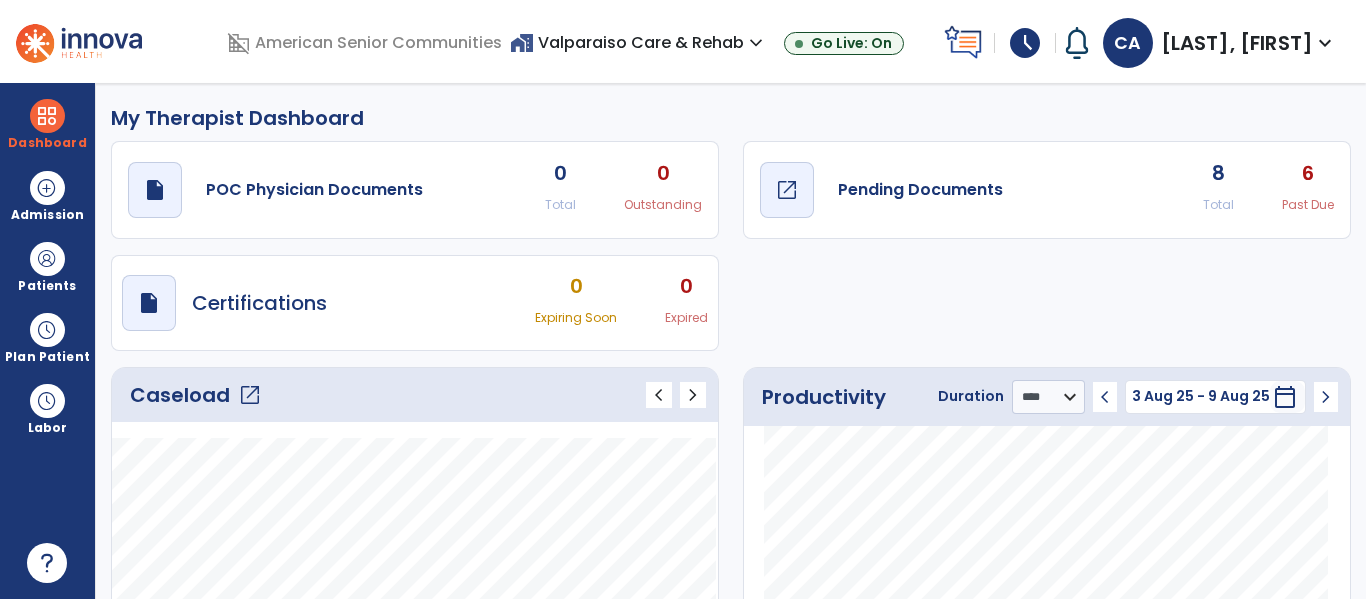 click on "Pending Documents" 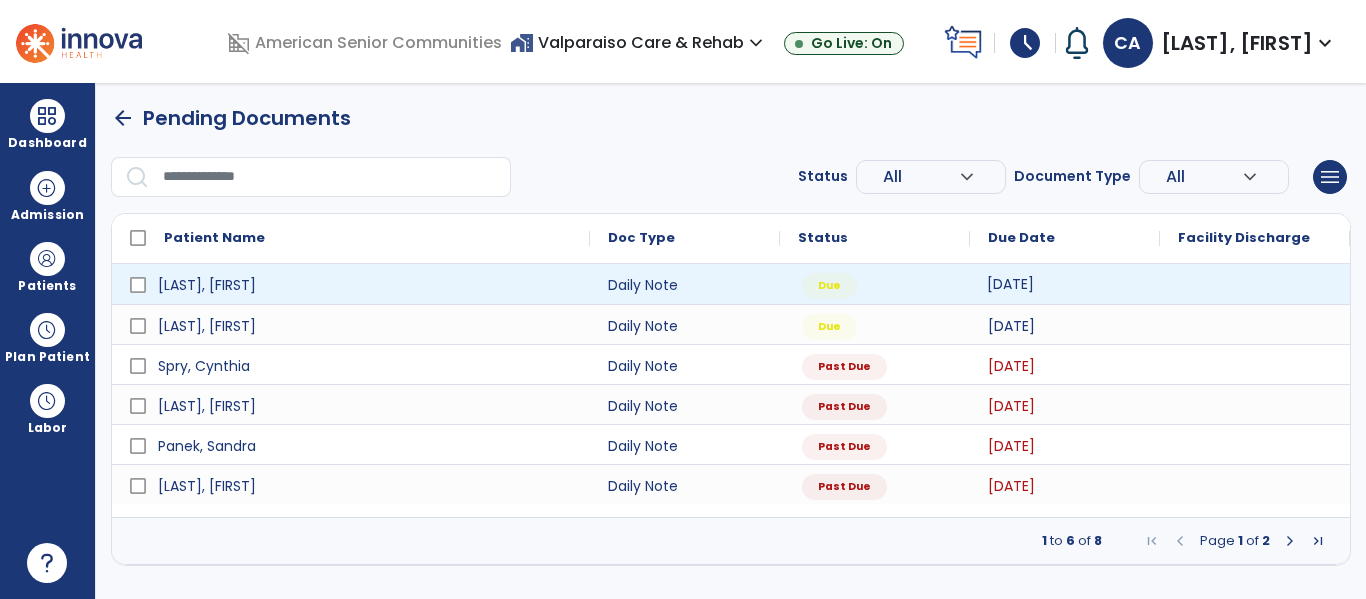 click on "[DATE]" at bounding box center (1010, 284) 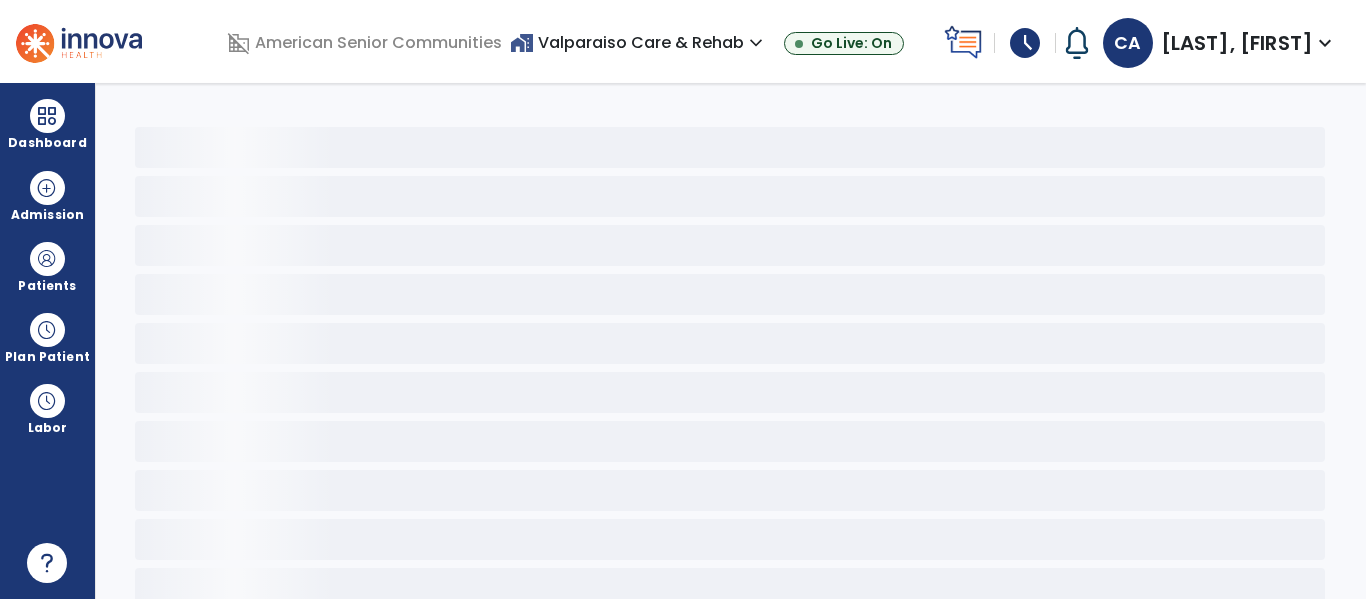click 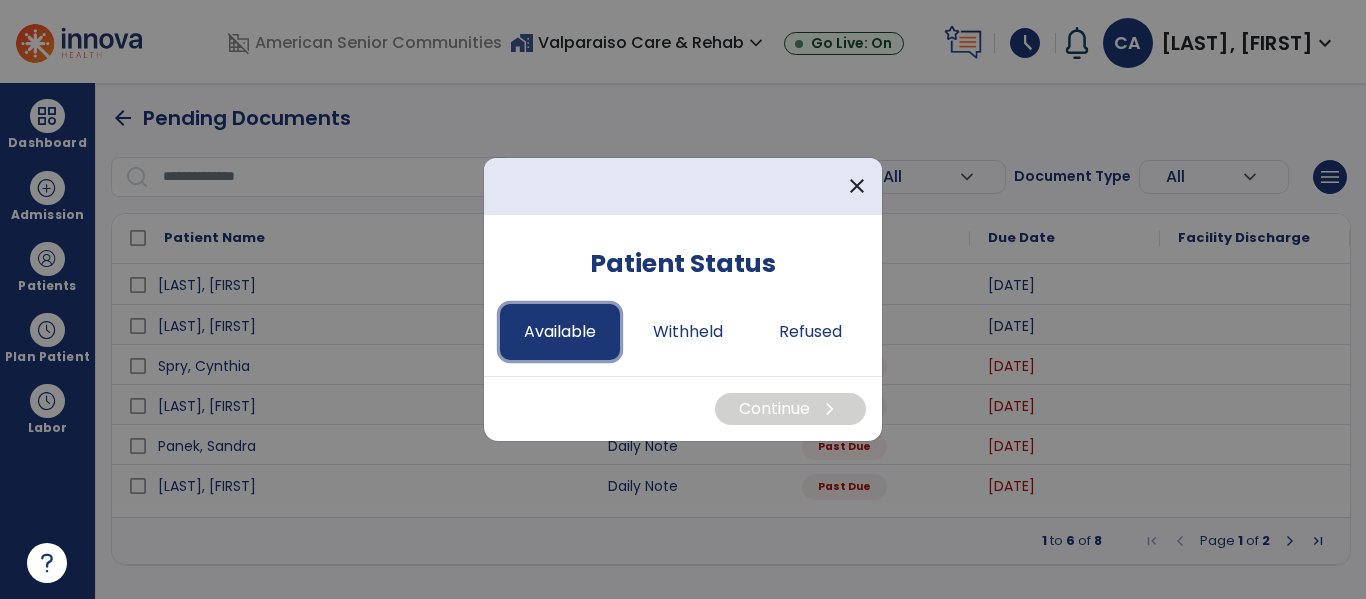 click on "Available" at bounding box center [560, 332] 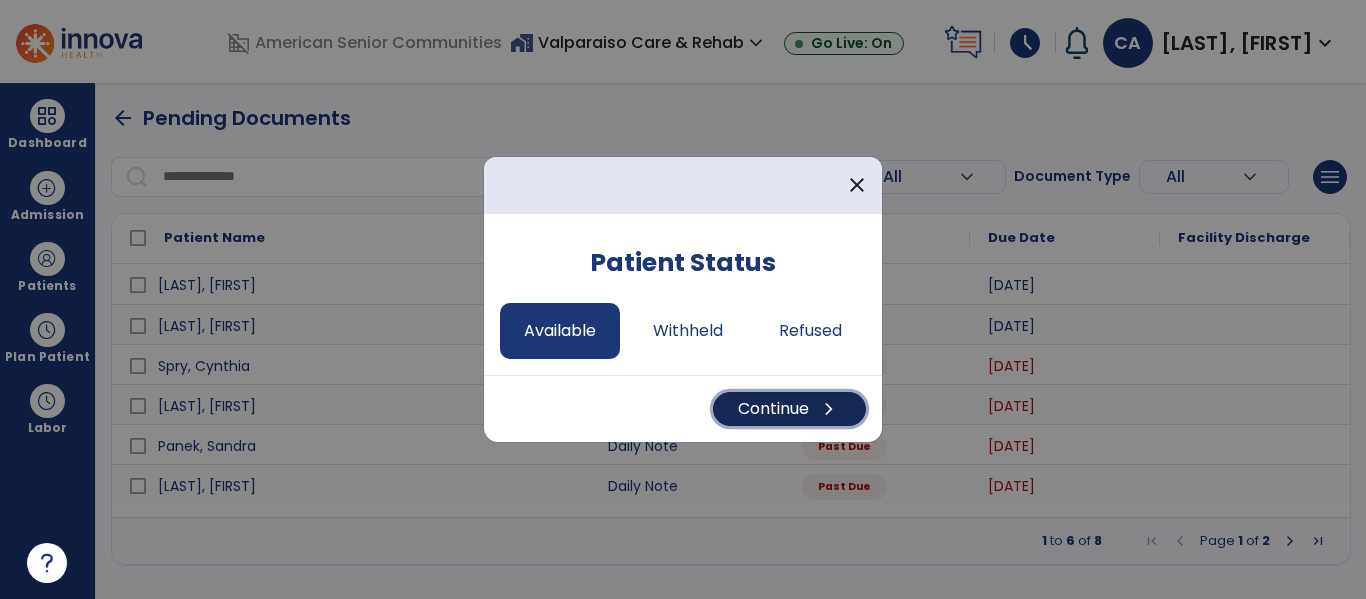 click on "chevron_right" at bounding box center (829, 409) 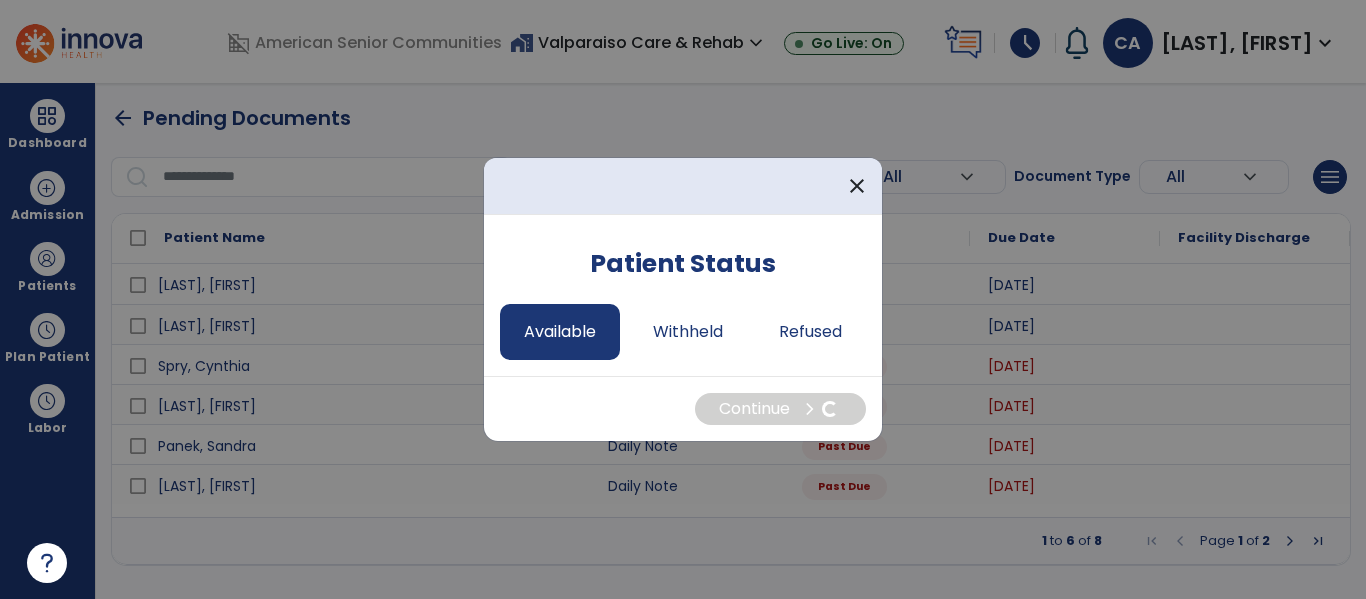 select on "*" 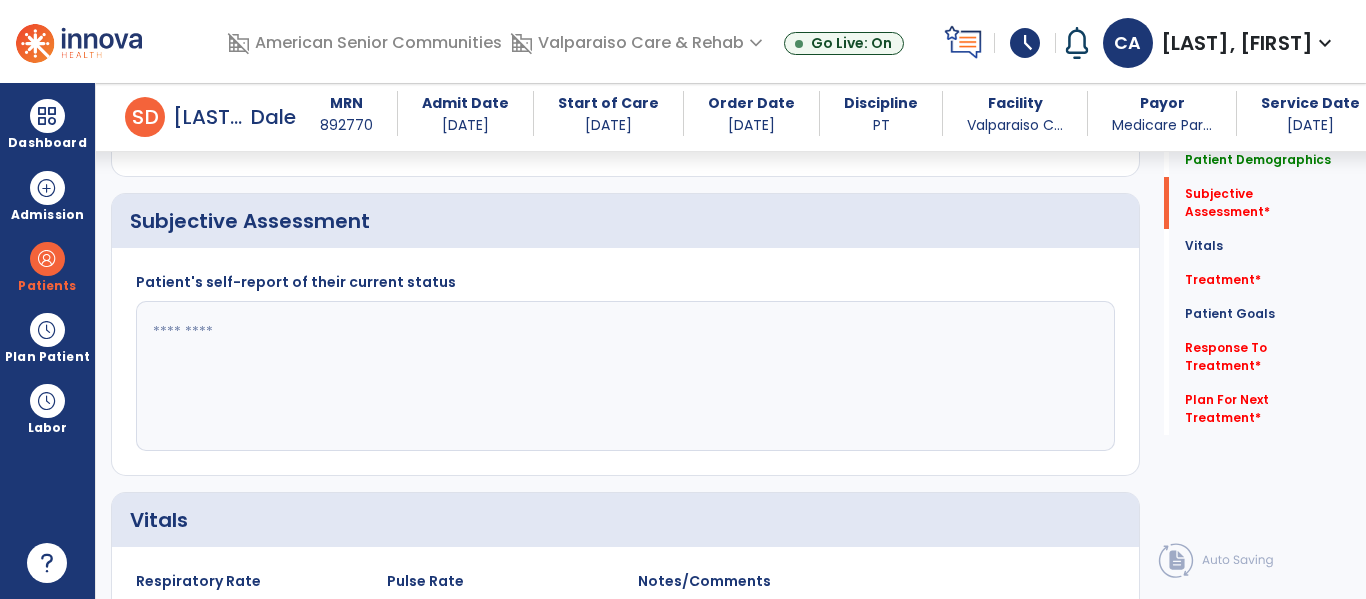 scroll, scrollTop: 870, scrollLeft: 0, axis: vertical 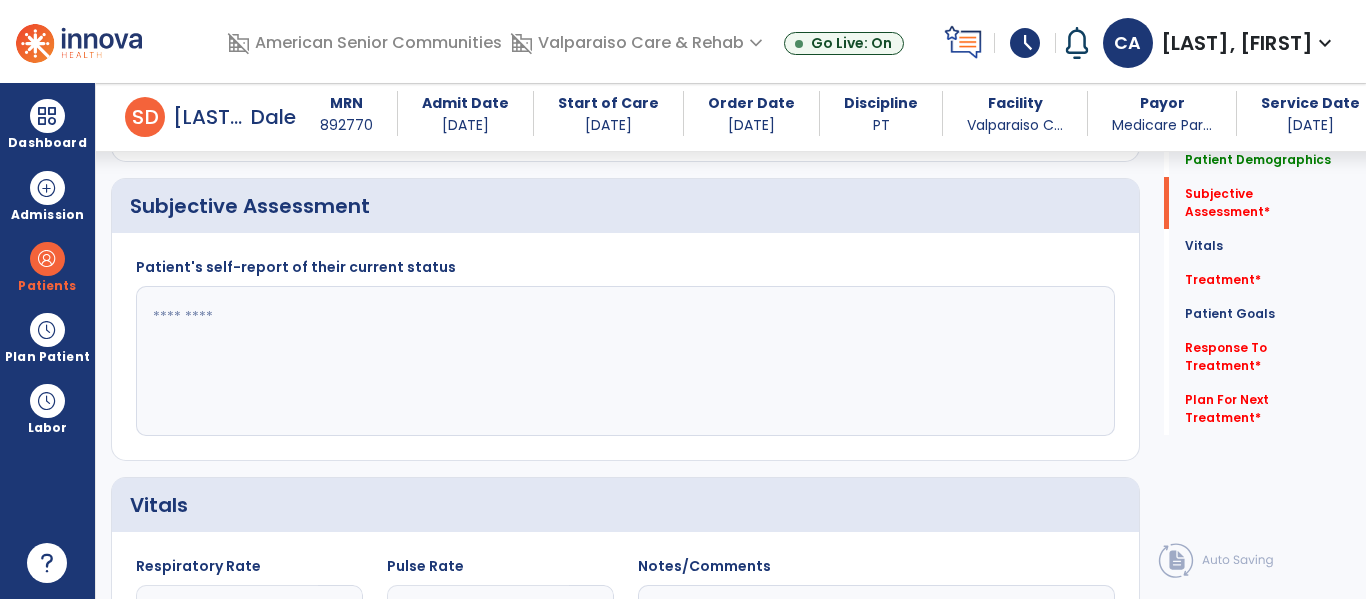 click 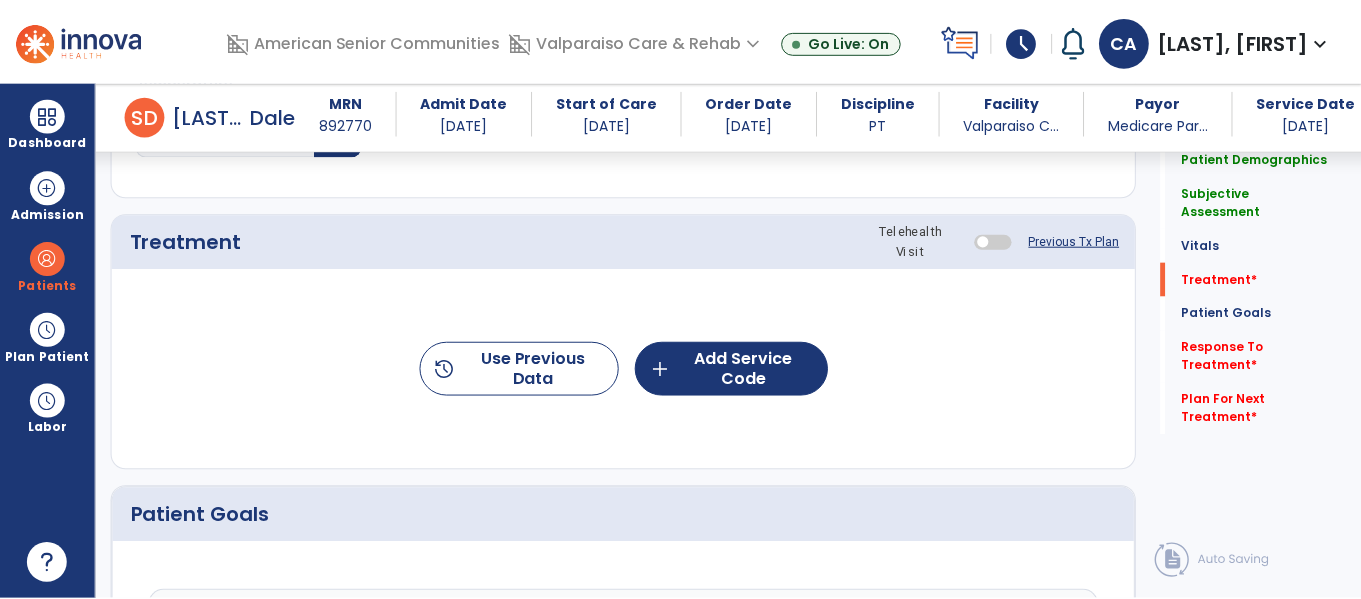 scroll, scrollTop: 1556, scrollLeft: 0, axis: vertical 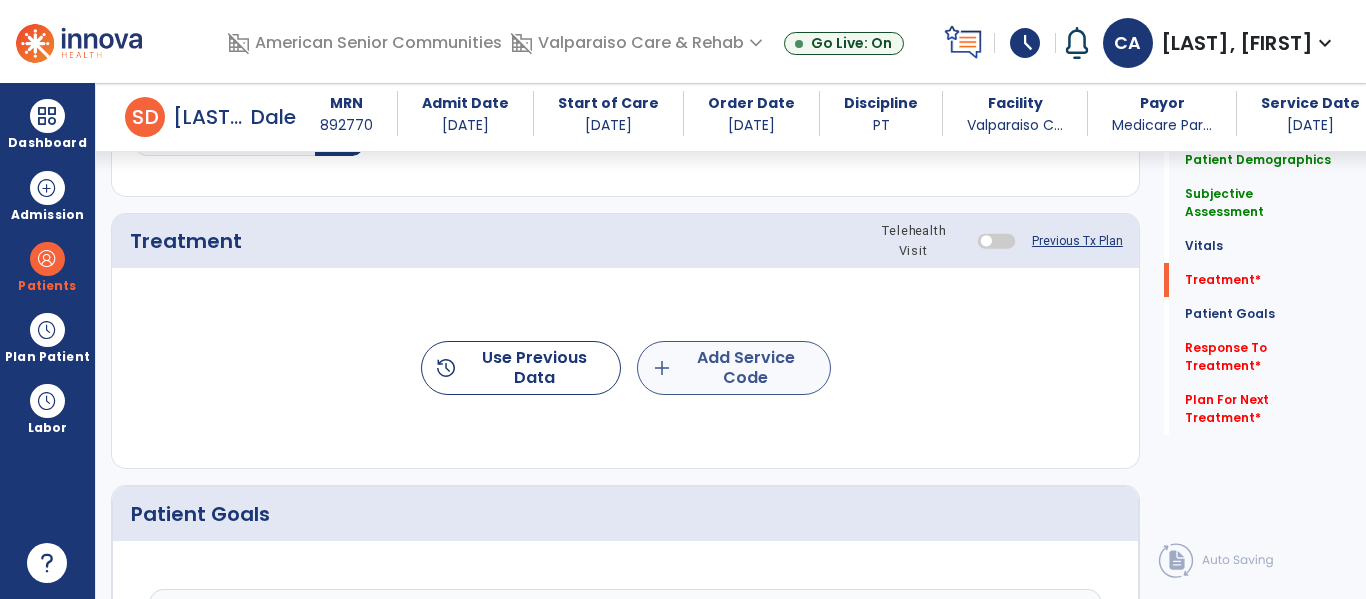 type on "**********" 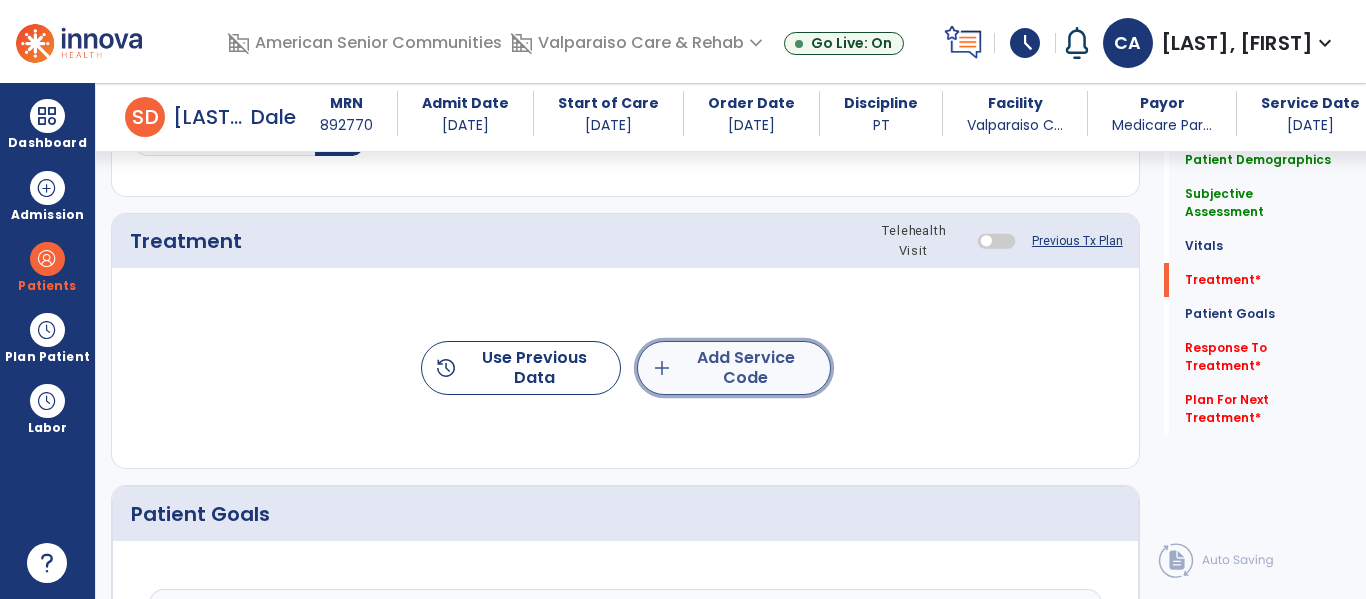 click on "add  Add Service Code" 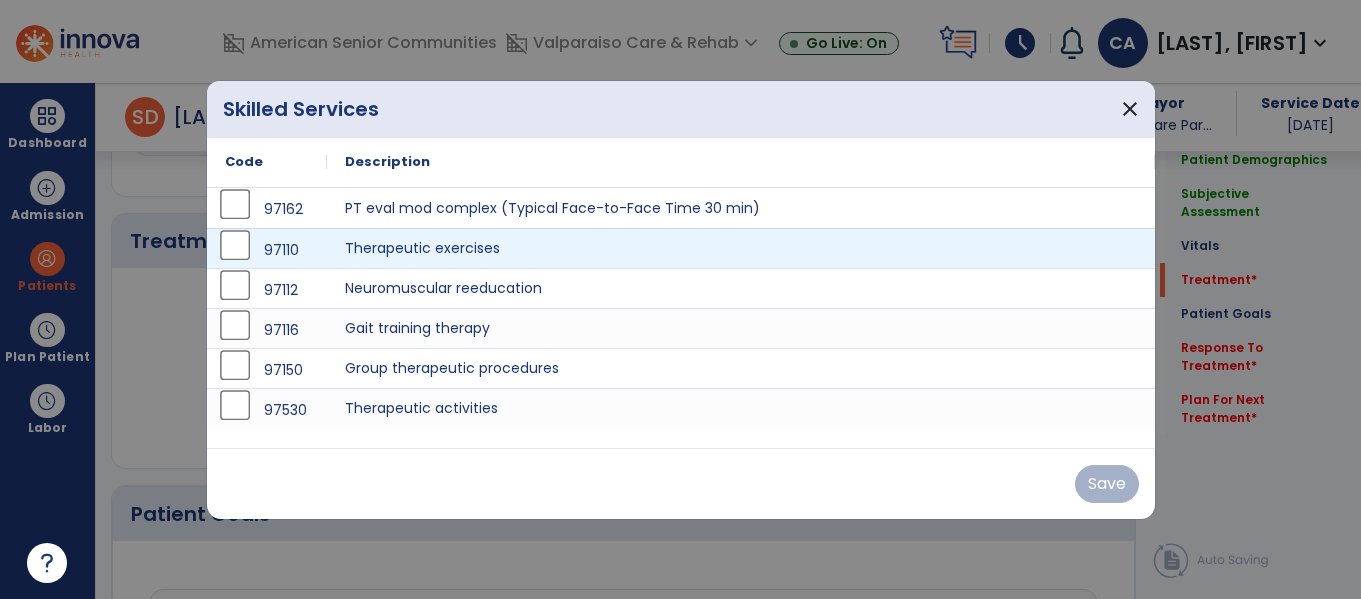 scroll, scrollTop: 1556, scrollLeft: 0, axis: vertical 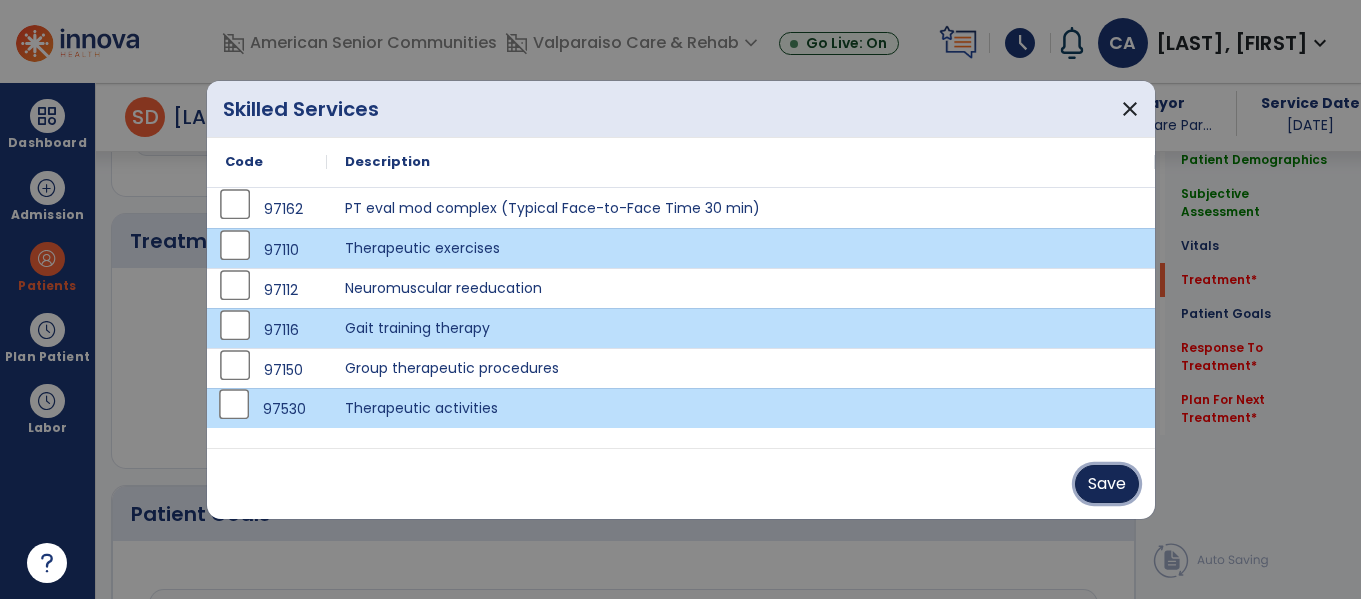 click on "Save" at bounding box center [1107, 484] 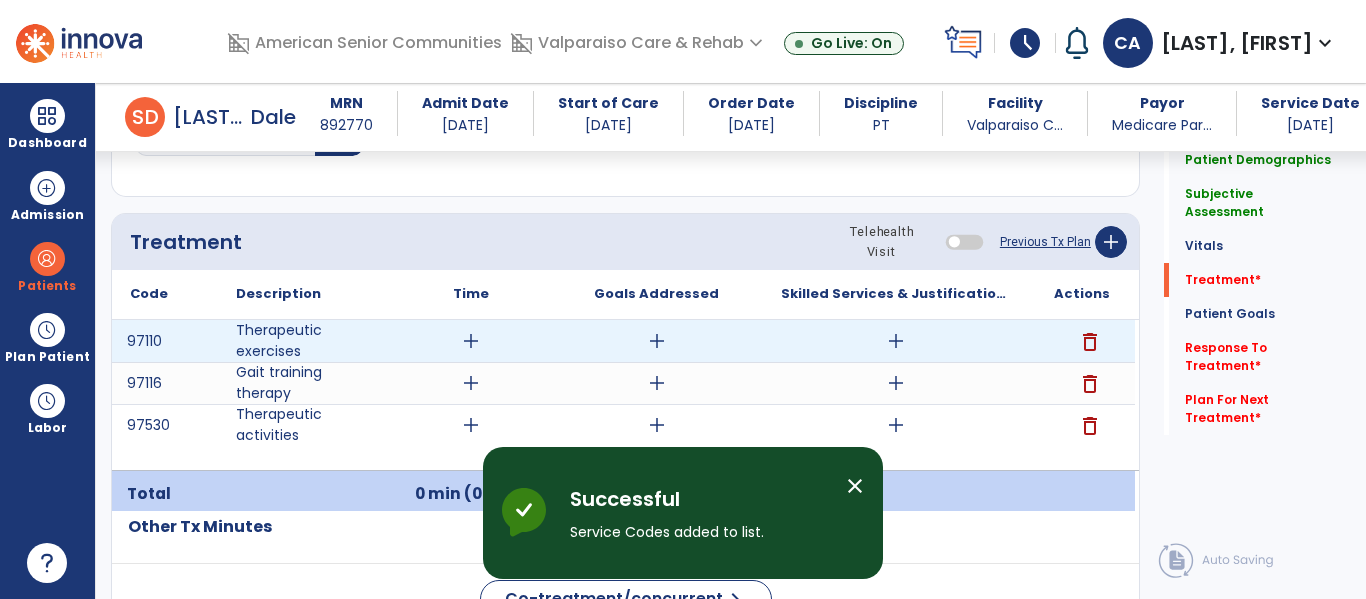 click on "add" at bounding box center (471, 341) 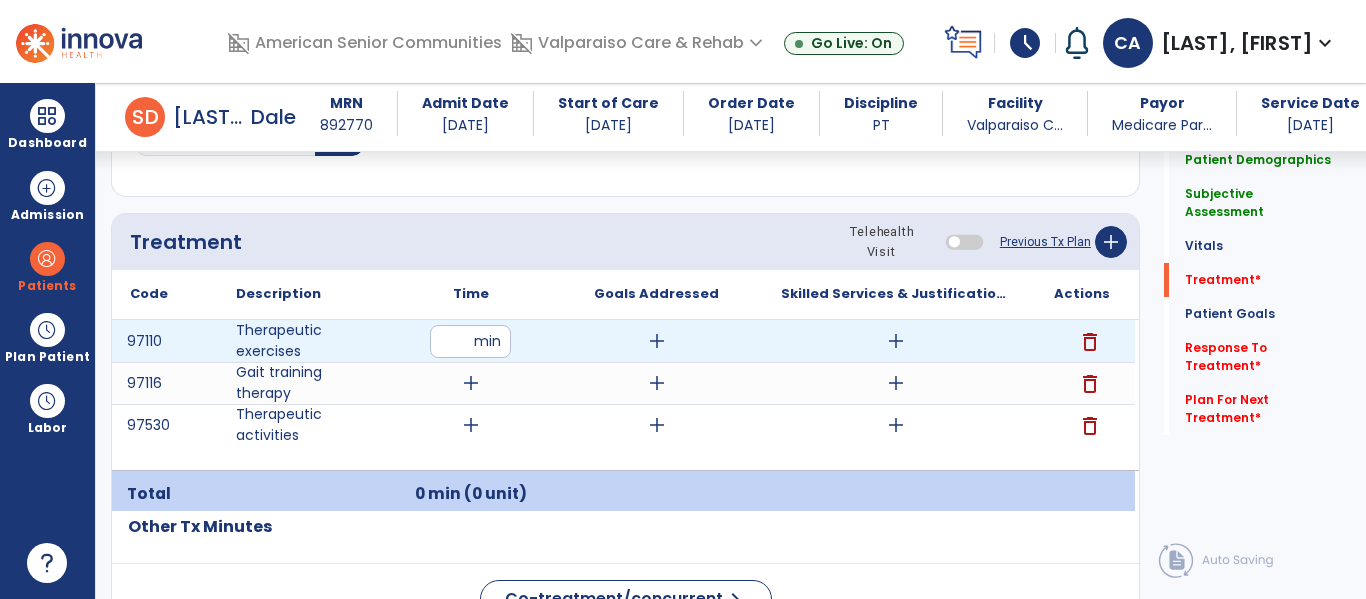 type on "**" 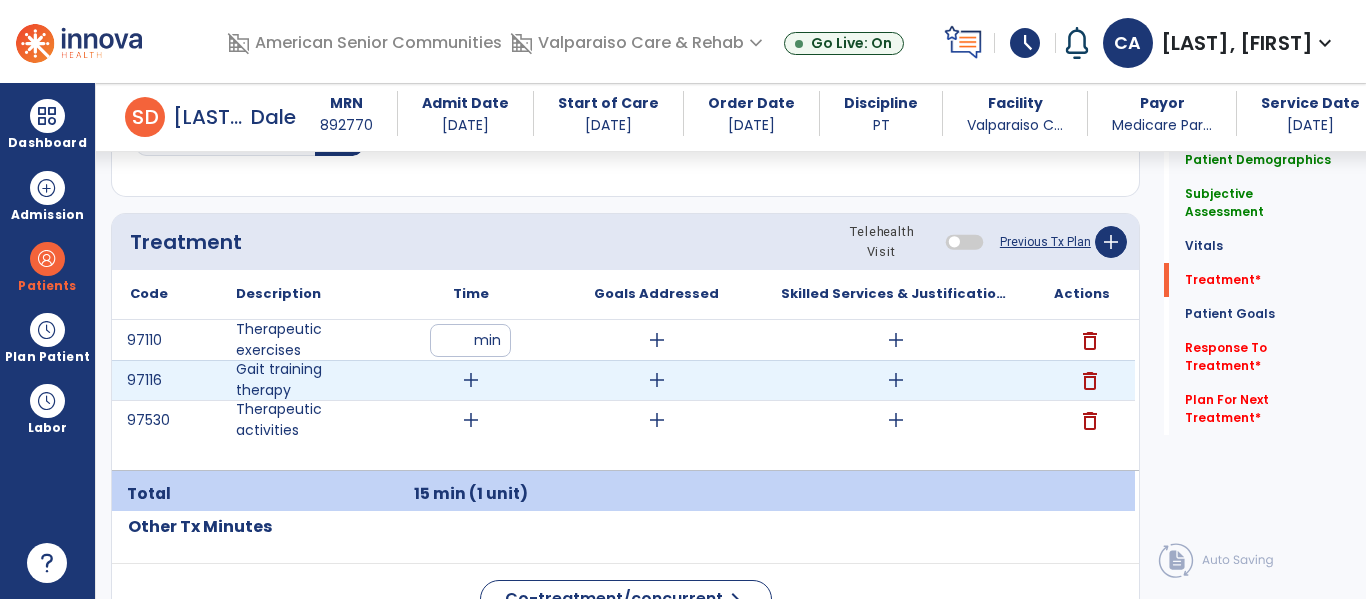 click on "add" at bounding box center [471, 380] 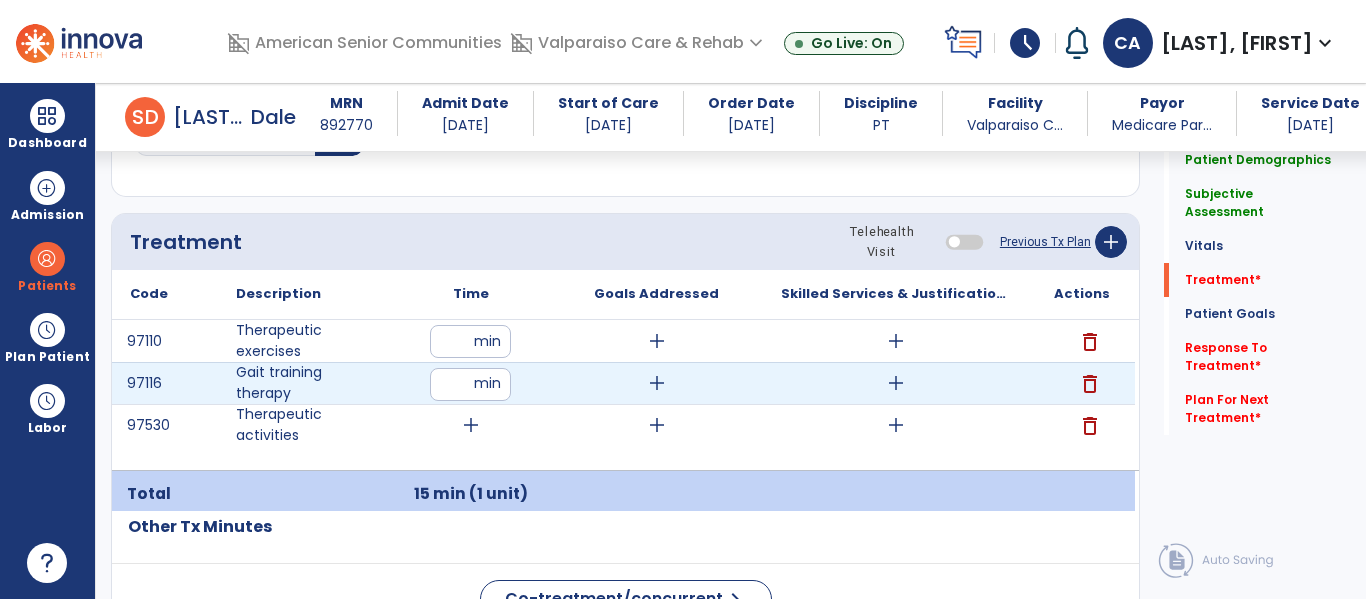 type on "**" 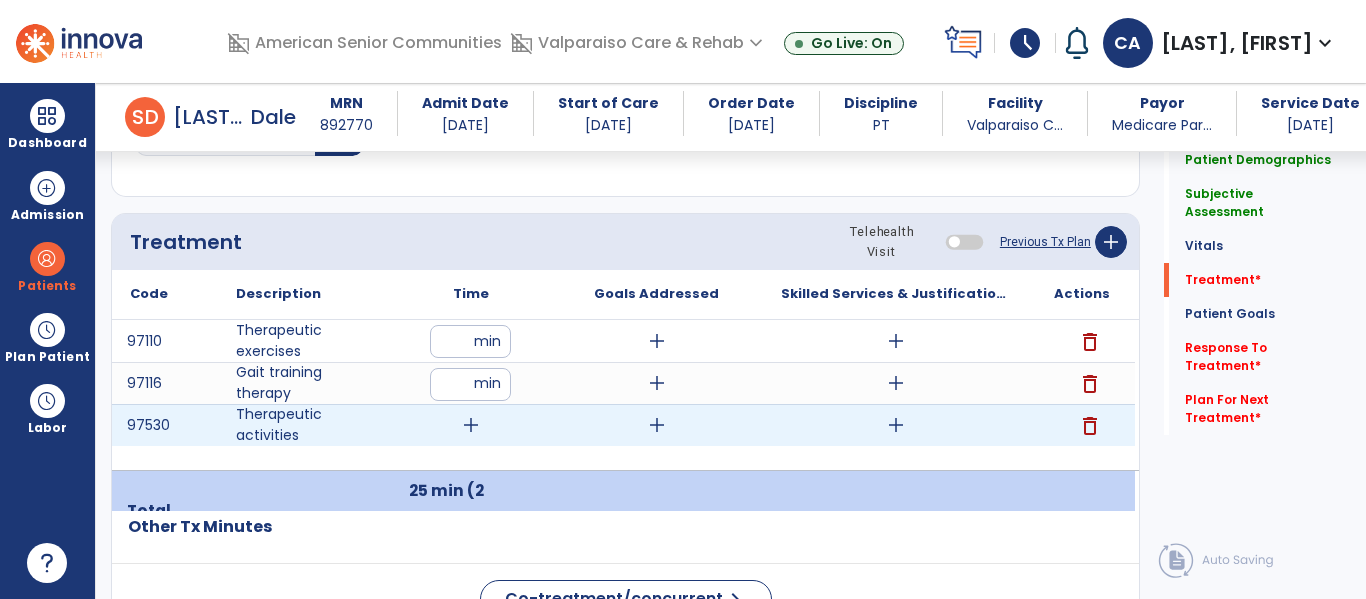 click on "add" at bounding box center (471, 425) 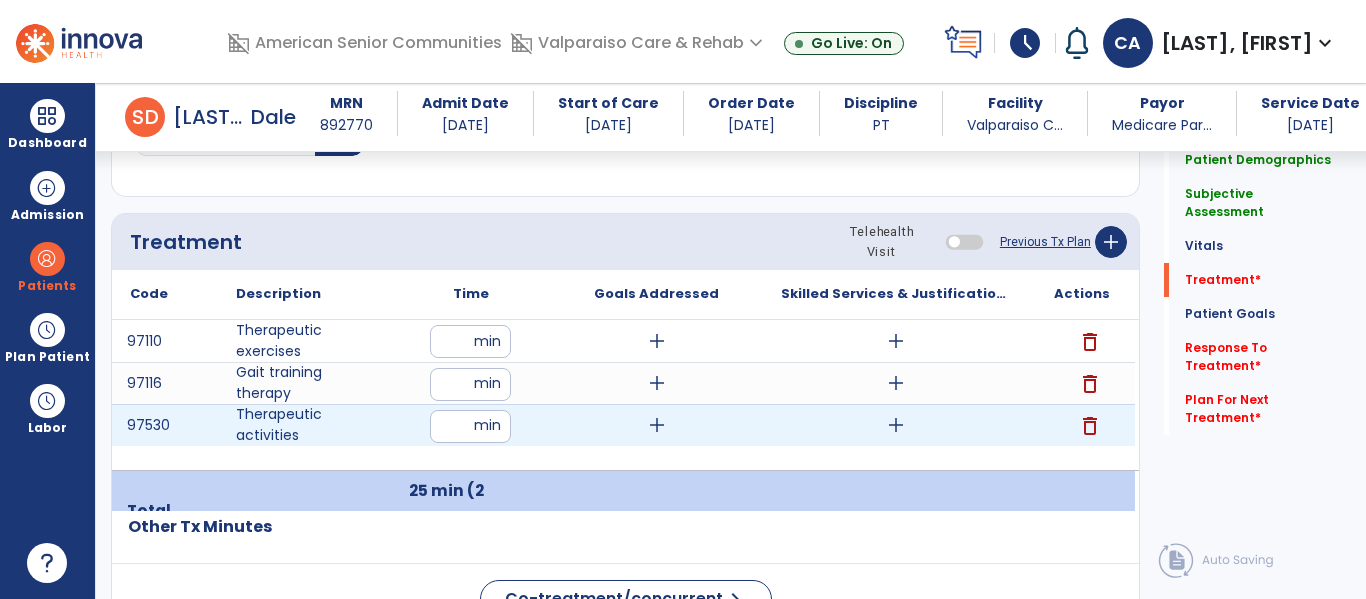 type on "**" 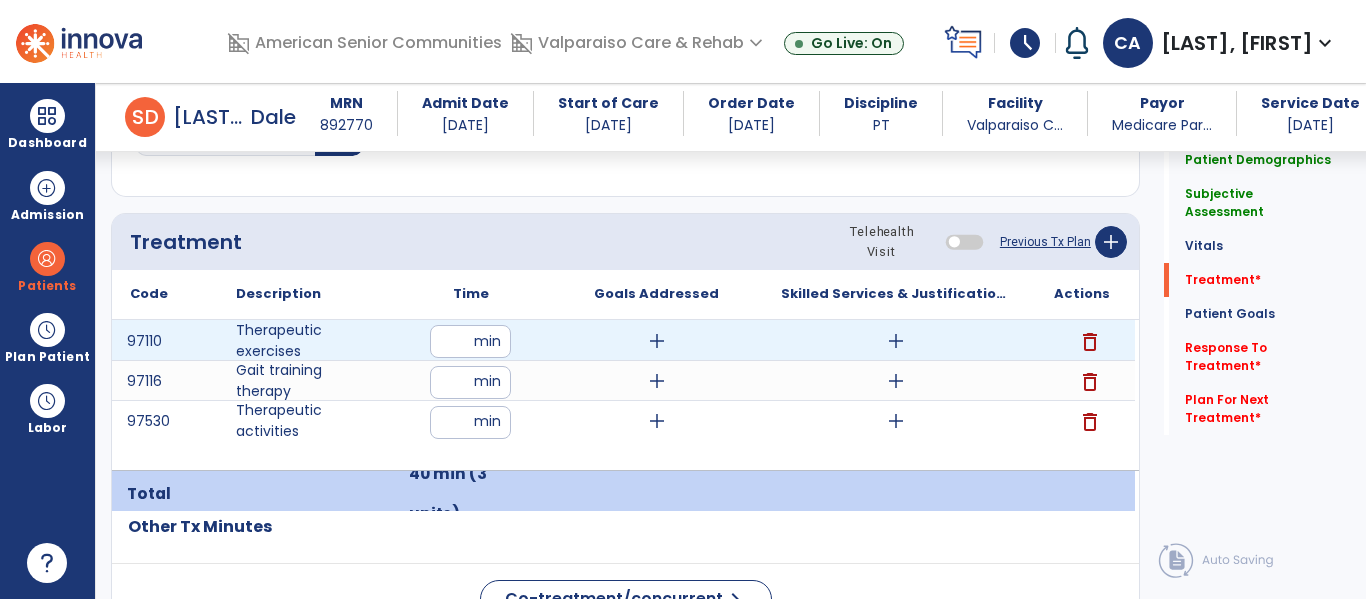 click on "add" at bounding box center [896, 341] 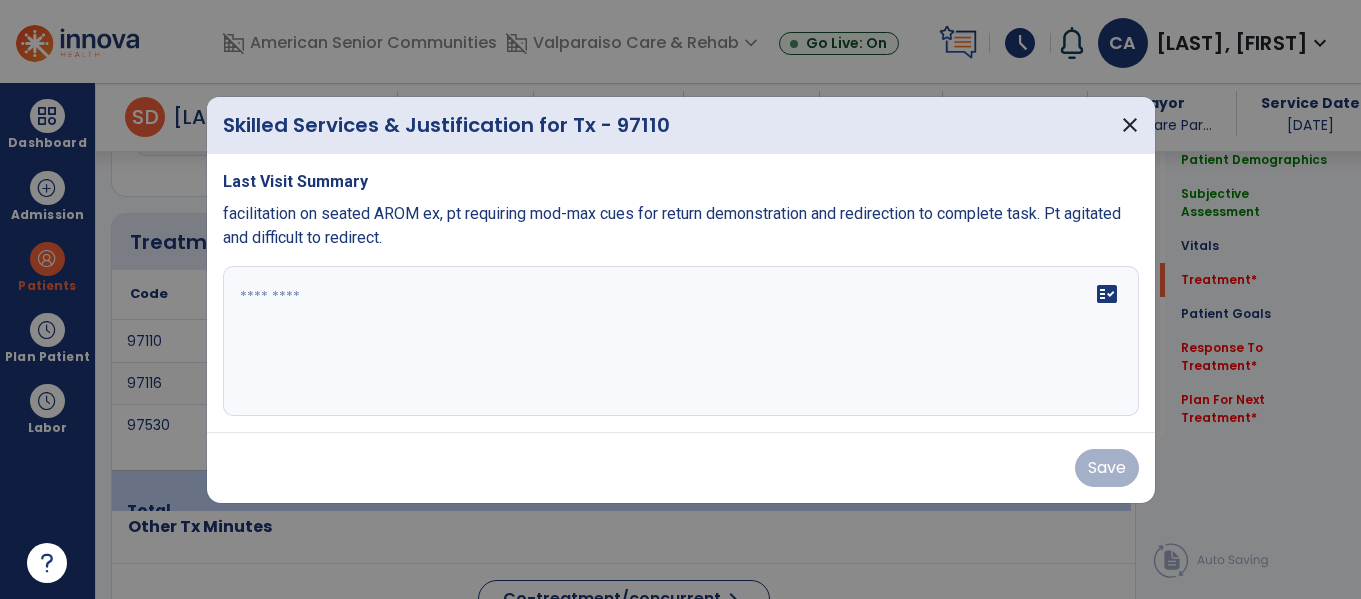 scroll, scrollTop: 1556, scrollLeft: 0, axis: vertical 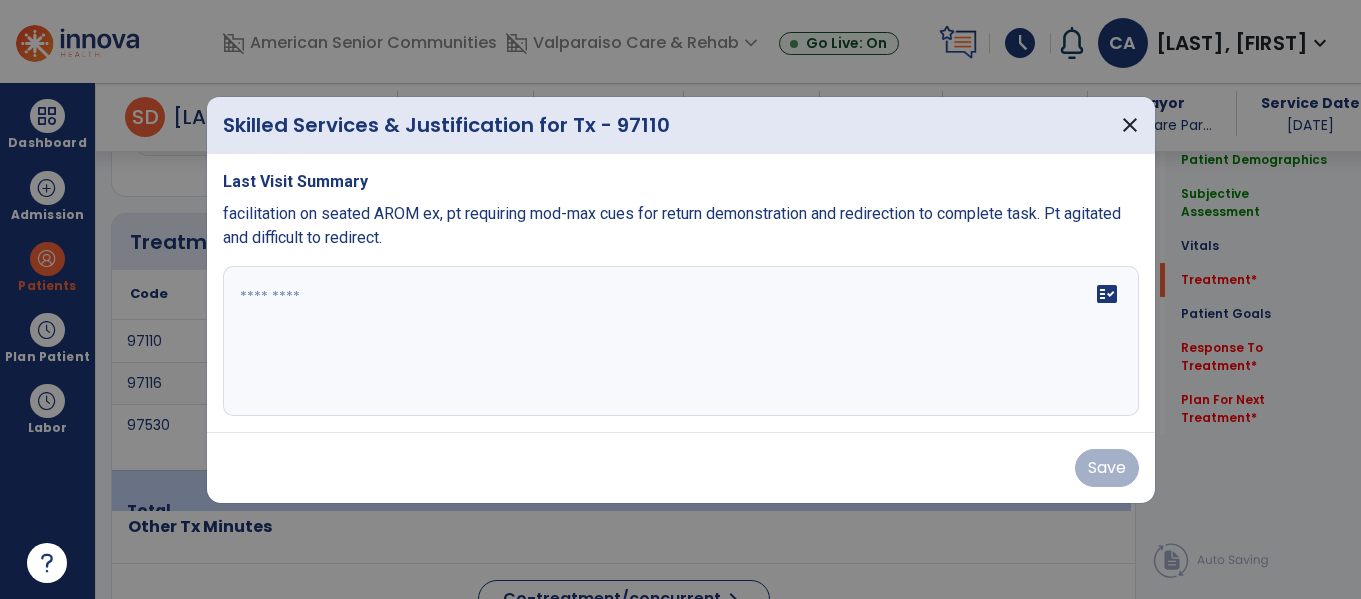 click on "fact_check" at bounding box center (681, 341) 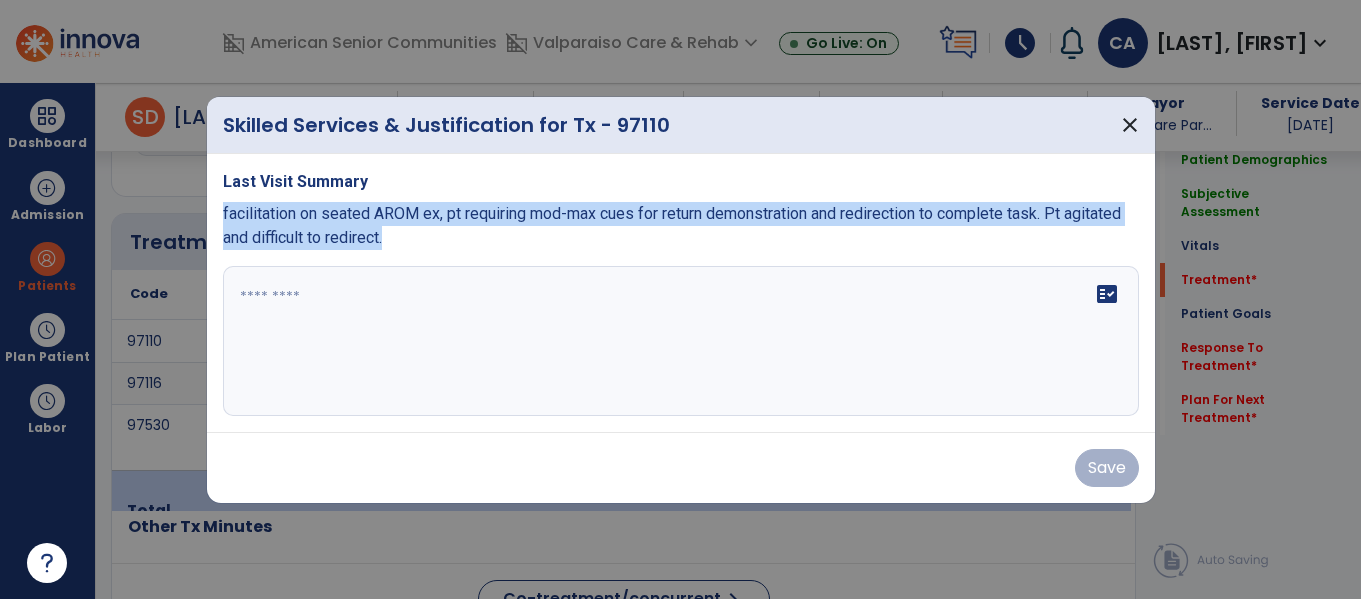 drag, startPoint x: 465, startPoint y: 239, endPoint x: 220, endPoint y: 201, distance: 247.92943 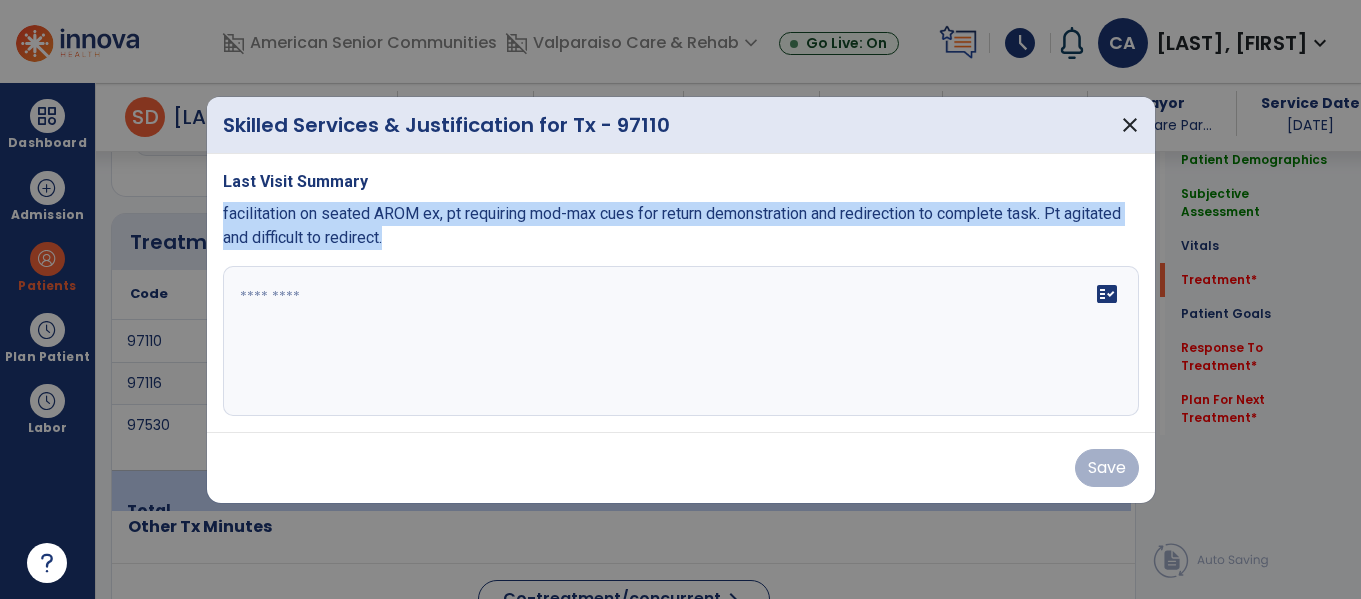 click on "Last Visit Summary facilitation on seated AROM ex, pt requiring mod-max cues for return demonstration and redirection to complete task. Pt agitated and difficult to redirect. fact_check" at bounding box center [681, 293] 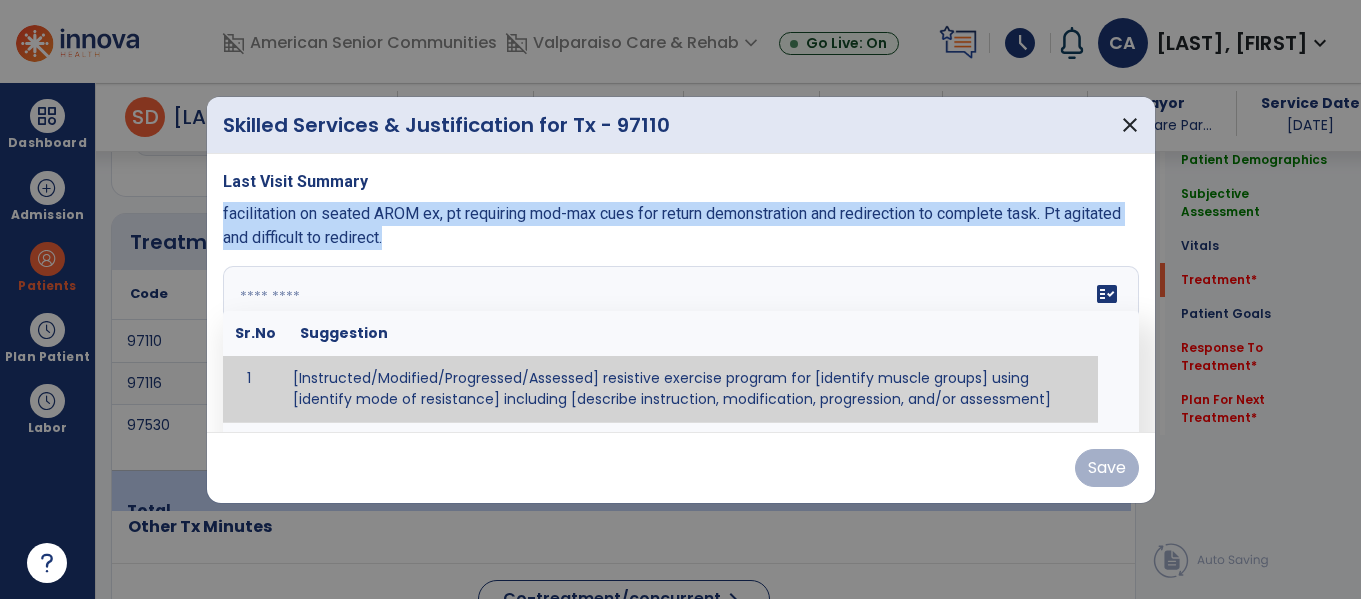 click on "fact_check Sr.No Suggestion 1 [Instructed/Modified/Progressed/Assessed] resistive exercise program for [identify muscle groups] using [identify mode of resistance] including [describe instruction, modification, progression, and/or assessment] 2 [Instructed/Modified/Progressed/Assessed] aerobic exercise program using [identify equipment/mode] including [describe instruction, modification,progression, and/or assessment] 3 [Instructed/Modified/Progressed/Assessed] [PROM/A/AROM/AROM] program for [identify joint movements] using [contract-relax, over-pressure, inhibitory techniques, other] 4 [Assessed/Tested] aerobic capacity with administration of [aerobic capacity test]" at bounding box center (681, 341) 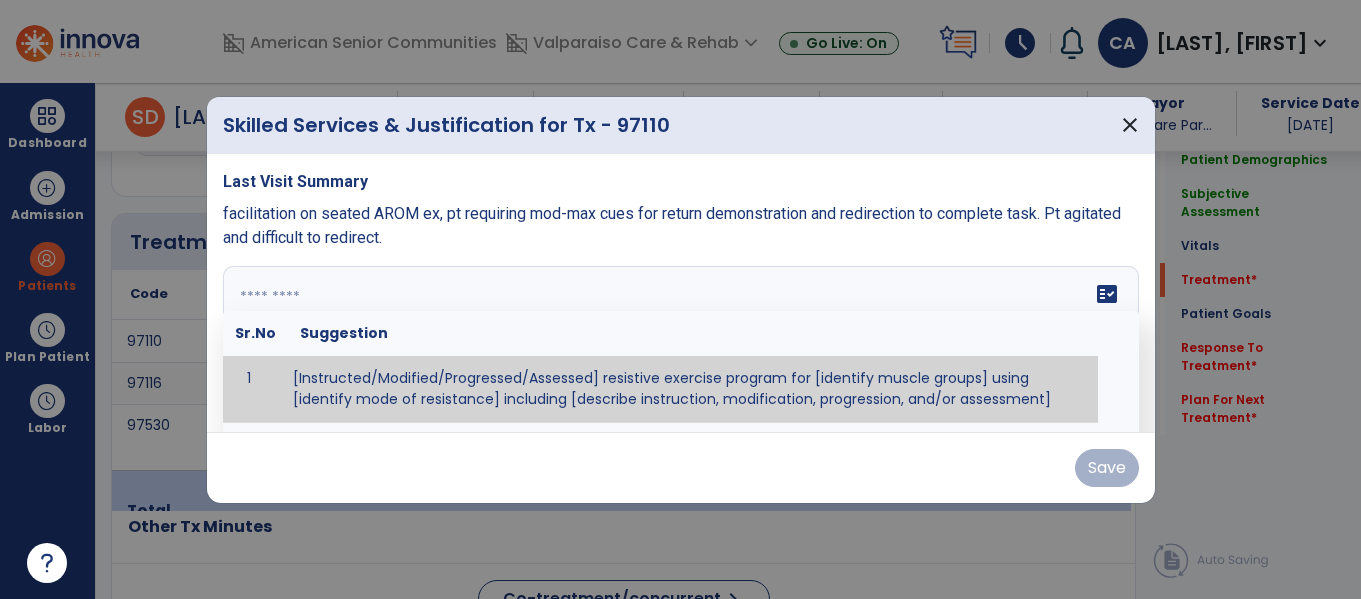 paste on "**********" 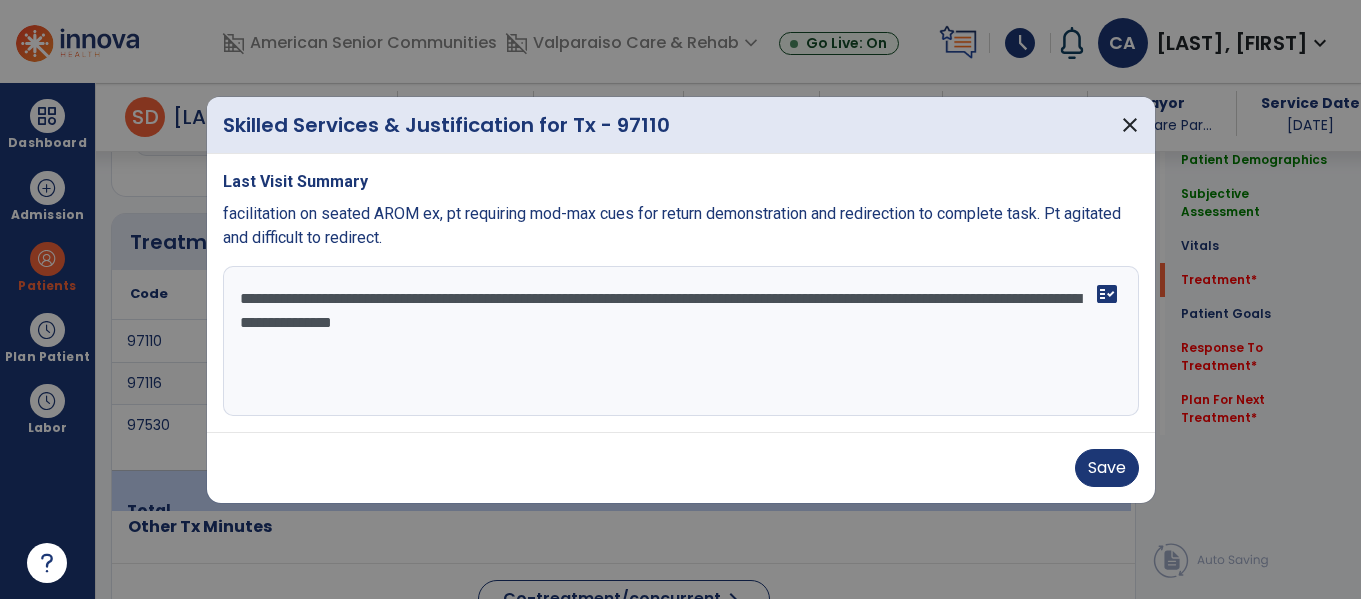 click on "**********" at bounding box center [681, 341] 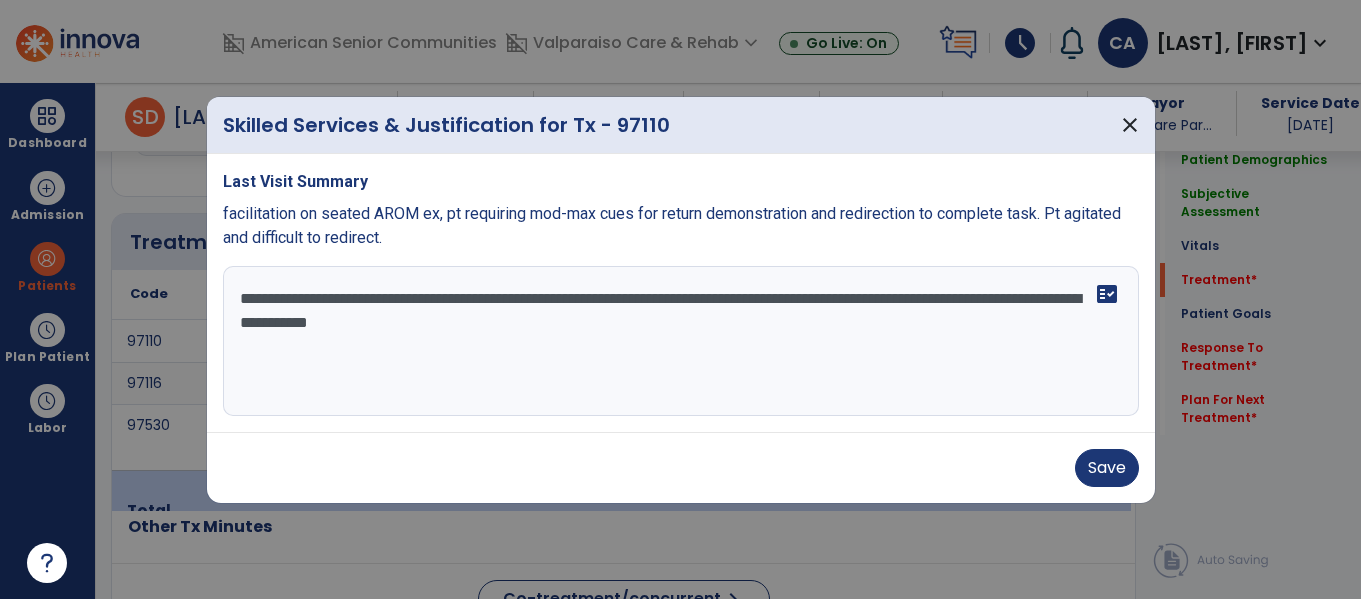 click on "**********" at bounding box center (681, 341) 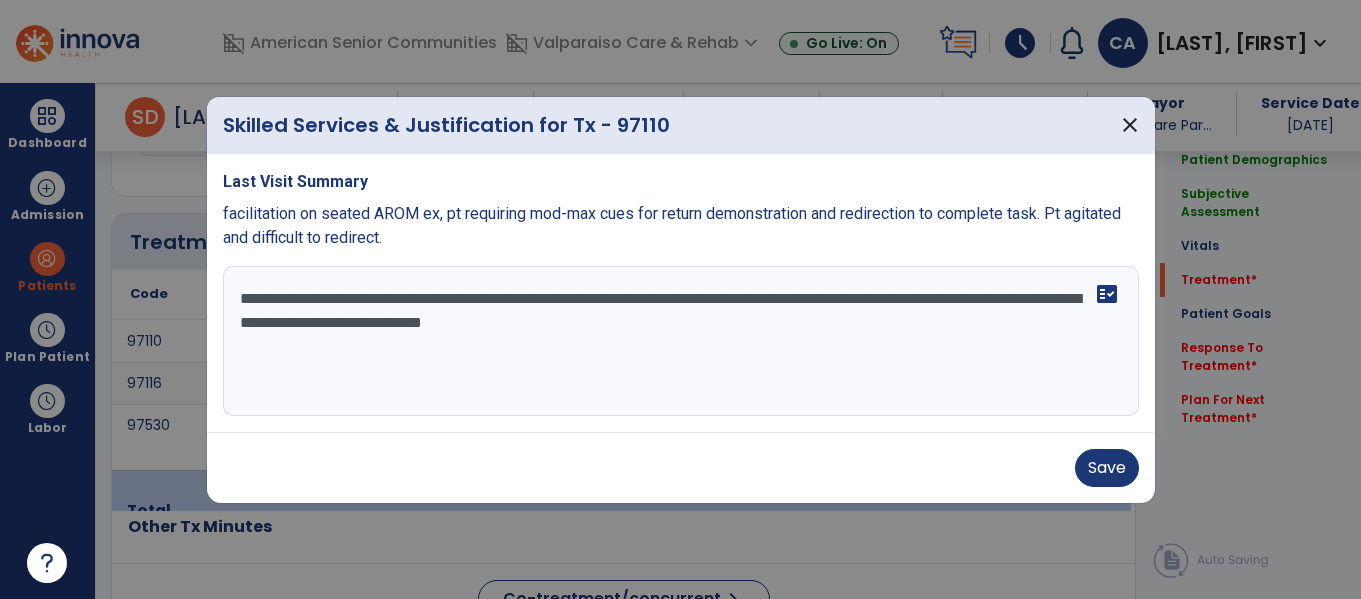 click on "**********" at bounding box center (681, 341) 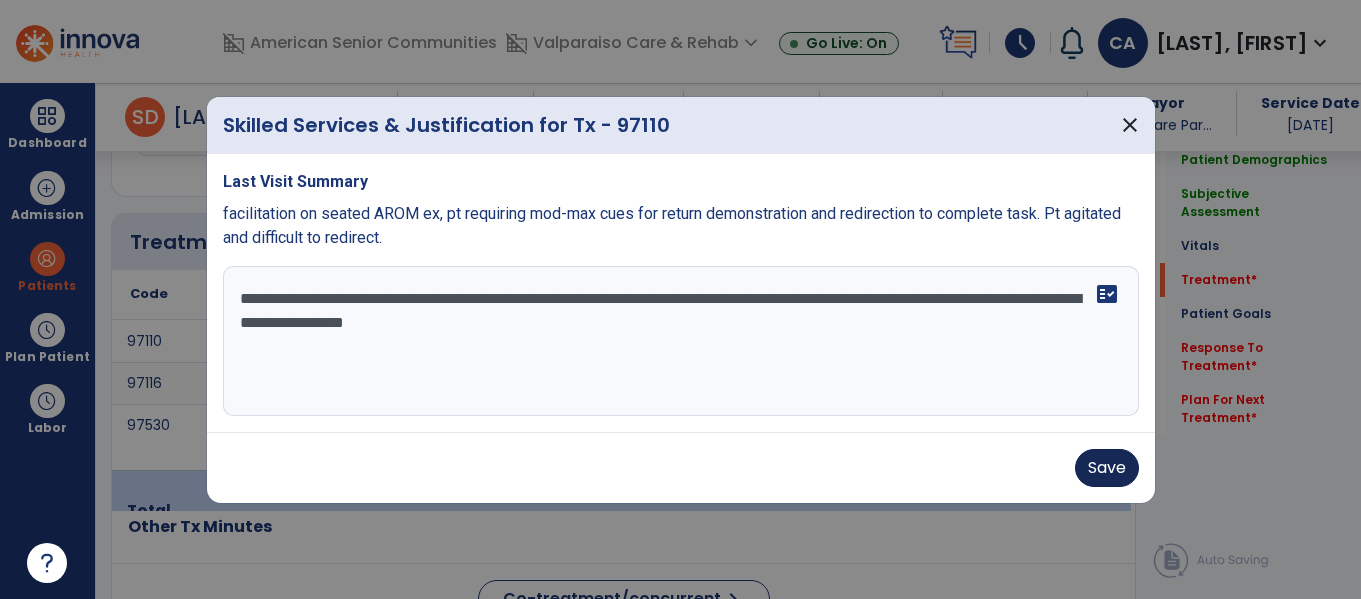 type on "**********" 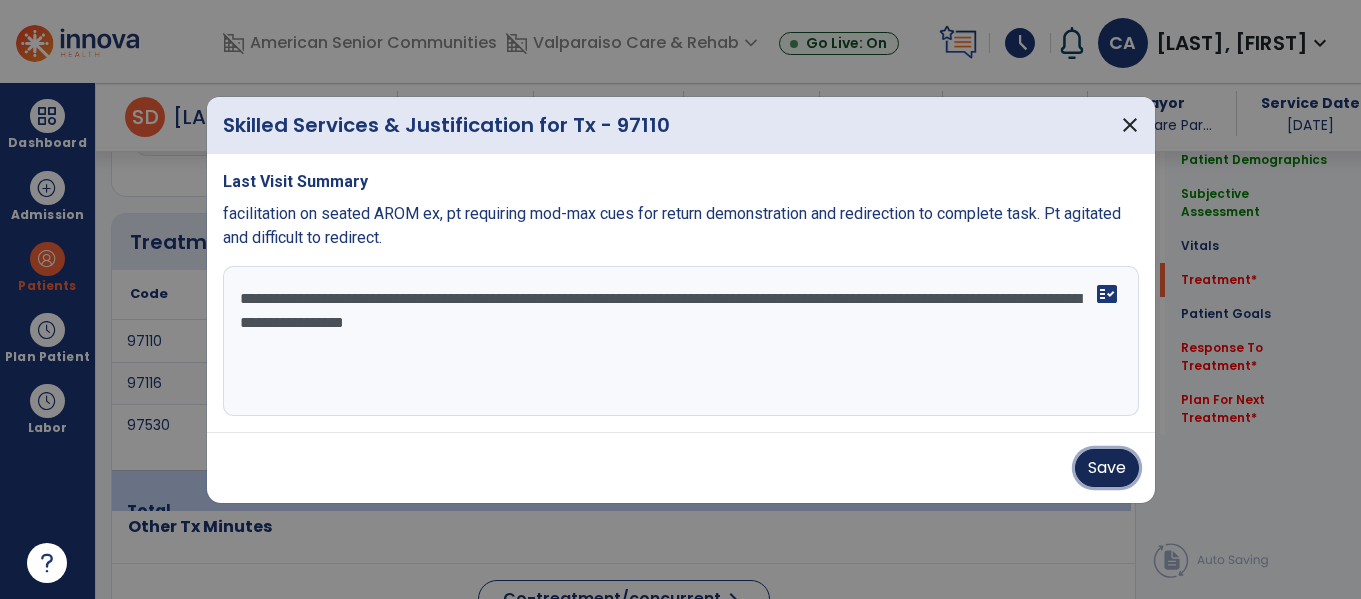 click on "Save" at bounding box center [1107, 468] 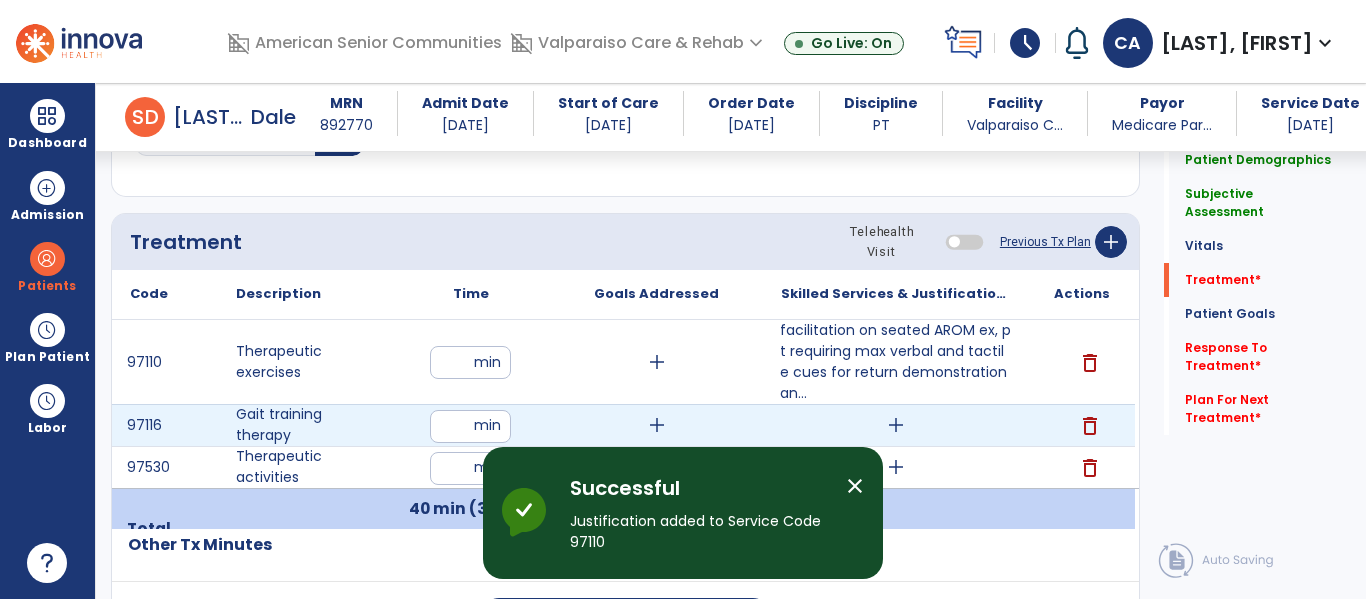 click on "add" at bounding box center [896, 425] 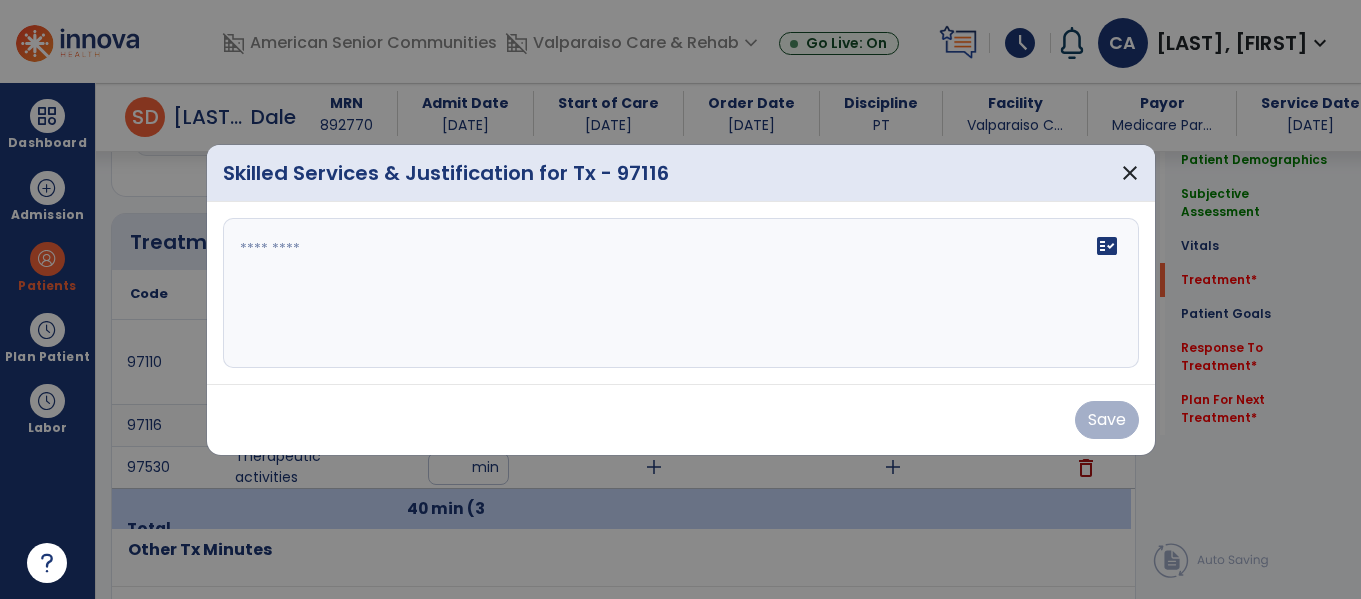 scroll, scrollTop: 1556, scrollLeft: 0, axis: vertical 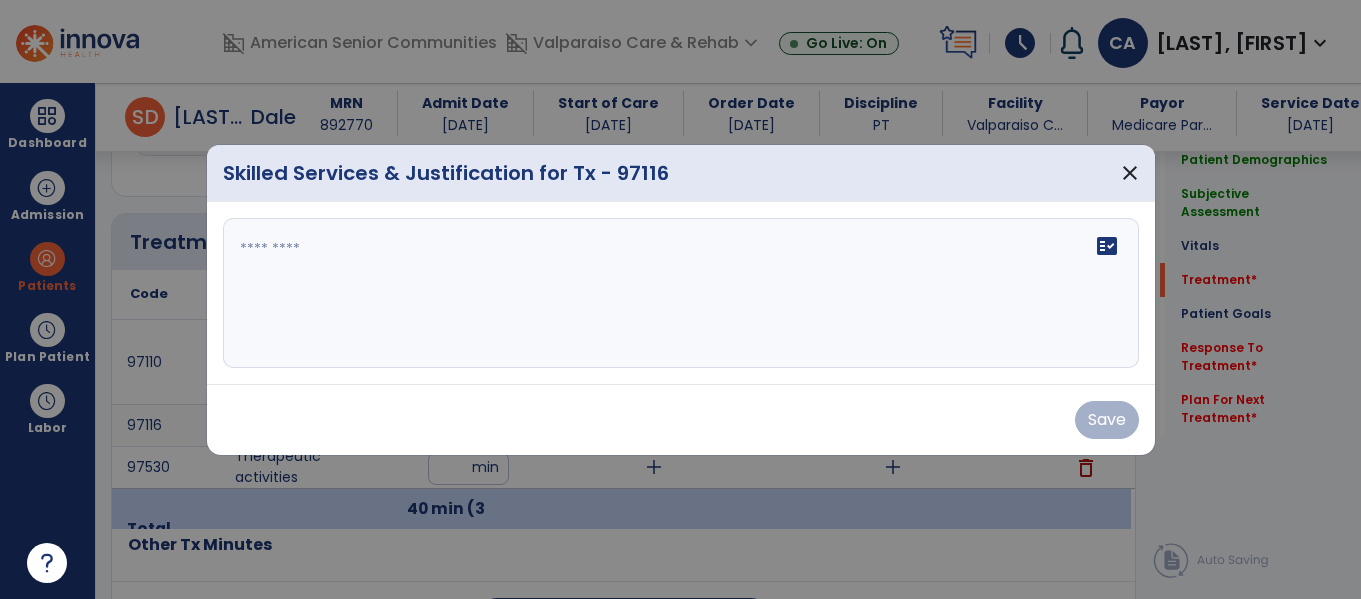 click on "fact_check" at bounding box center (681, 293) 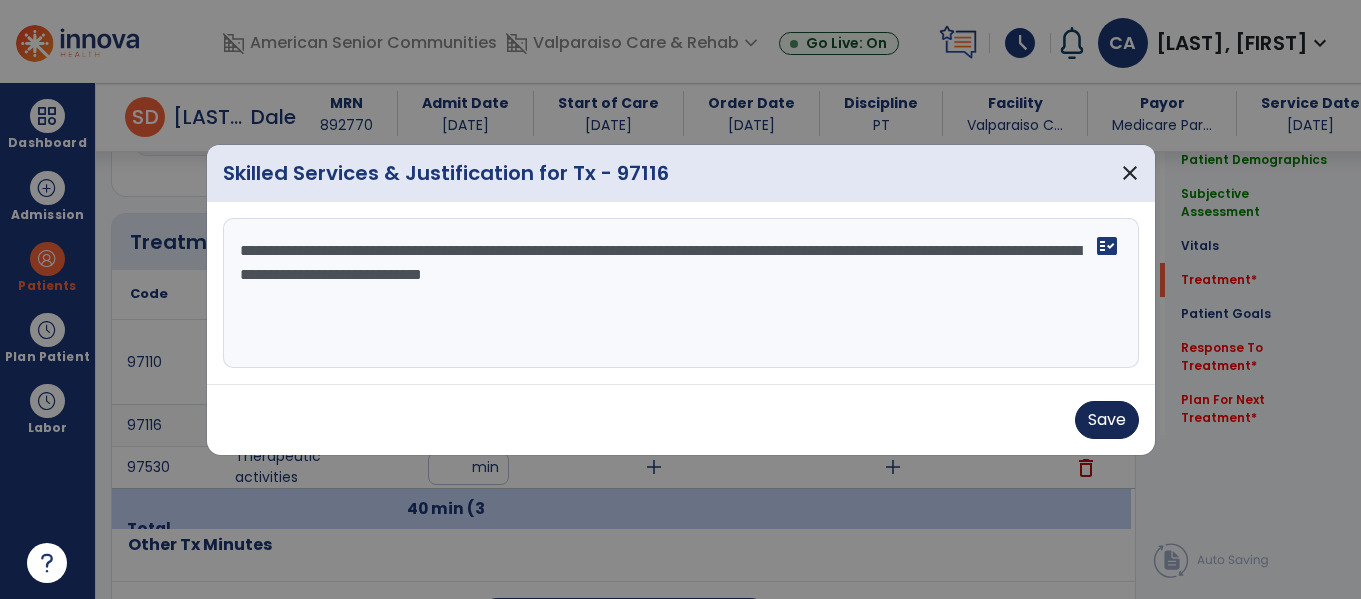 type on "**********" 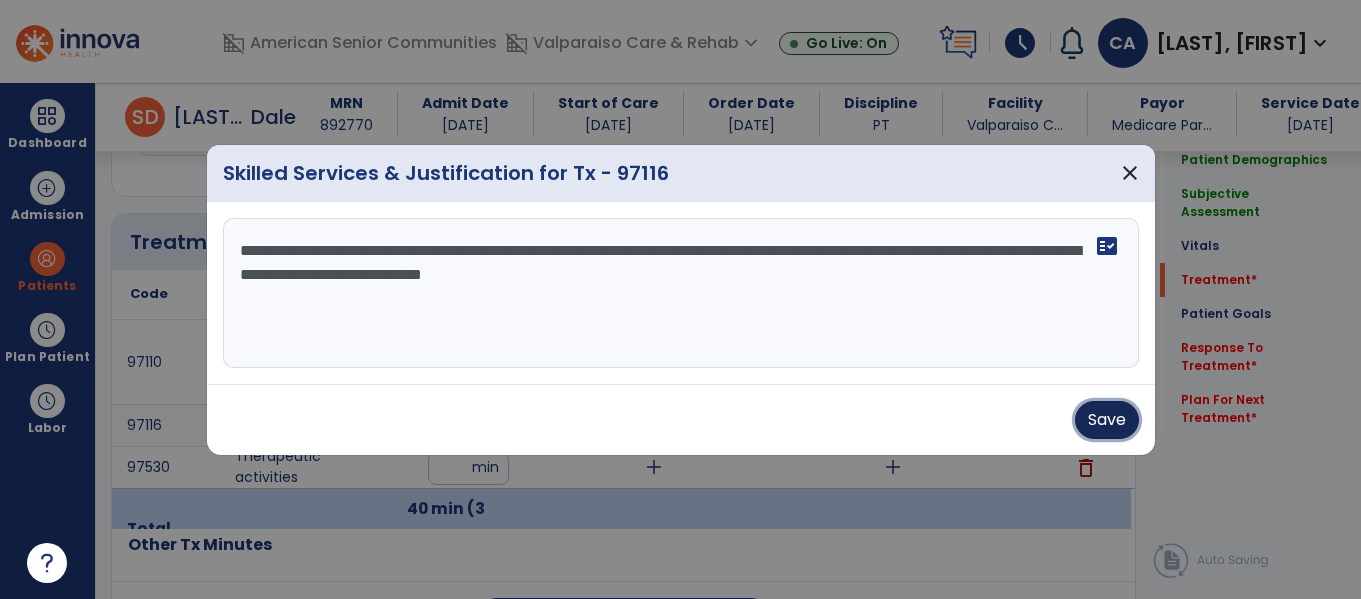 click on "Save" at bounding box center (1107, 420) 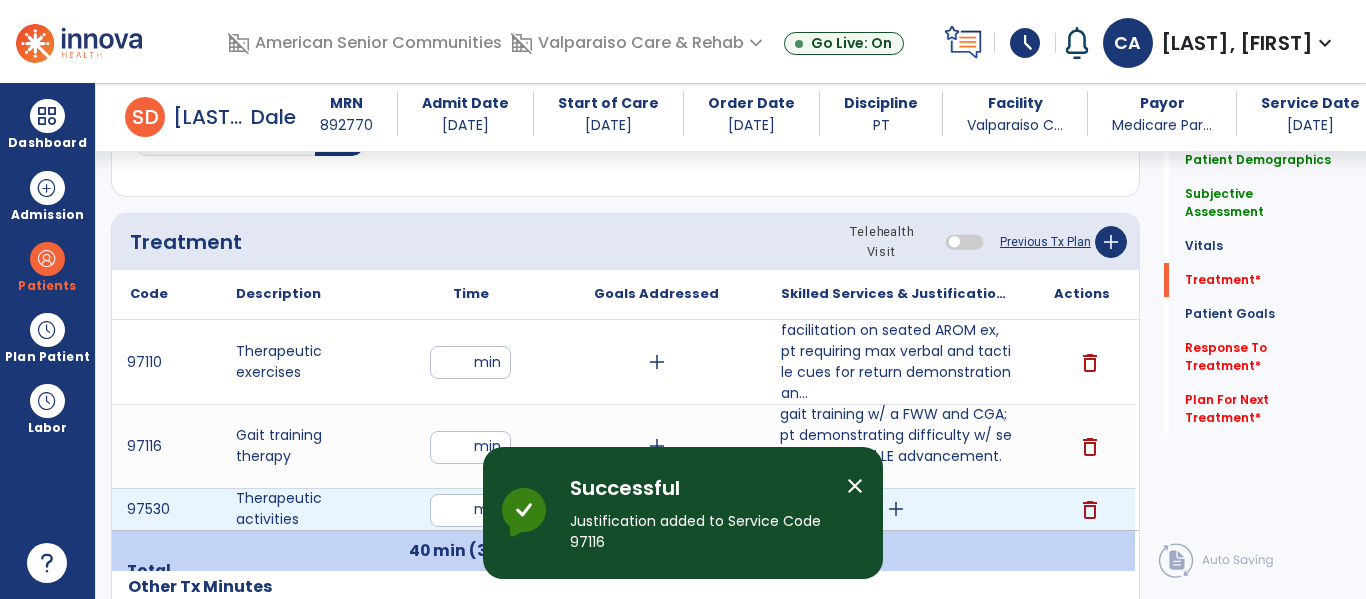 click on "add" at bounding box center (896, 509) 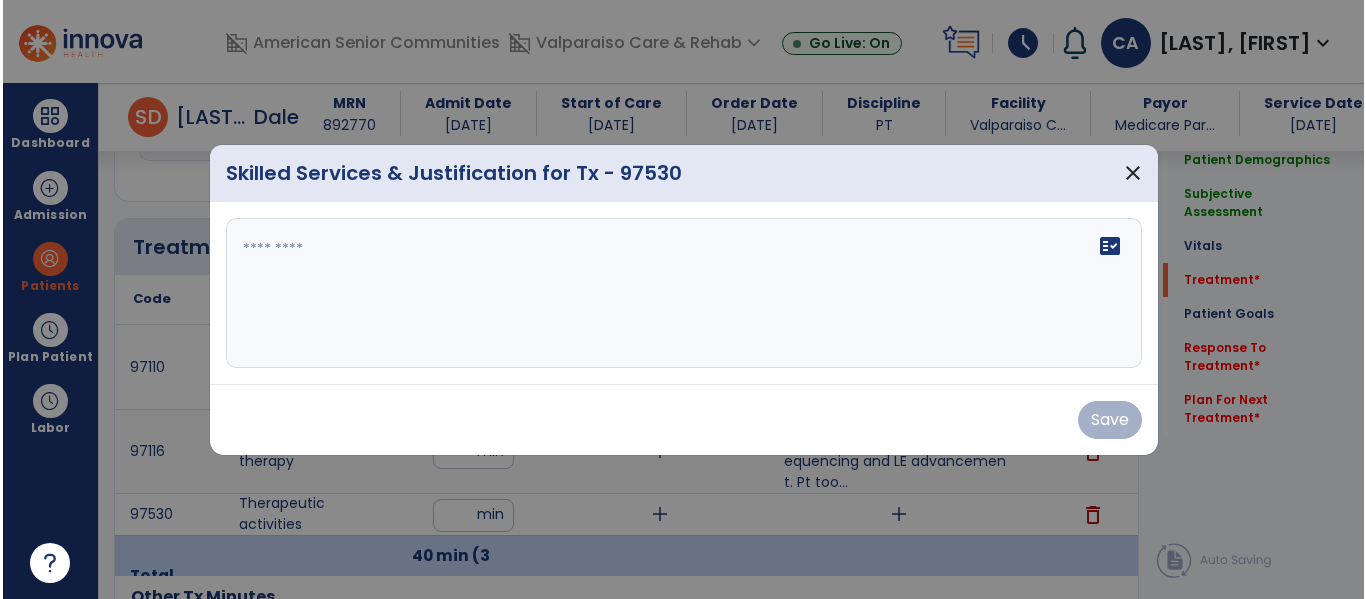 scroll, scrollTop: 1556, scrollLeft: 0, axis: vertical 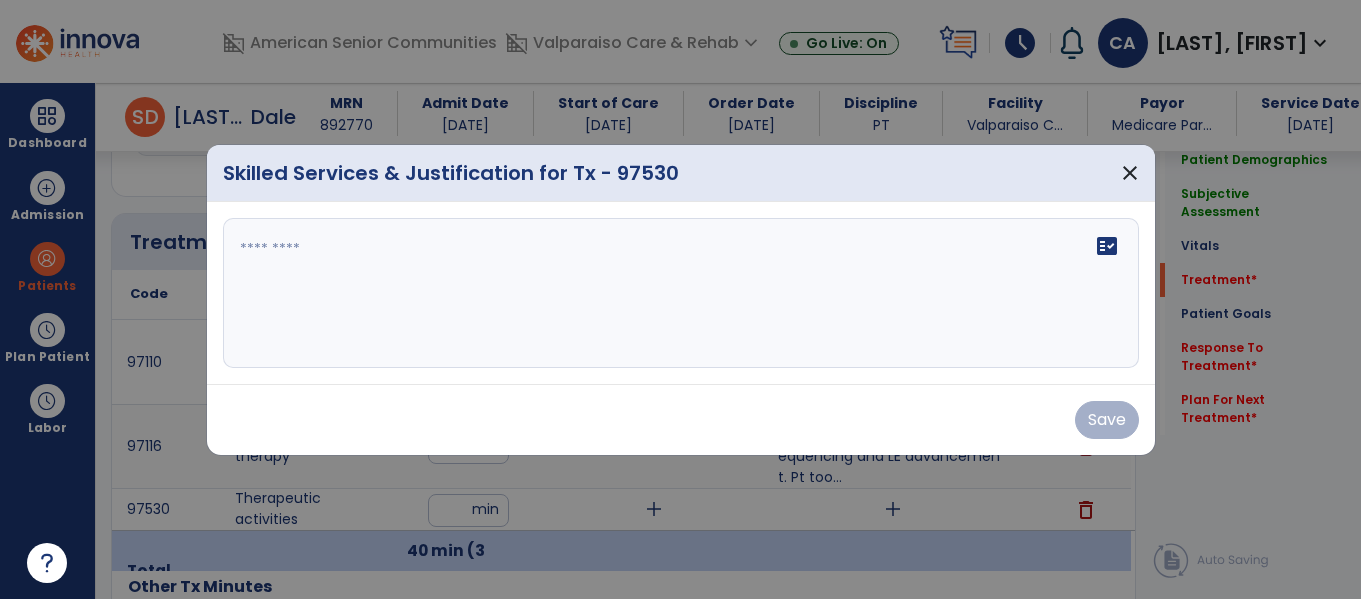 click on "fact_check" at bounding box center (681, 293) 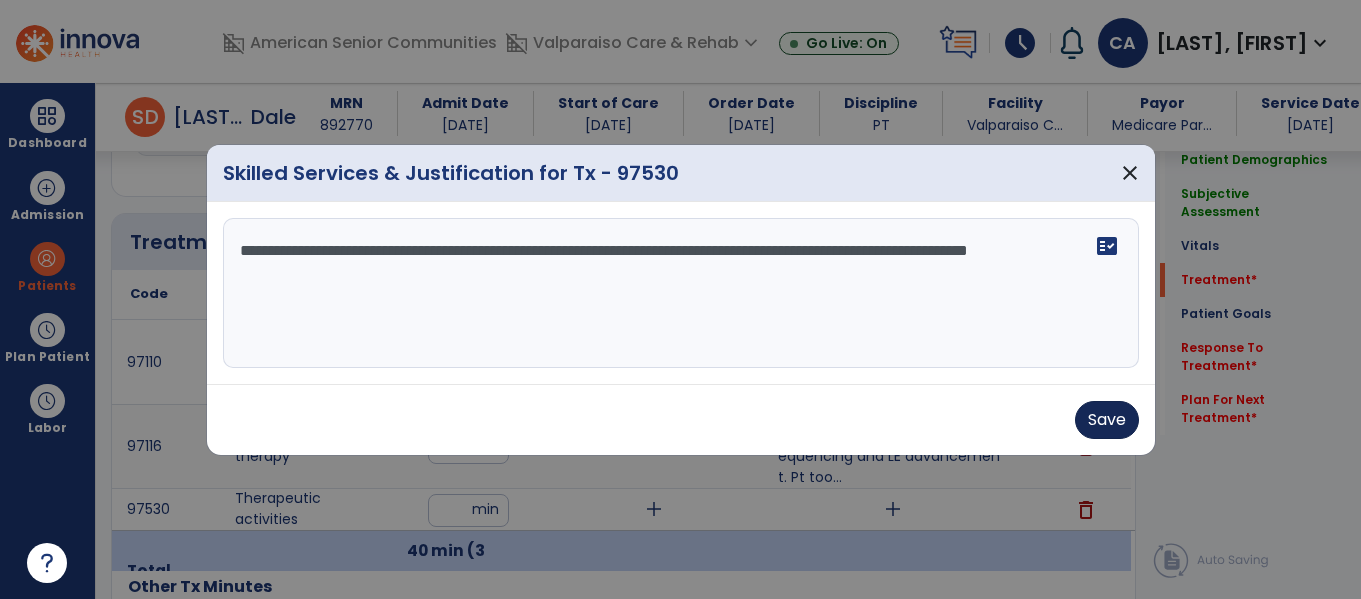type on "**********" 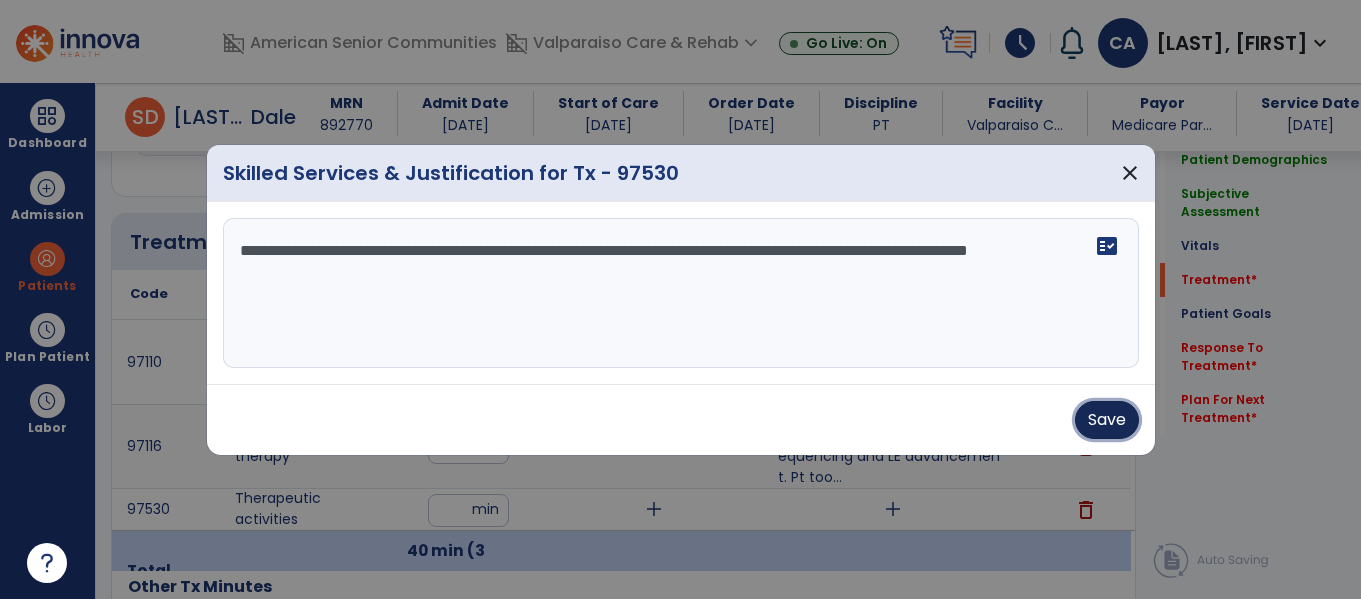click on "Save" at bounding box center (1107, 420) 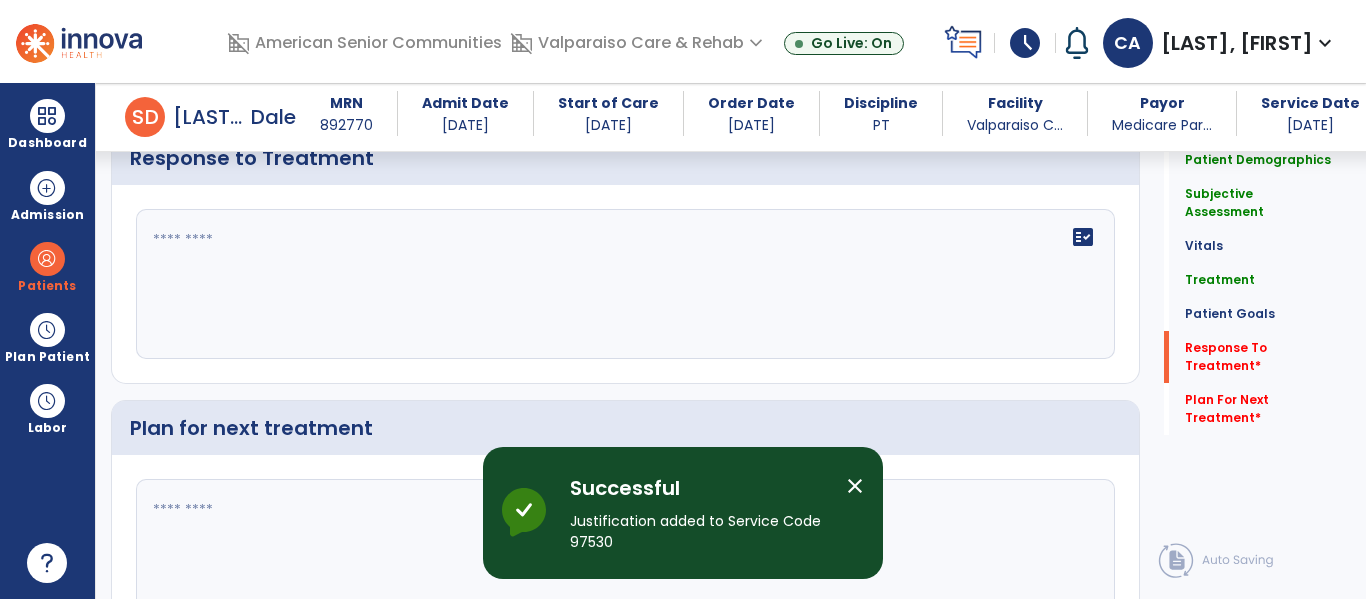 scroll, scrollTop: 3822, scrollLeft: 0, axis: vertical 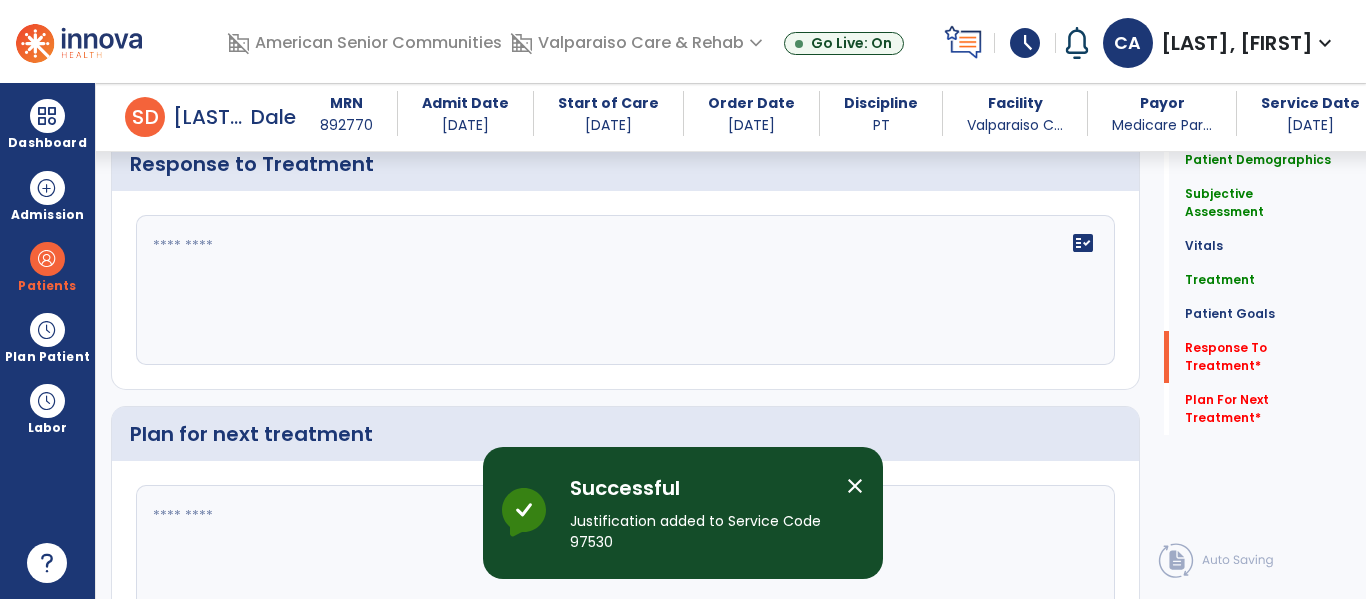click on "fact_check" 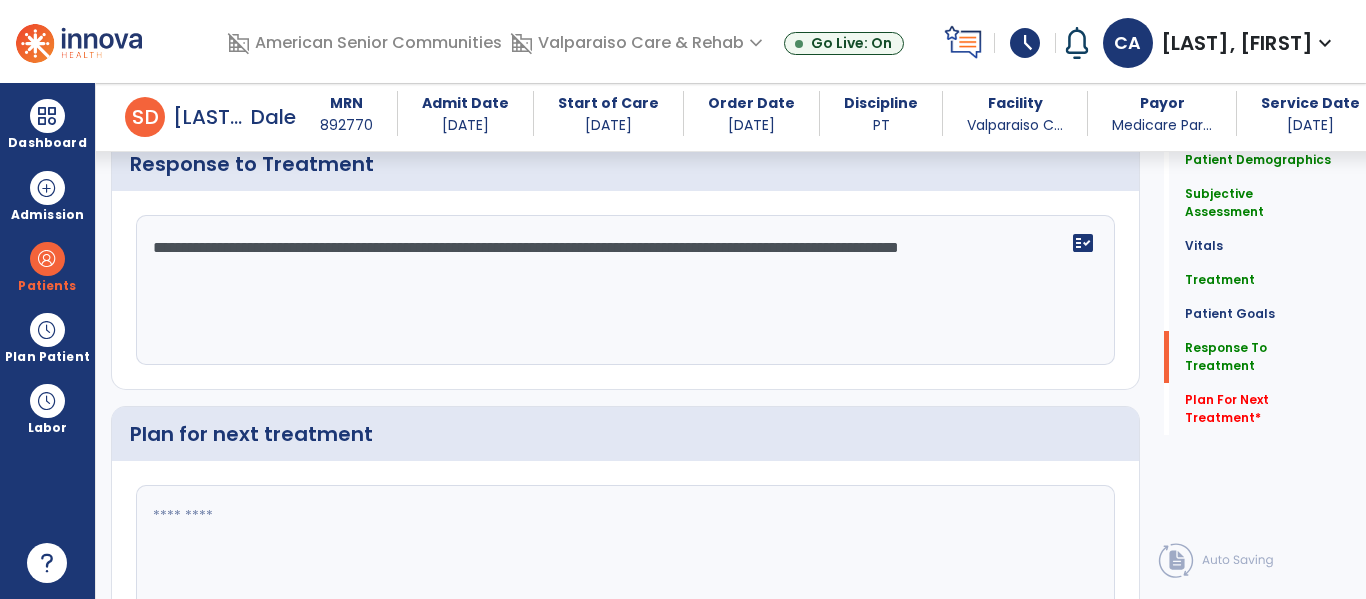 scroll, scrollTop: 3949, scrollLeft: 0, axis: vertical 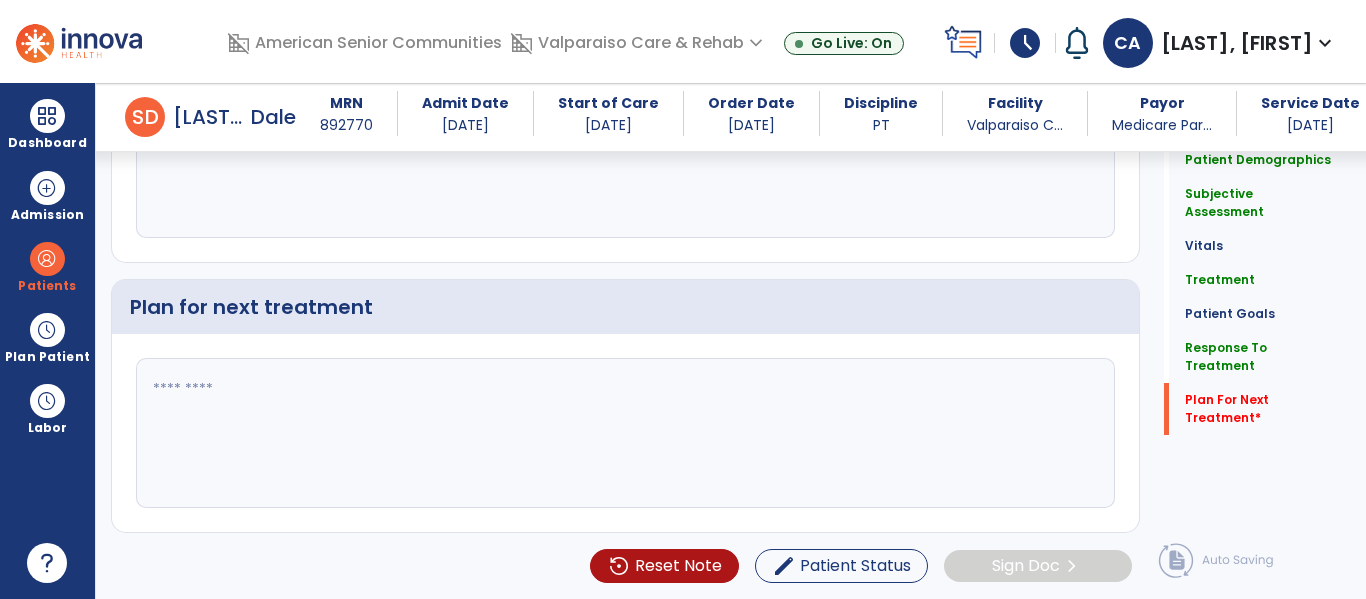 type on "**********" 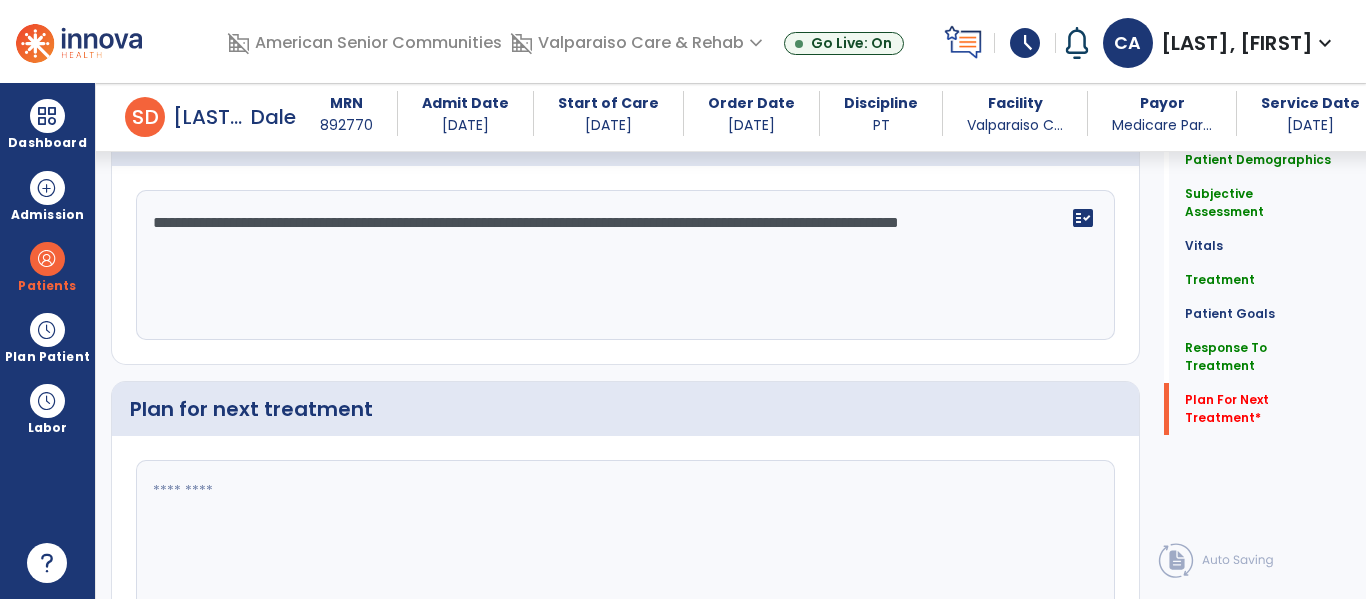 scroll, scrollTop: 3949, scrollLeft: 0, axis: vertical 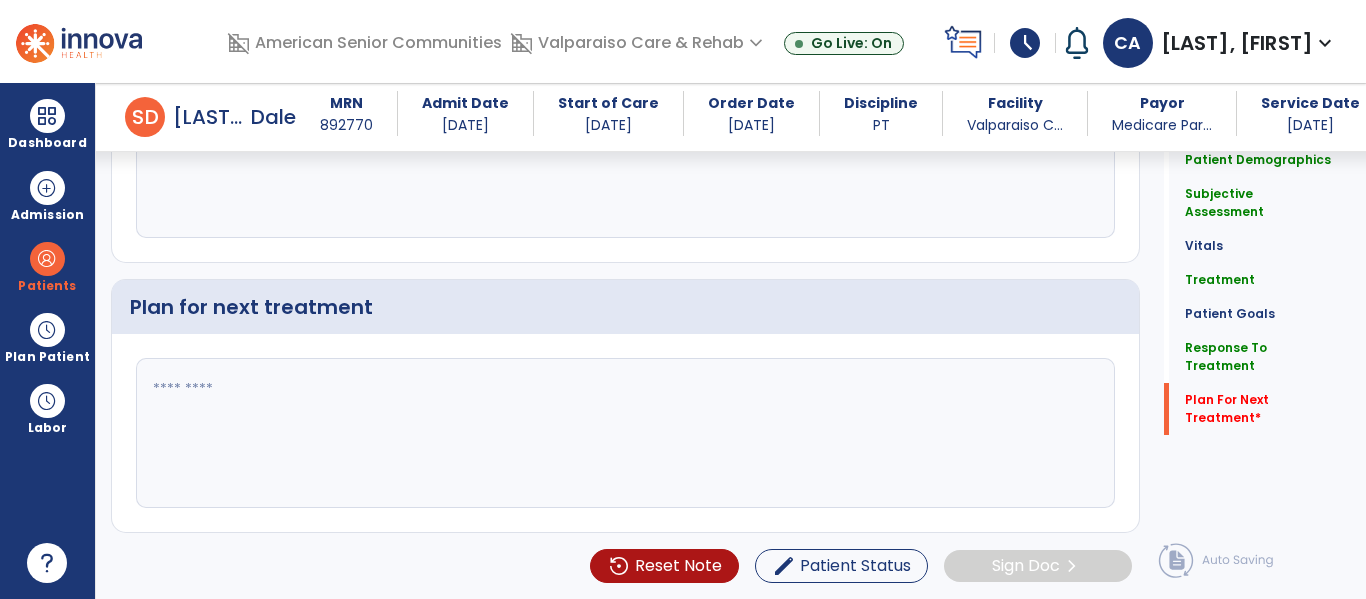 click 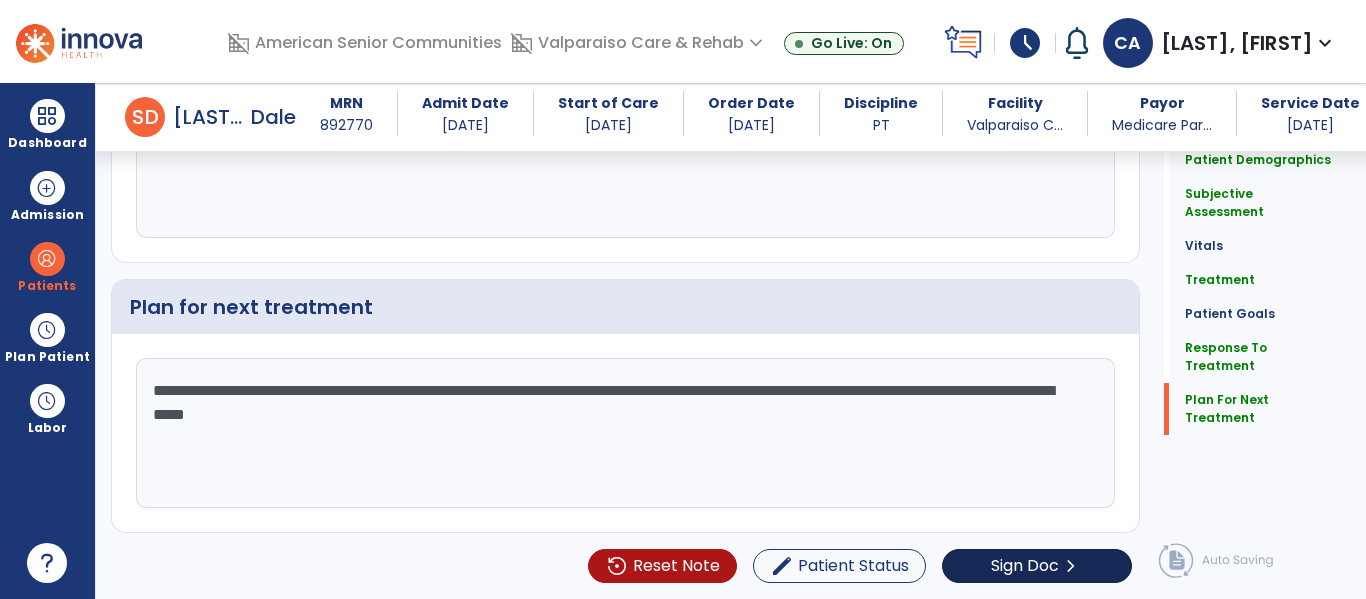 type on "**********" 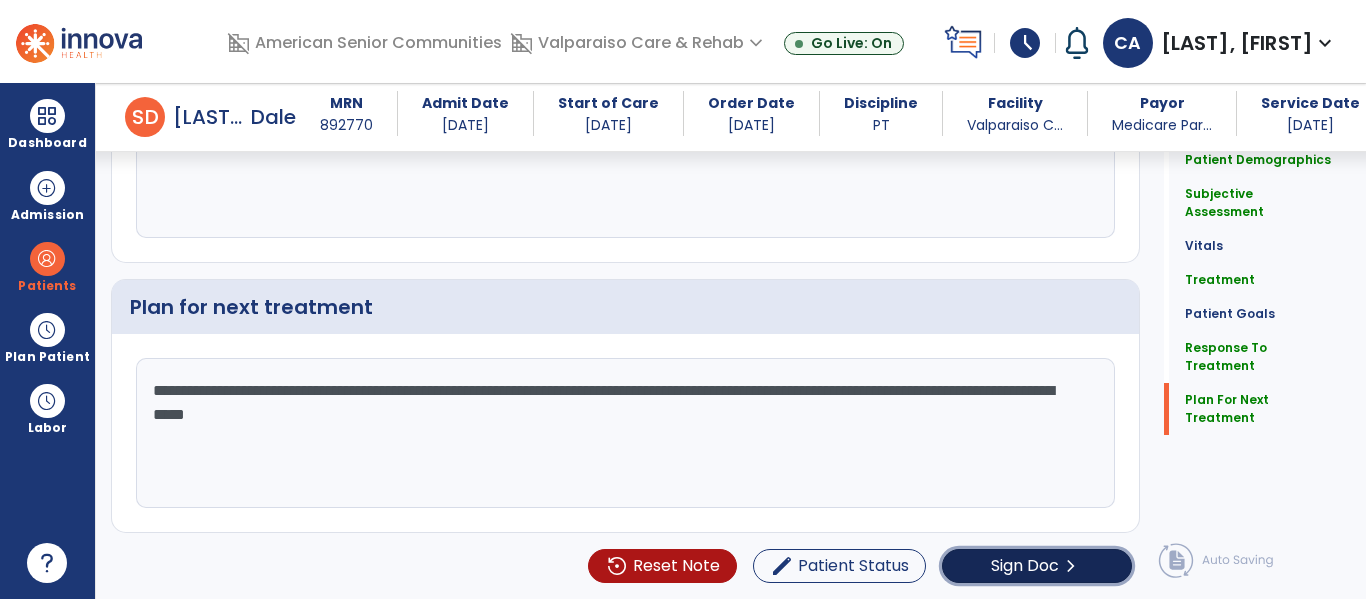 click on "Sign Doc" 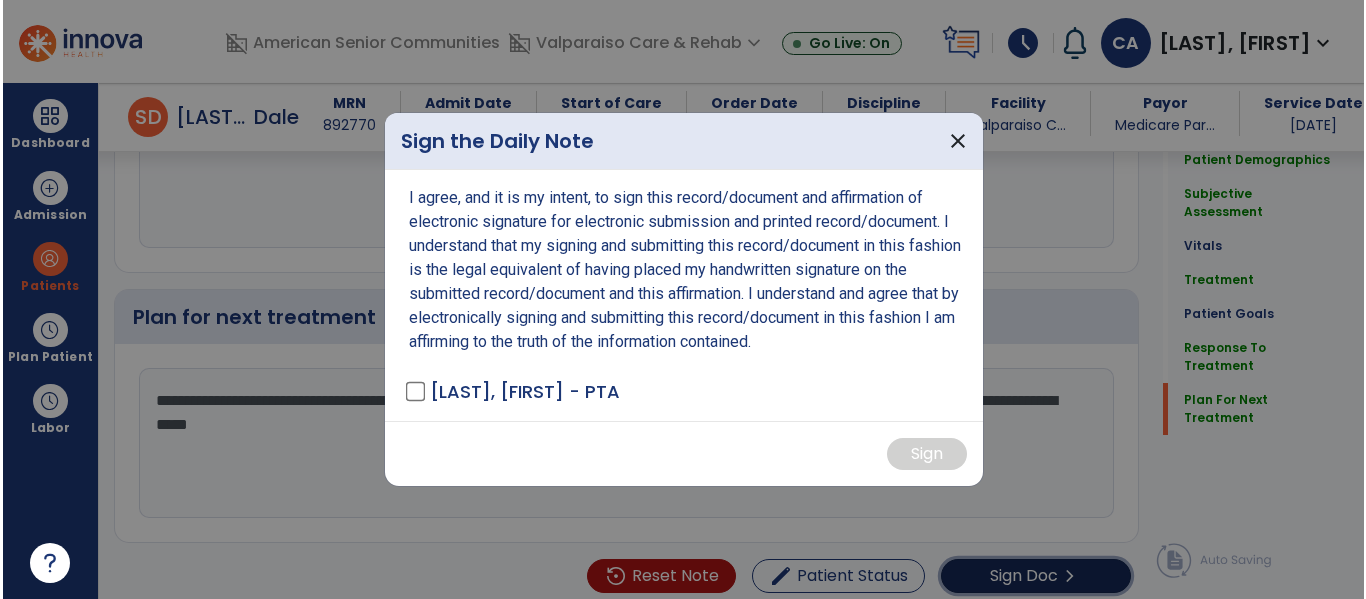 scroll, scrollTop: 3949, scrollLeft: 0, axis: vertical 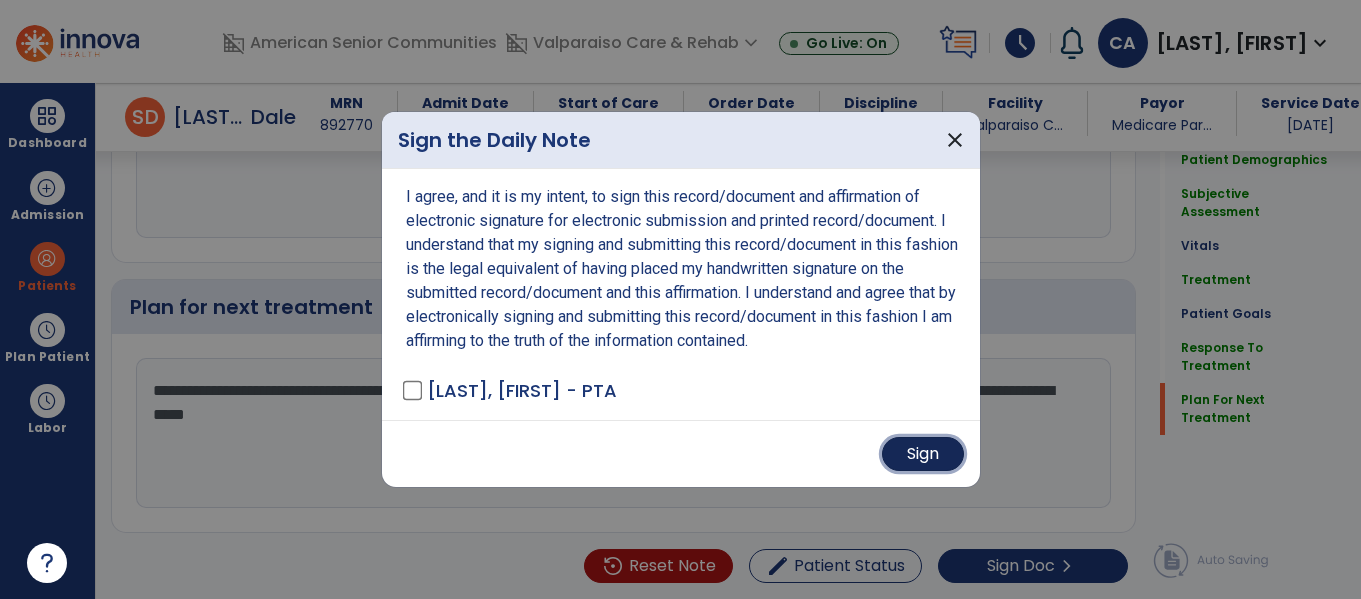 click on "Sign" at bounding box center [923, 454] 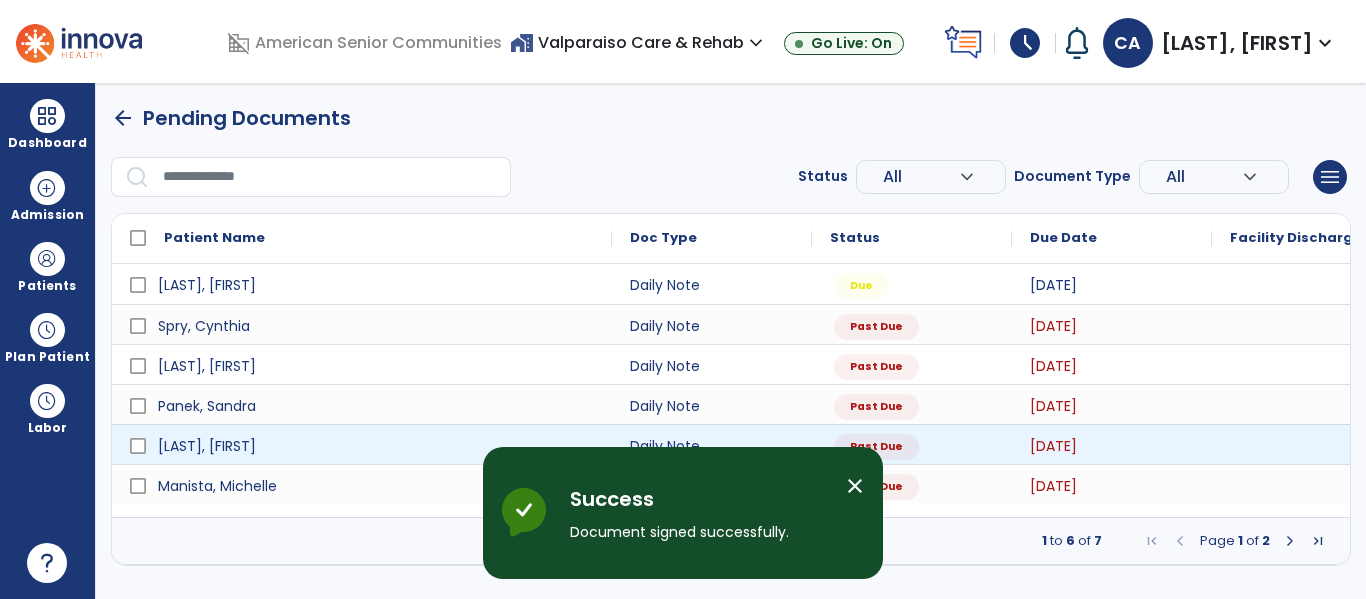 scroll, scrollTop: 0, scrollLeft: 0, axis: both 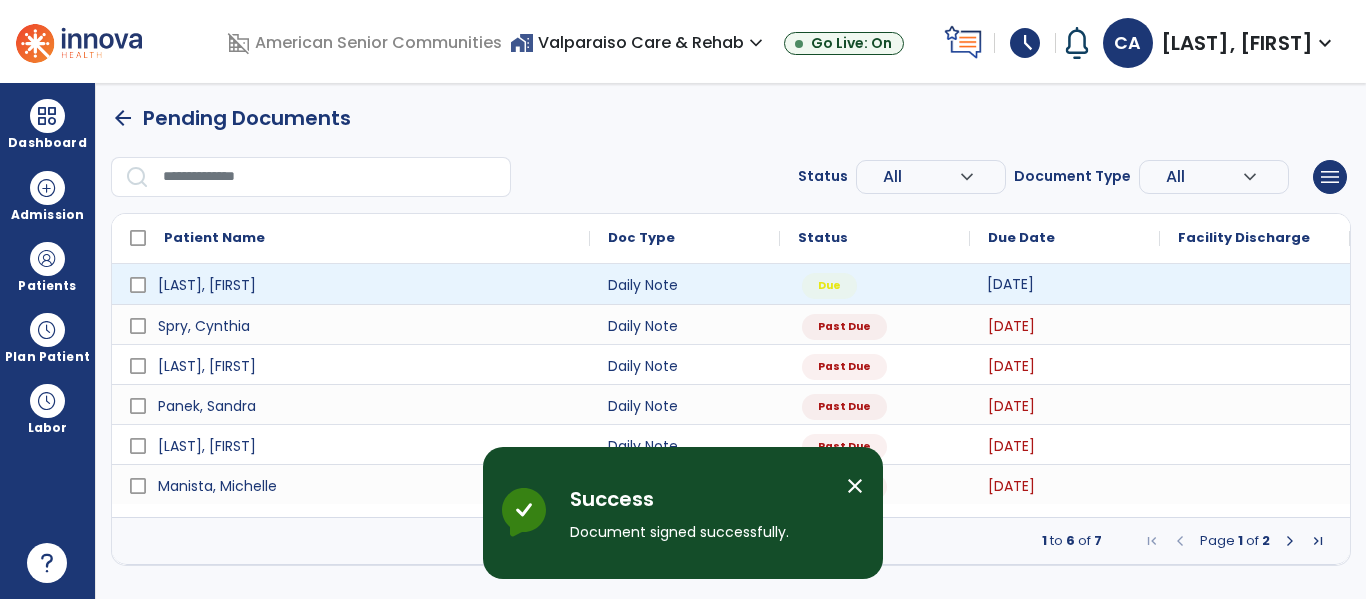 click on "[DATE]" at bounding box center (1010, 284) 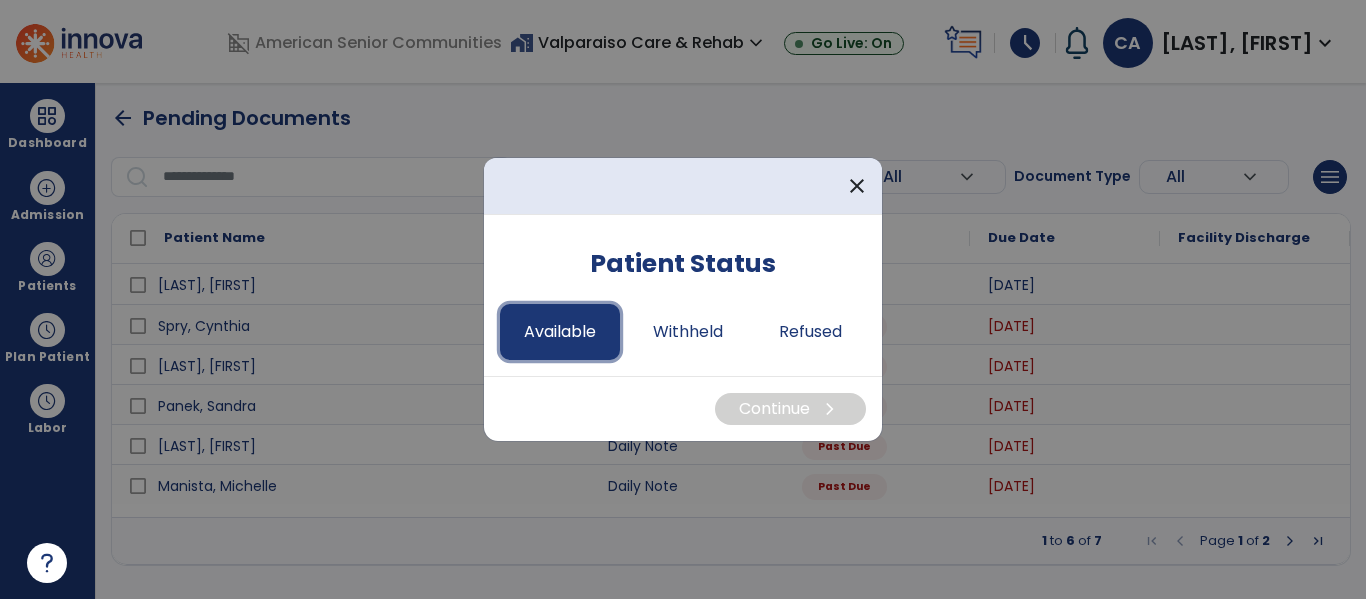 click on "Available" at bounding box center [560, 332] 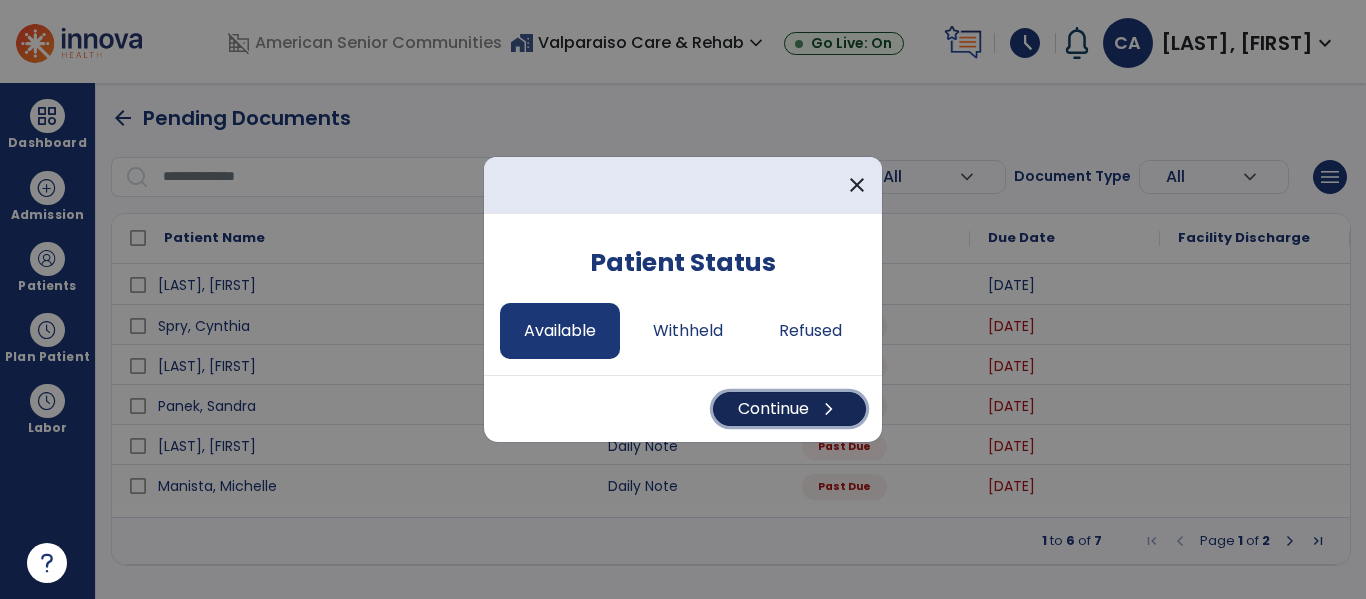 click on "Continue   chevron_right" at bounding box center (789, 409) 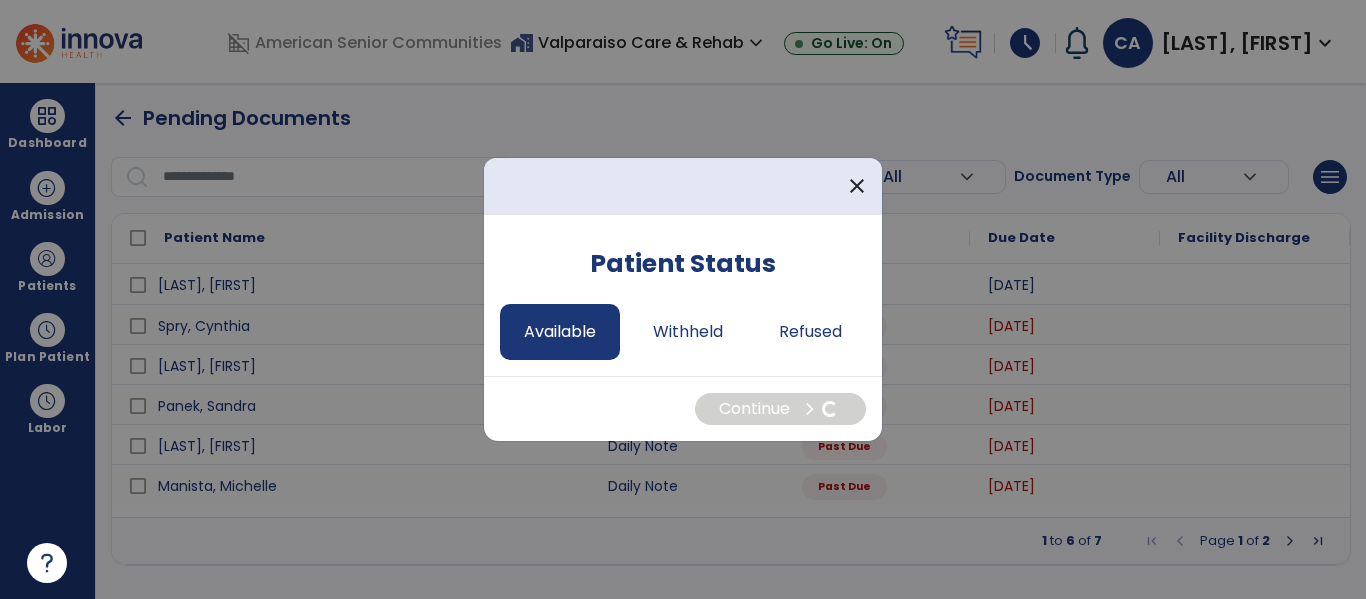 select on "*" 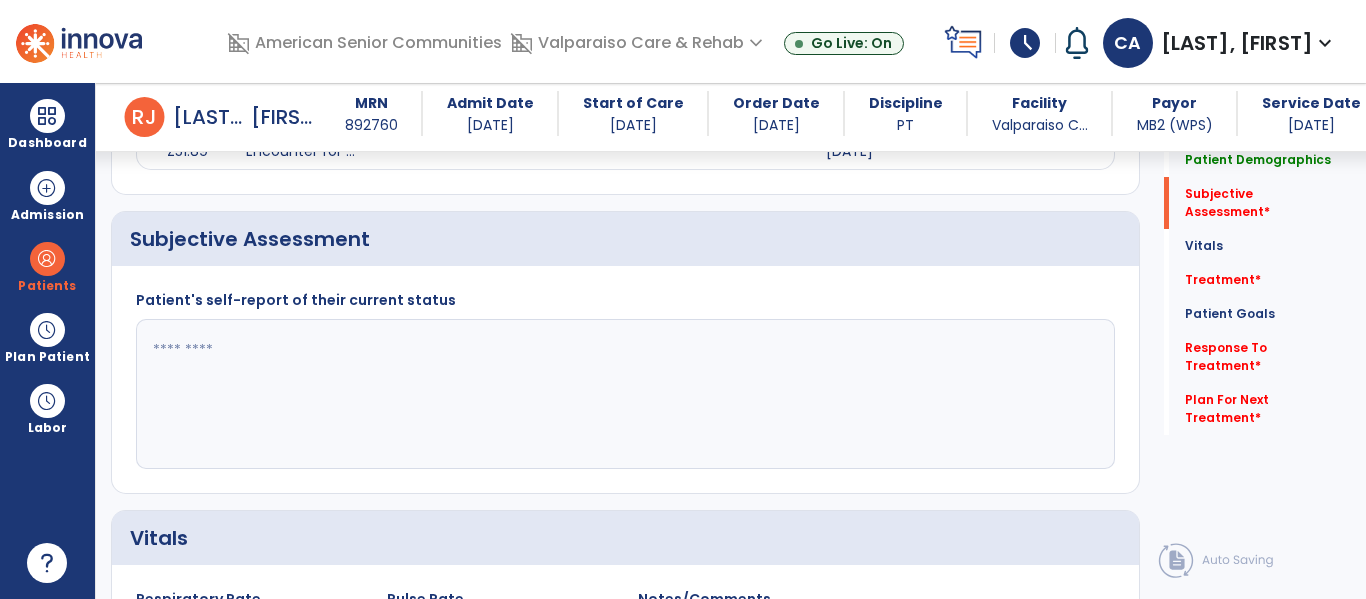 scroll, scrollTop: 1039, scrollLeft: 0, axis: vertical 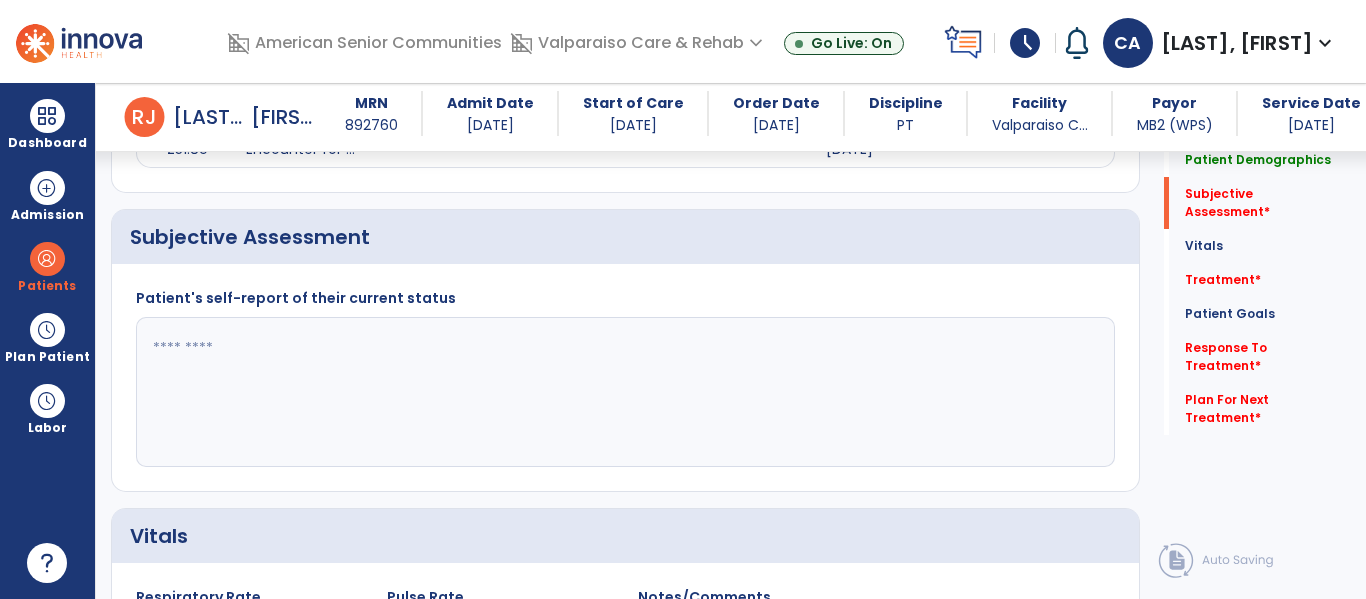 click 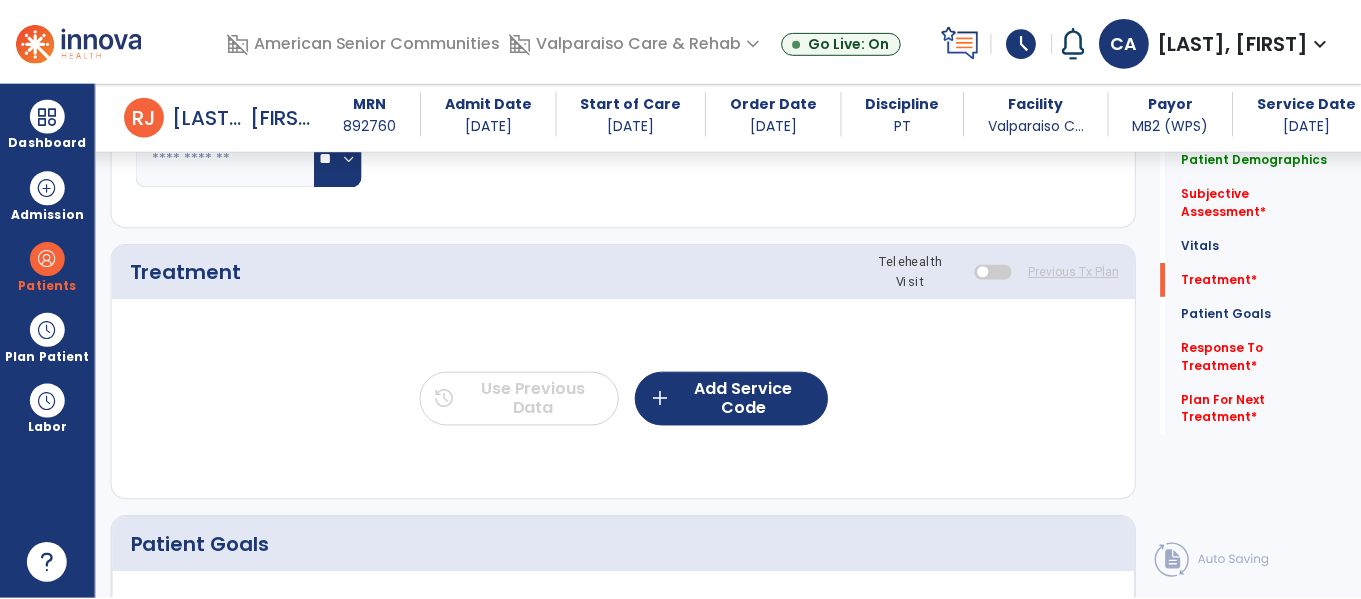scroll, scrollTop: 1726, scrollLeft: 0, axis: vertical 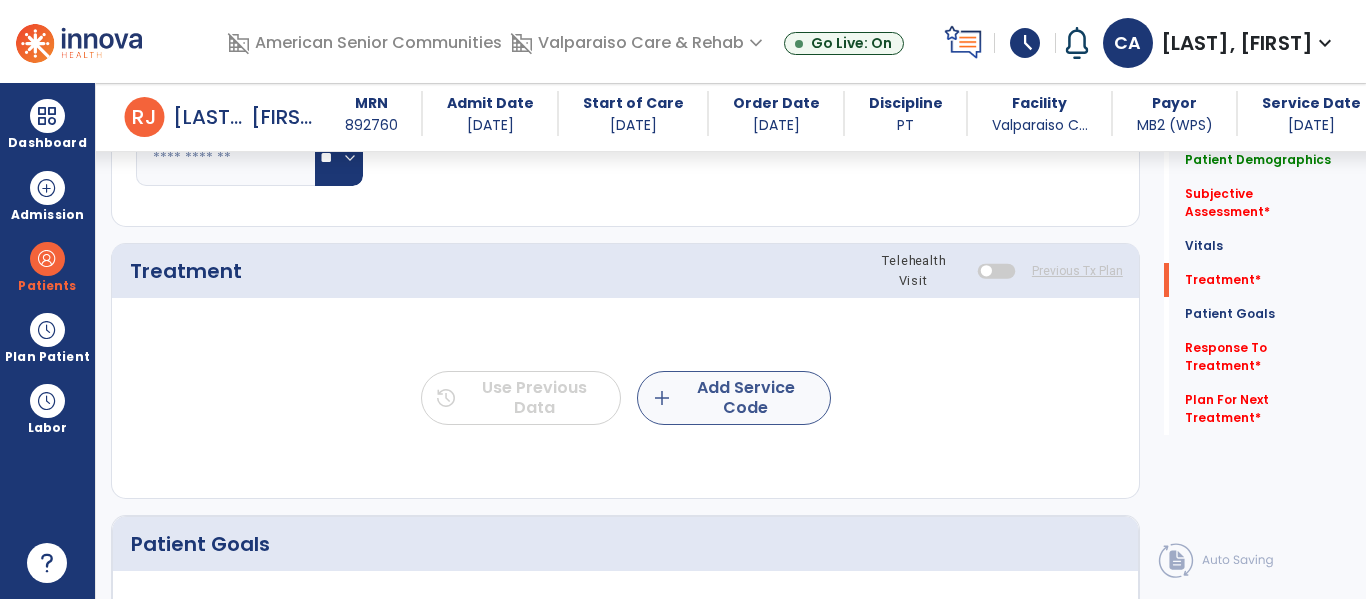 type on "**********" 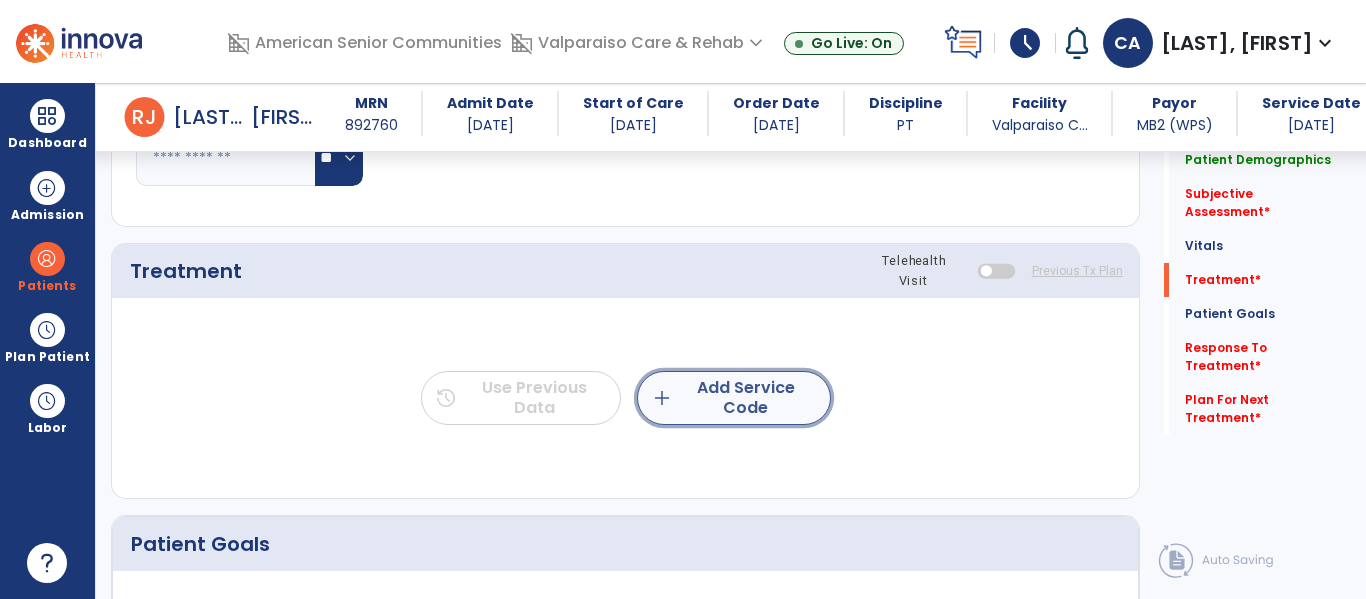 click on "add  Add Service Code" 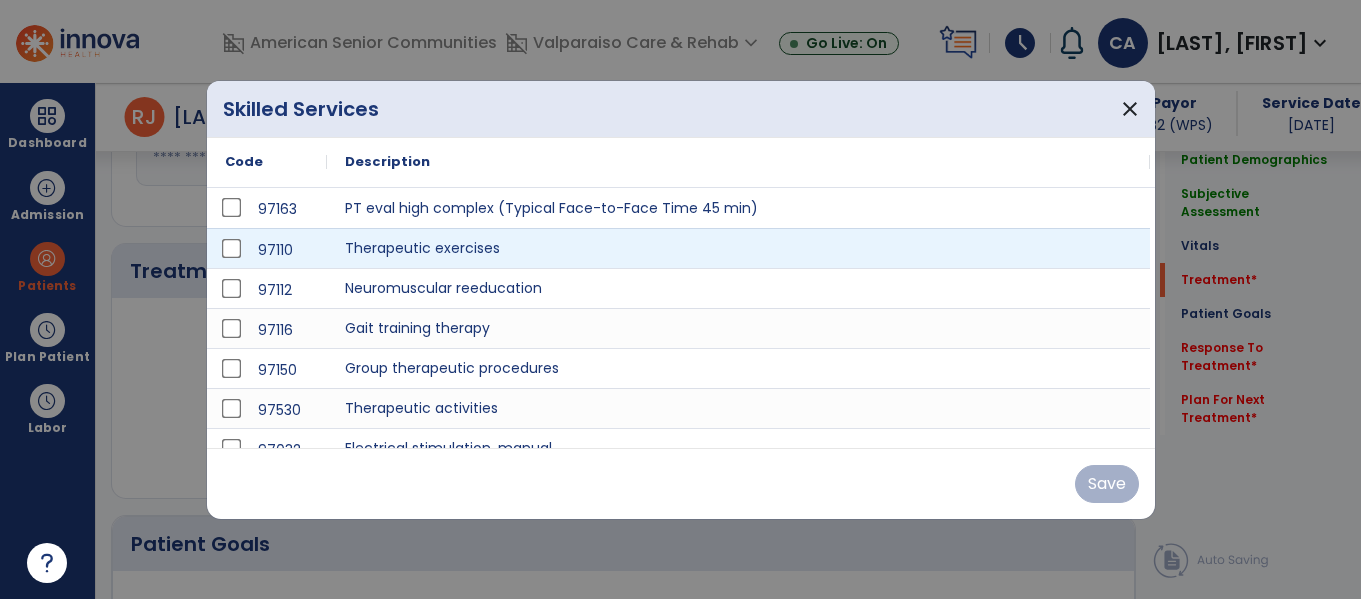 scroll, scrollTop: 1726, scrollLeft: 0, axis: vertical 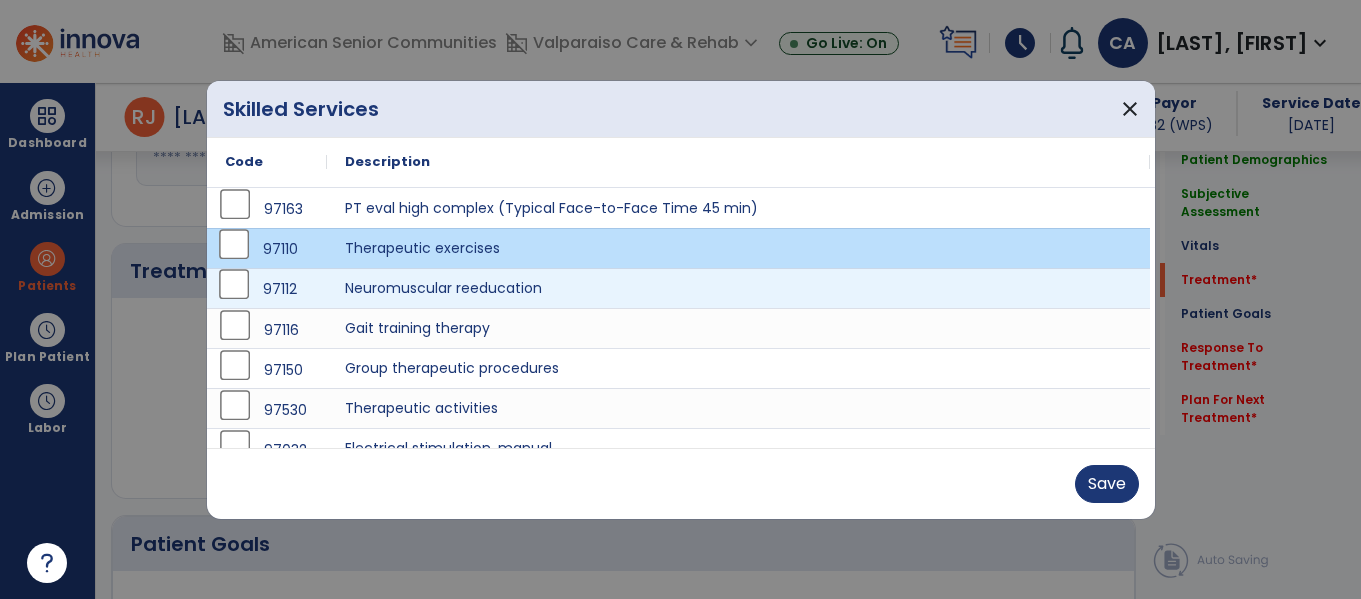 click on "97112" at bounding box center [267, 289] 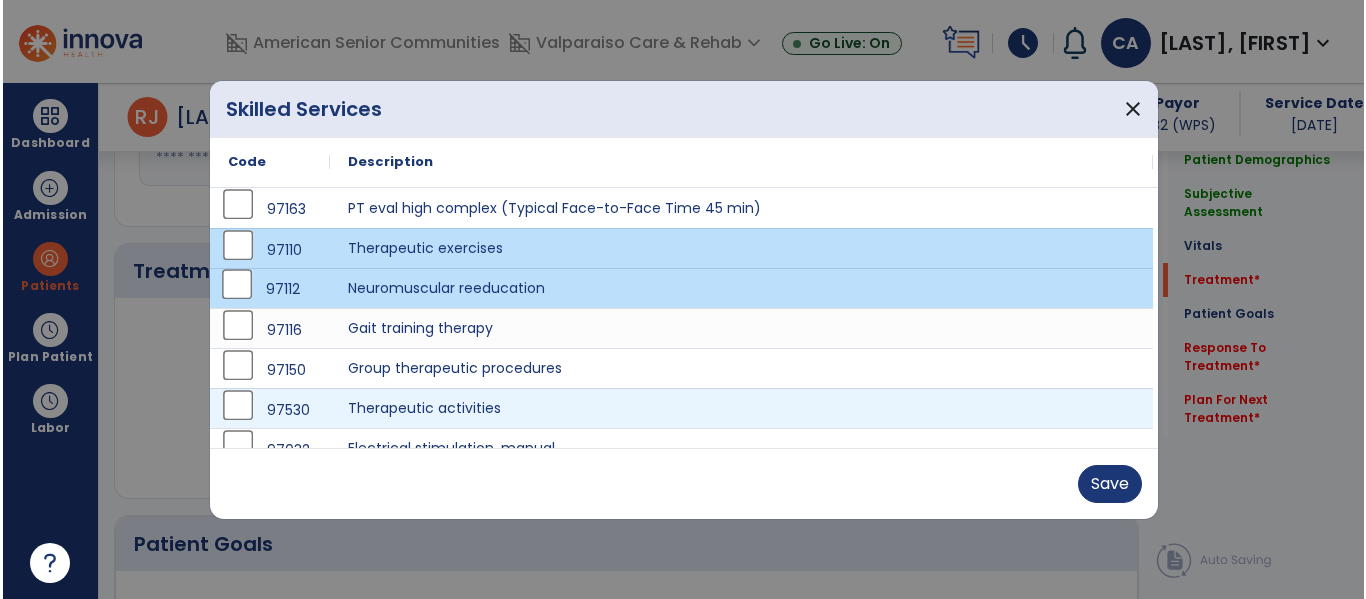 scroll, scrollTop: 60, scrollLeft: 0, axis: vertical 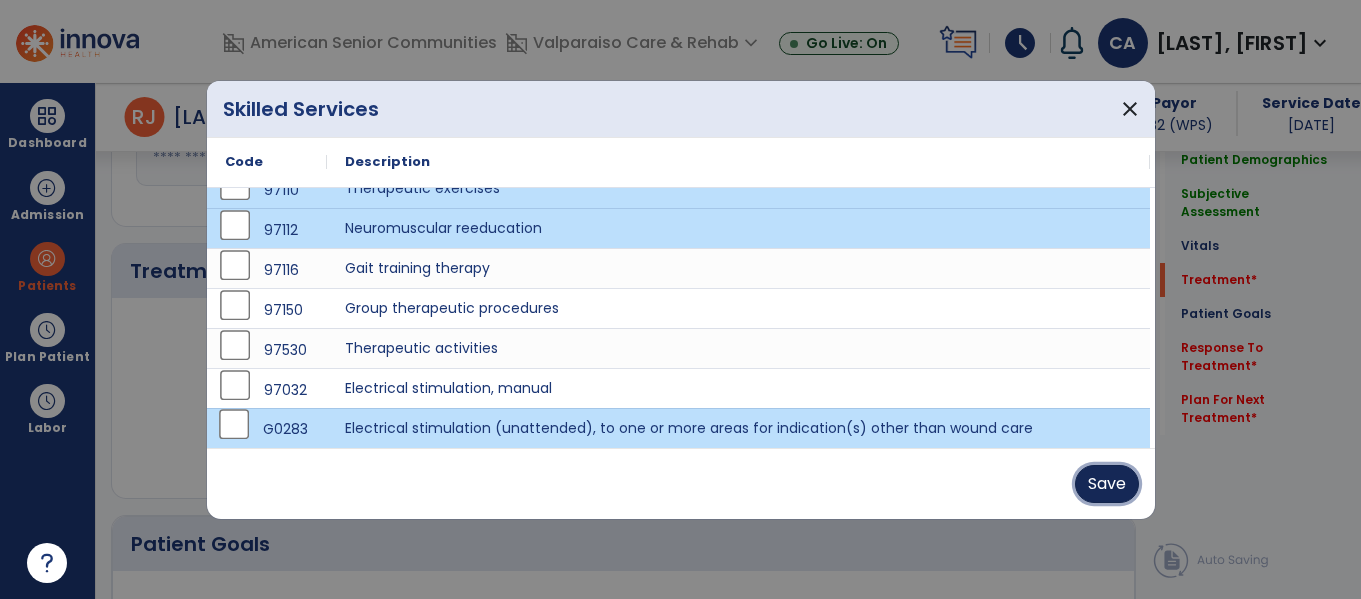 click on "Save" at bounding box center [1107, 484] 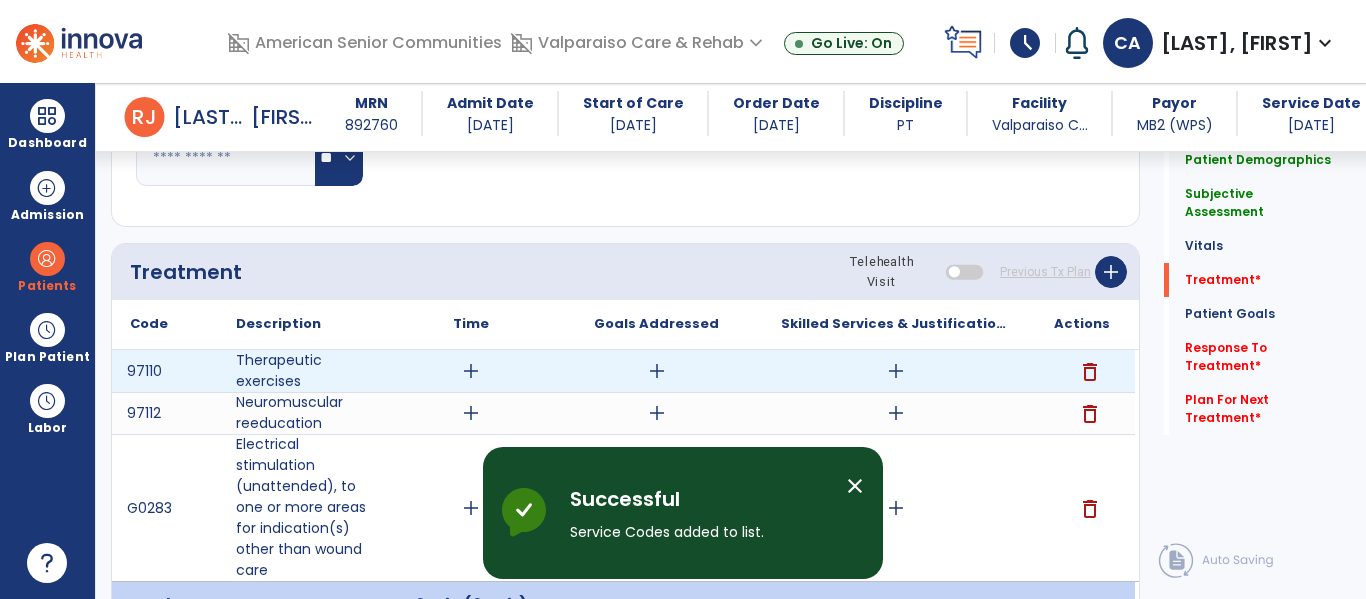 click on "add" at bounding box center (471, 371) 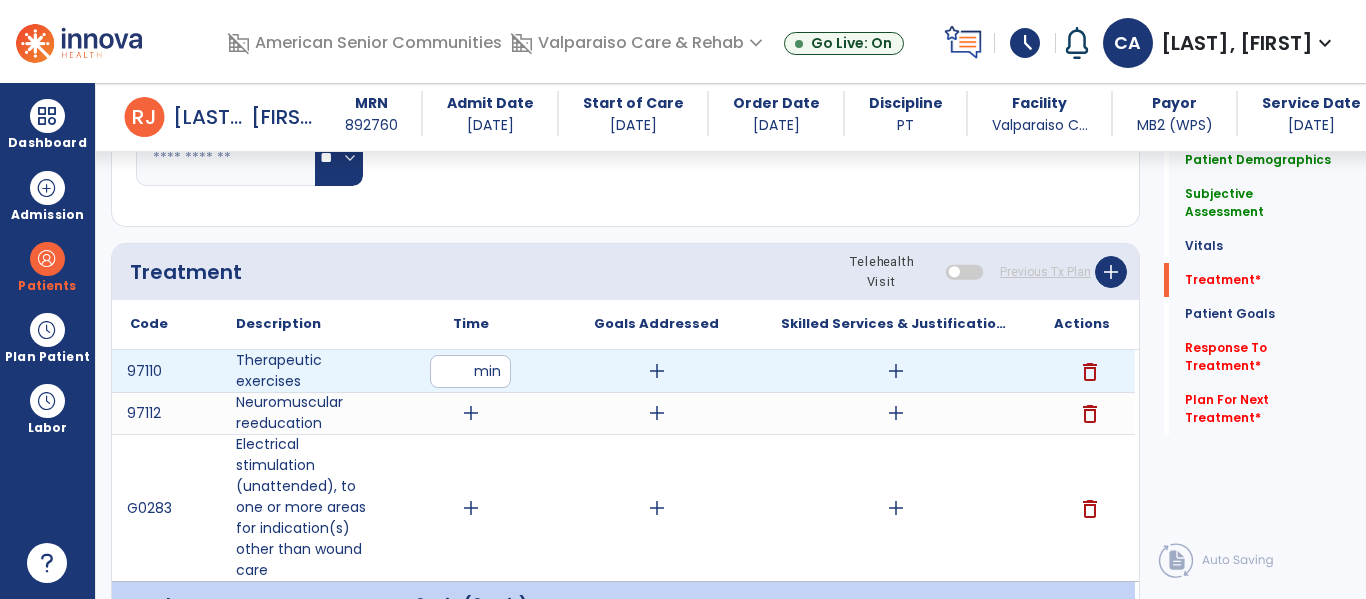 type on "**" 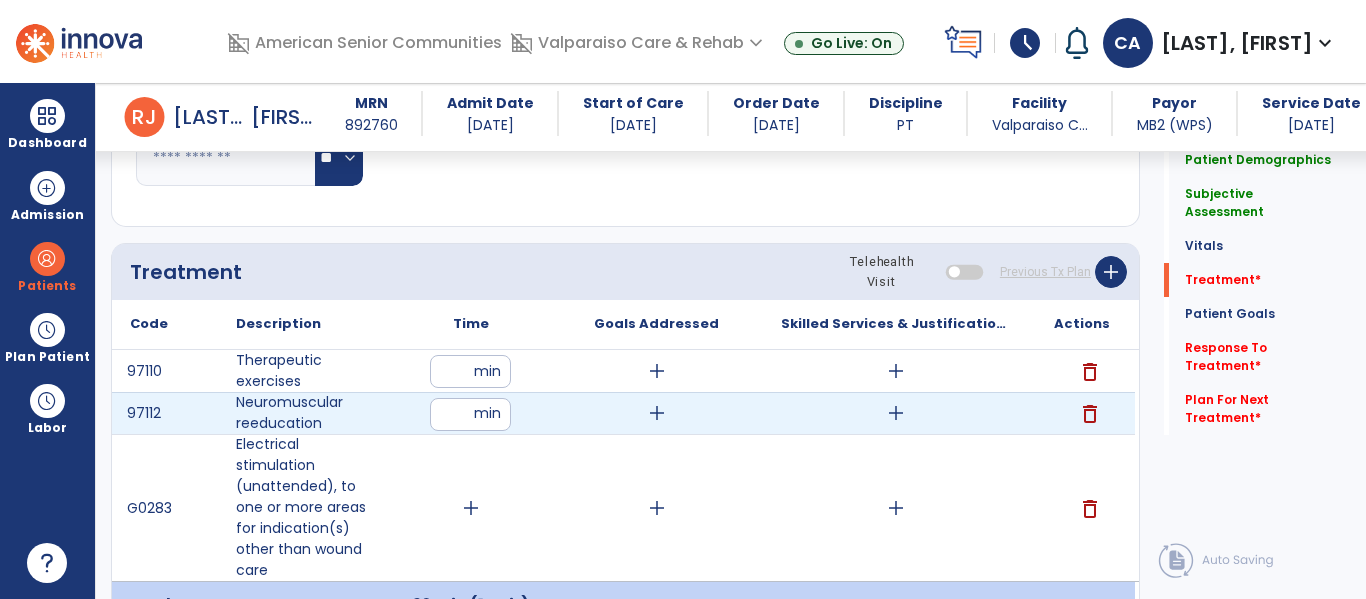 type on "**" 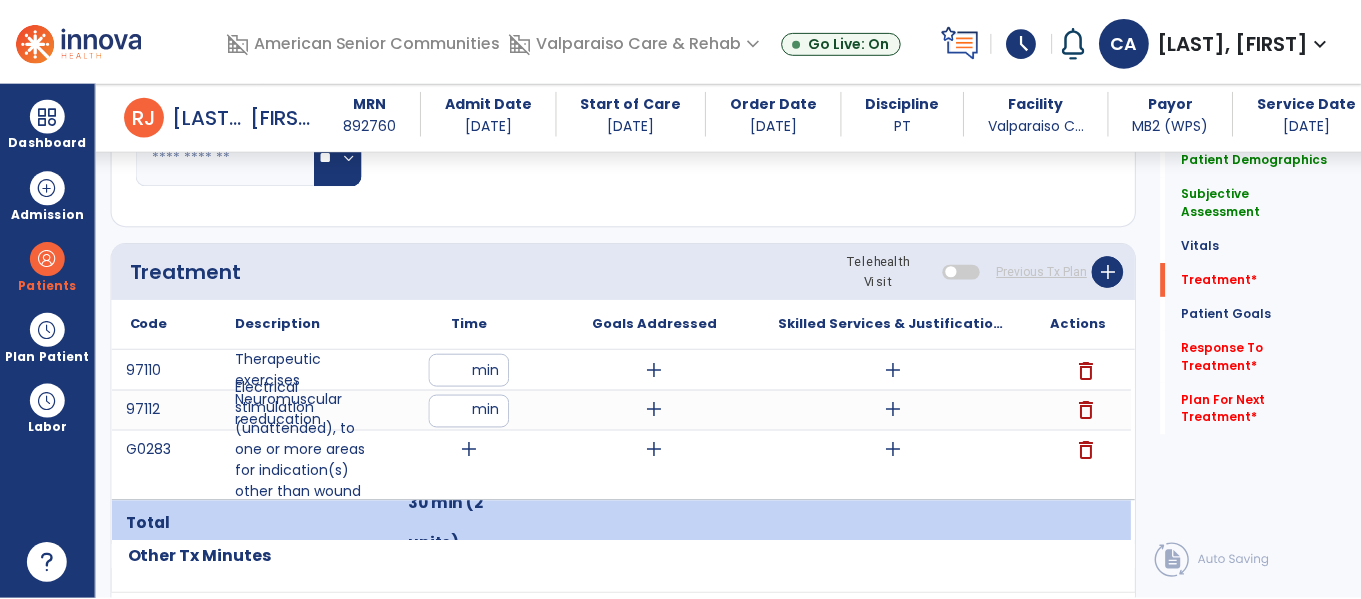 scroll, scrollTop: 1790, scrollLeft: 0, axis: vertical 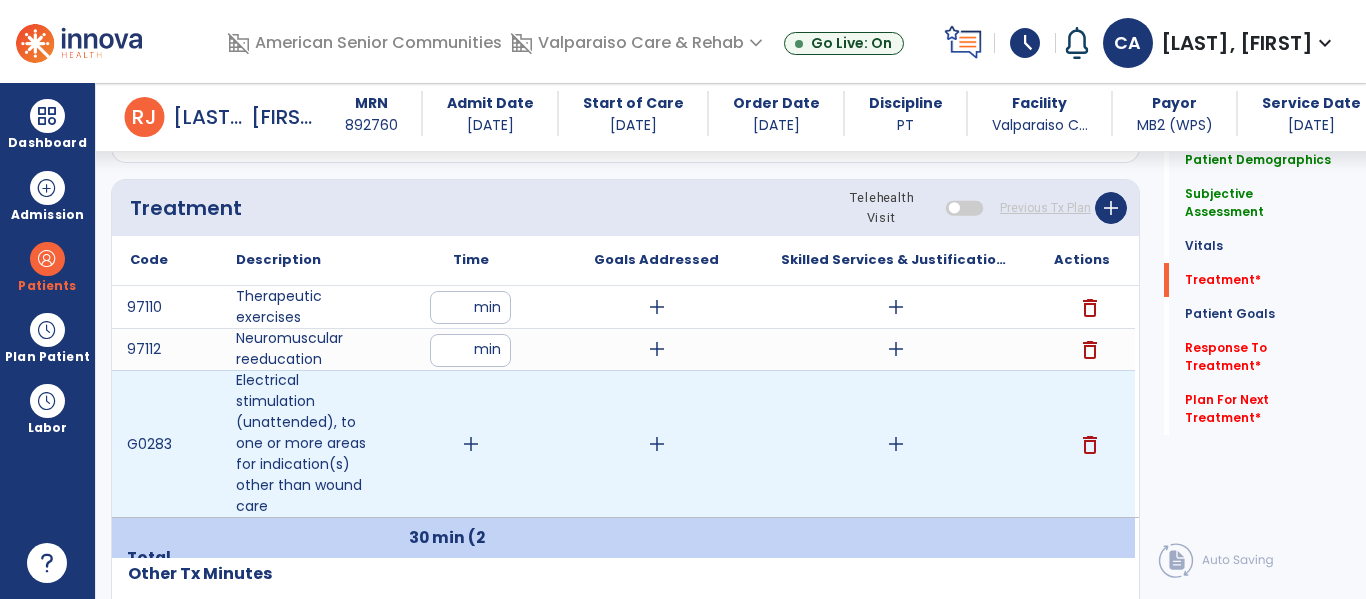 click on "add" at bounding box center (471, 444) 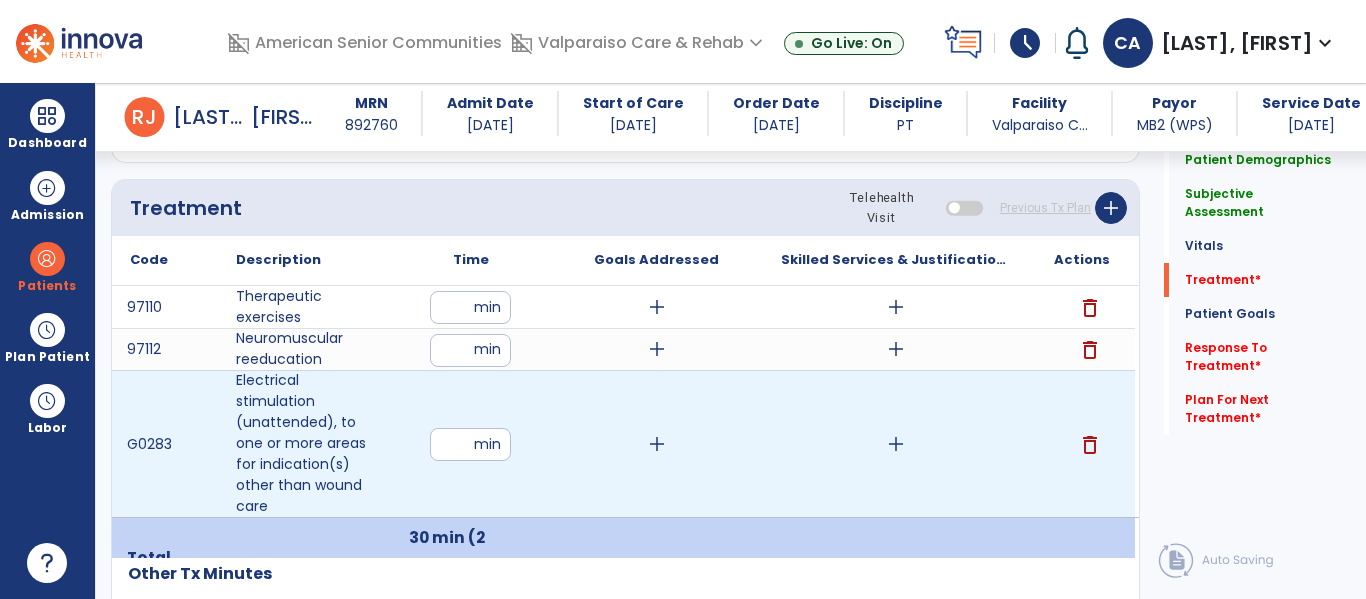 type on "**" 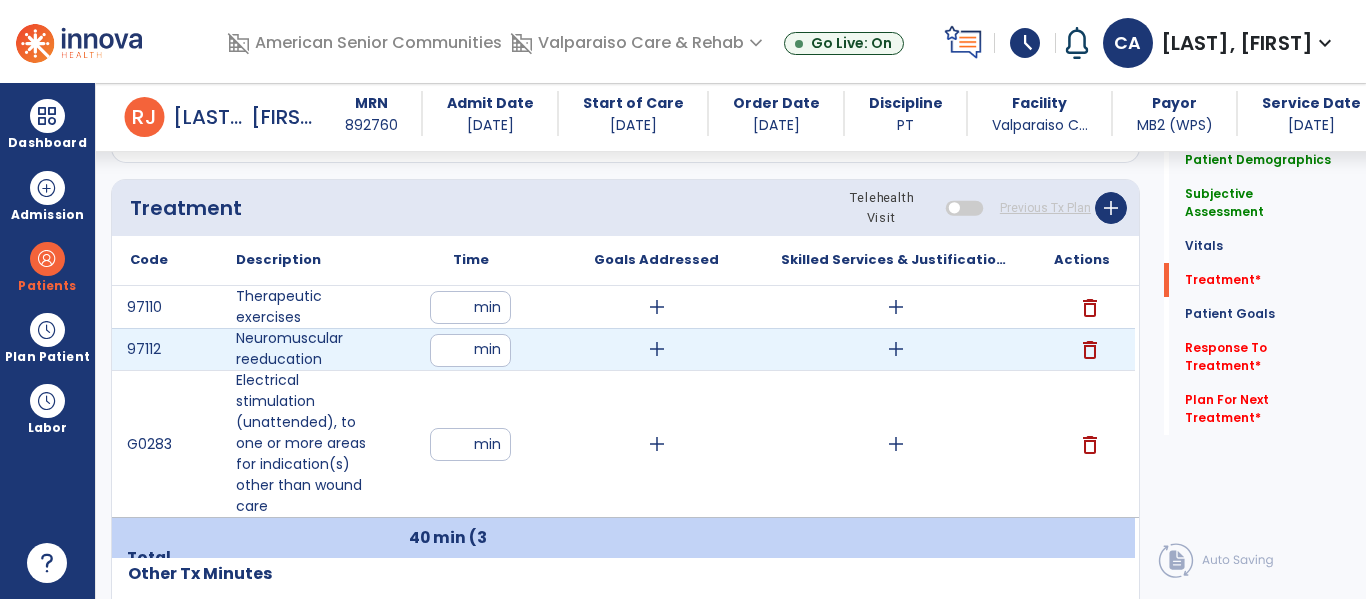 click on "**" at bounding box center [470, 350] 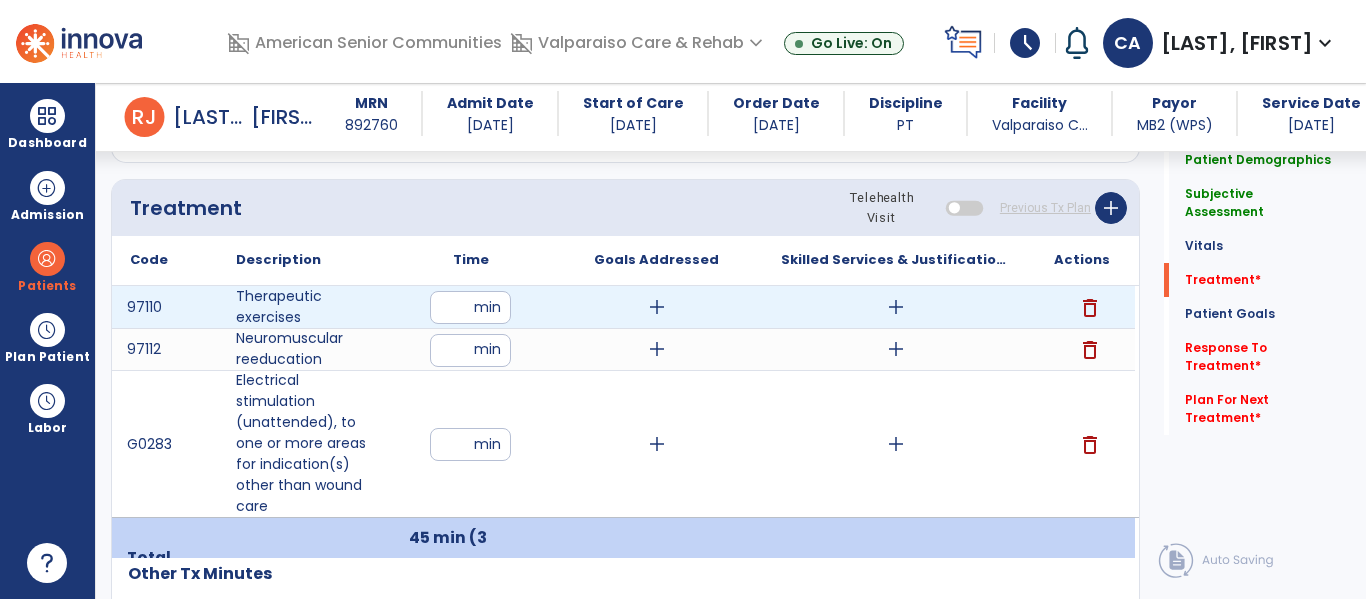 type on "**" 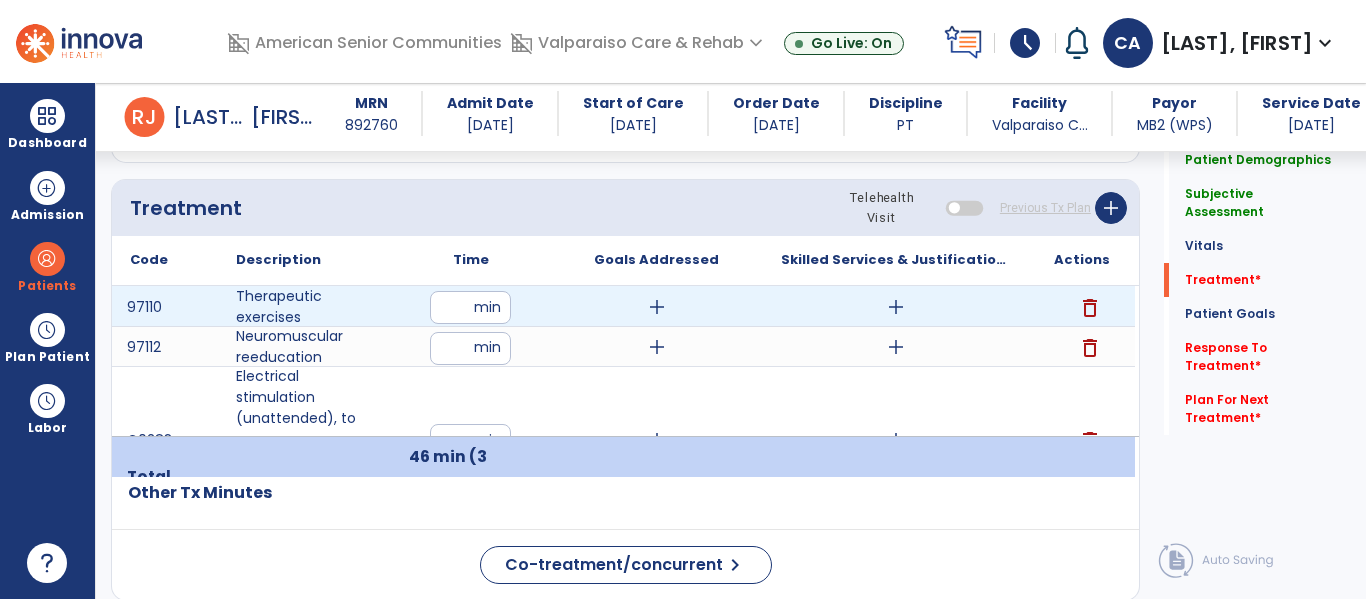 click on "add" at bounding box center [896, 307] 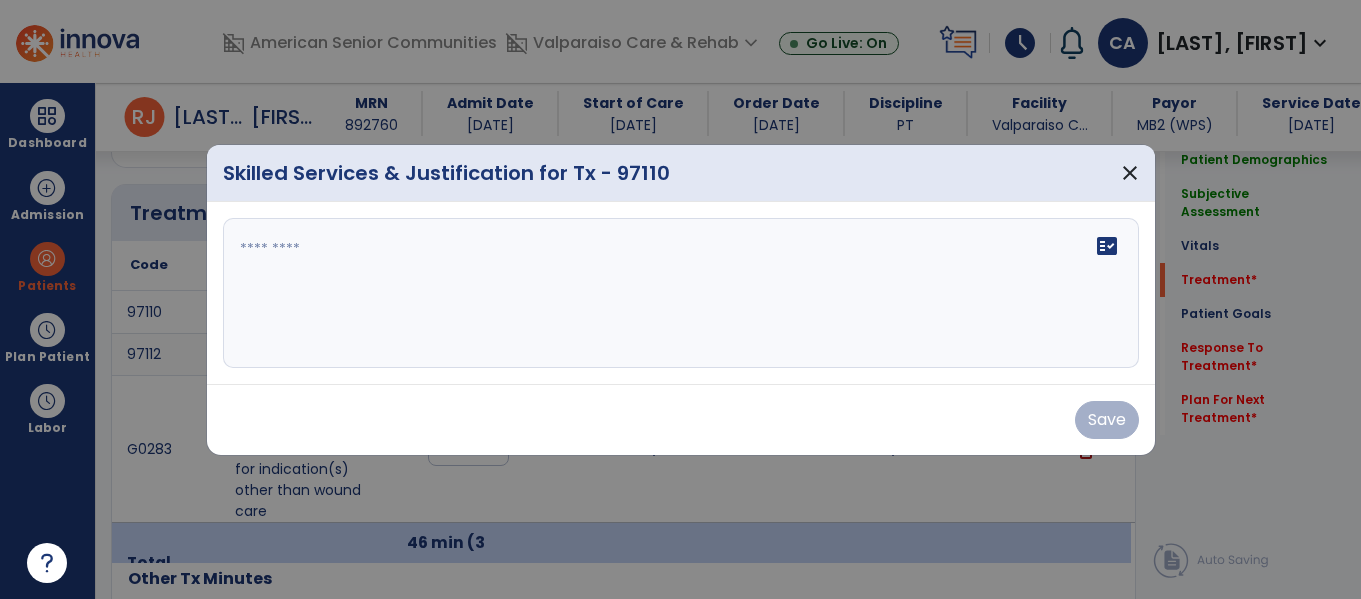 scroll, scrollTop: 1790, scrollLeft: 0, axis: vertical 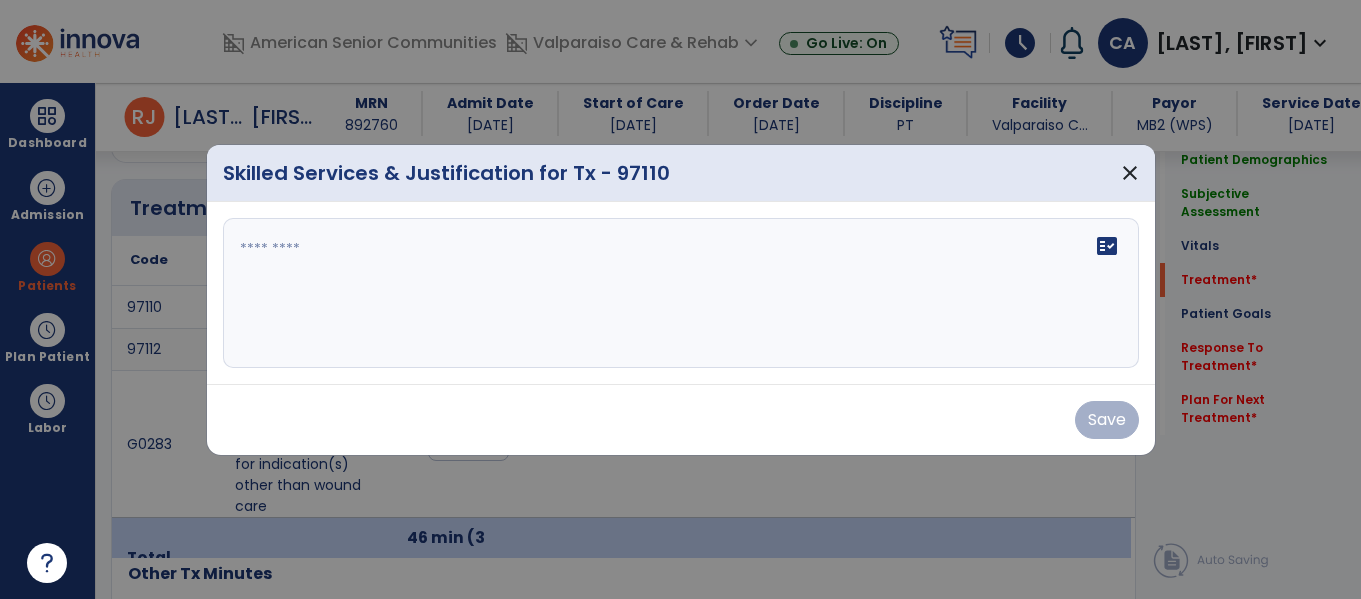 click at bounding box center [681, 293] 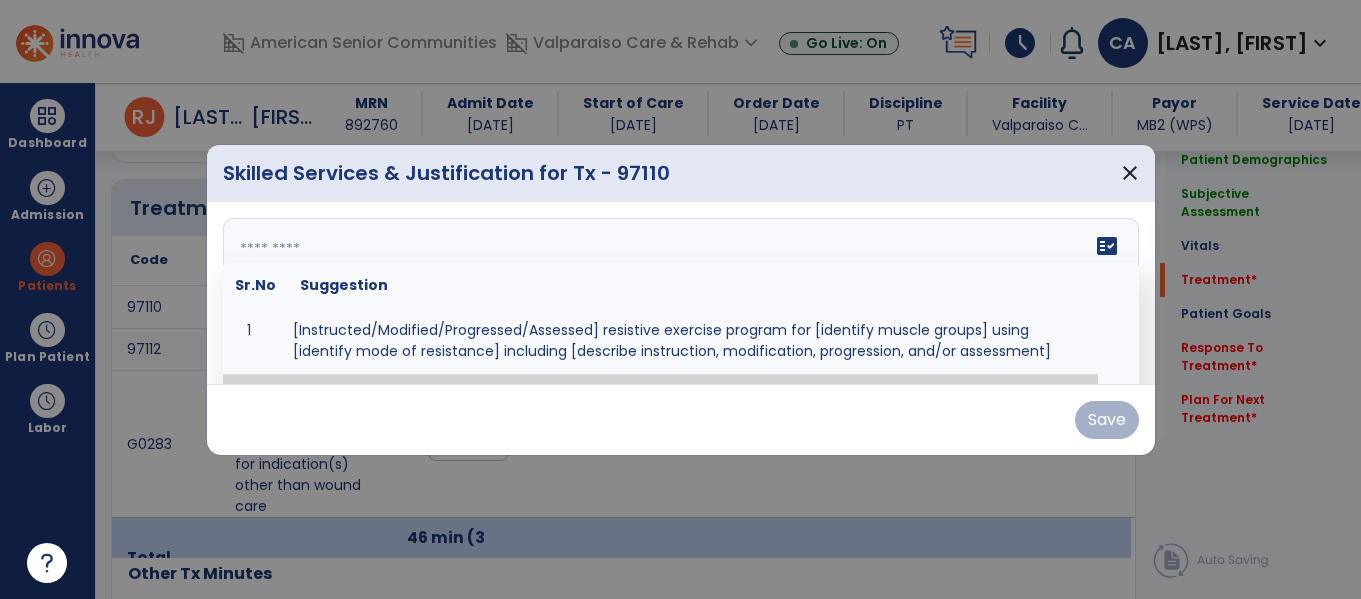 paste on "**********" 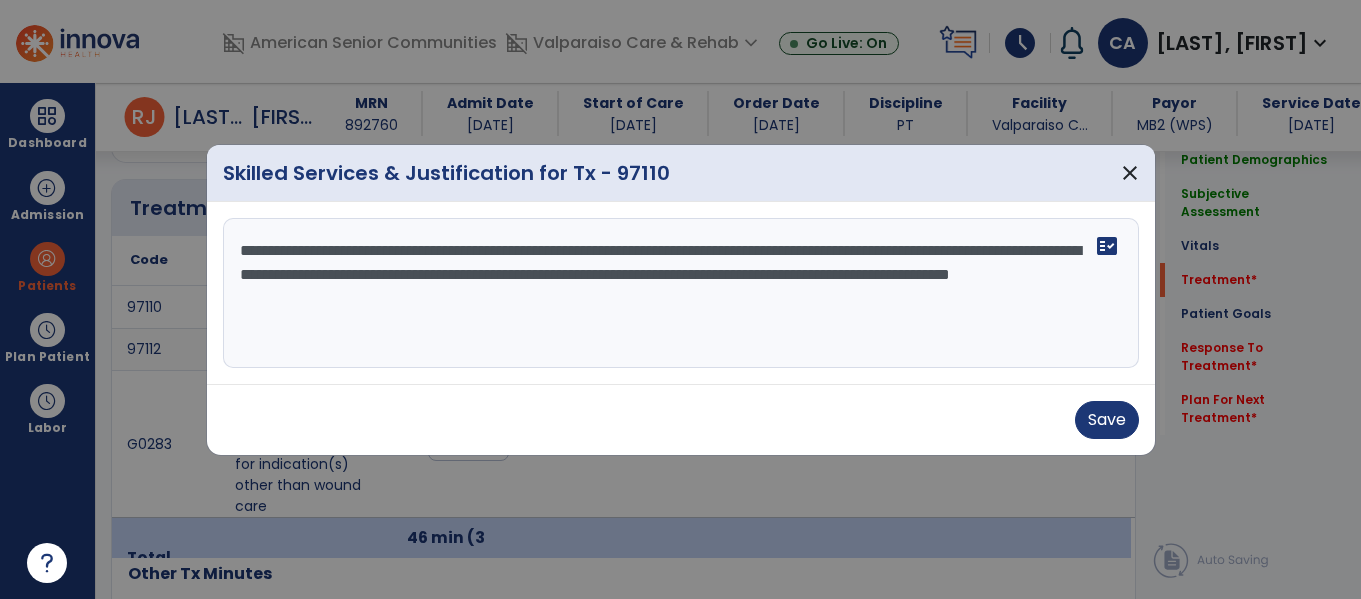 scroll, scrollTop: 0, scrollLeft: 0, axis: both 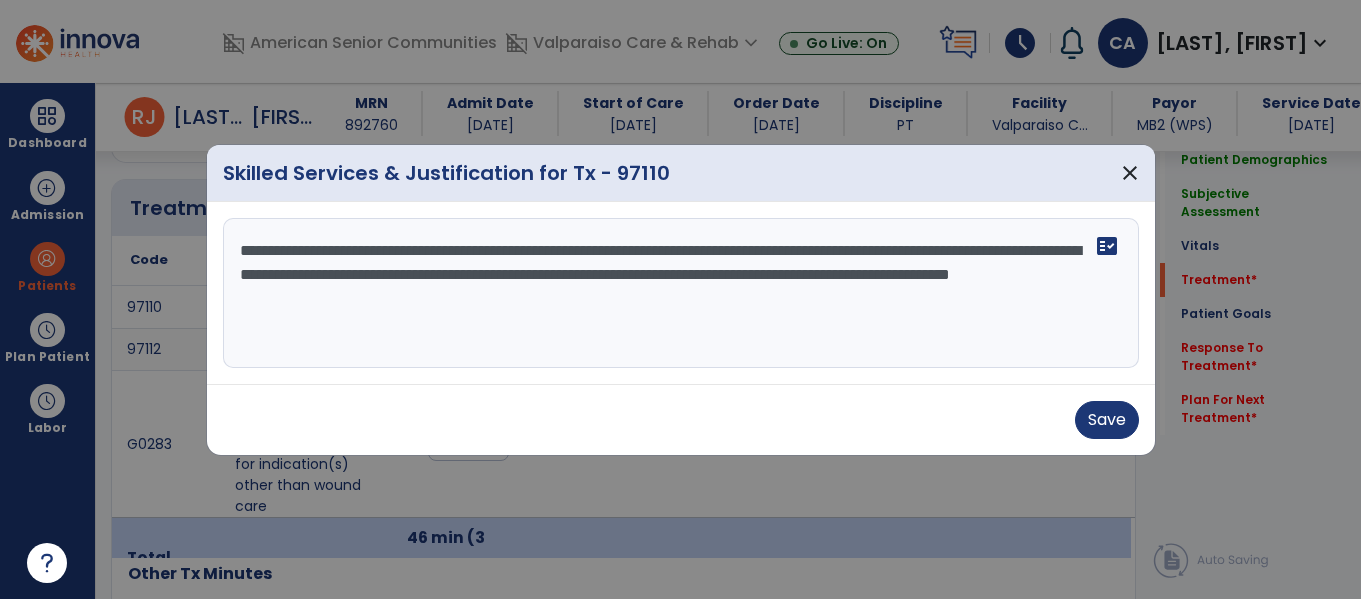 drag, startPoint x: 719, startPoint y: 308, endPoint x: 588, endPoint y: 291, distance: 132.09845 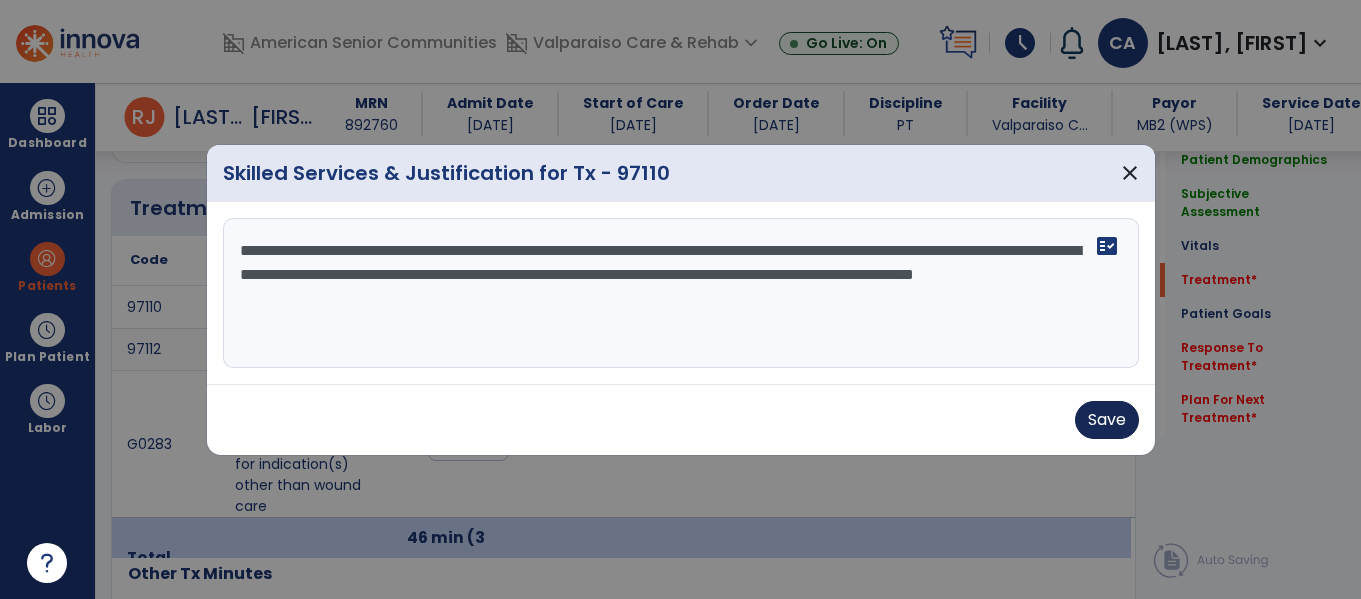 type on "**********" 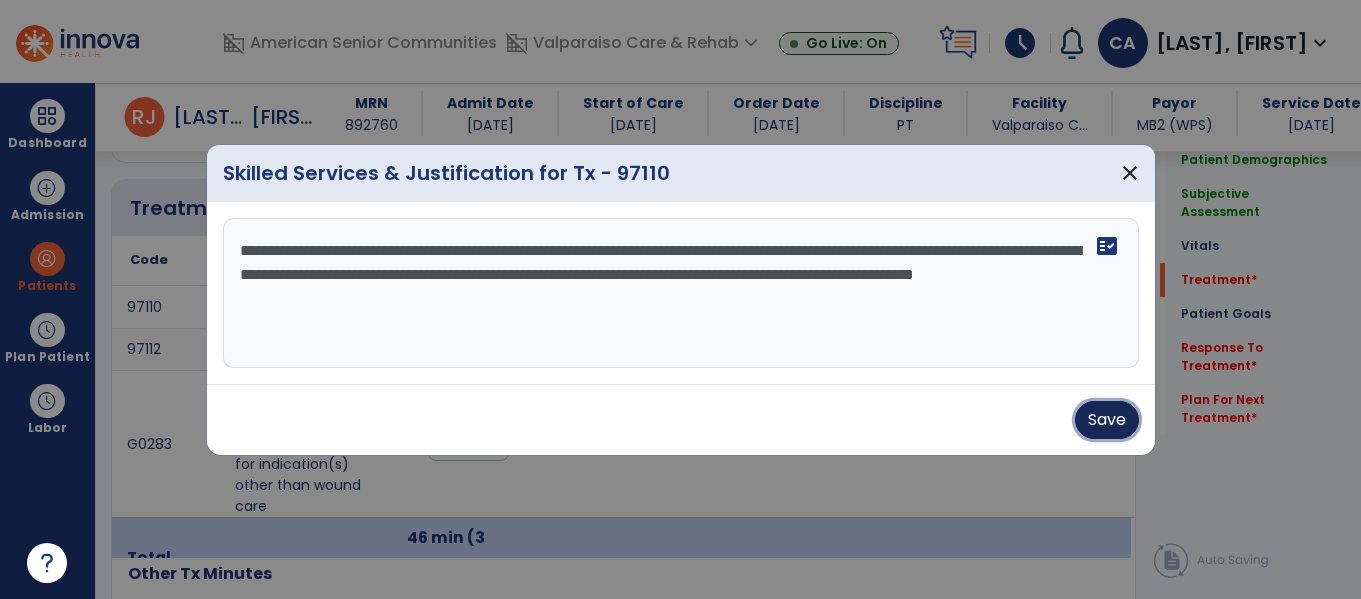 click on "Save" at bounding box center [1107, 420] 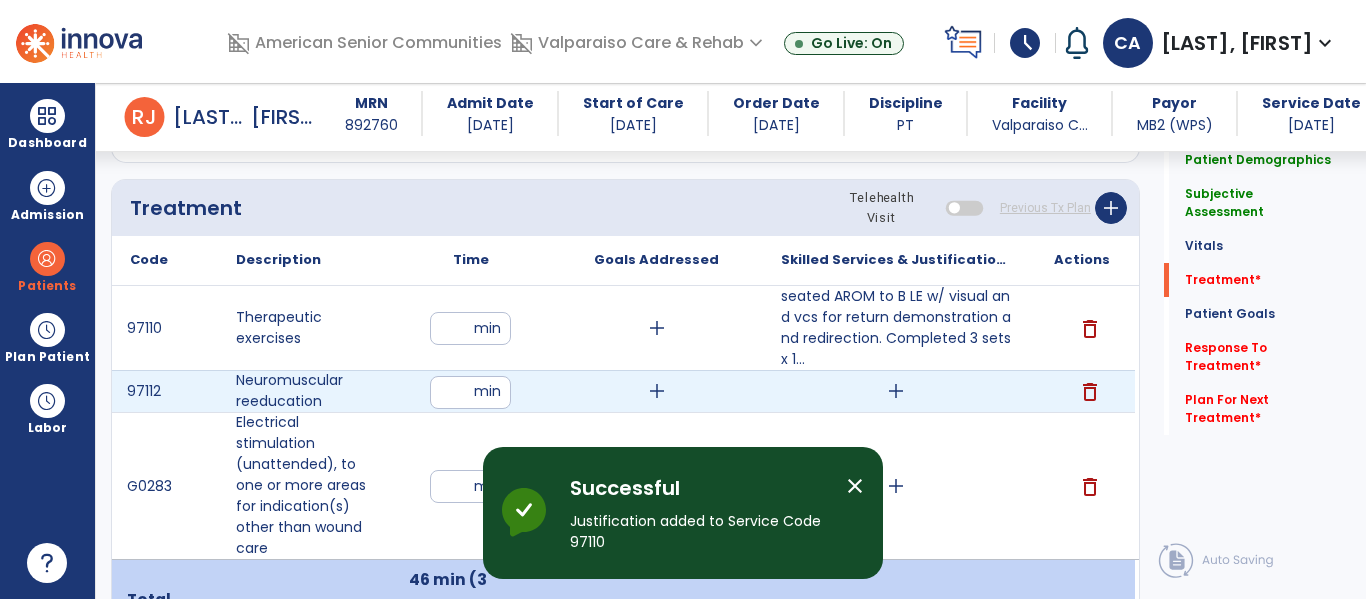 click on "add" at bounding box center (896, 391) 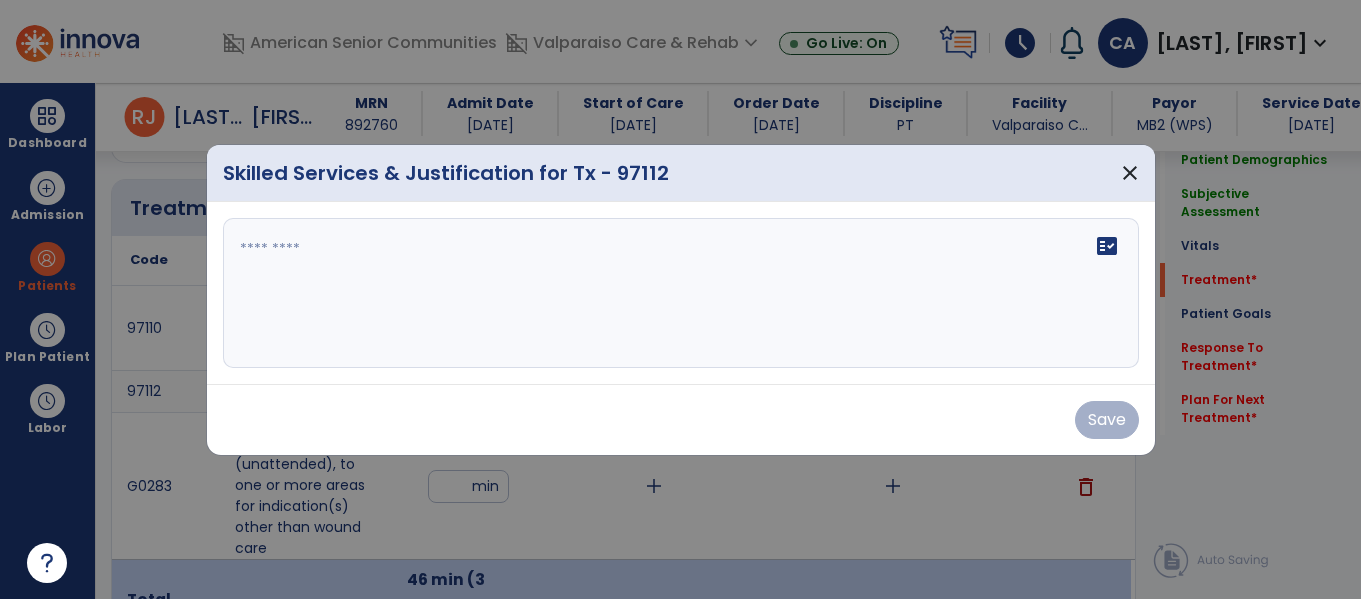scroll, scrollTop: 1790, scrollLeft: 0, axis: vertical 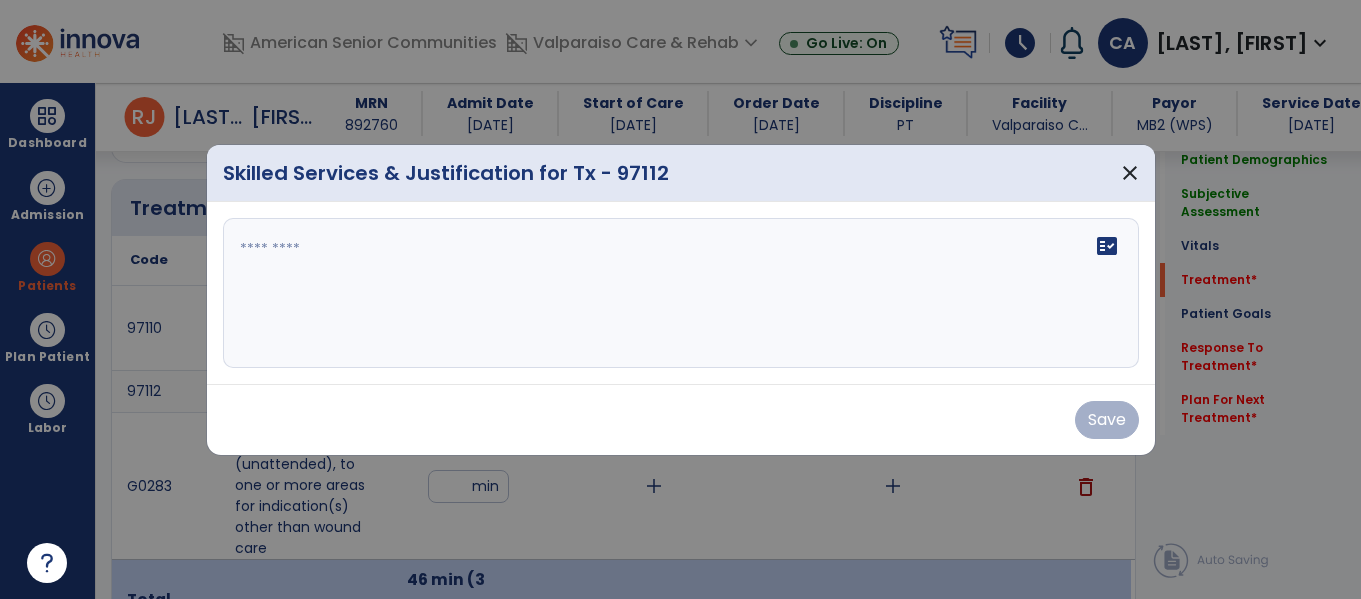 click on "fact_check" at bounding box center (681, 293) 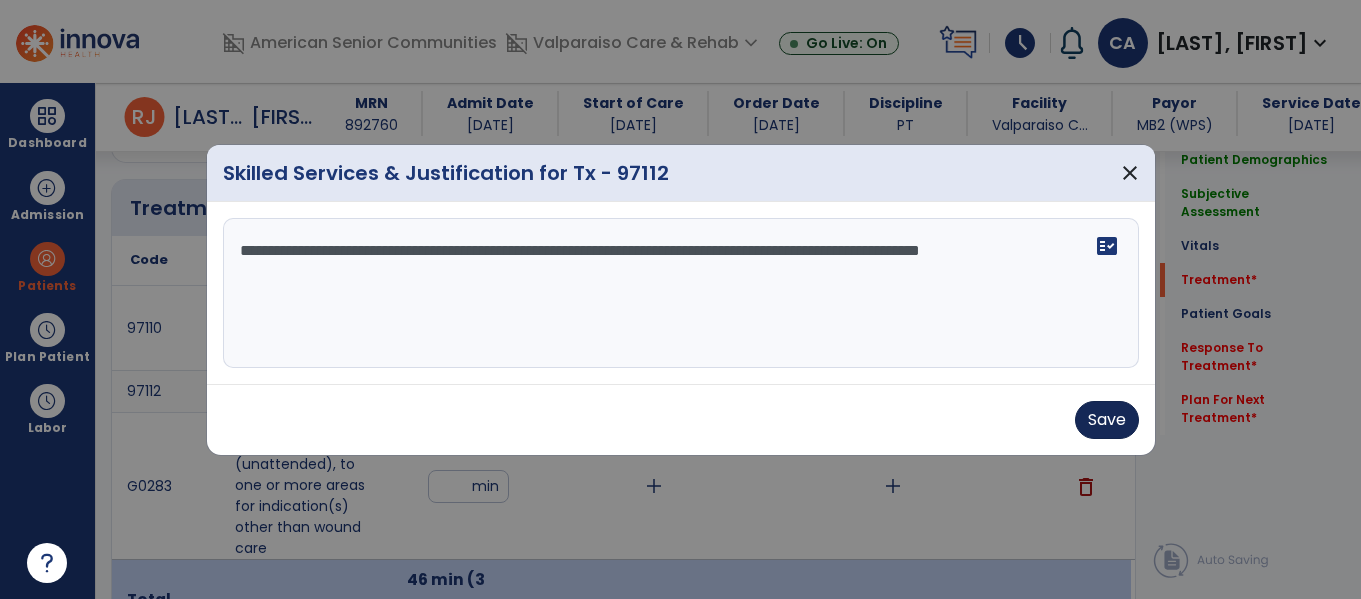 type on "**********" 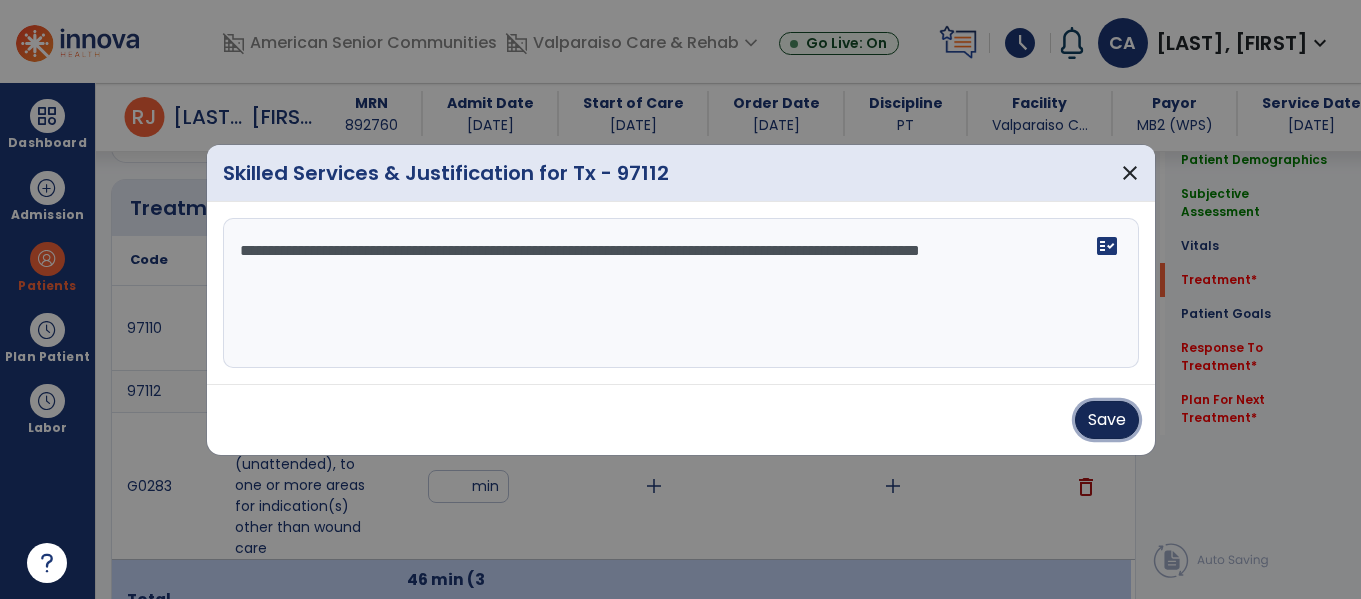 click on "Save" at bounding box center [1107, 420] 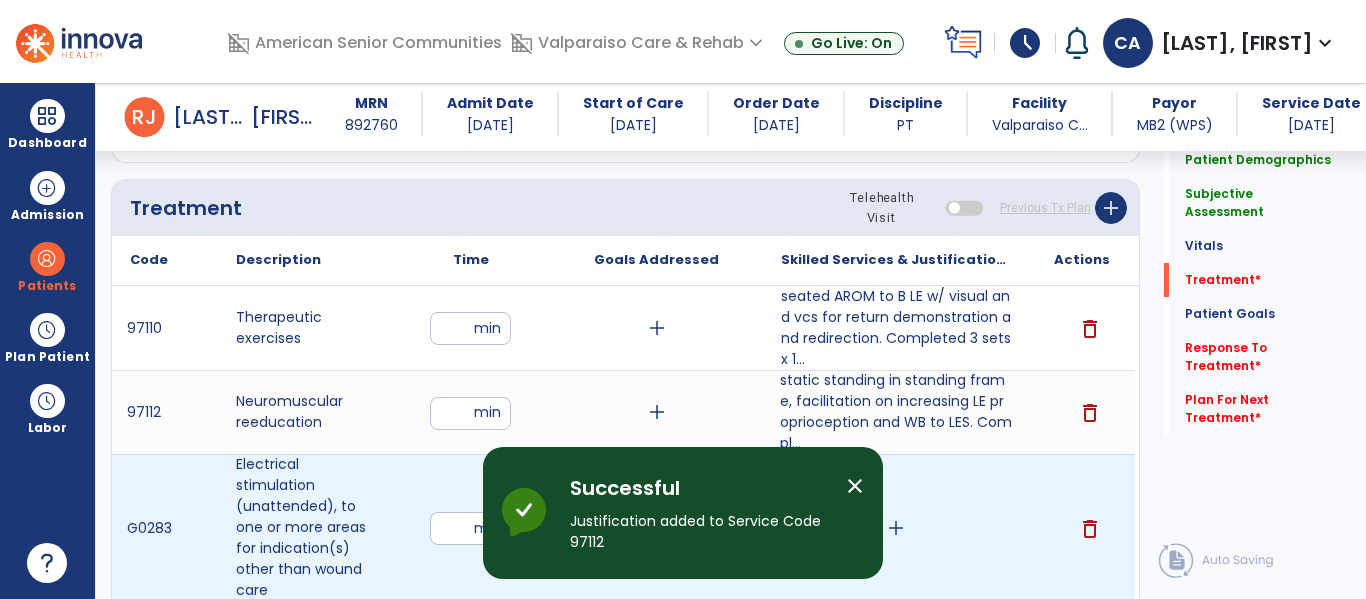 click on "add" at bounding box center (896, 528) 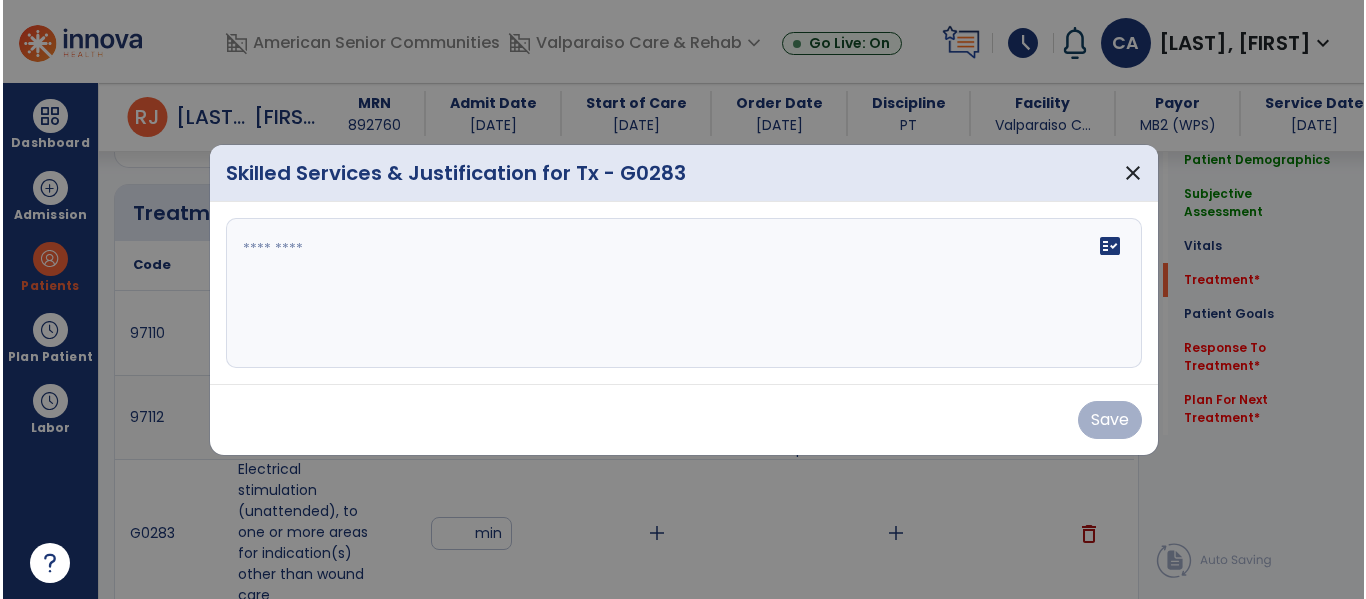 scroll, scrollTop: 1790, scrollLeft: 0, axis: vertical 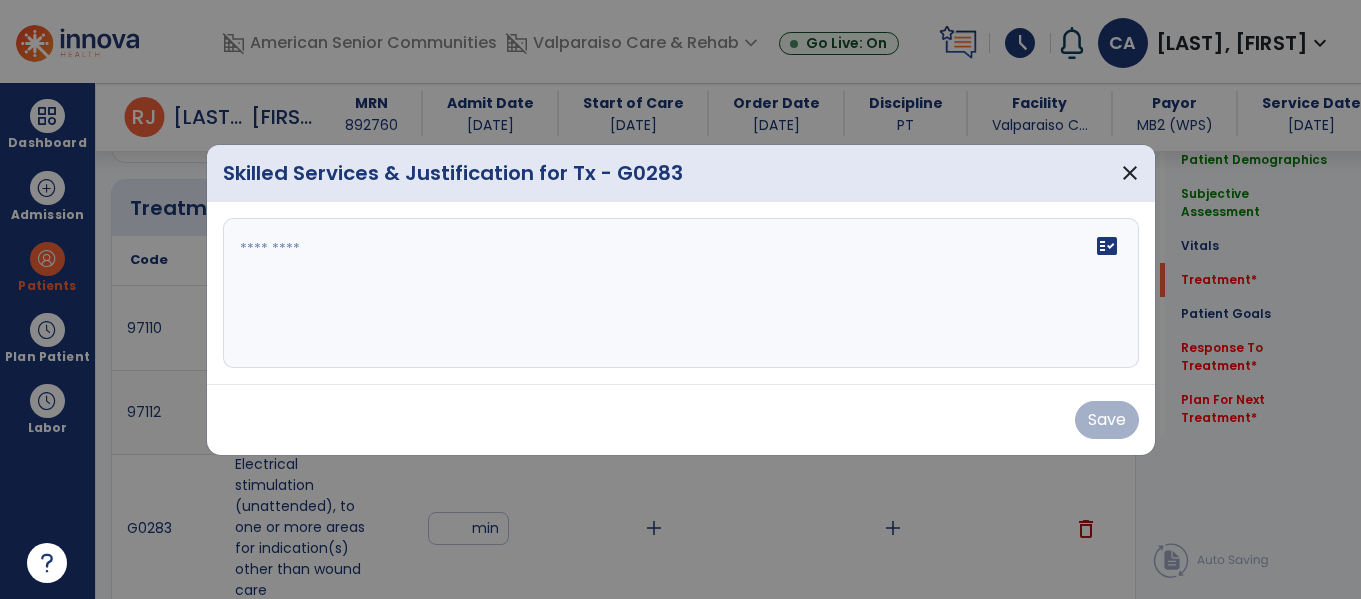 click on "fact_check" at bounding box center [681, 293] 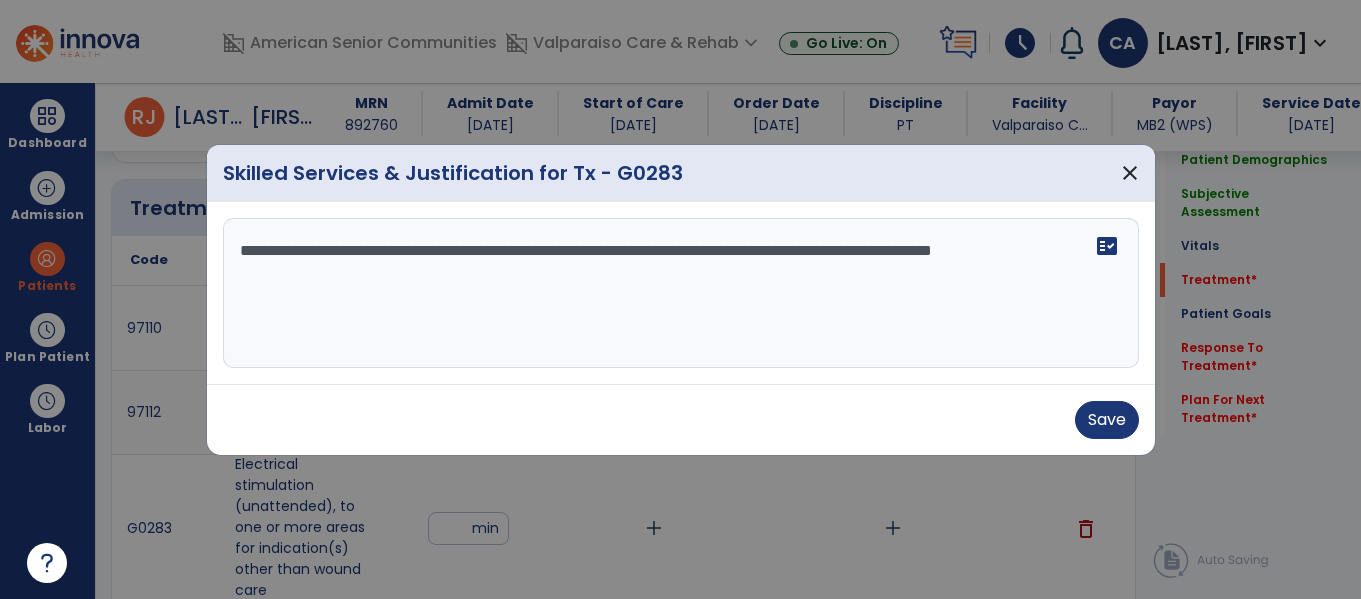 type on "**********" 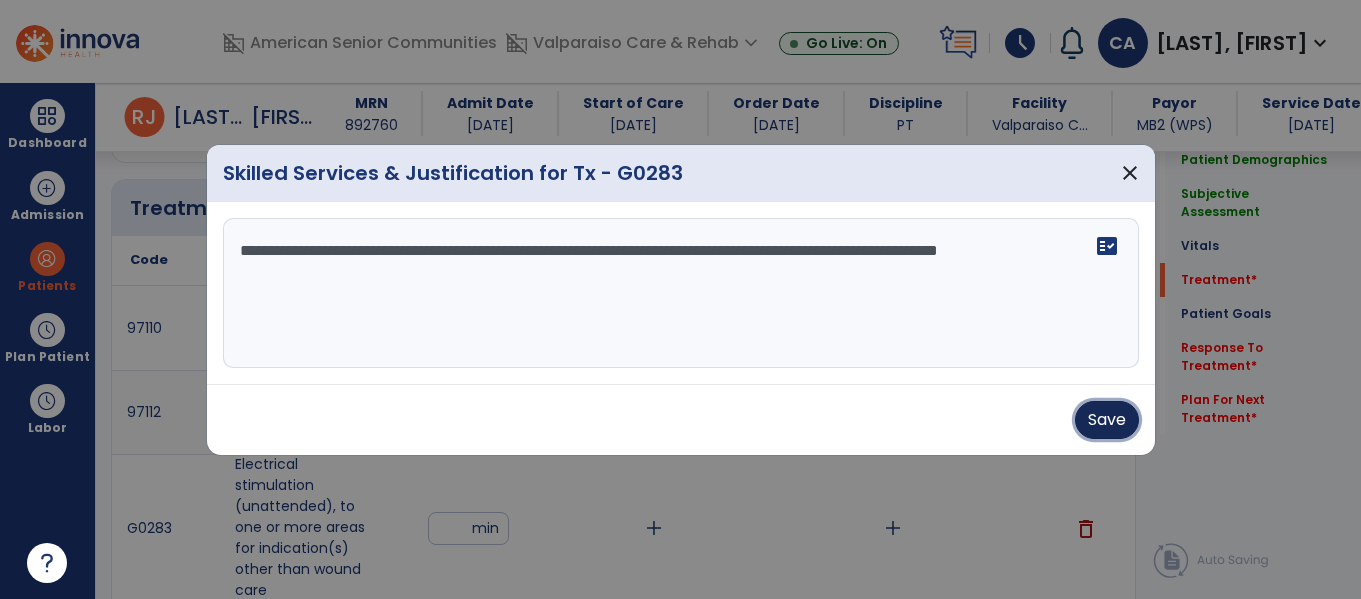 click on "Save" at bounding box center (1107, 420) 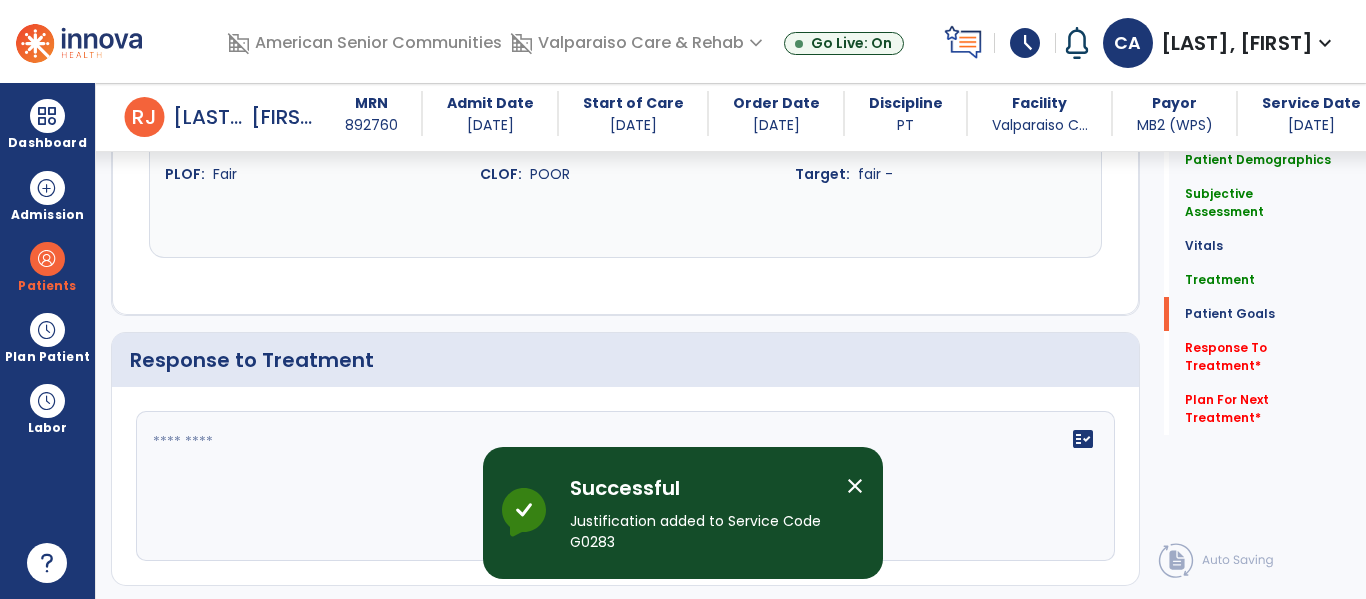 scroll, scrollTop: 4760, scrollLeft: 0, axis: vertical 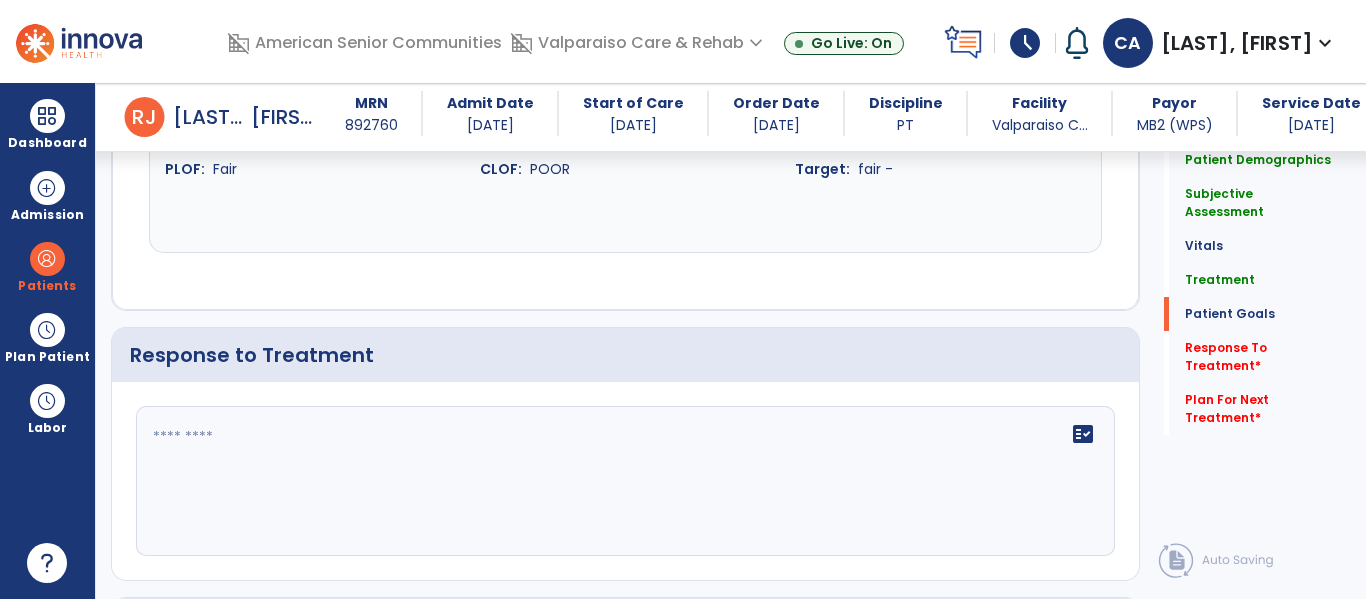 click on "fact_check" 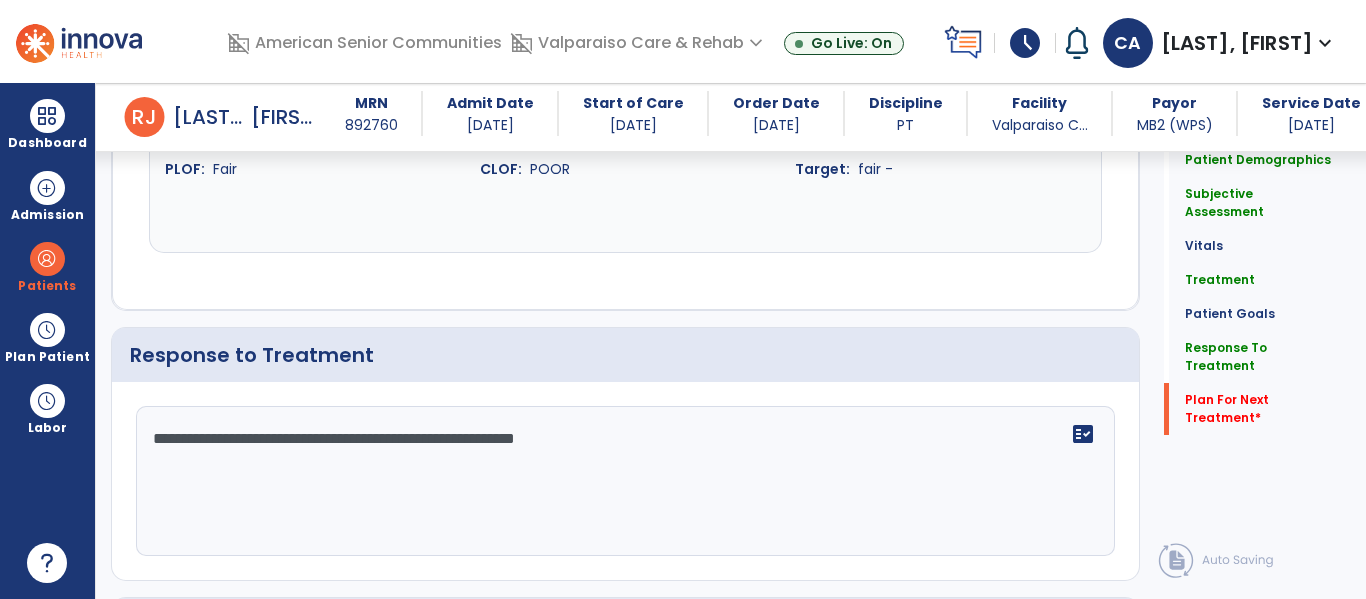 scroll, scrollTop: 5078, scrollLeft: 0, axis: vertical 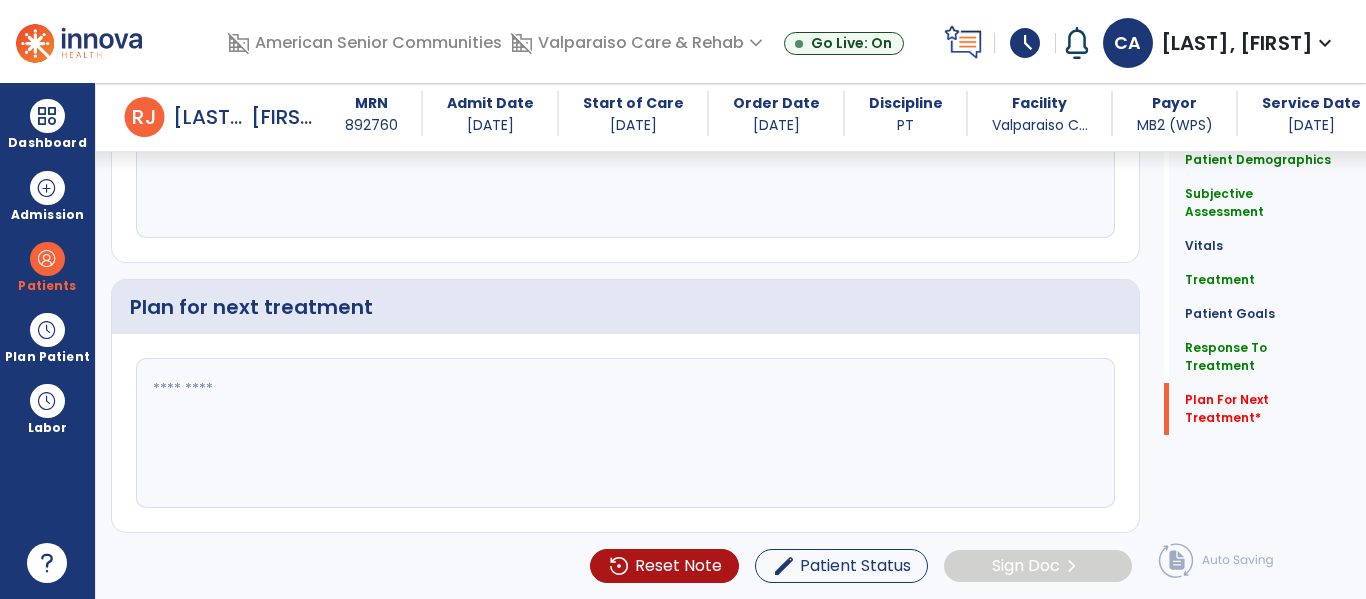 type on "**********" 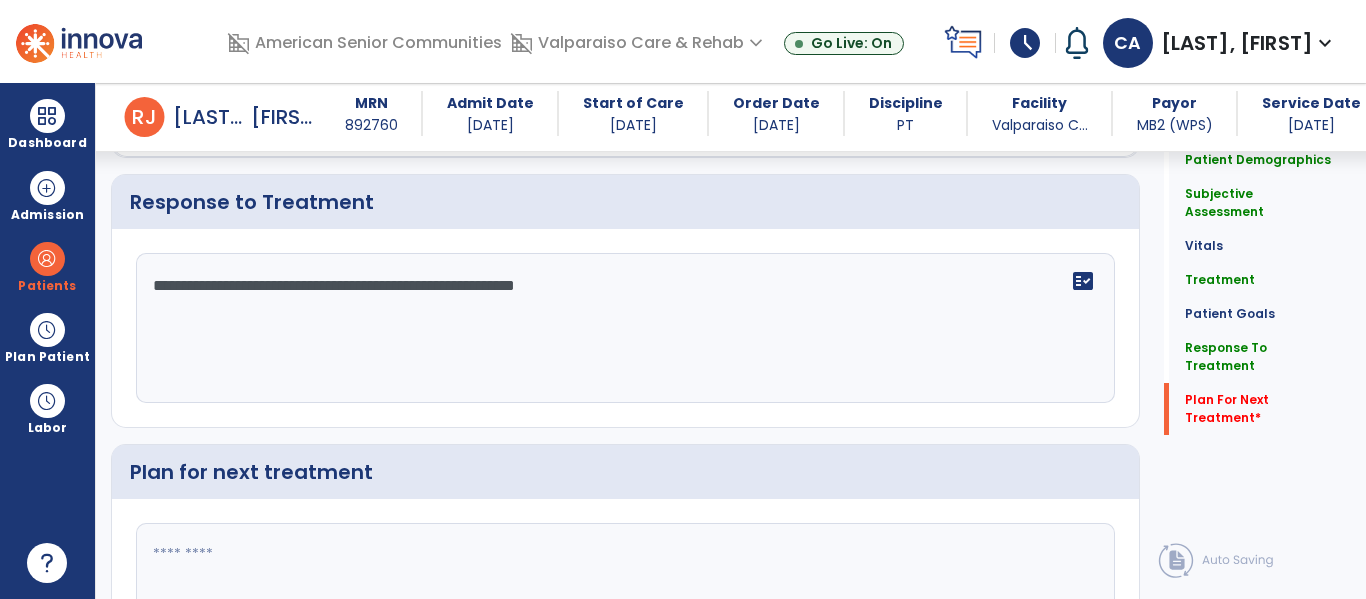 scroll, scrollTop: 5078, scrollLeft: 0, axis: vertical 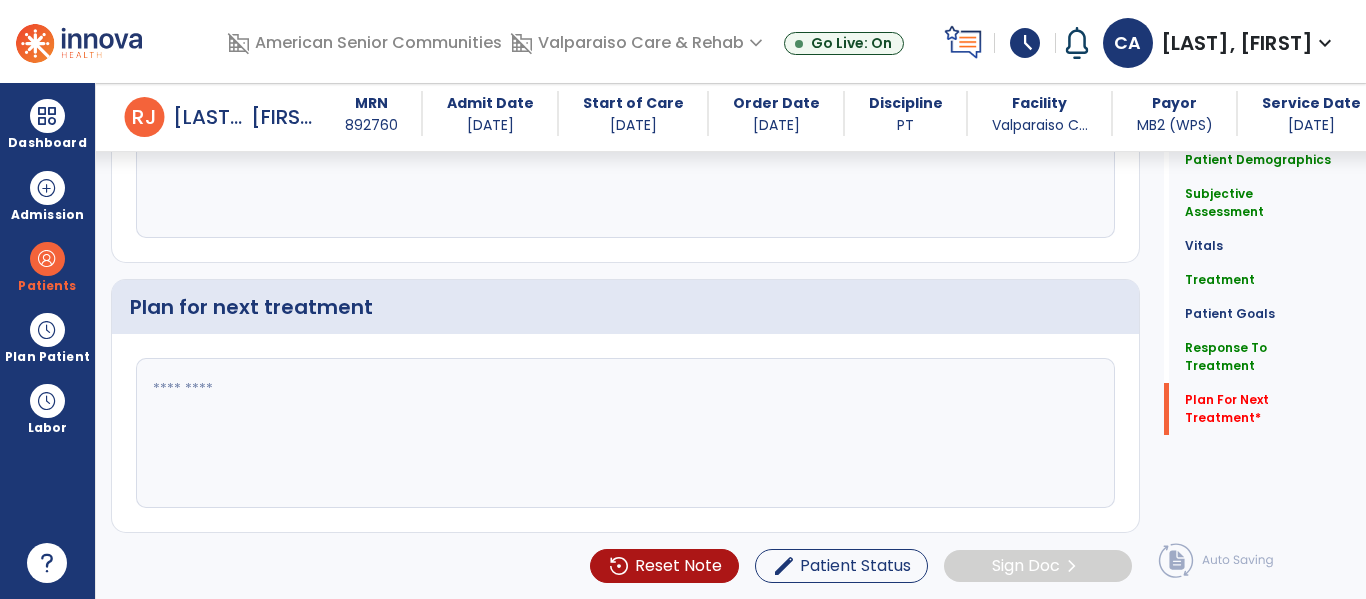 click 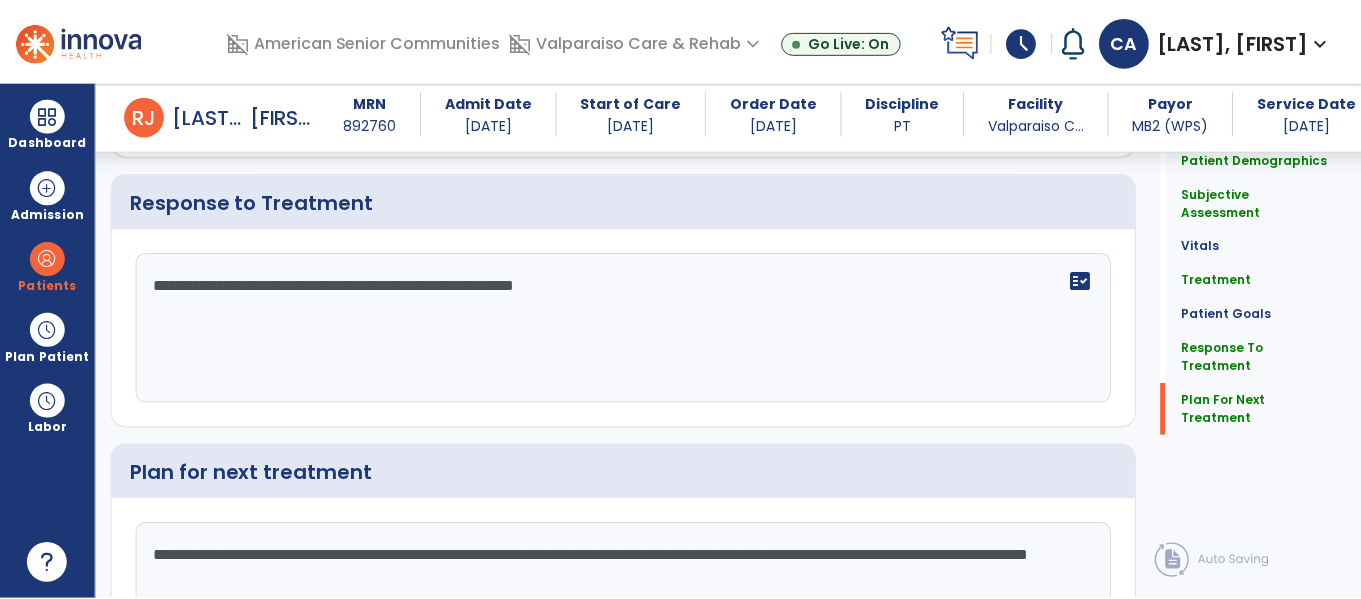 scroll, scrollTop: 5078, scrollLeft: 0, axis: vertical 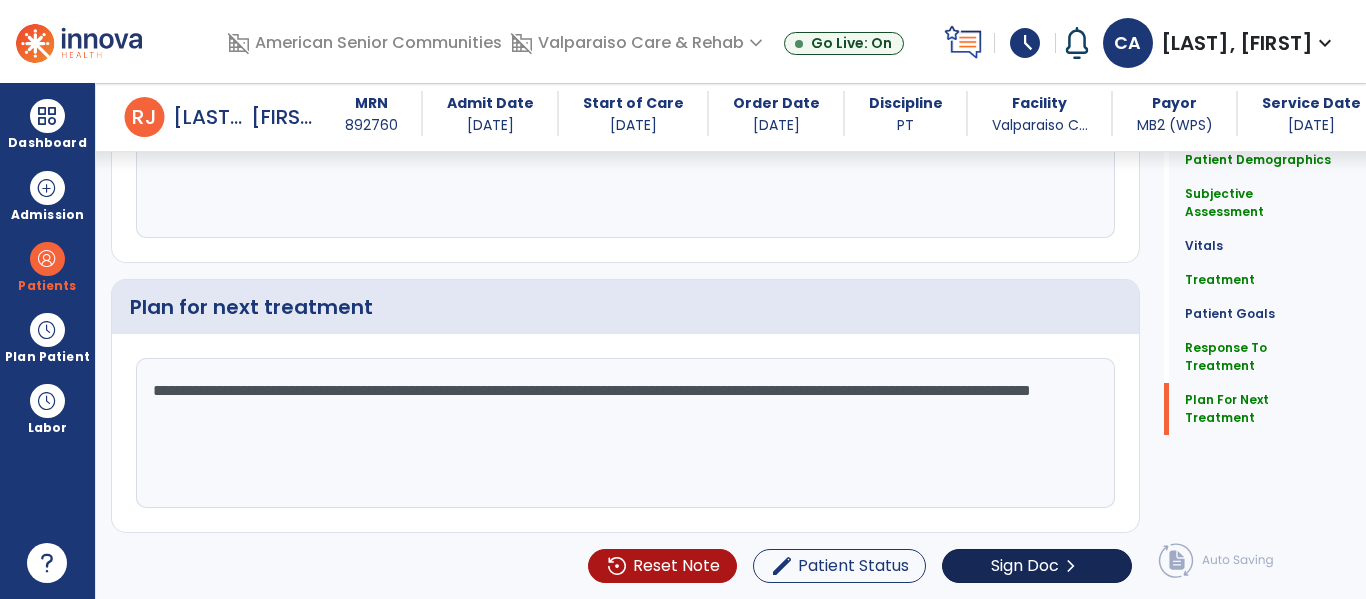 type on "**********" 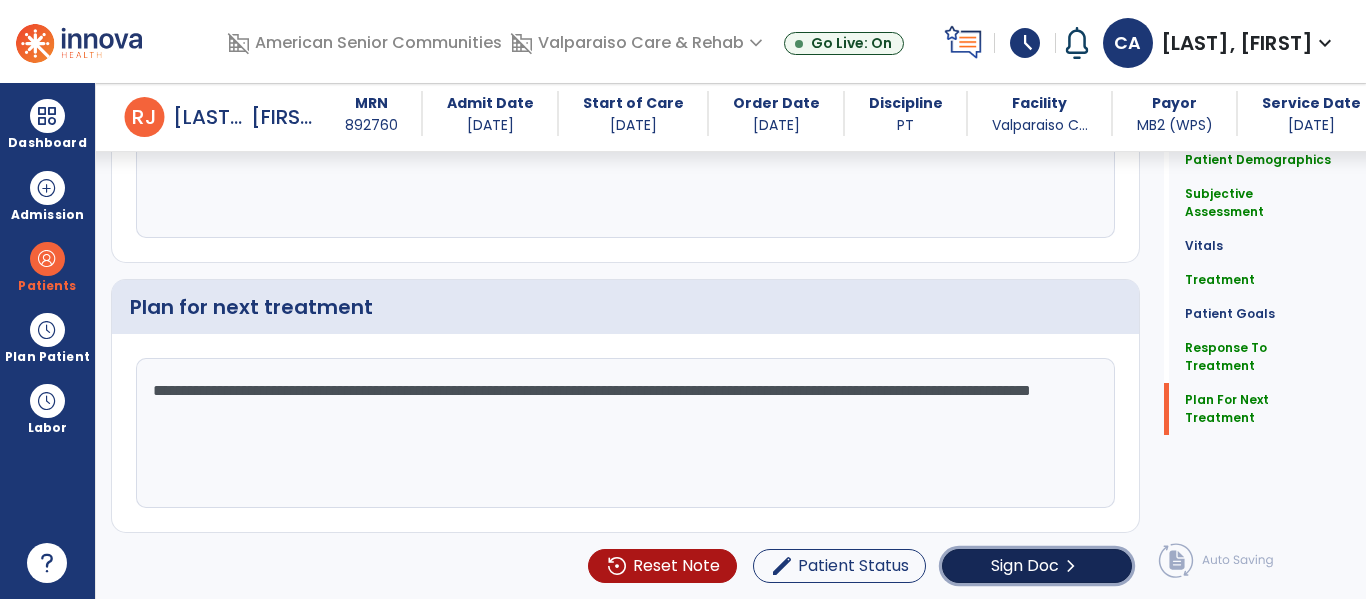 click on "Sign Doc" 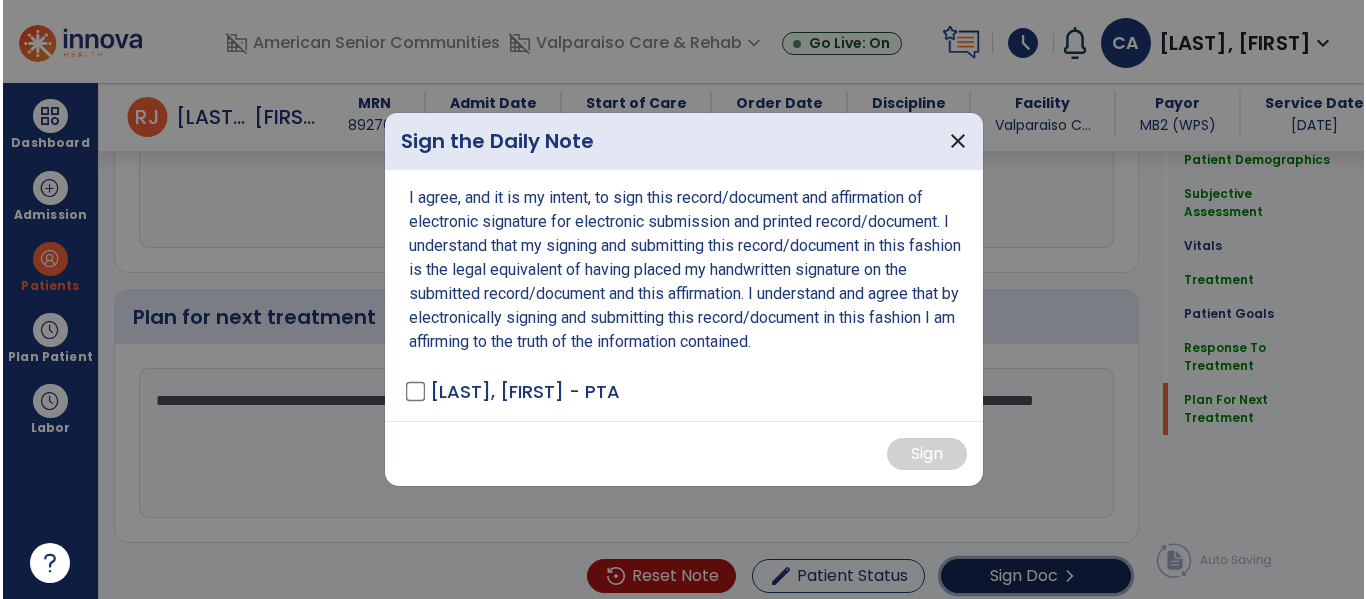 scroll, scrollTop: 5078, scrollLeft: 0, axis: vertical 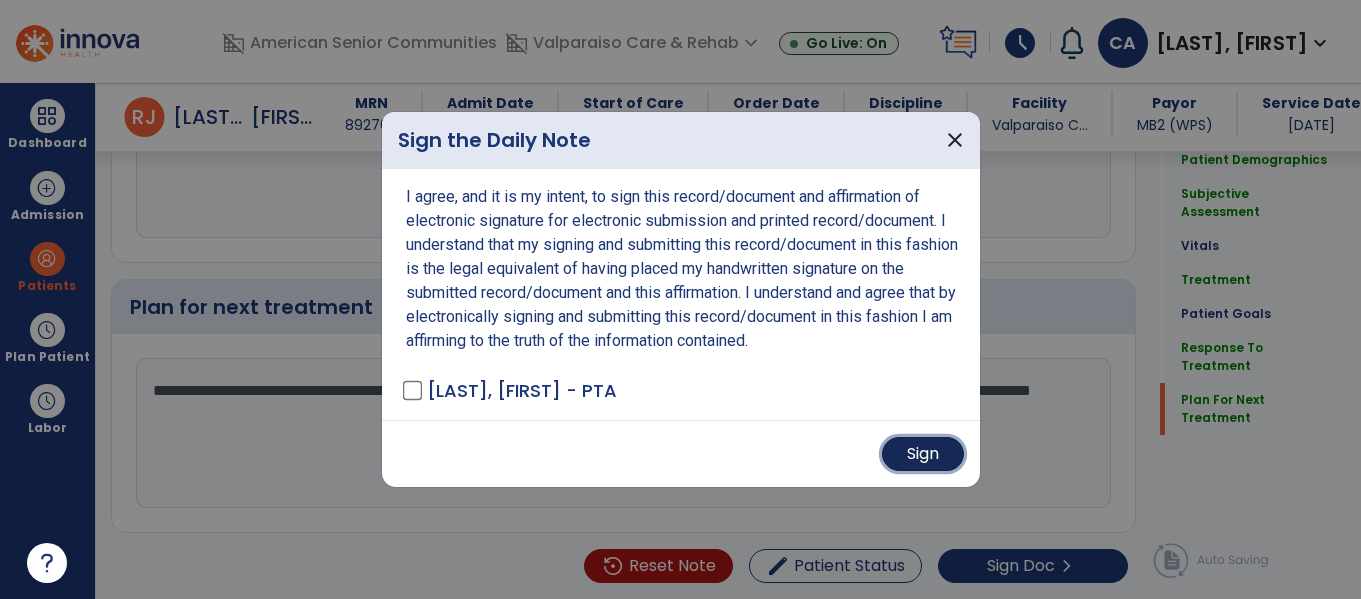 click on "Sign" at bounding box center (923, 454) 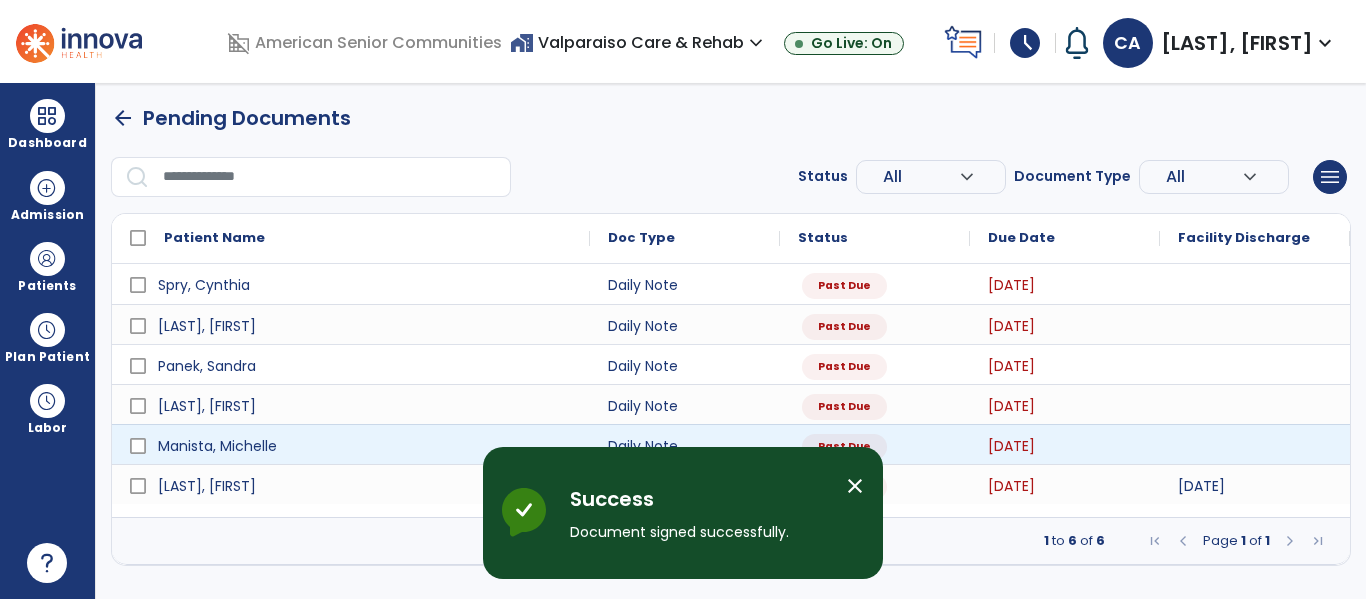 scroll, scrollTop: 0, scrollLeft: 0, axis: both 